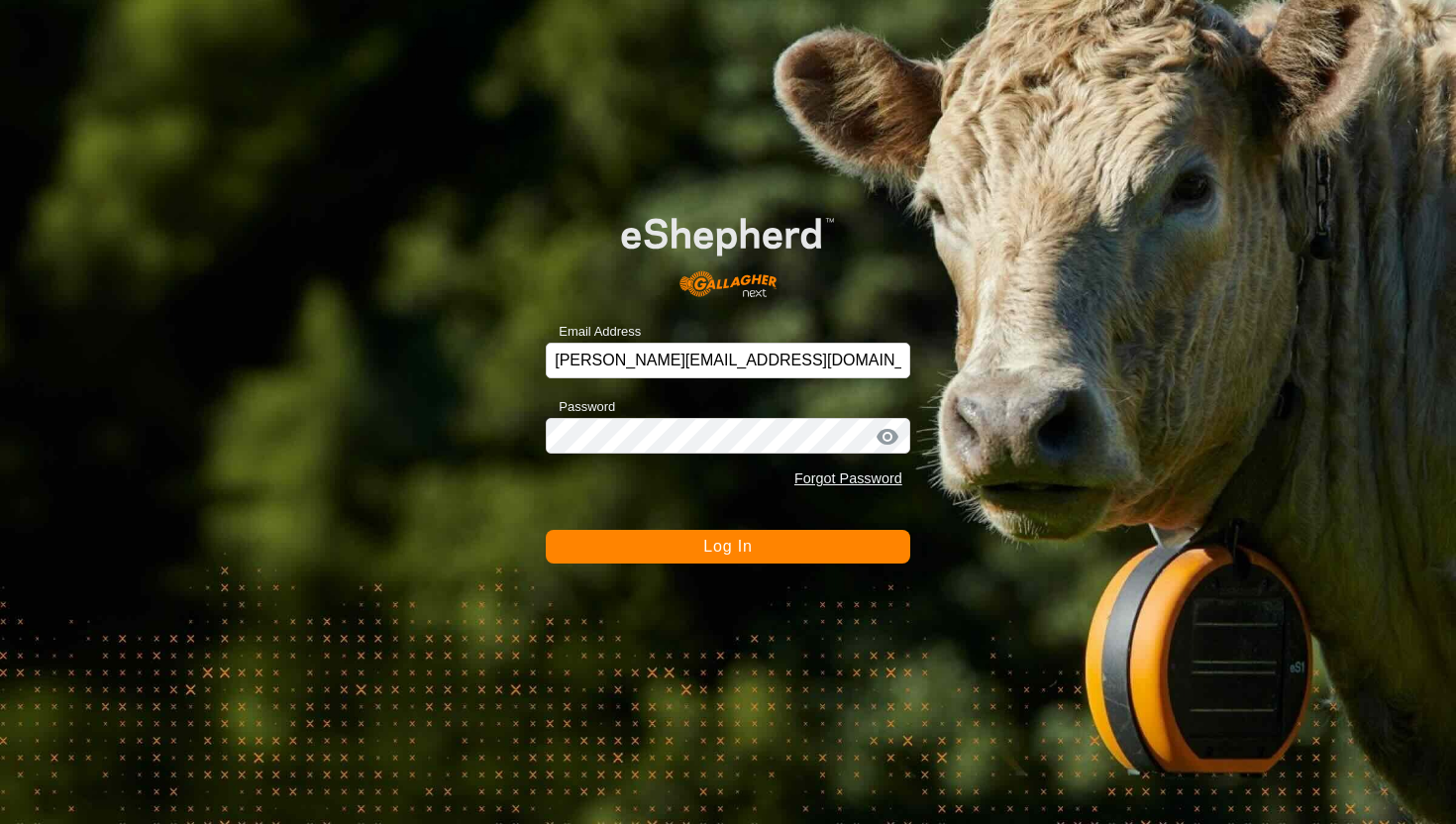 scroll, scrollTop: 0, scrollLeft: 0, axis: both 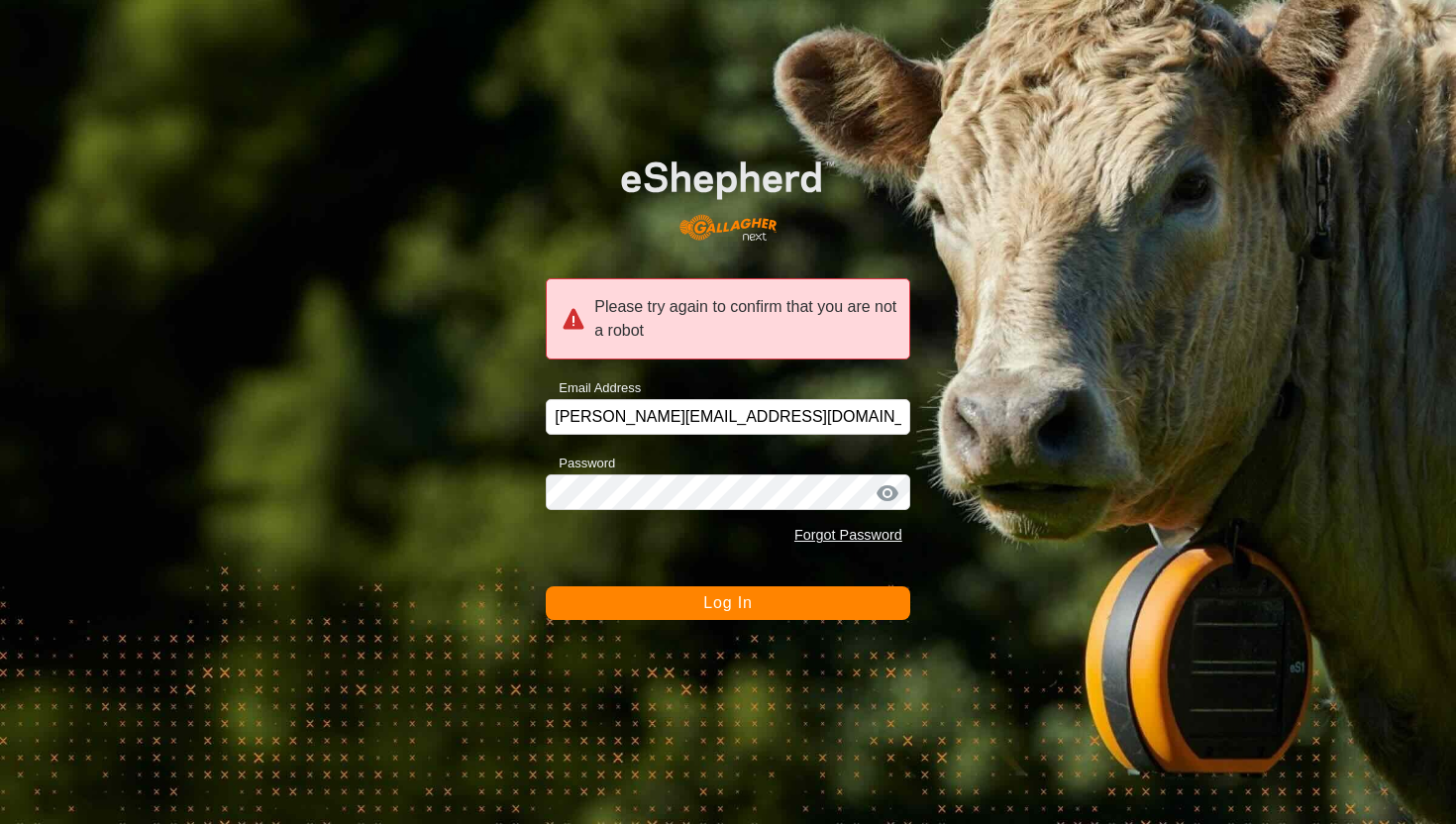 click on "Log In" 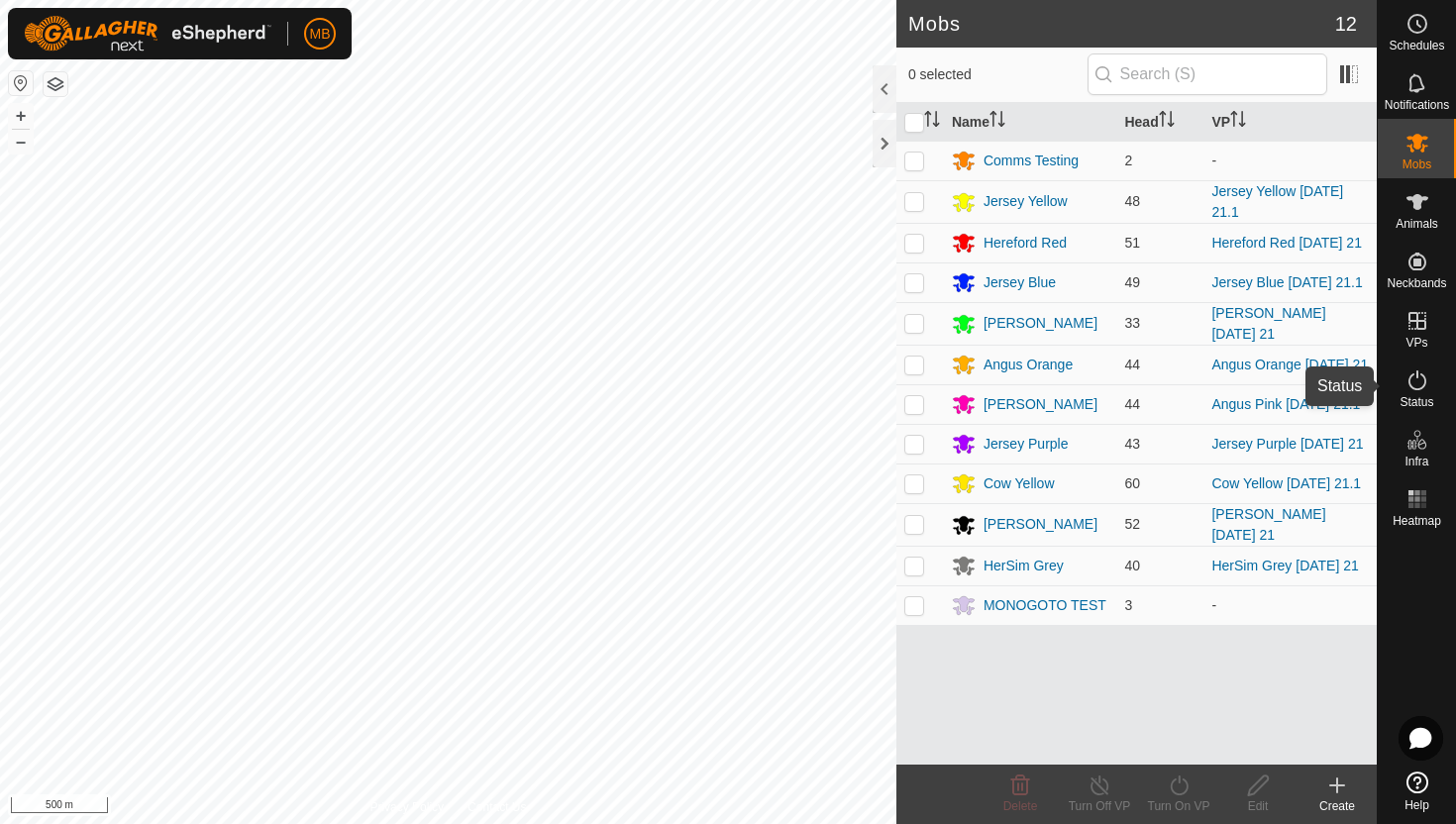 click 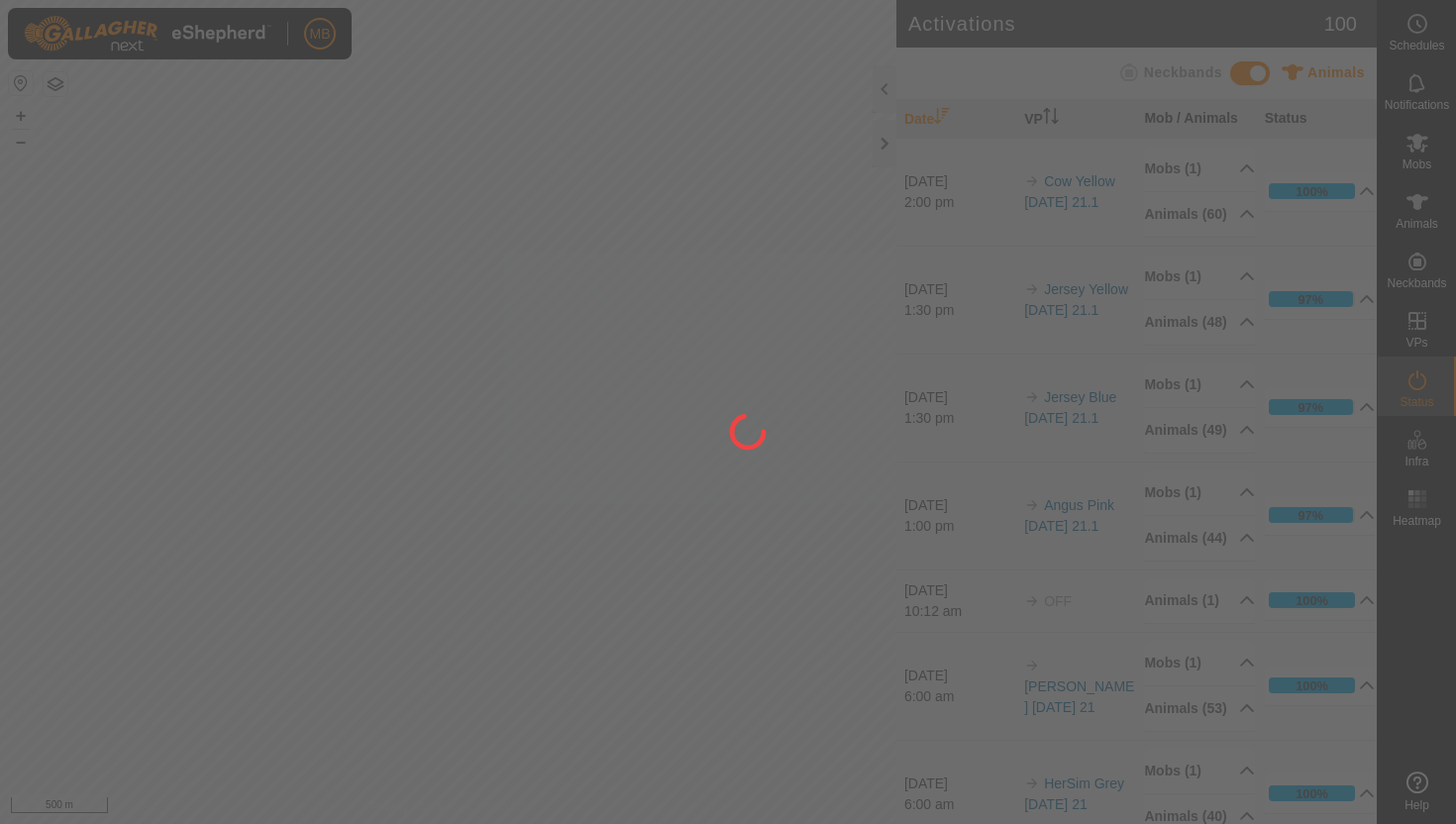scroll, scrollTop: 0, scrollLeft: 0, axis: both 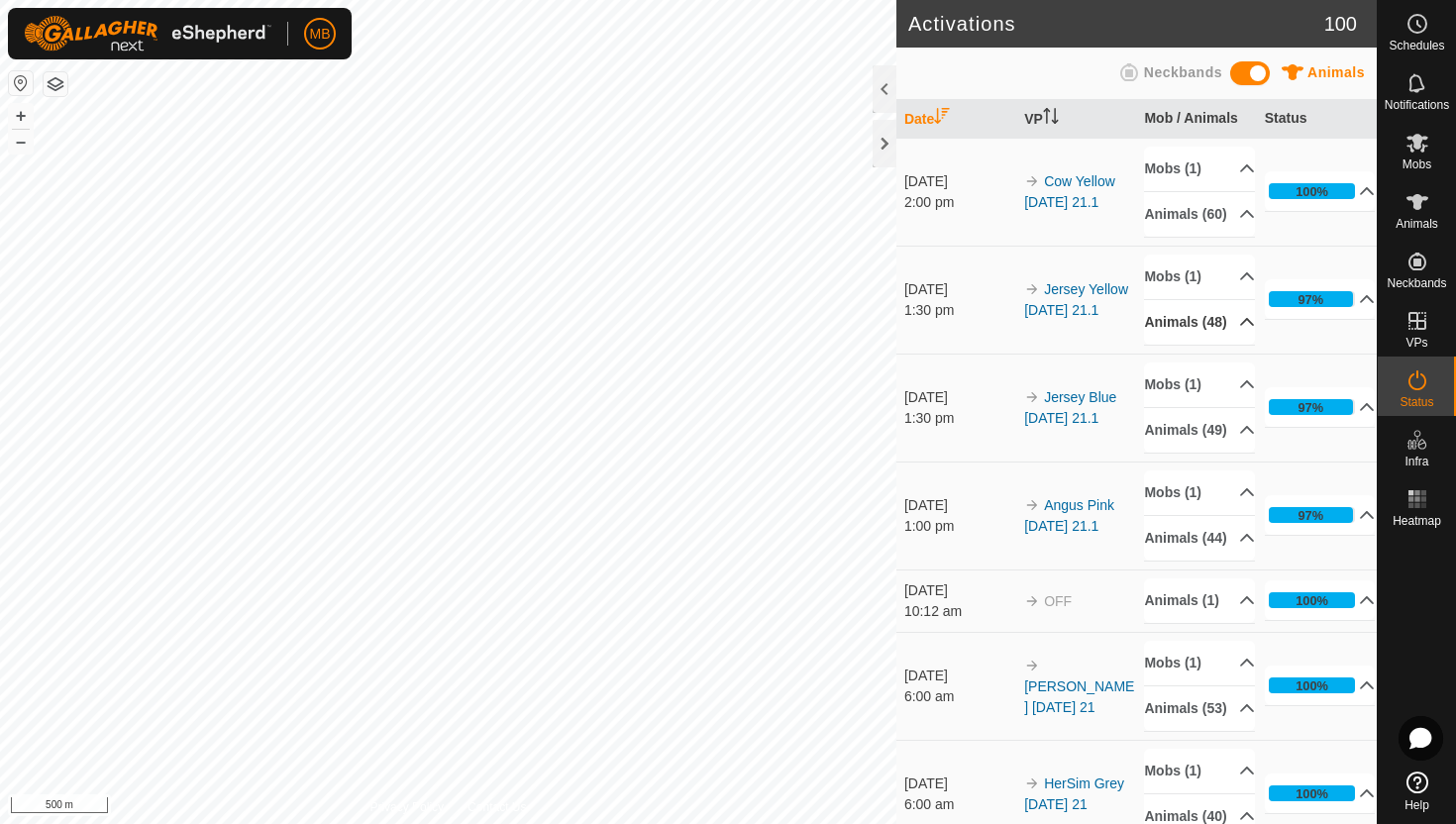 click on "Animals (48)" at bounding box center (1199, 322) 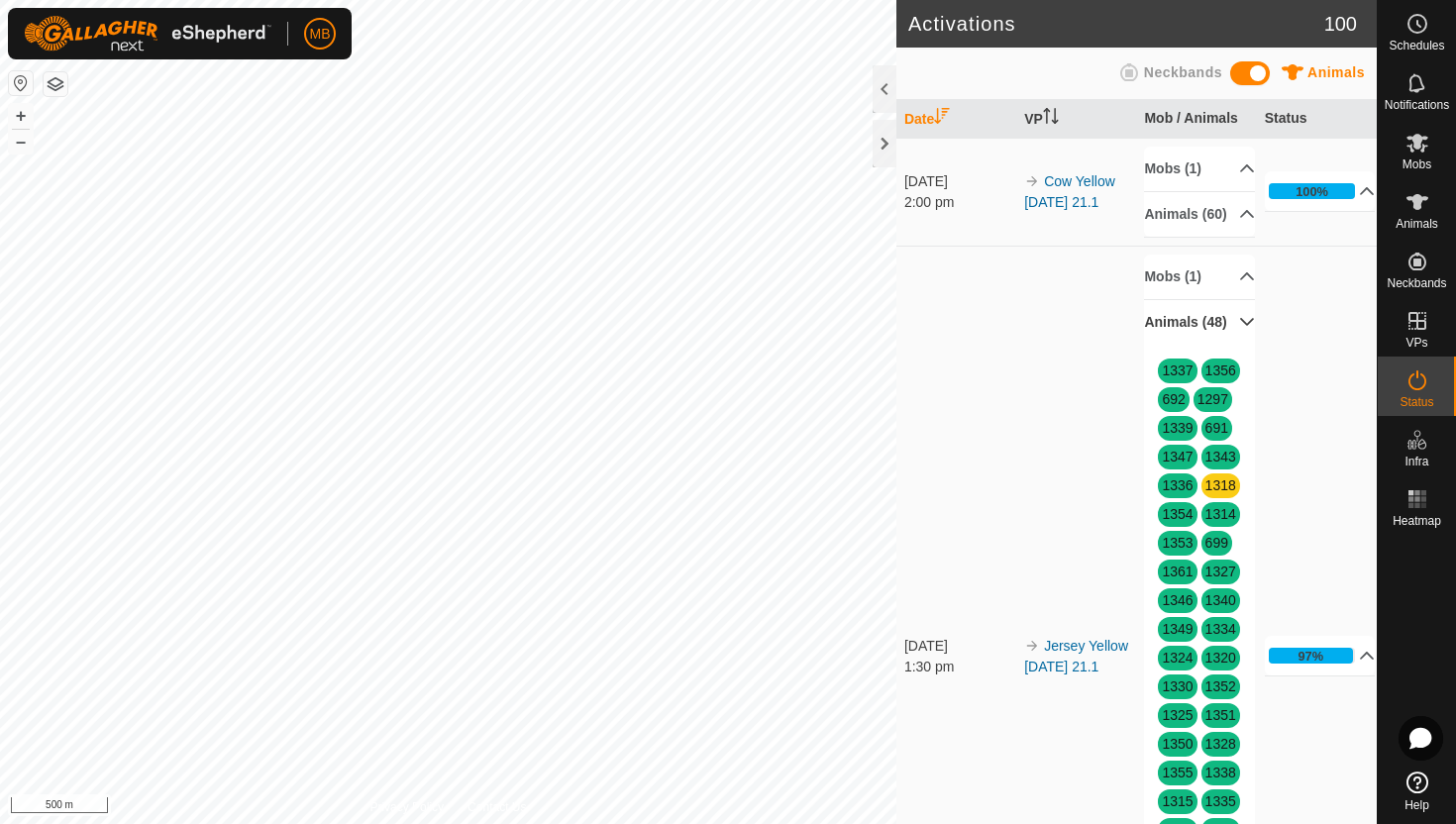 click on "Animals (48)" at bounding box center [1199, 322] 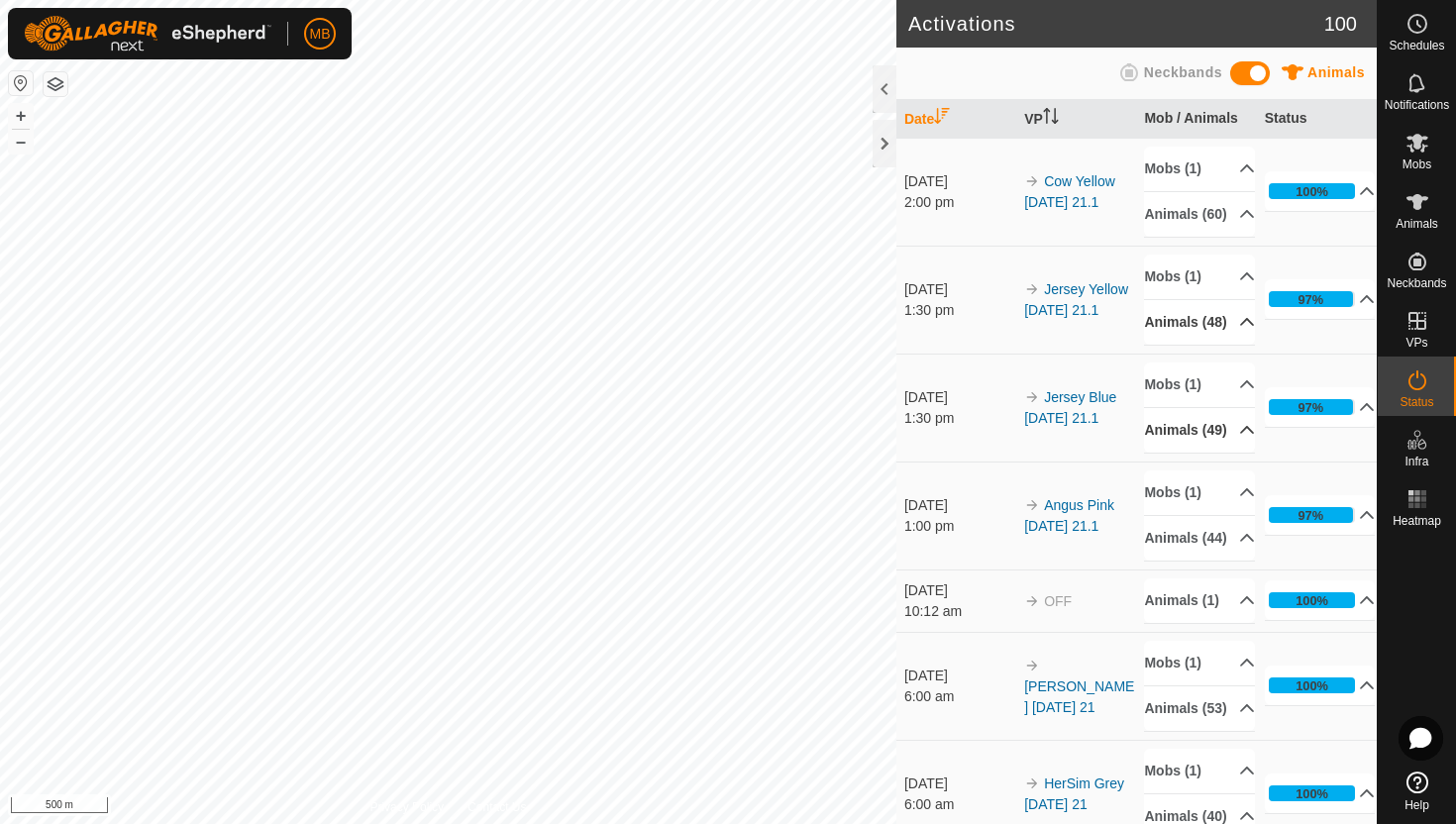 click on "Animals (49)" at bounding box center [1199, 430] 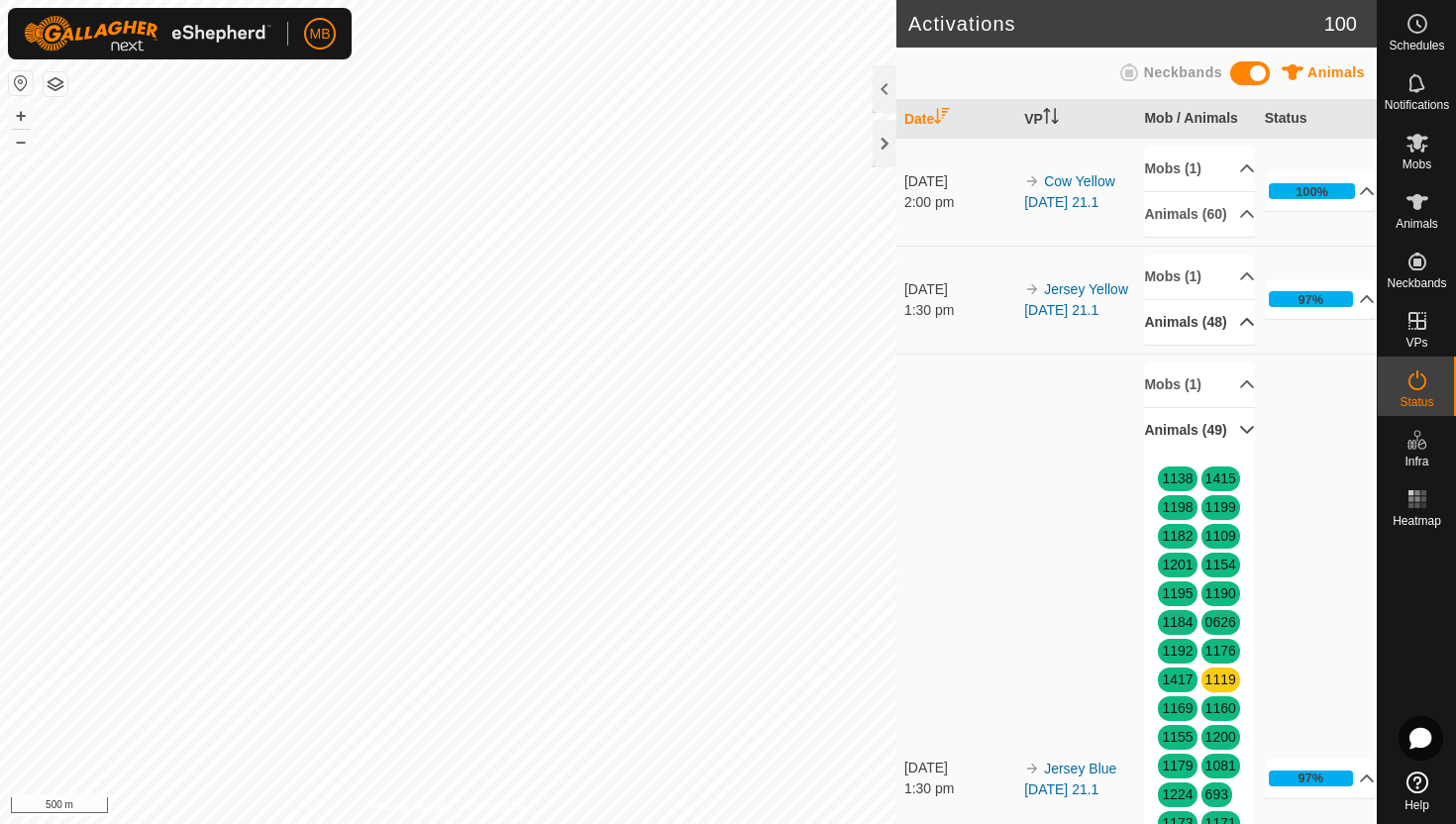 click on "Animals (49)" at bounding box center (1199, 430) 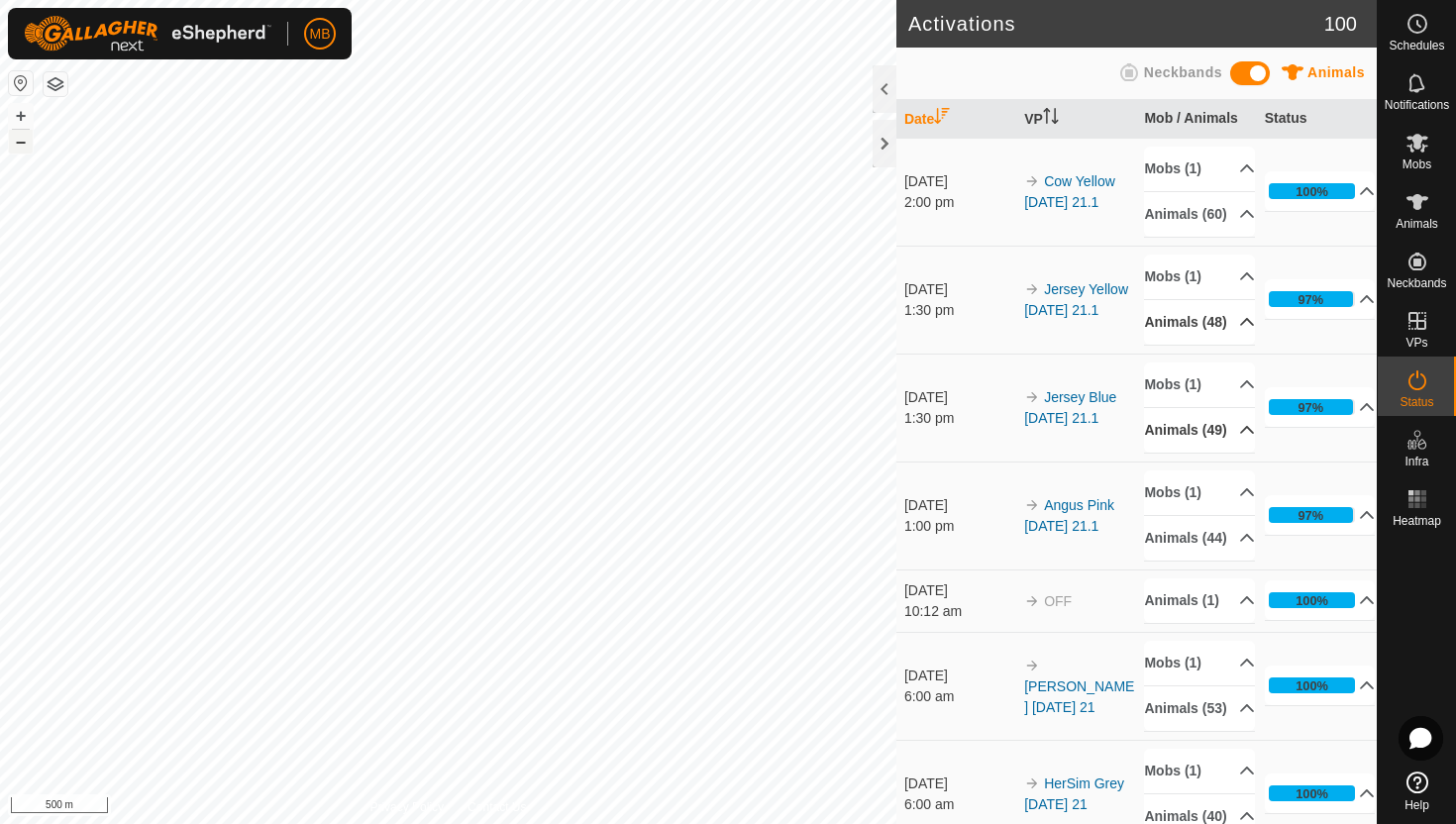 click on "–" at bounding box center (21, 142) 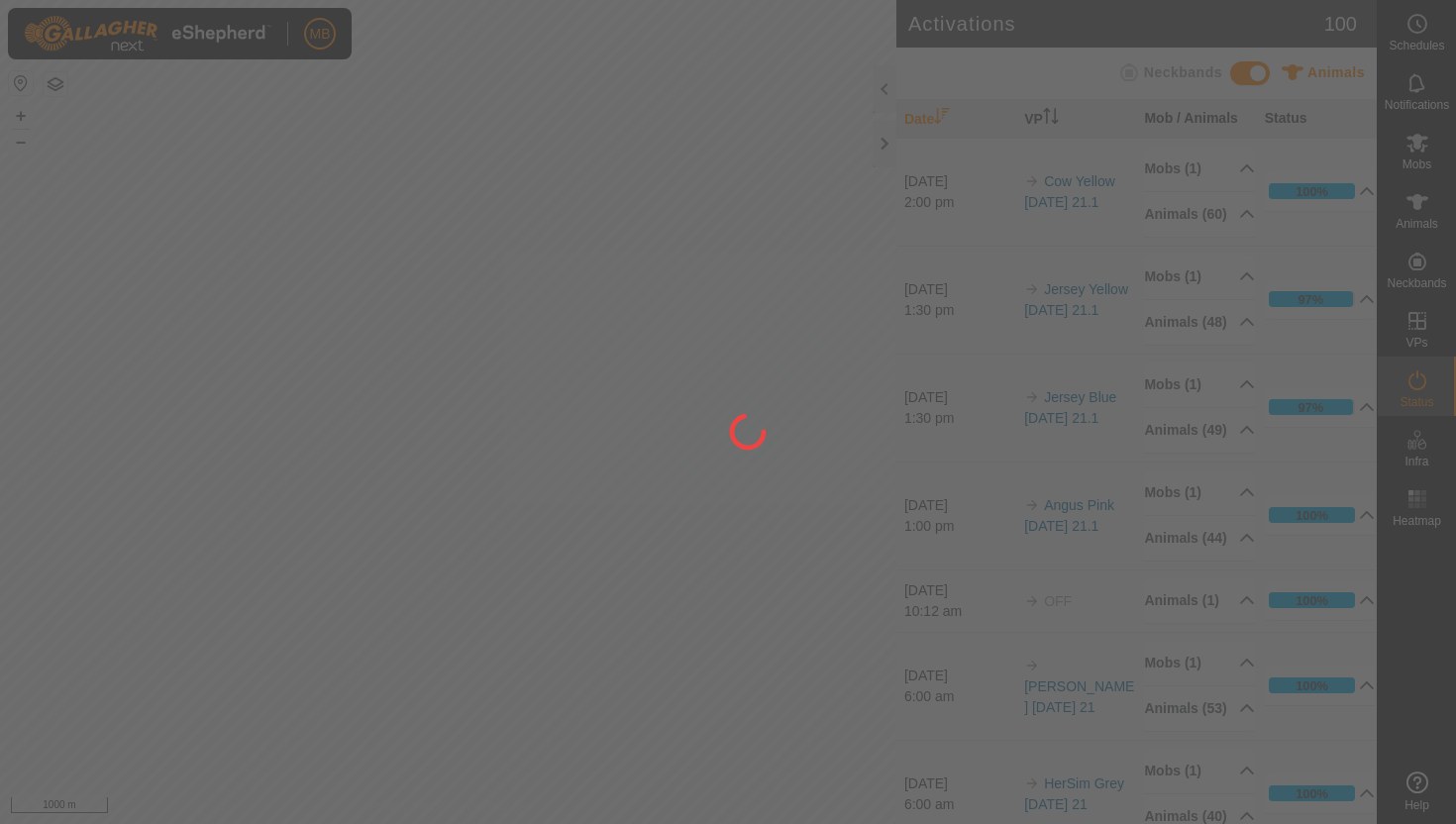scroll, scrollTop: 0, scrollLeft: 0, axis: both 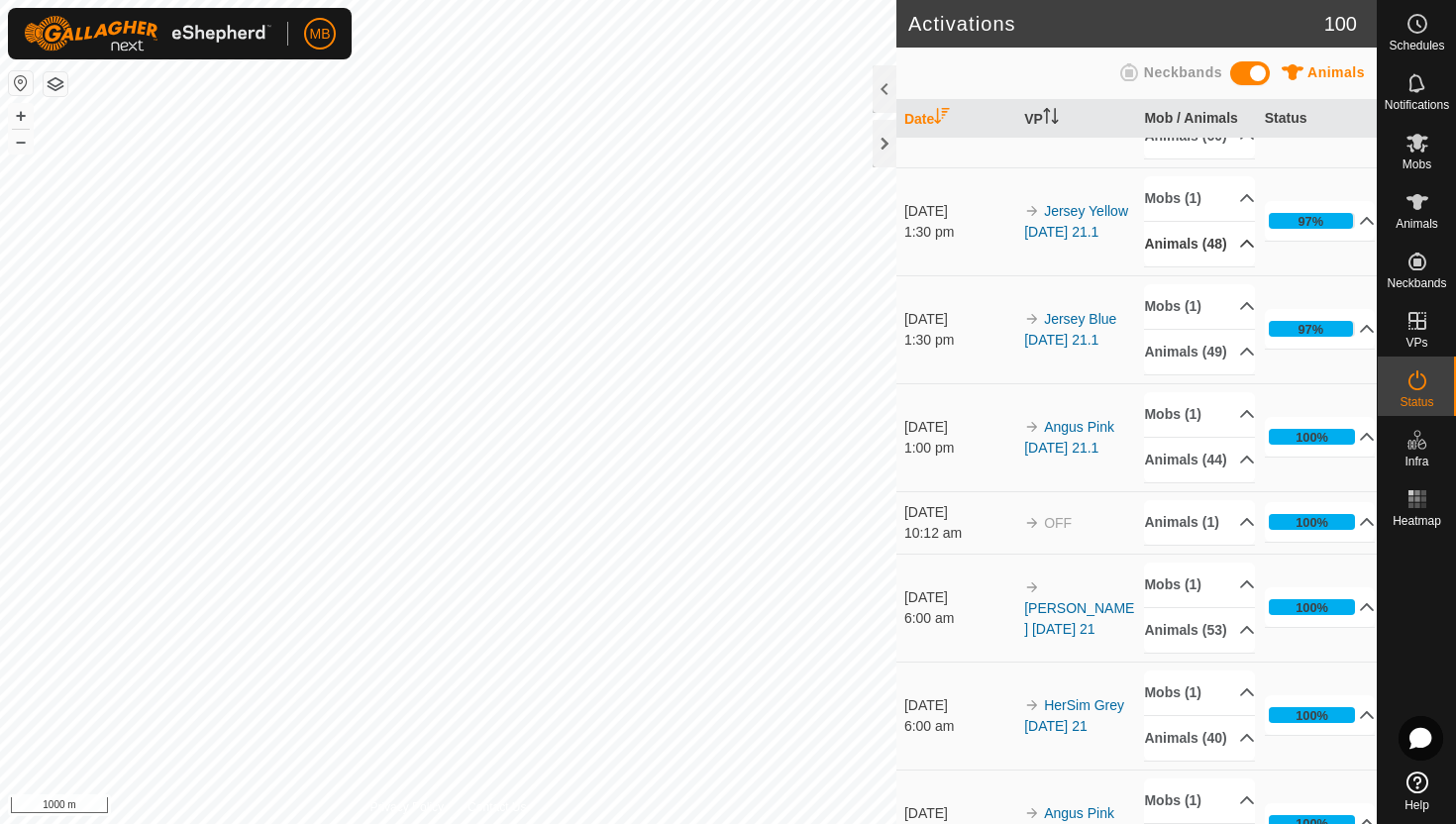 click on "Animals (48)" at bounding box center [1199, 244] 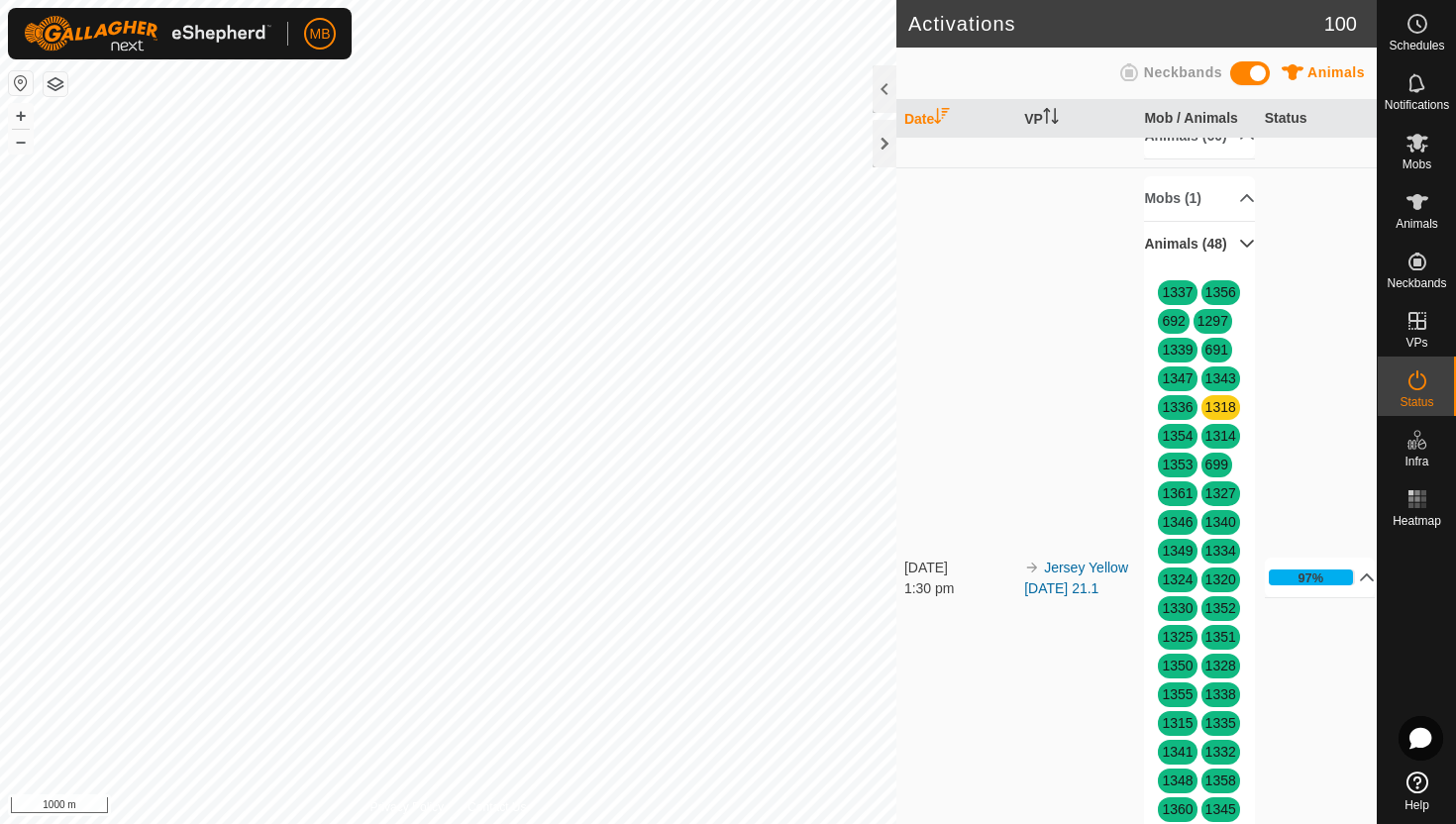 click on "Animals (48)" at bounding box center (1199, 244) 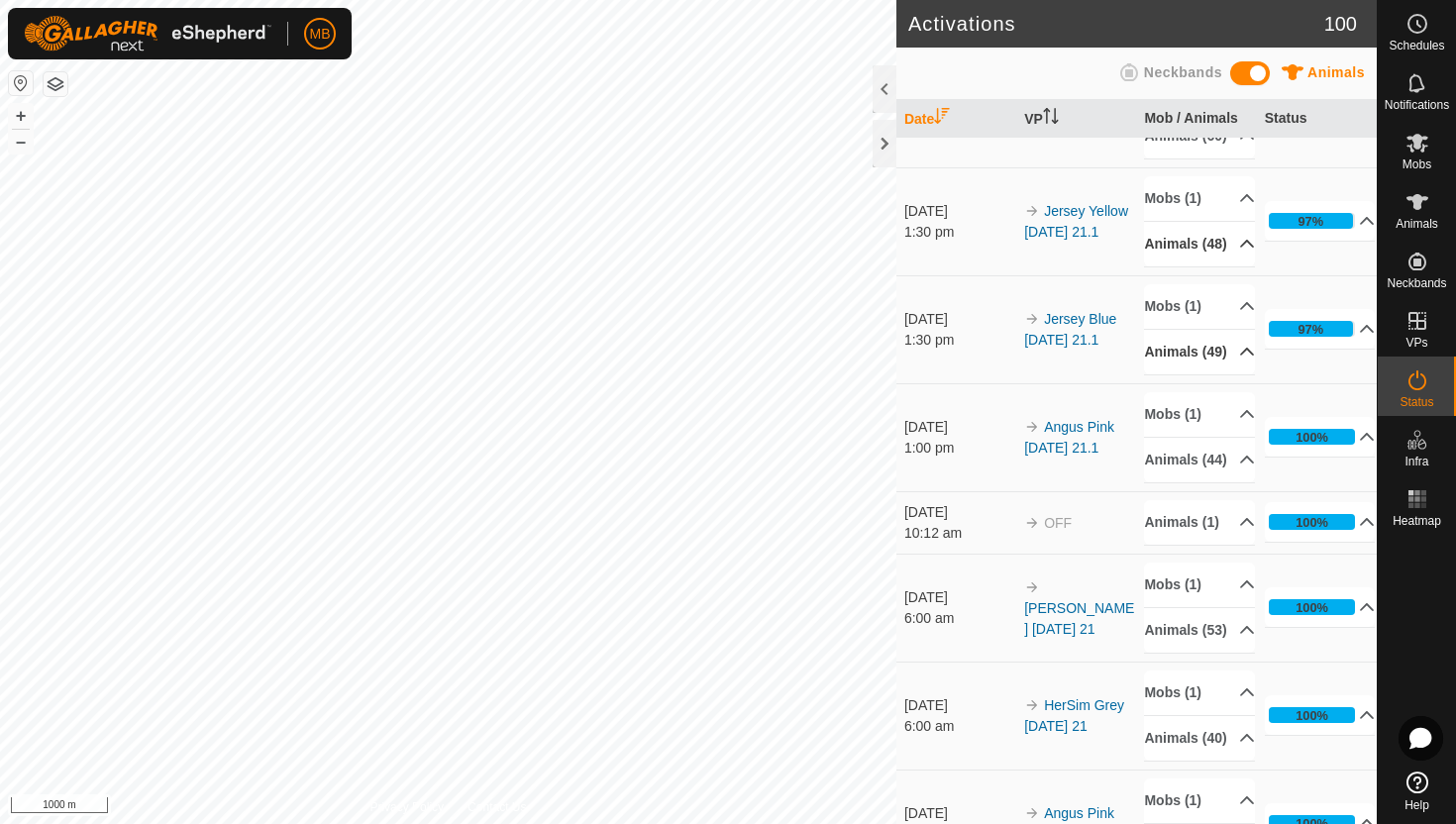click on "Animals (49)" at bounding box center (1199, 352) 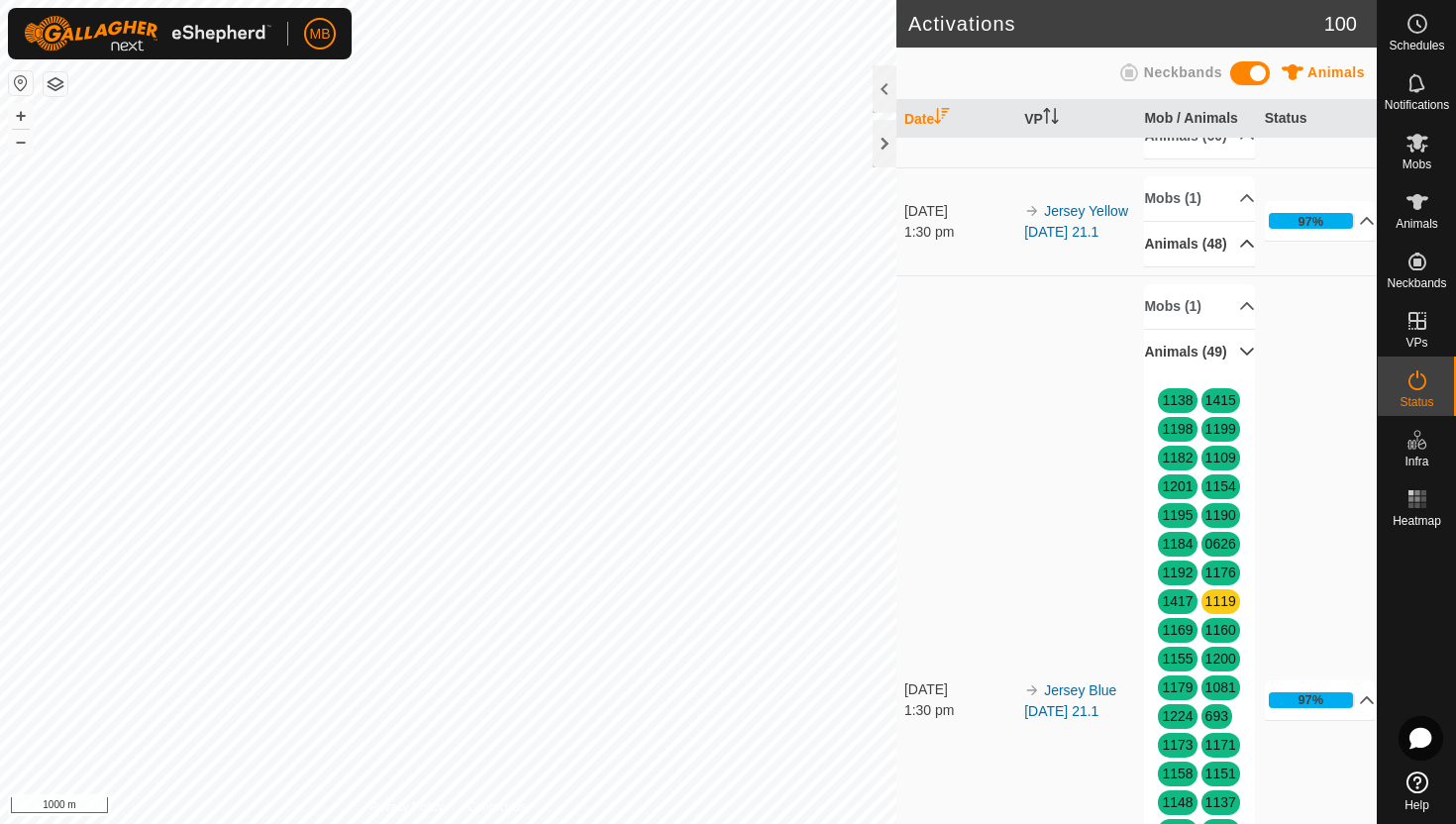 click on "Animals (49)" at bounding box center (1199, 352) 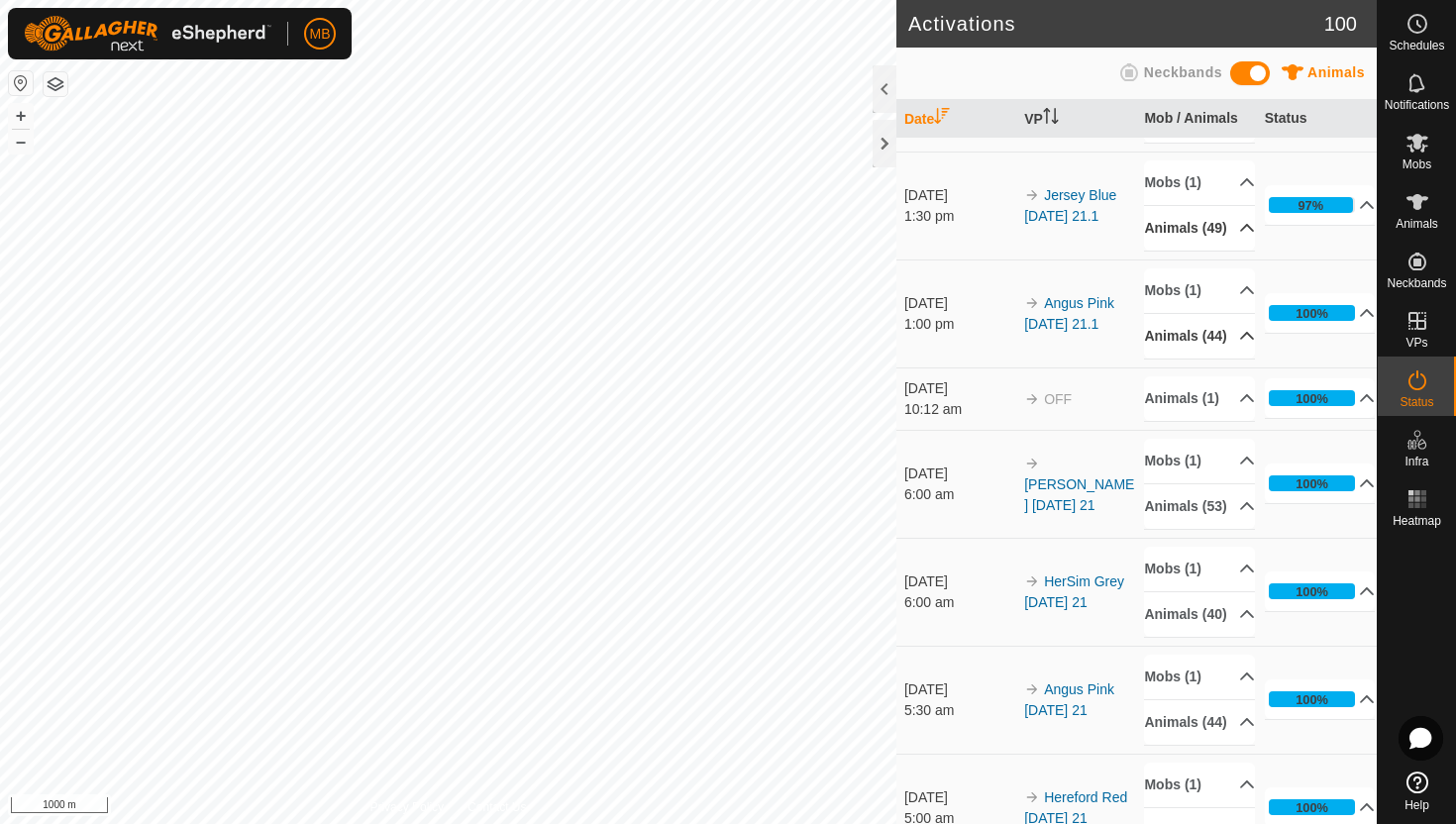 scroll, scrollTop: 0, scrollLeft: 0, axis: both 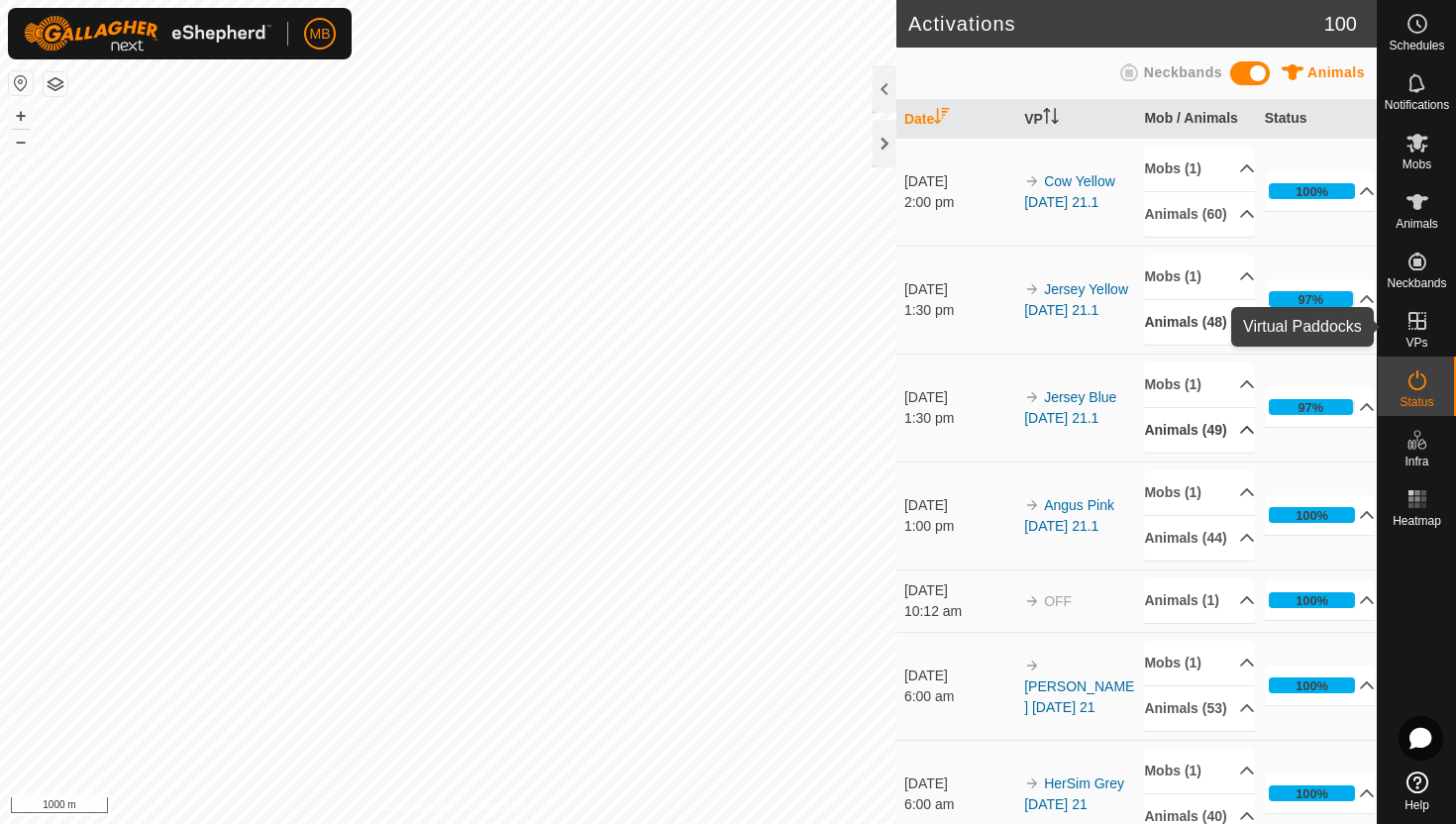click 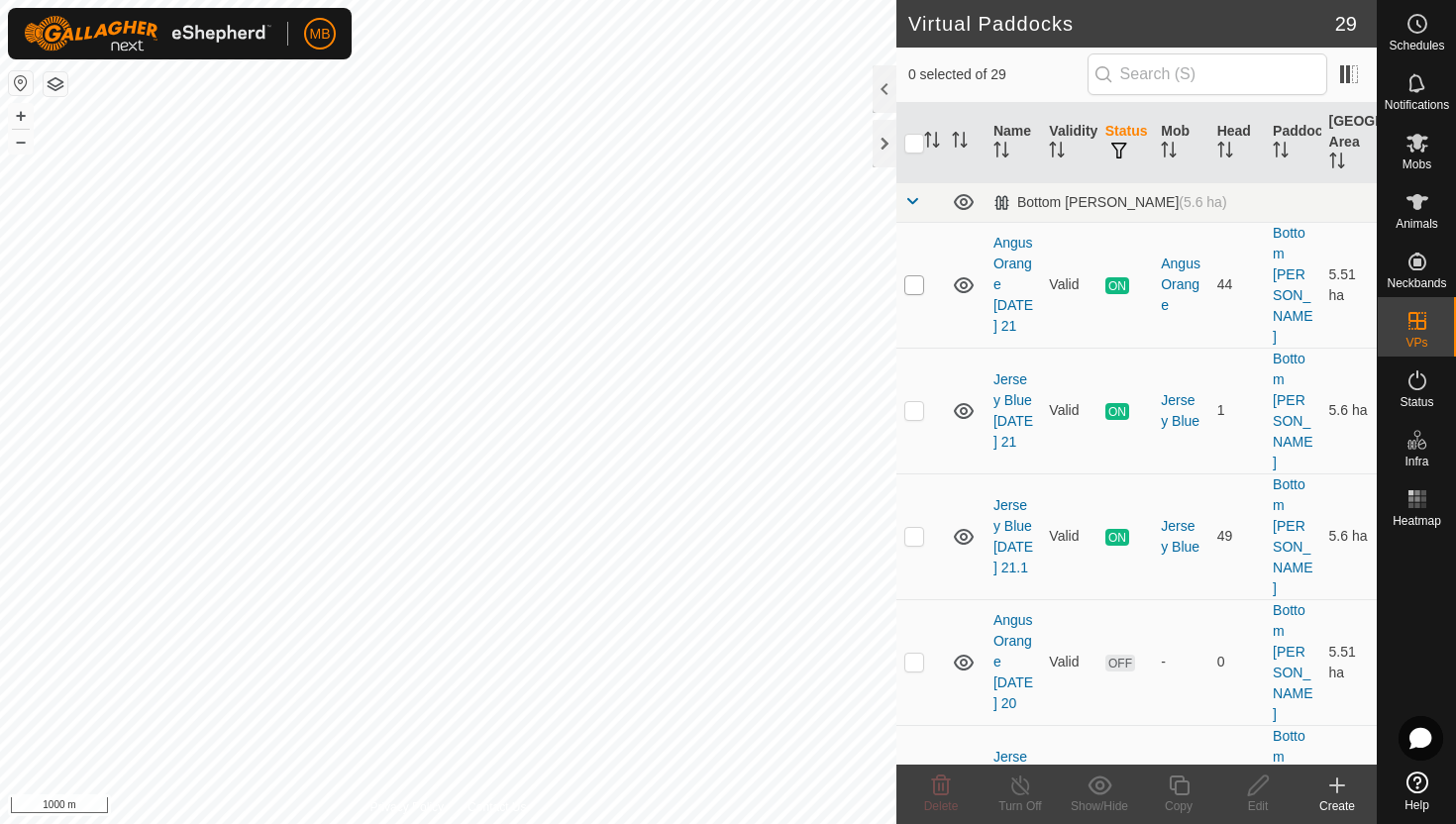 click at bounding box center (914, 285) 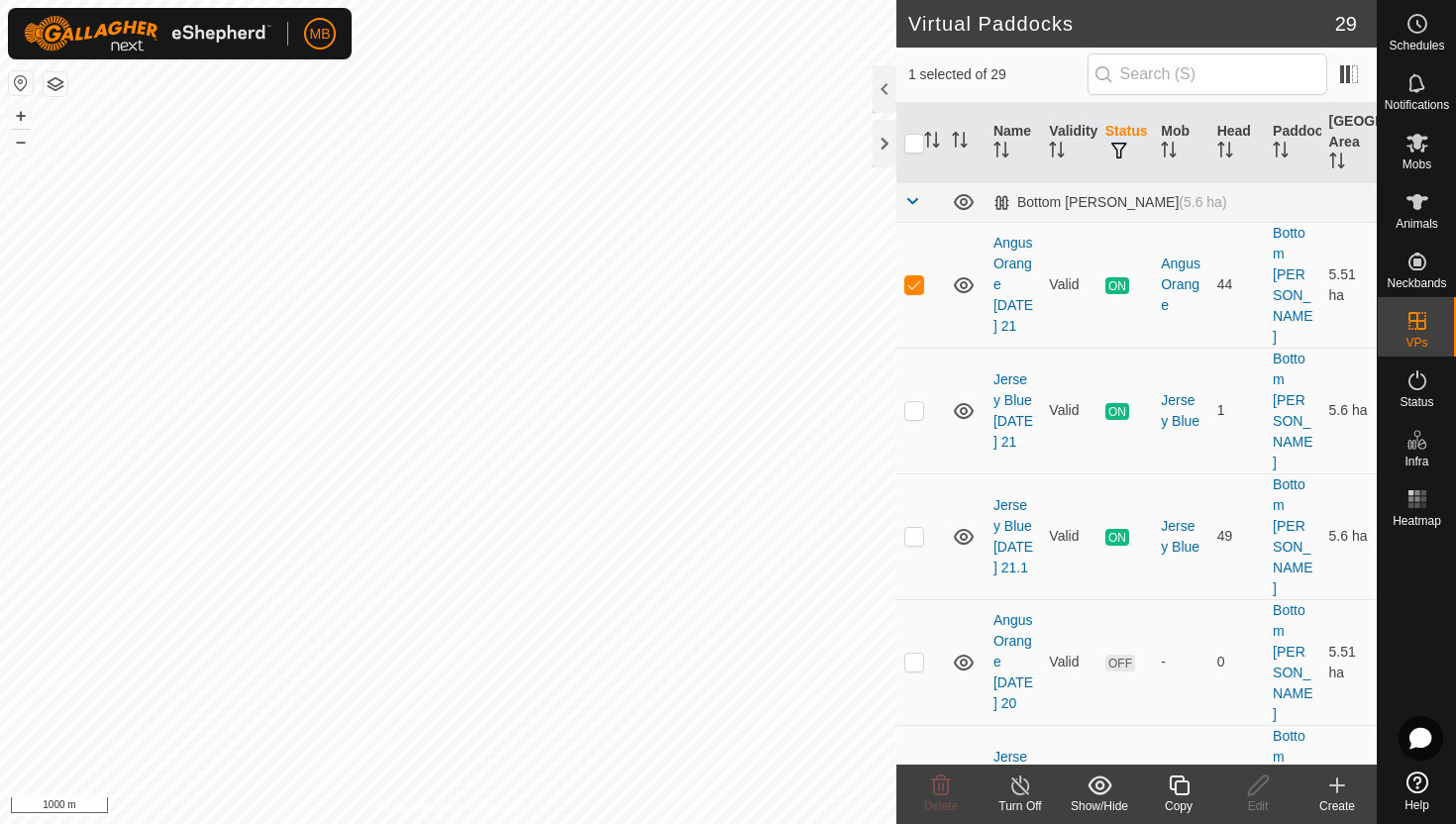 click 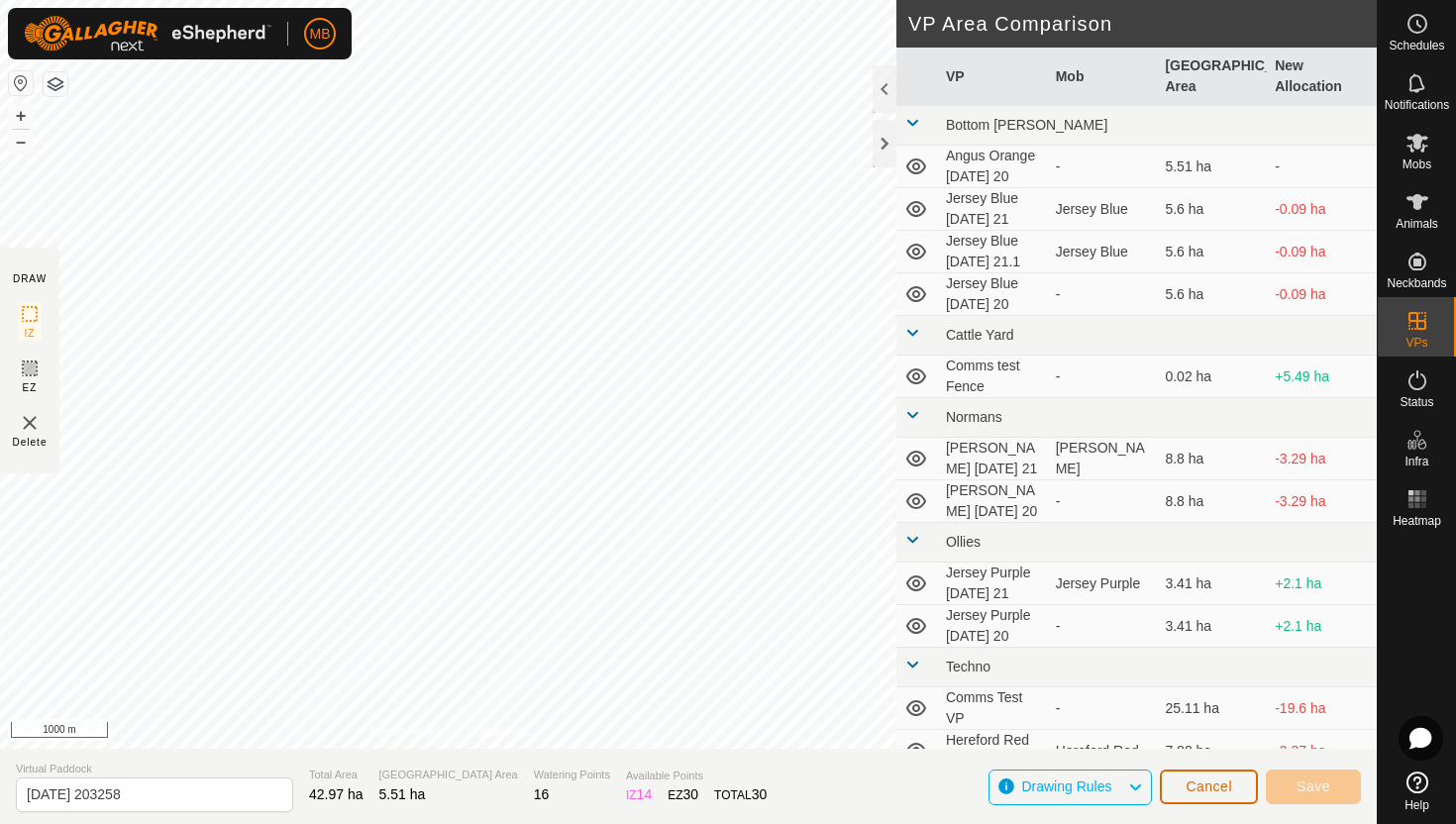 click on "Cancel" 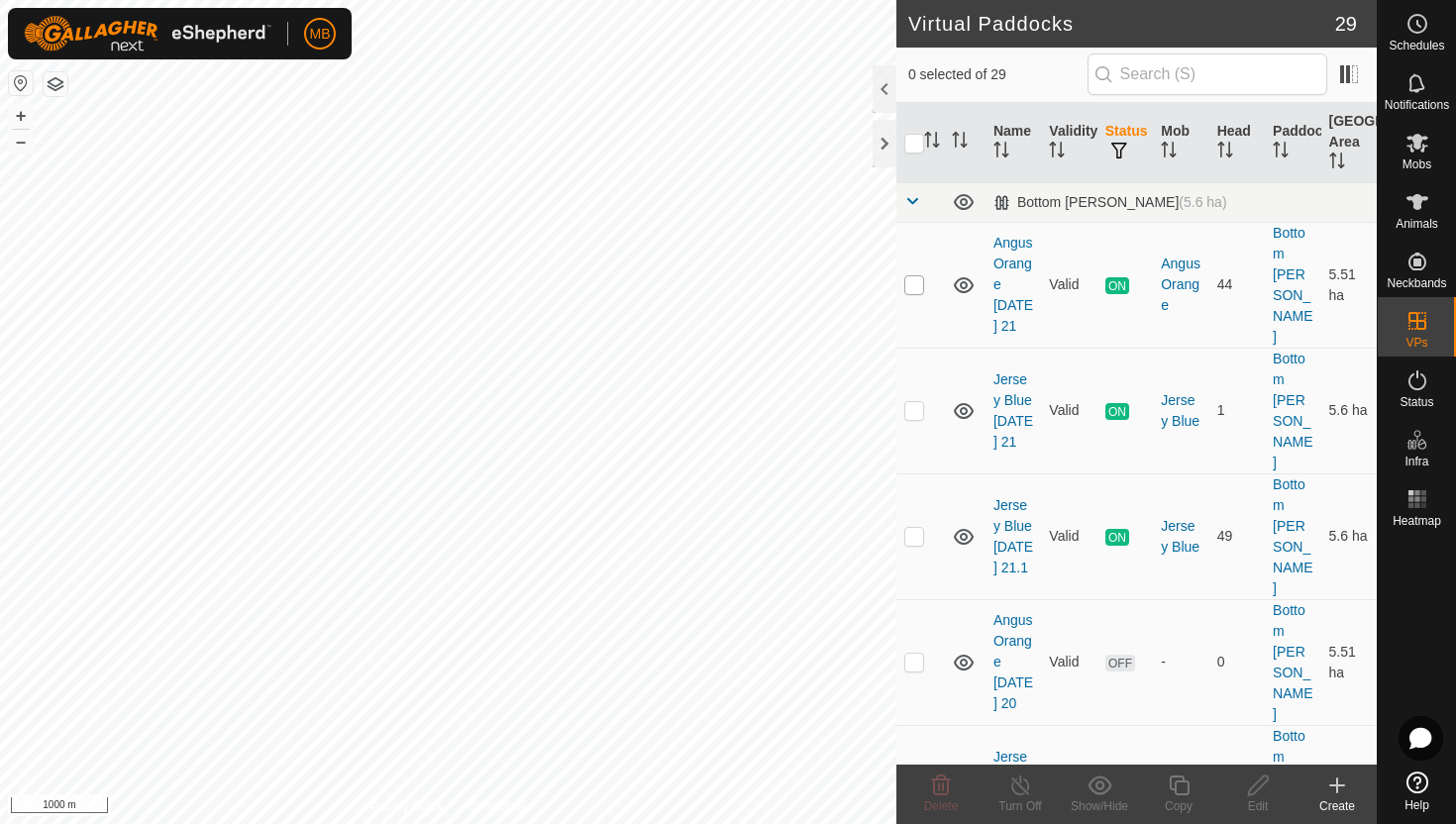 click at bounding box center (914, 285) 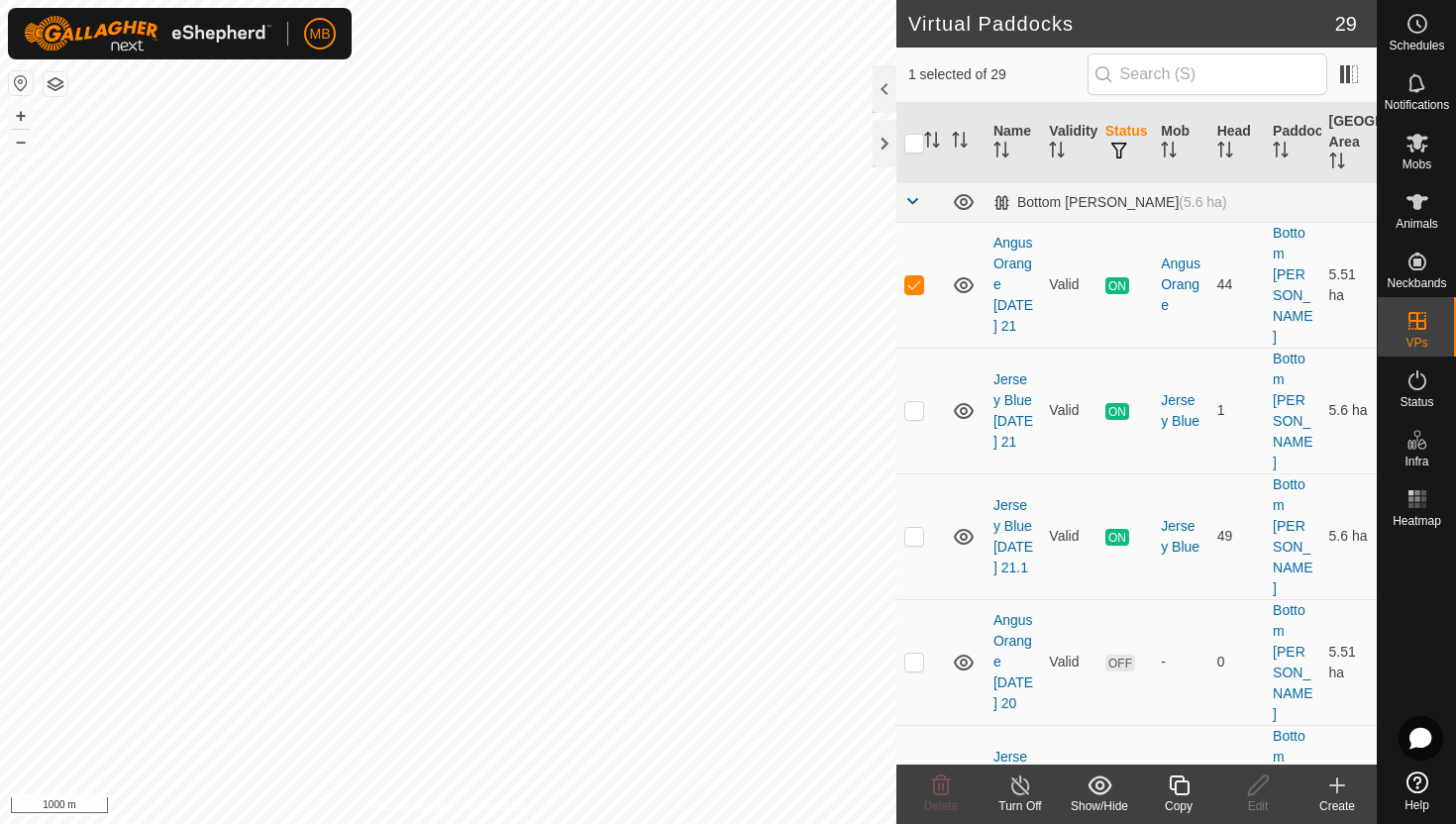 click 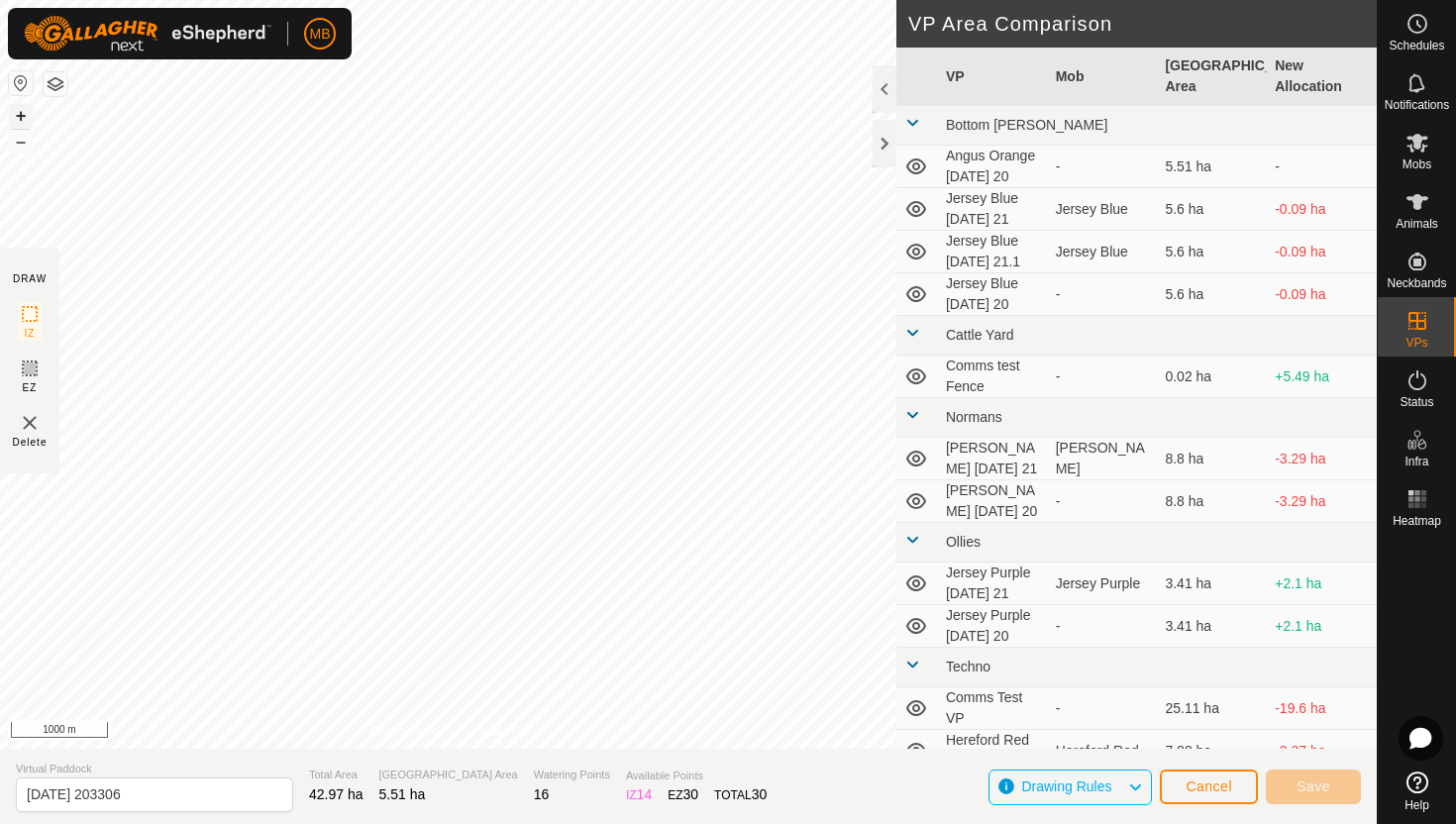 click on "+" at bounding box center [21, 116] 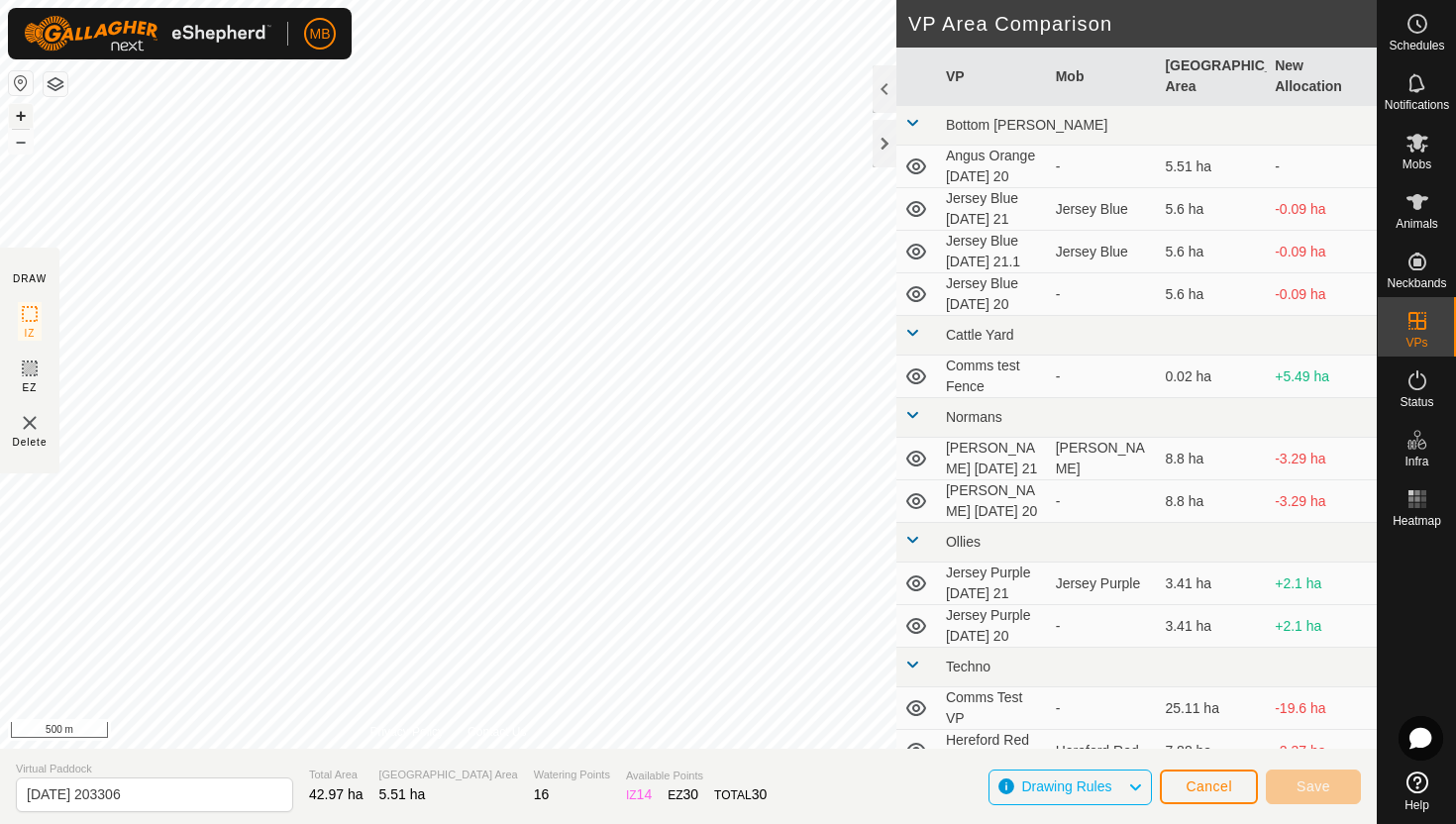 click on "+" at bounding box center (21, 116) 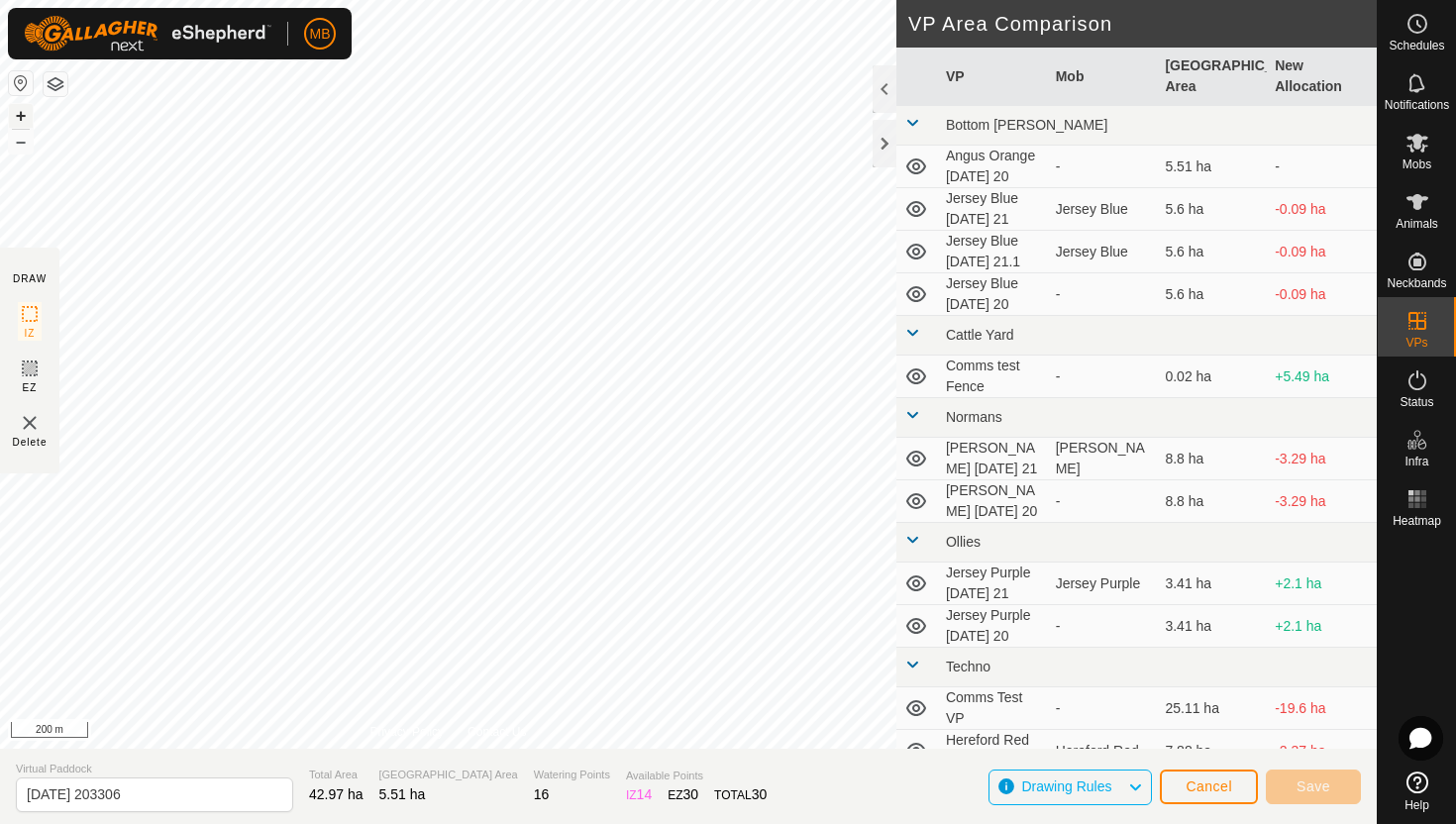 click on "+" at bounding box center [21, 116] 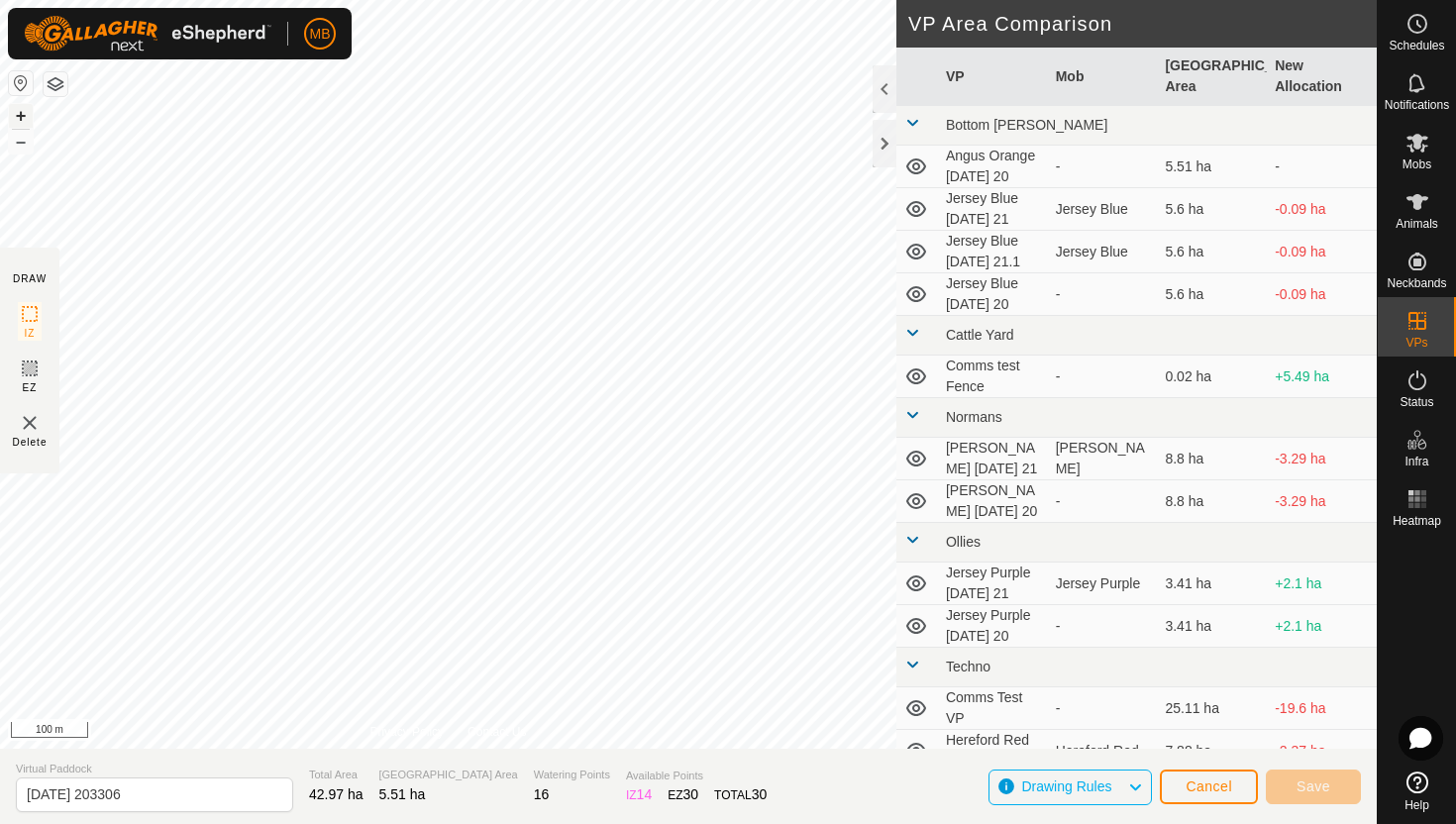 click on "+" at bounding box center [21, 116] 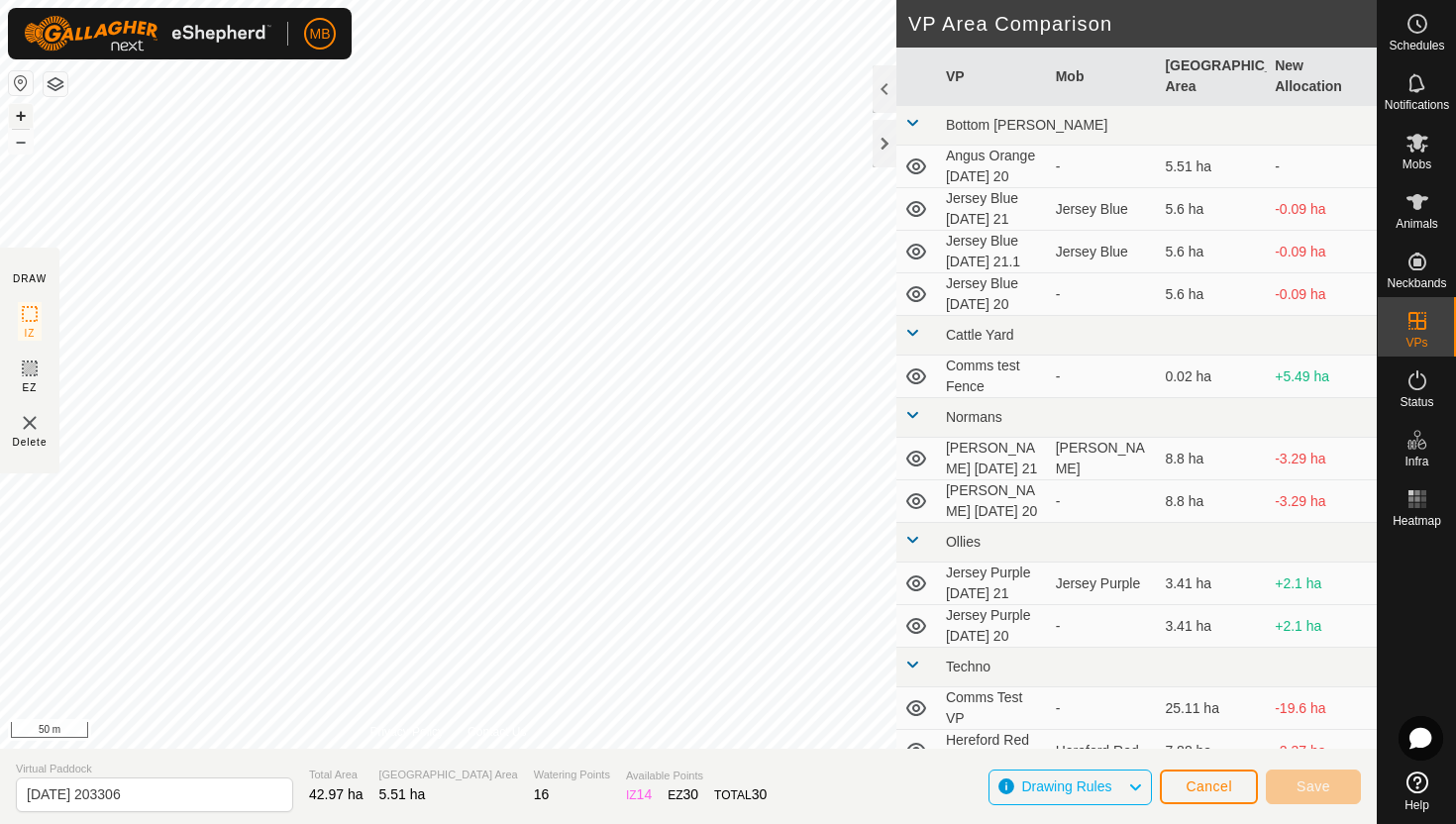 click on "+" at bounding box center (21, 116) 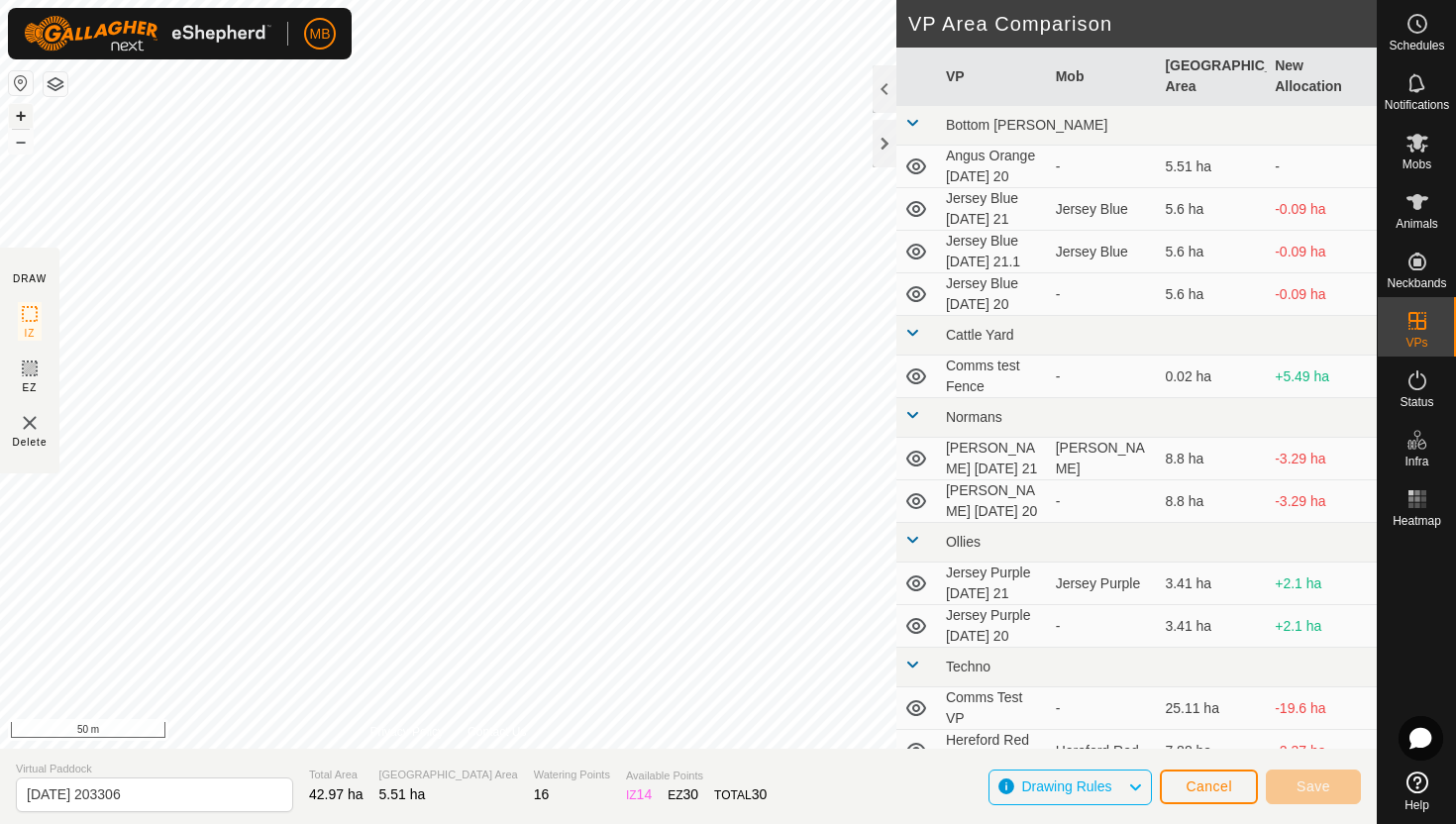 click on "+" at bounding box center [21, 116] 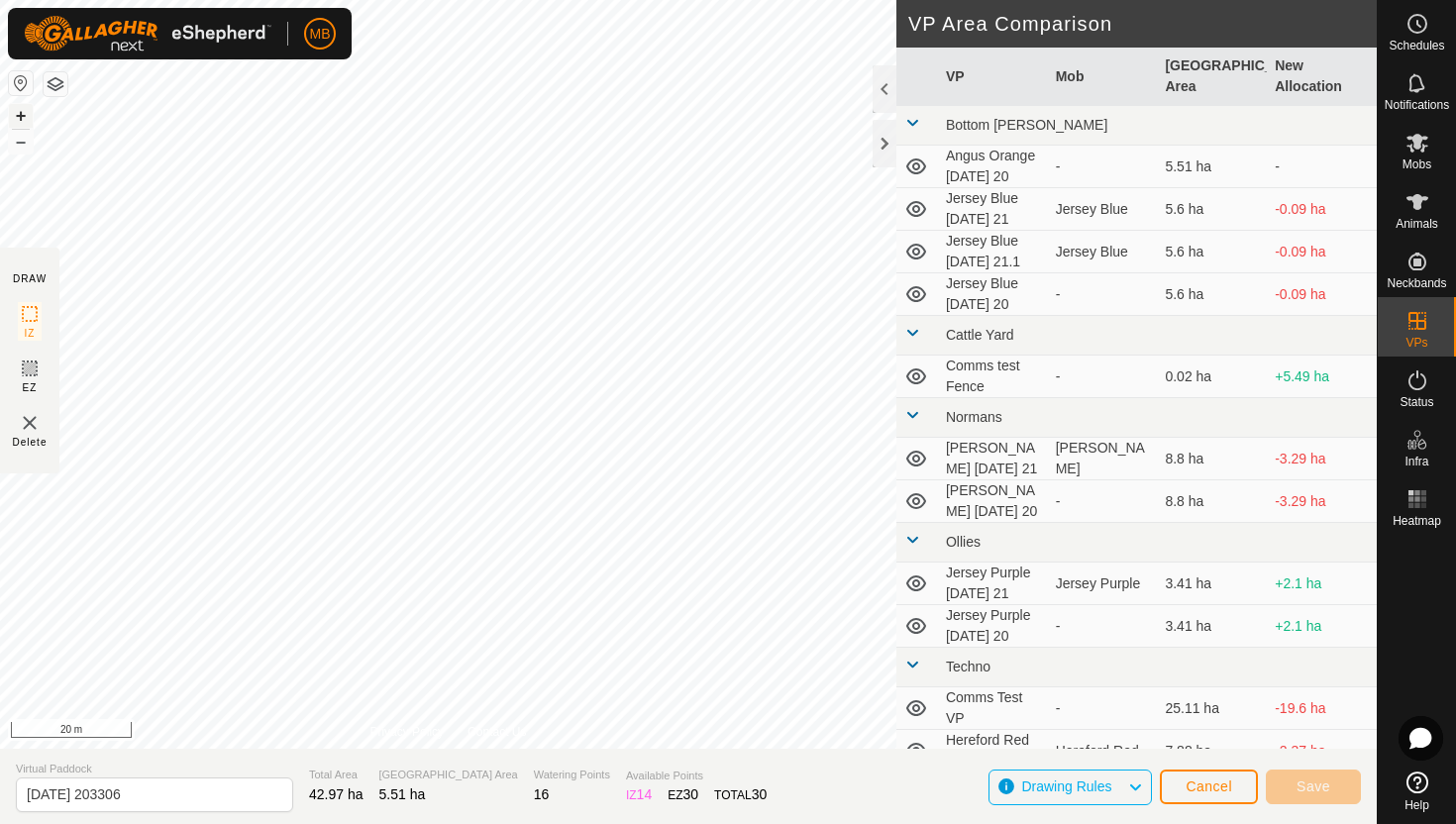 click on "+" at bounding box center [21, 116] 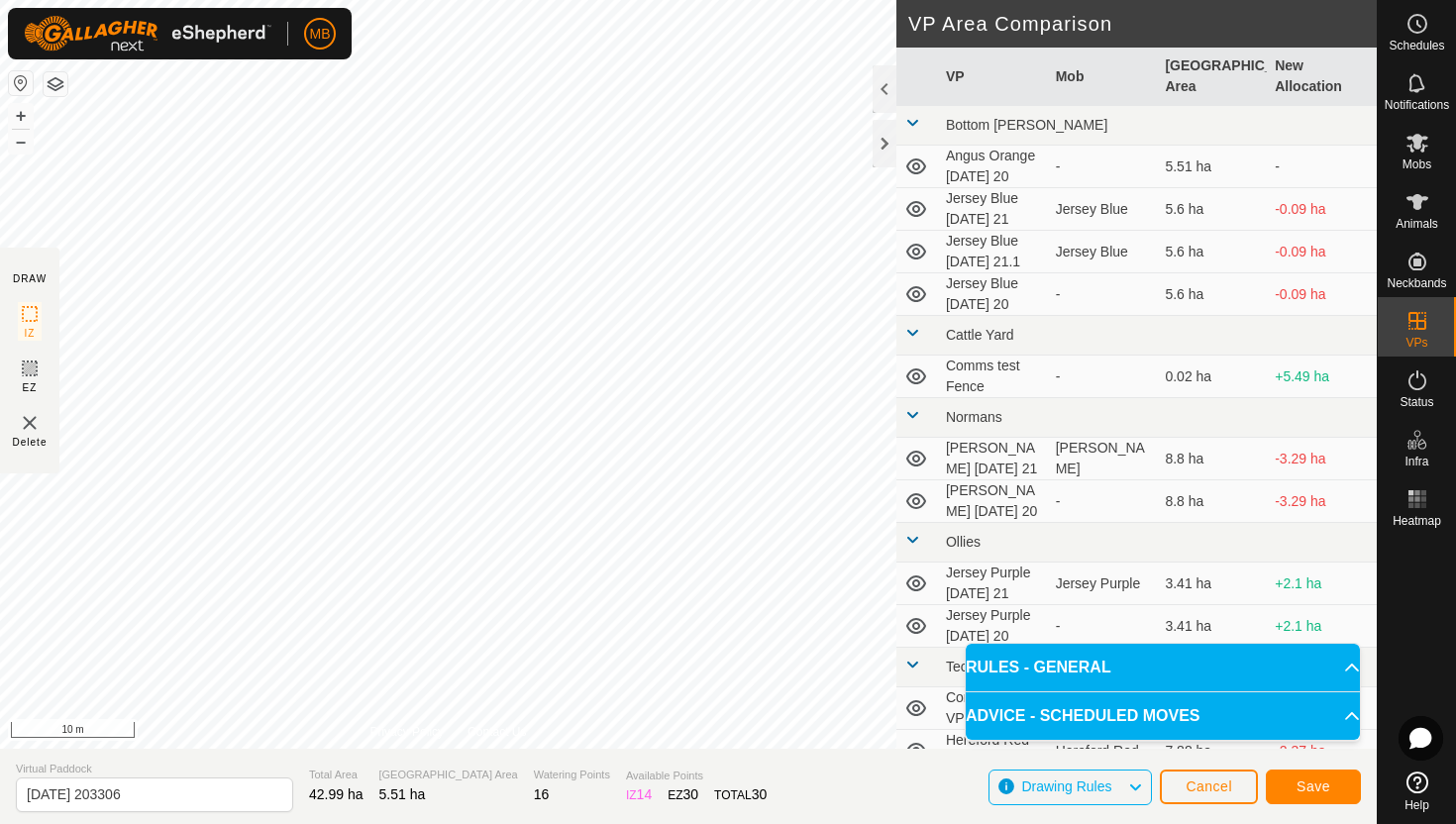 click on "MB Schedules Notifications Mobs Animals Neckbands VPs Status Infra Heatmap Help DRAW IZ EZ Delete Privacy Policy Contact Us Segment length must be longer than 5 m  (Current: 1.5 m) . + – ⇧ i 10 m VP Area Comparison     VP   Mob   Grazing Area   New Allocation  Bottom Davey  Angus Orange Sunday 20  -  5.51 ha   -   Jersey Blue Monday 21   Jersey Blue   5.6 ha  -0.09 ha  Jersey Blue Monday 21.1   Jersey Blue   5.6 ha  -0.09 ha  Jersey Blue Sunday 20  -  5.6 ha  -0.09 ha Cattle Yard  Comms test Fence  -  0.02 ha  +5.49 ha Normans  Angus Green Monday 21   Angus Green   8.8 ha  -3.29 ha  Angus Green Sunday 20  -  8.8 ha  -3.29 ha Ollies  Jersey Purple Monday 21   Jersey Purple   3.41 ha  +2.1 ha  Jersey Purple Sunday 20  -  3.41 ha  +2.1 ha Techno  Comms Test VP  -  25.11 ha  -19.6 ha  Hereford Red Monday 21   Hereford Red   7.88 ha  -2.37 ha  Hereford Red Sunday 20.1  -  7.88 ha  -2.37 ha  Jersey Yellow Monday 21   Jersey Yellow   16.58 ha  -11.07 ha  Jersey Yellow Monday 21.1   Jersey Yellow  - -" at bounding box center (728, 412) 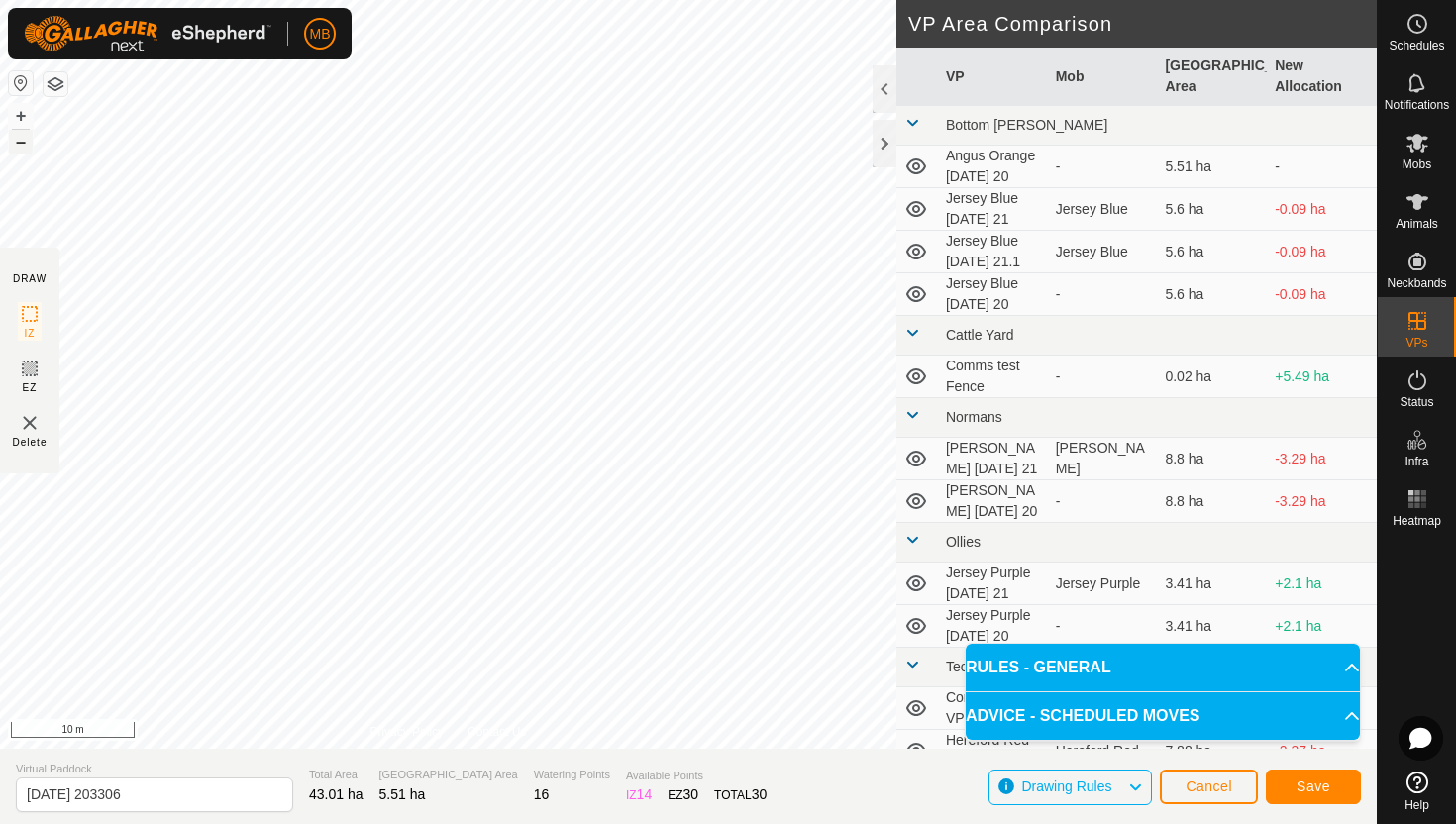 click on "–" at bounding box center [21, 142] 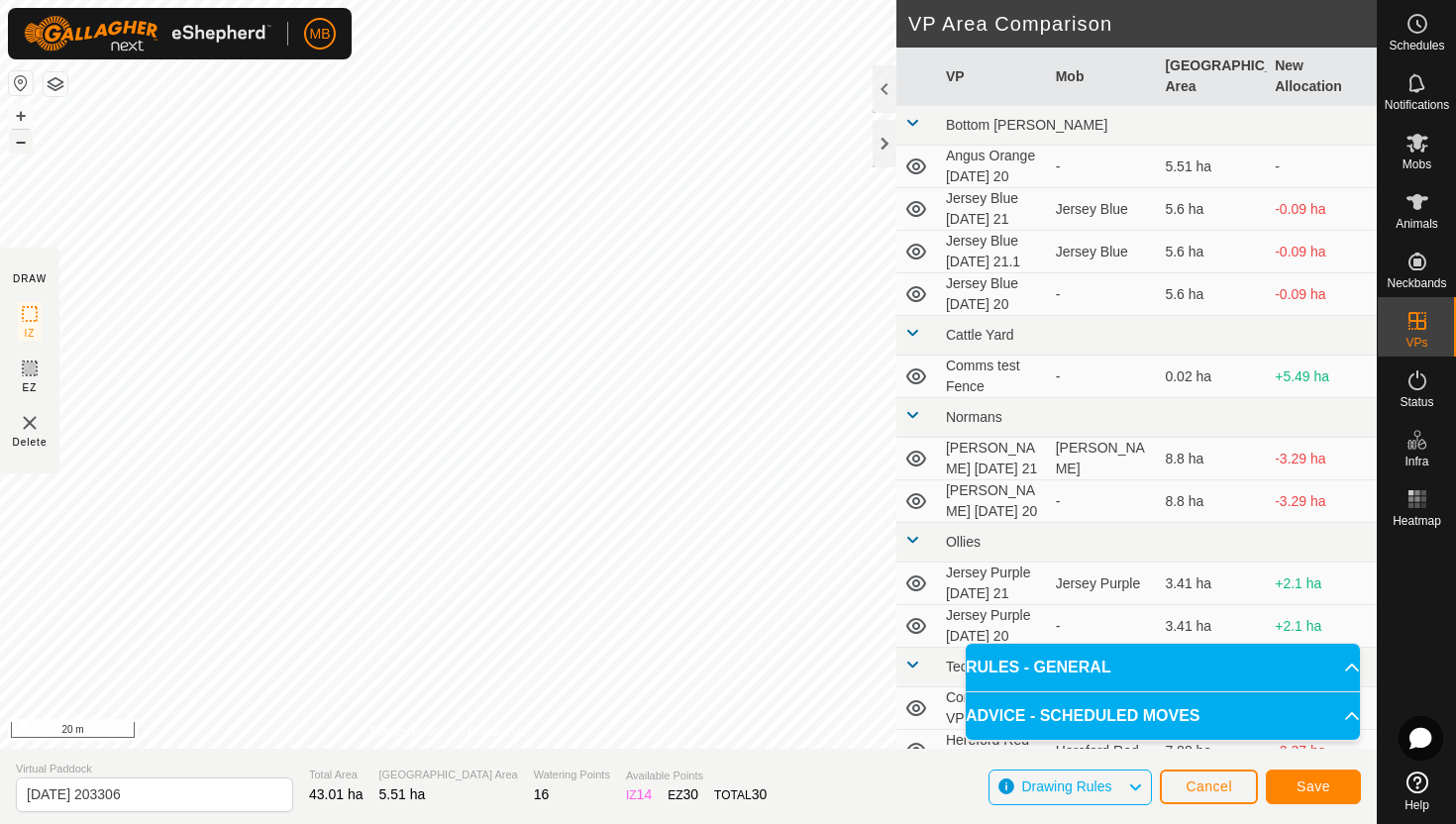 click on "–" at bounding box center (21, 142) 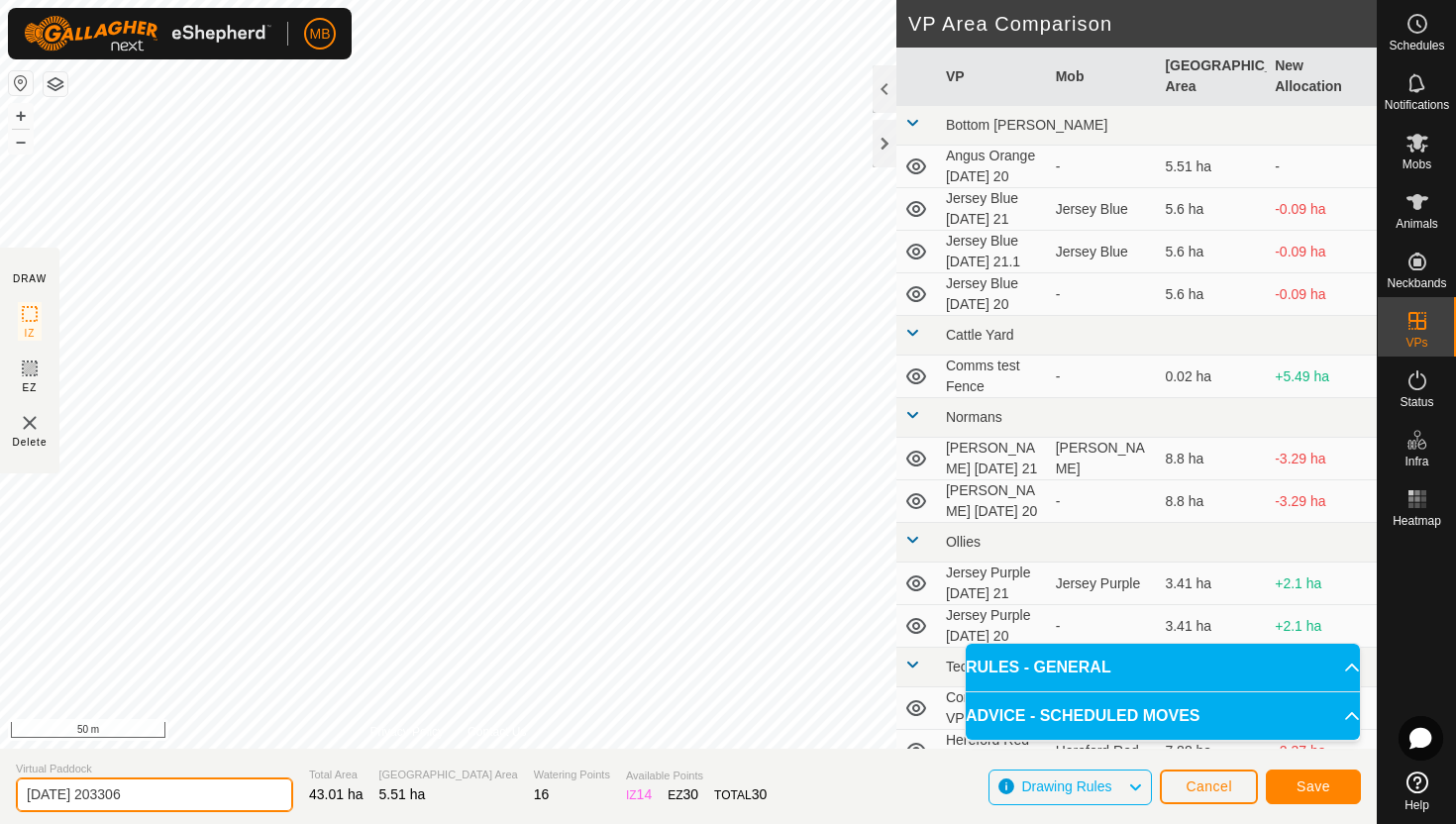 click on "2025-07-21 203306" 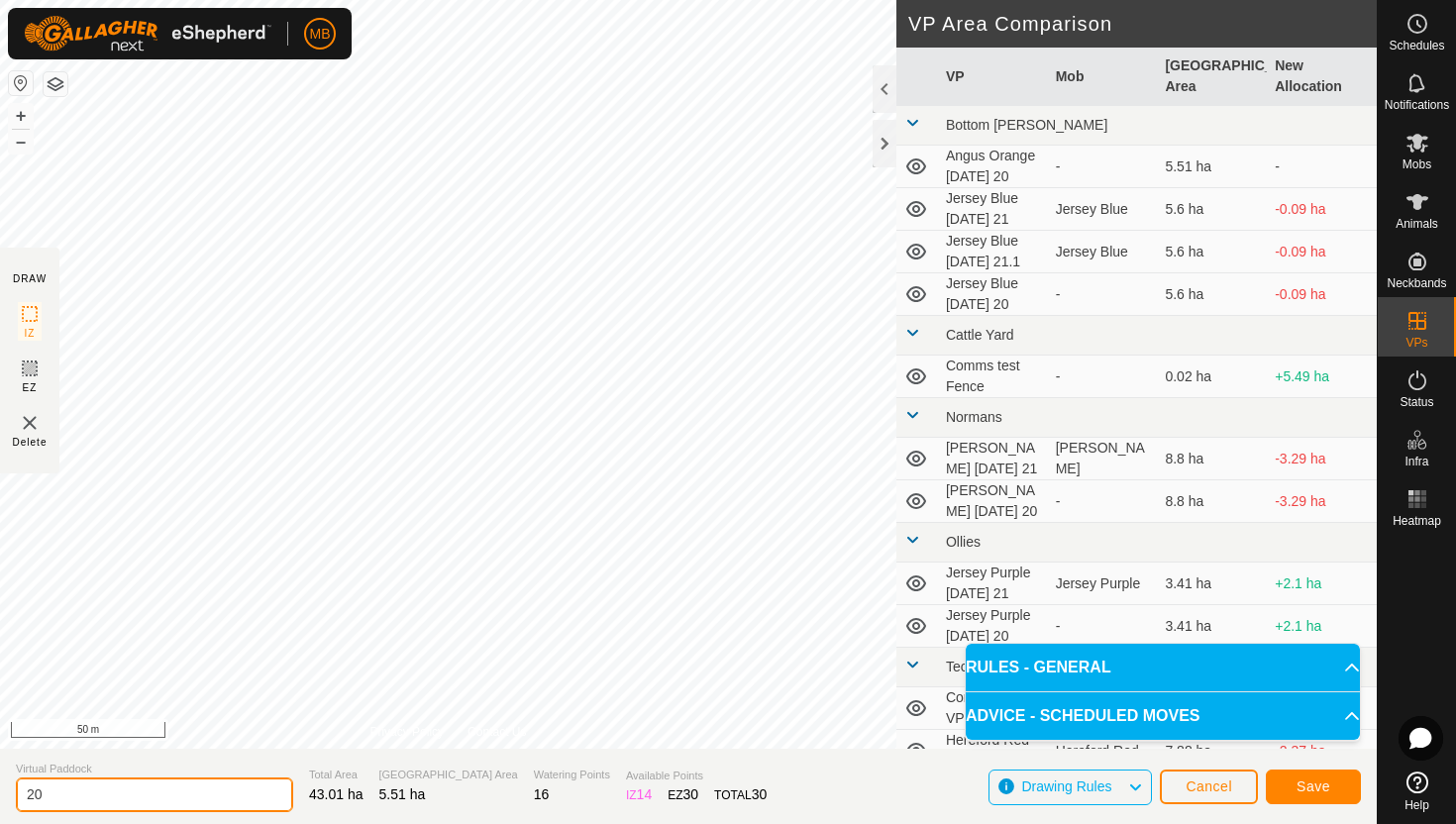 type on "2" 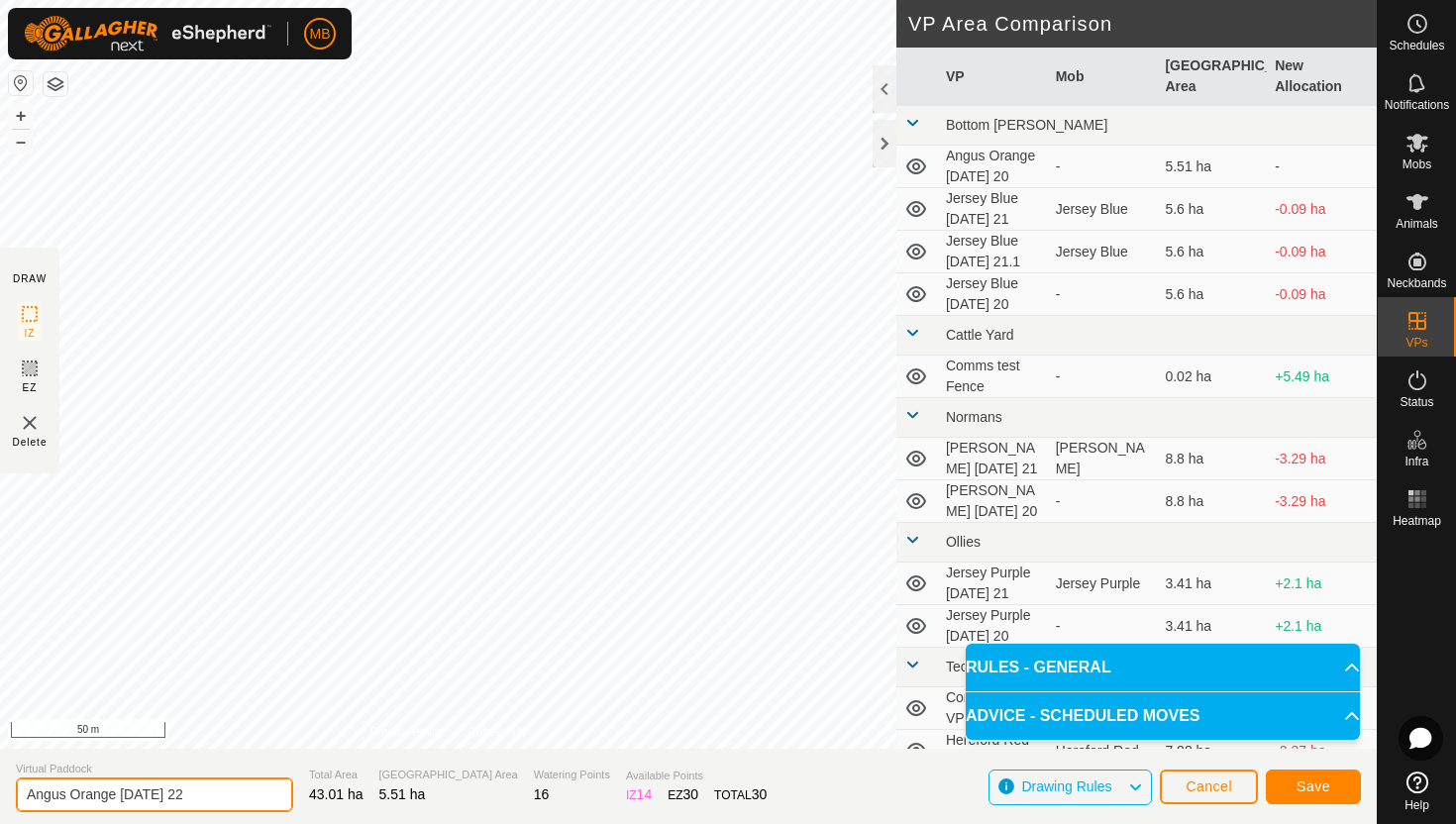 type on "Angus Orange [DATE] 22" 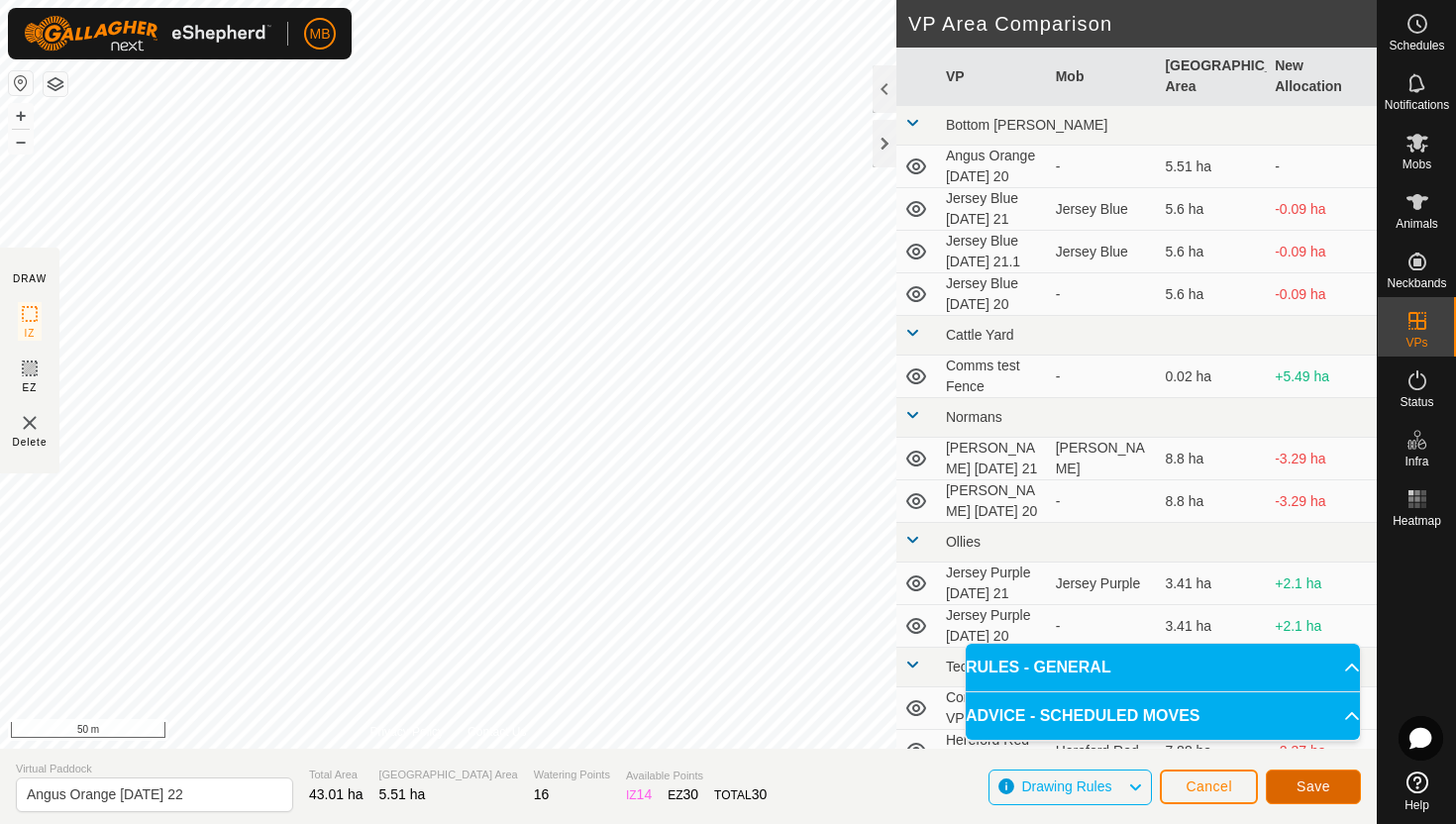 click on "Save" 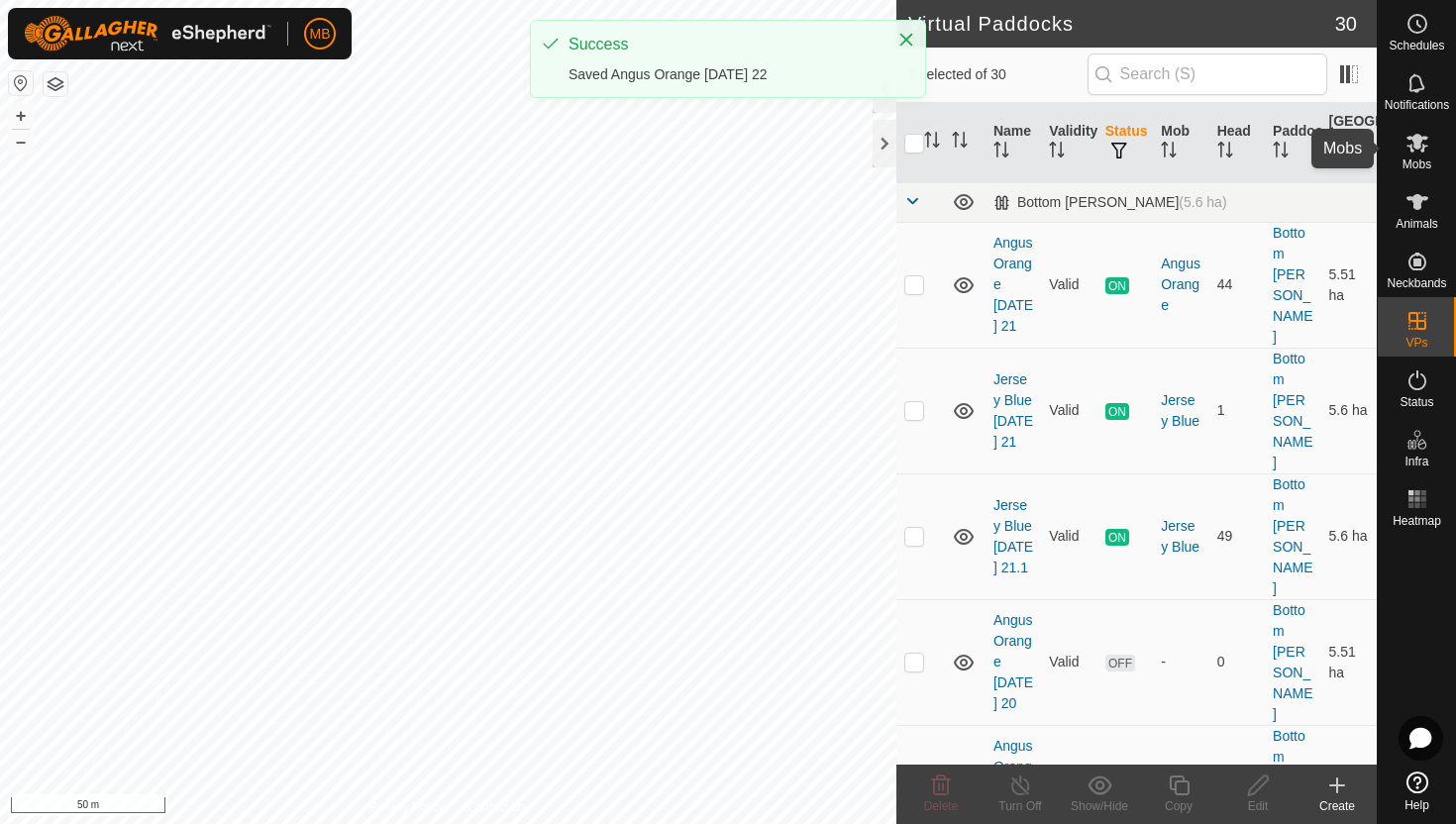 click 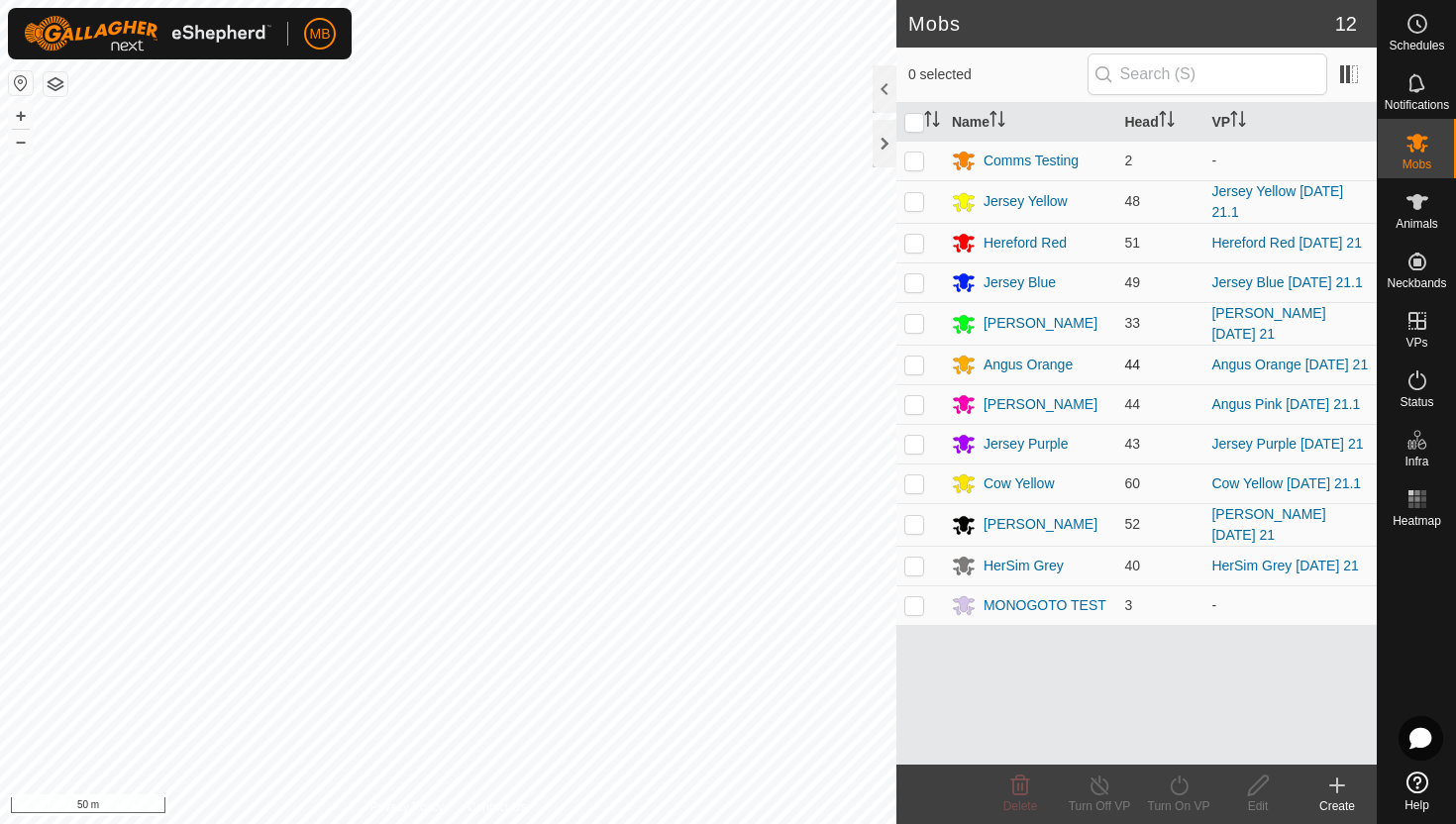 click at bounding box center (914, 364) 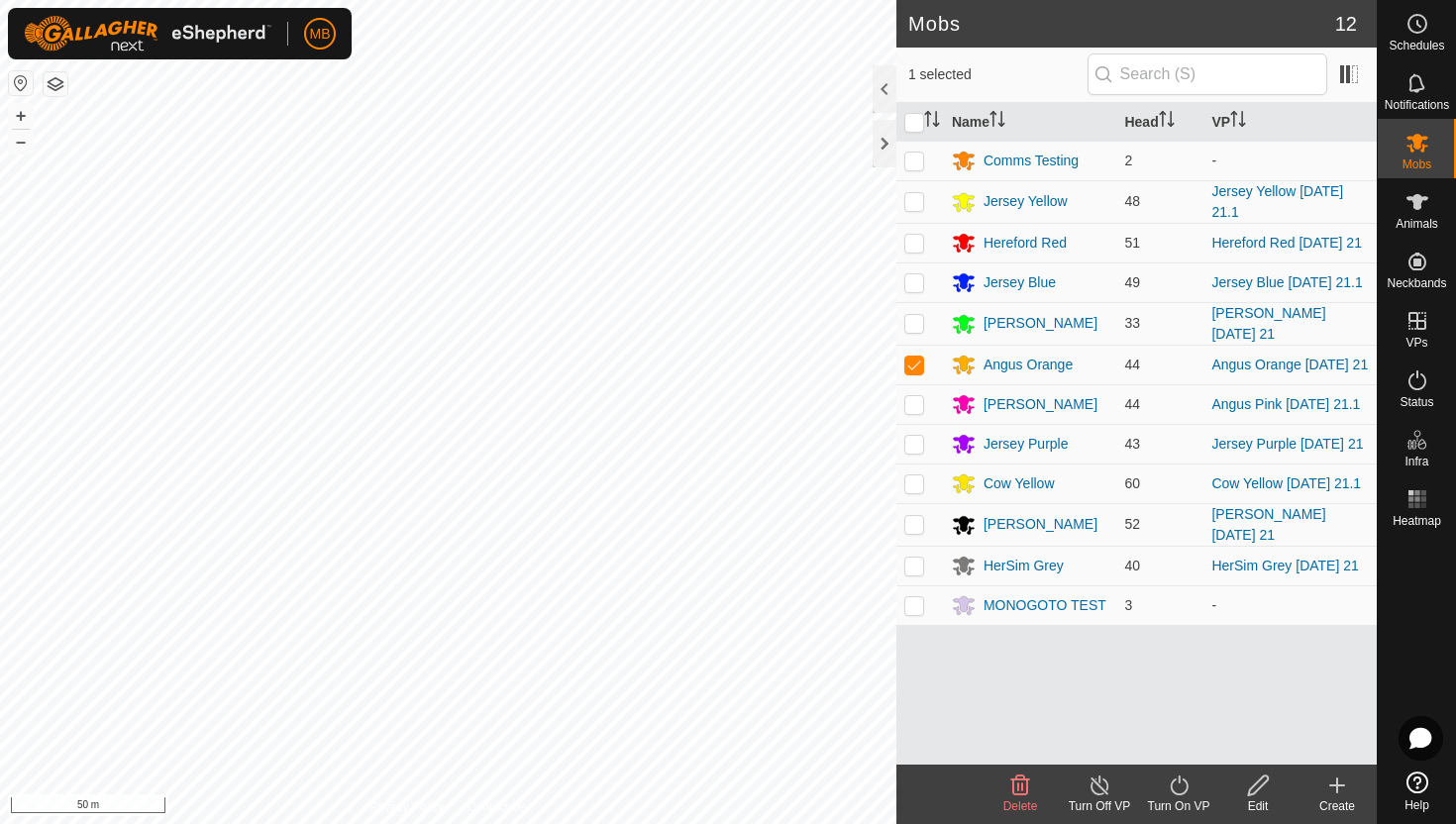 click 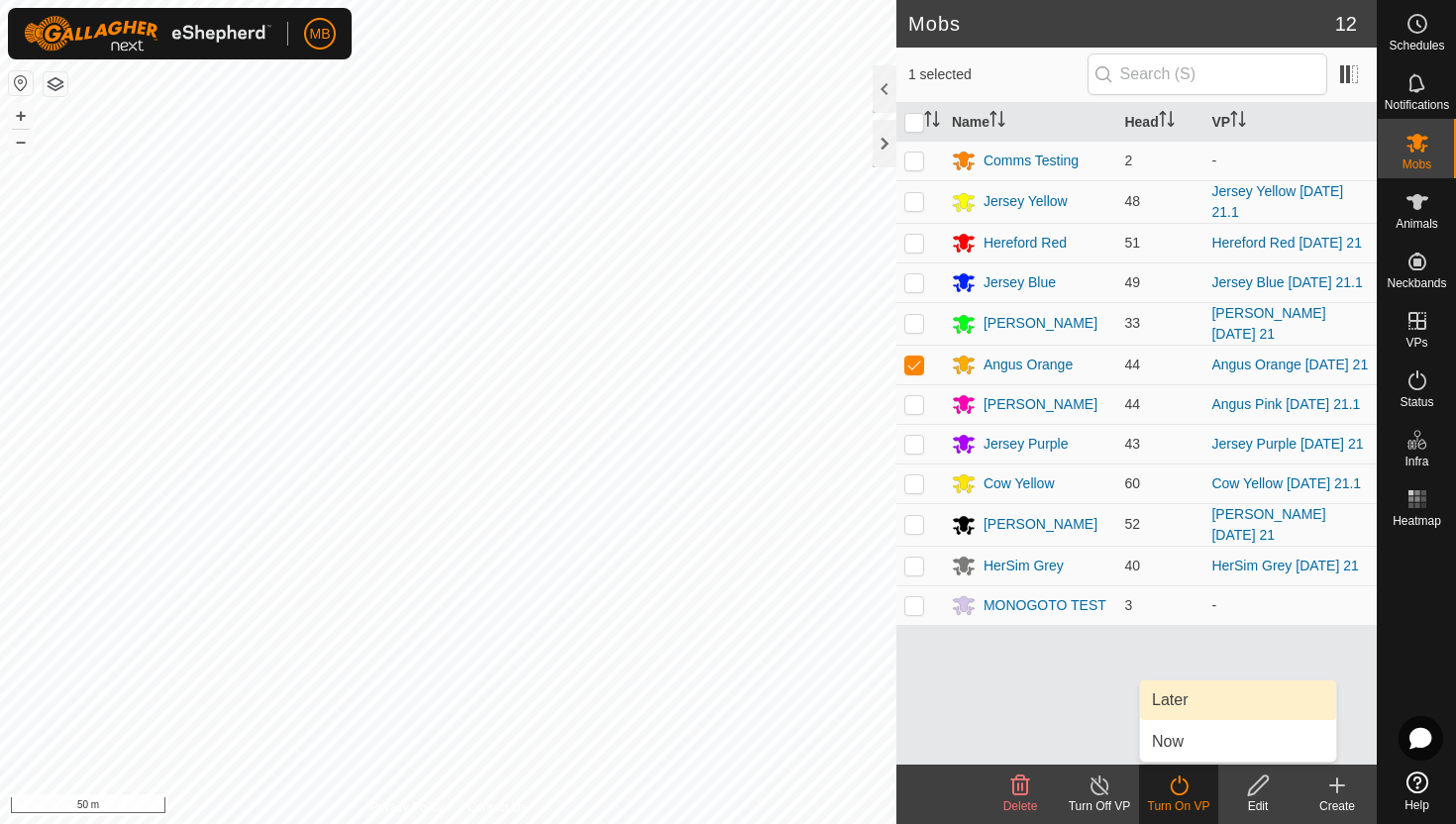 click on "Later" at bounding box center [1238, 700] 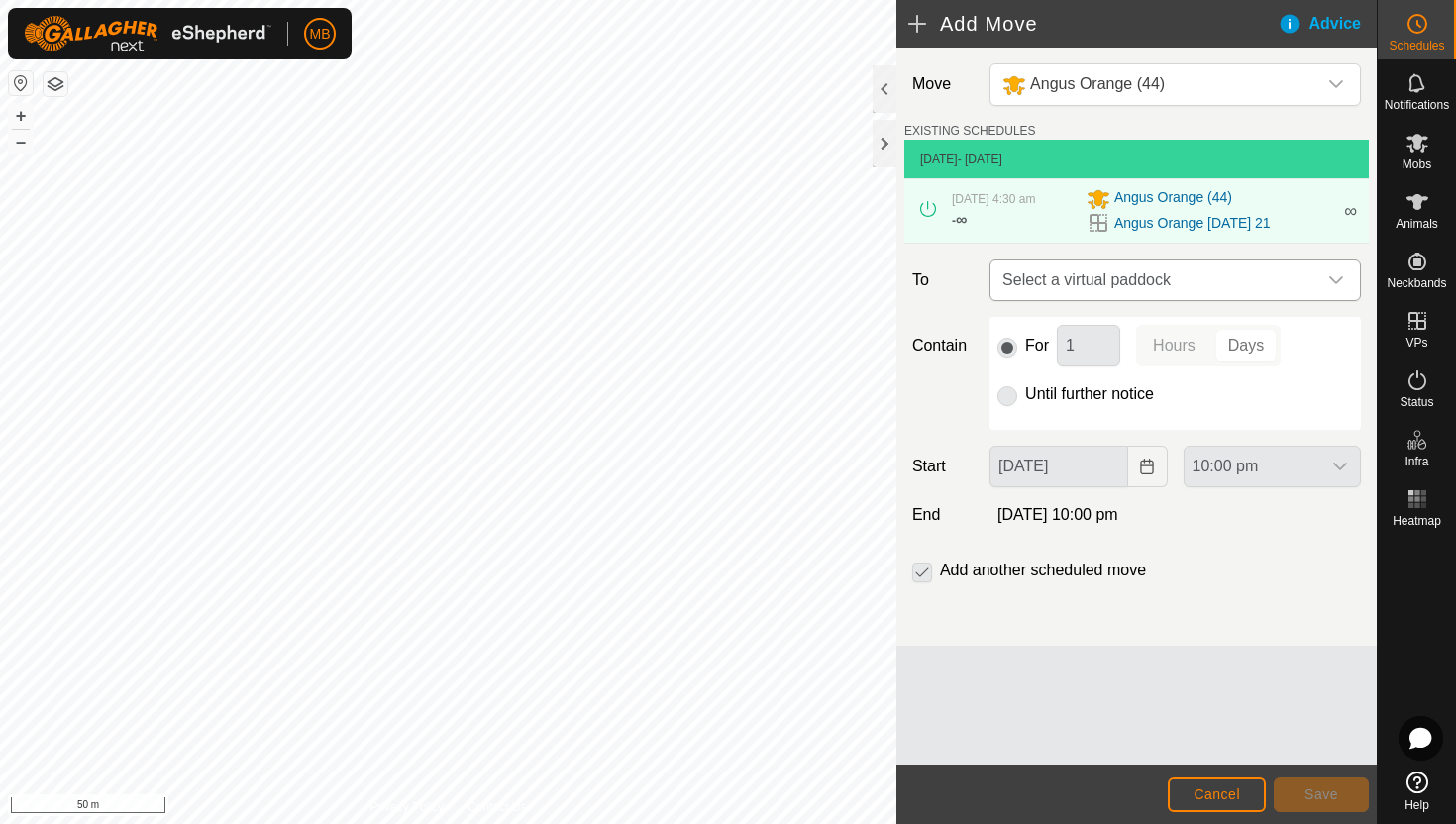 click on "Select a virtual paddock" at bounding box center (1155, 280) 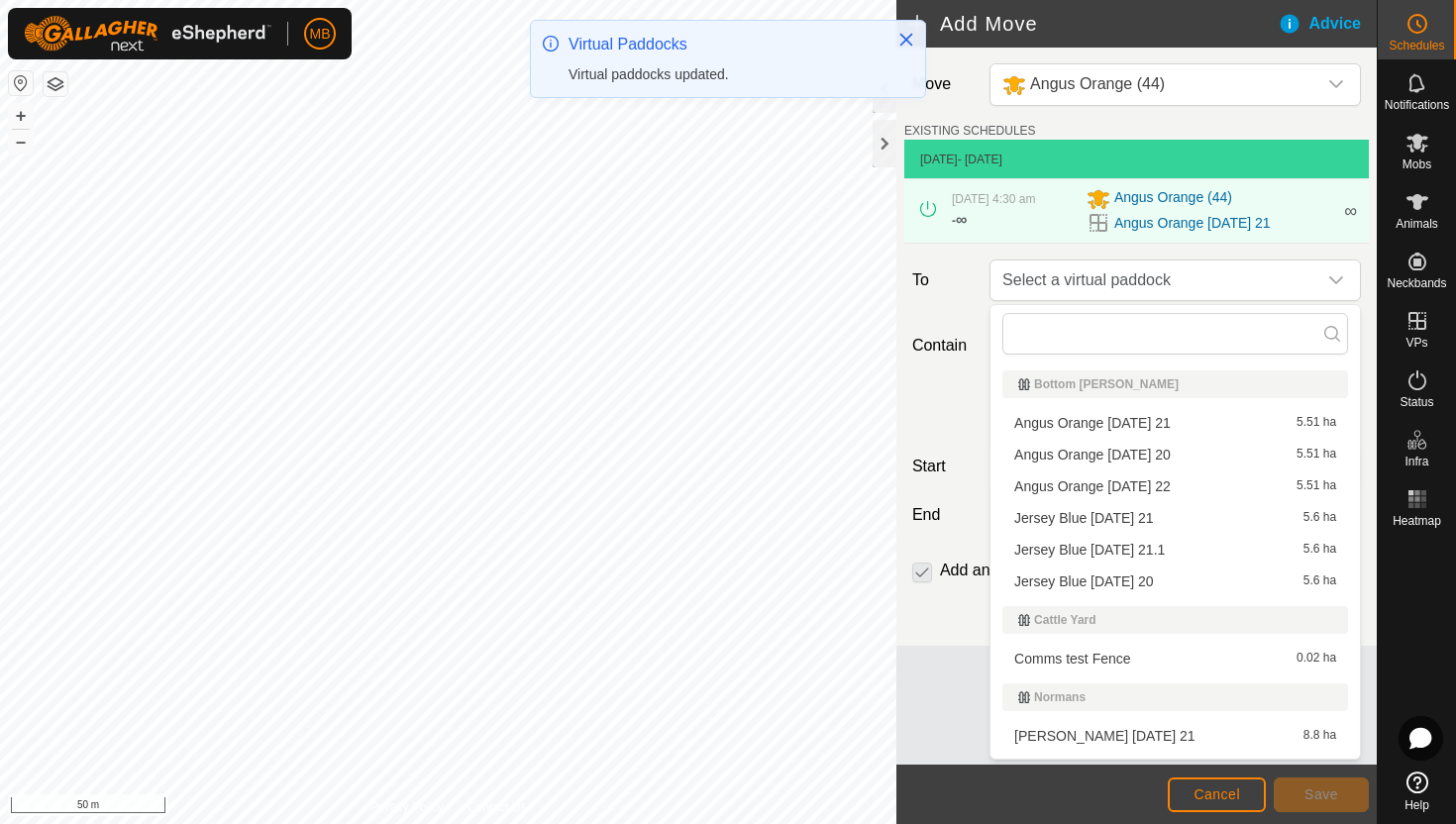 click on "Angus Orange Tuesday 22  5.51 ha" at bounding box center [1175, 486] 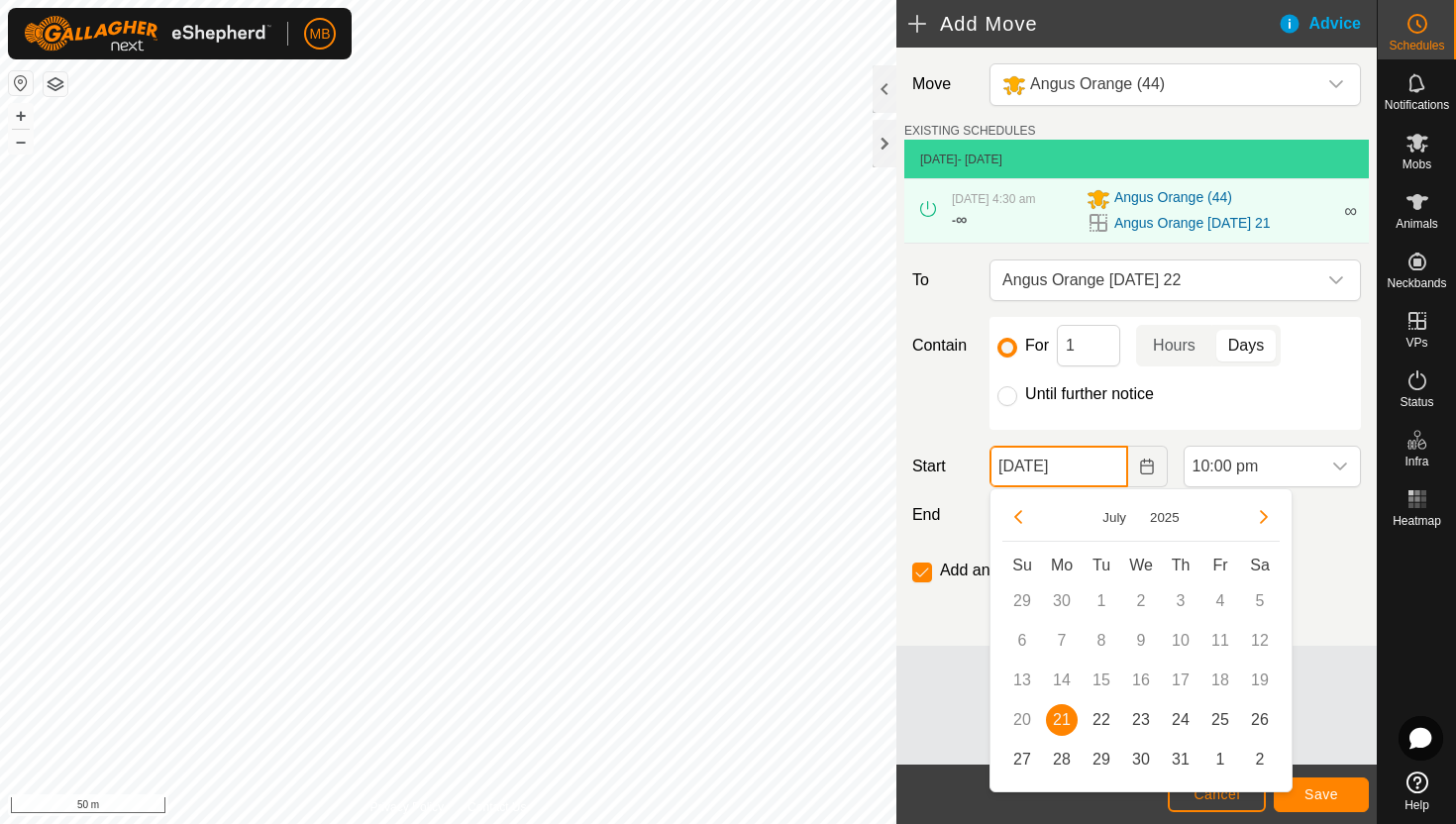 click on "21 Jul, 2025" 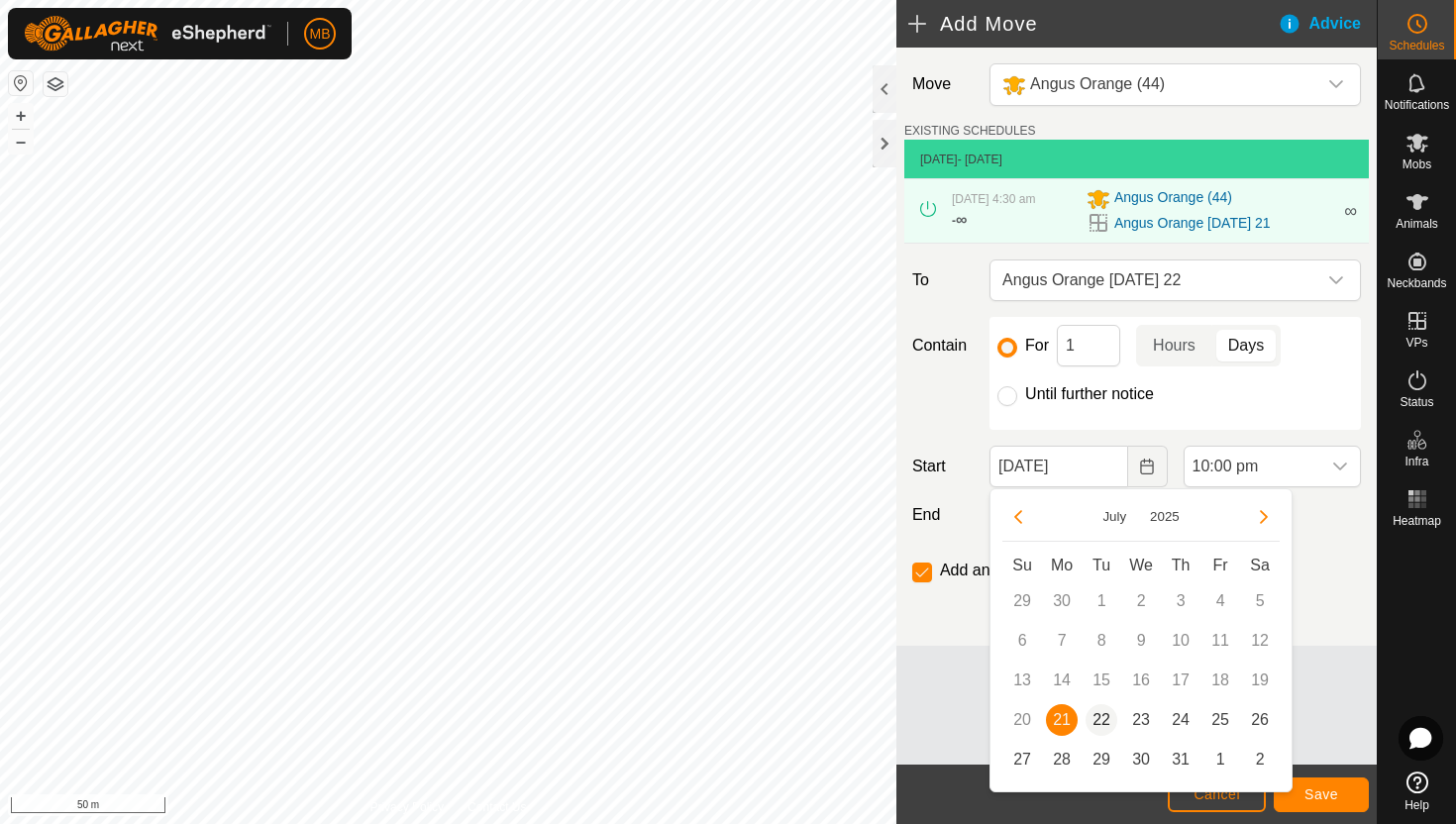 click on "22" at bounding box center [1101, 720] 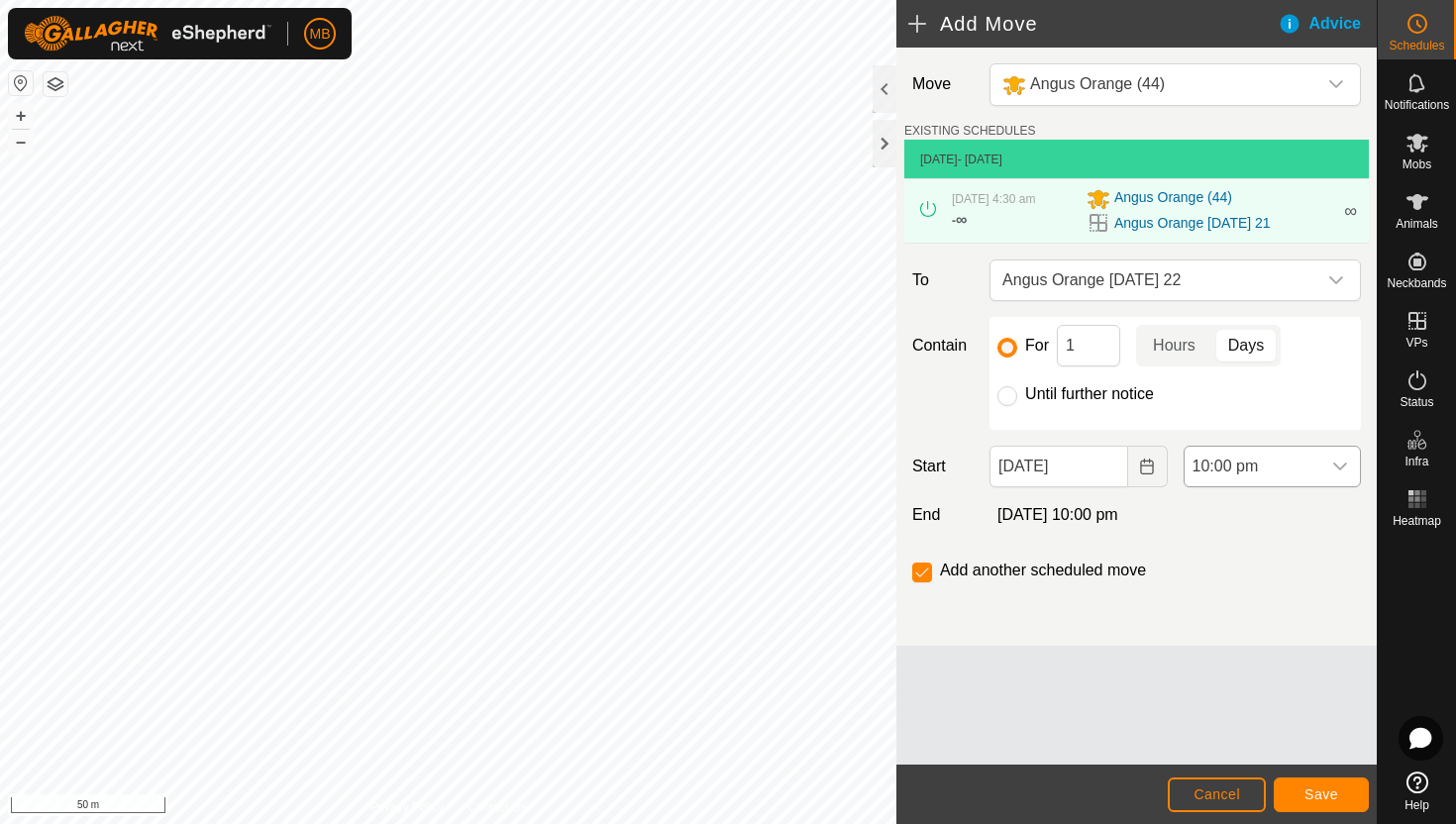 click on "10:00 pm" at bounding box center (1252, 466) 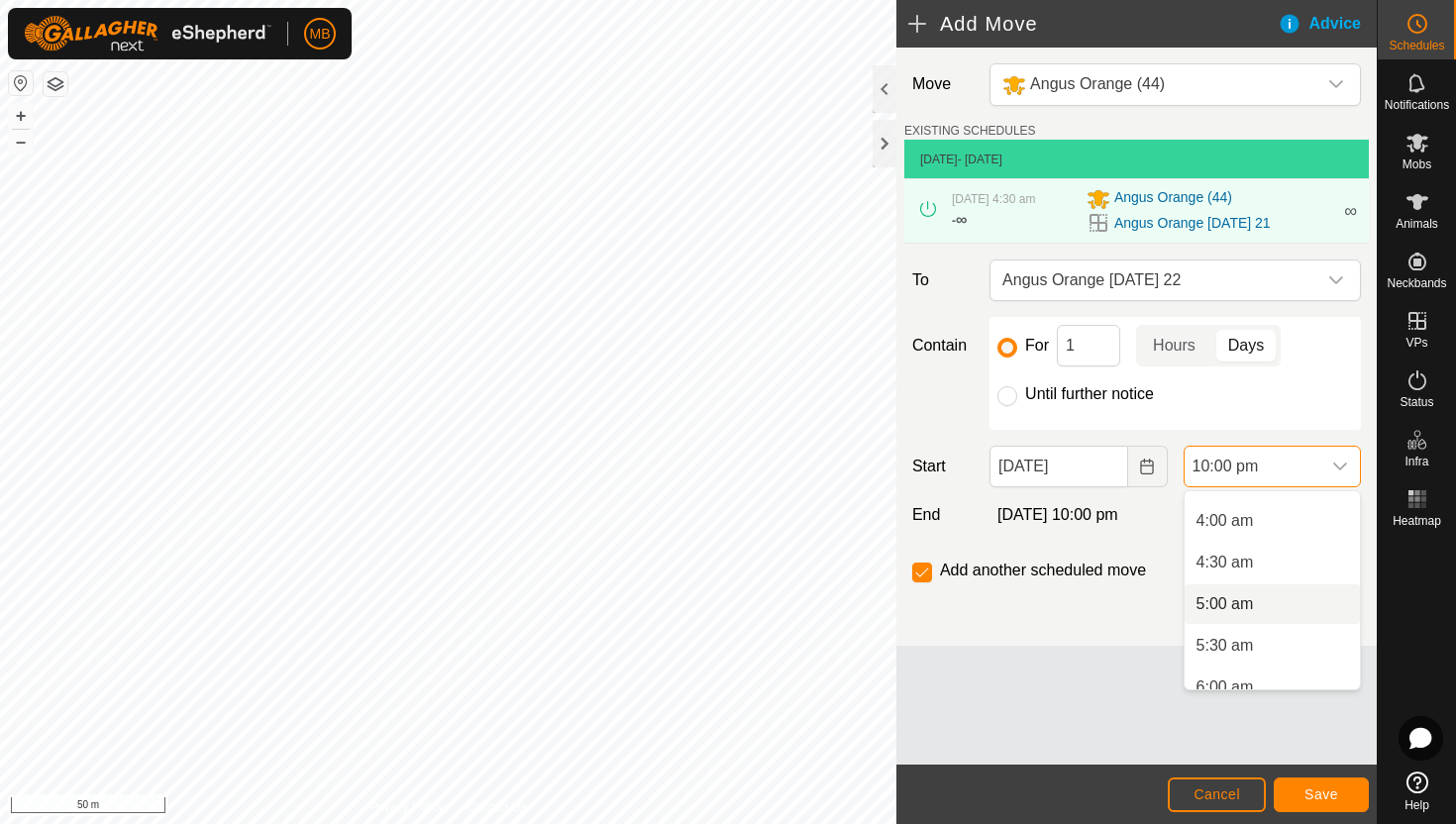 scroll, scrollTop: 320, scrollLeft: 0, axis: vertical 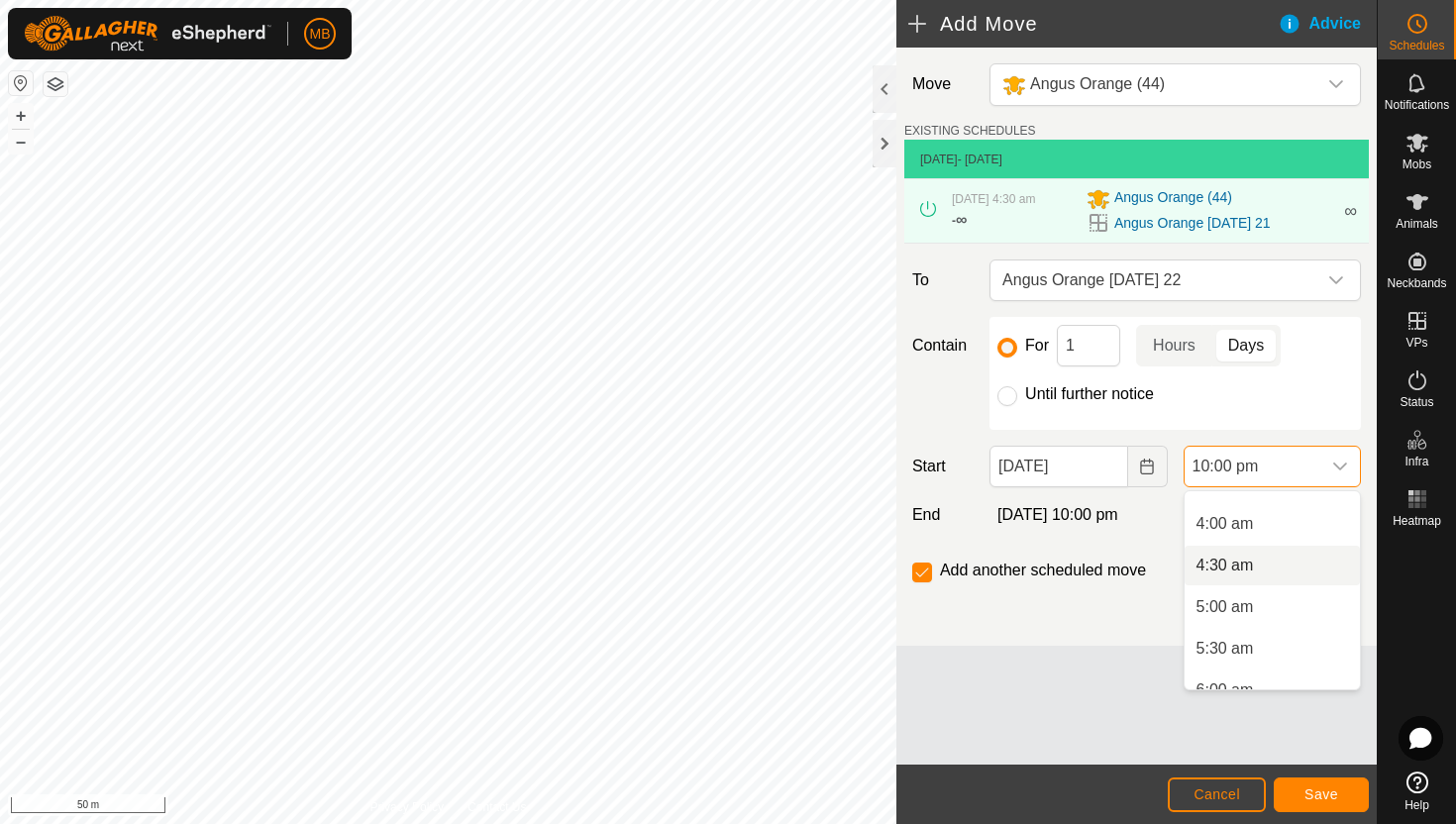 click on "4:30 am" at bounding box center [1272, 566] 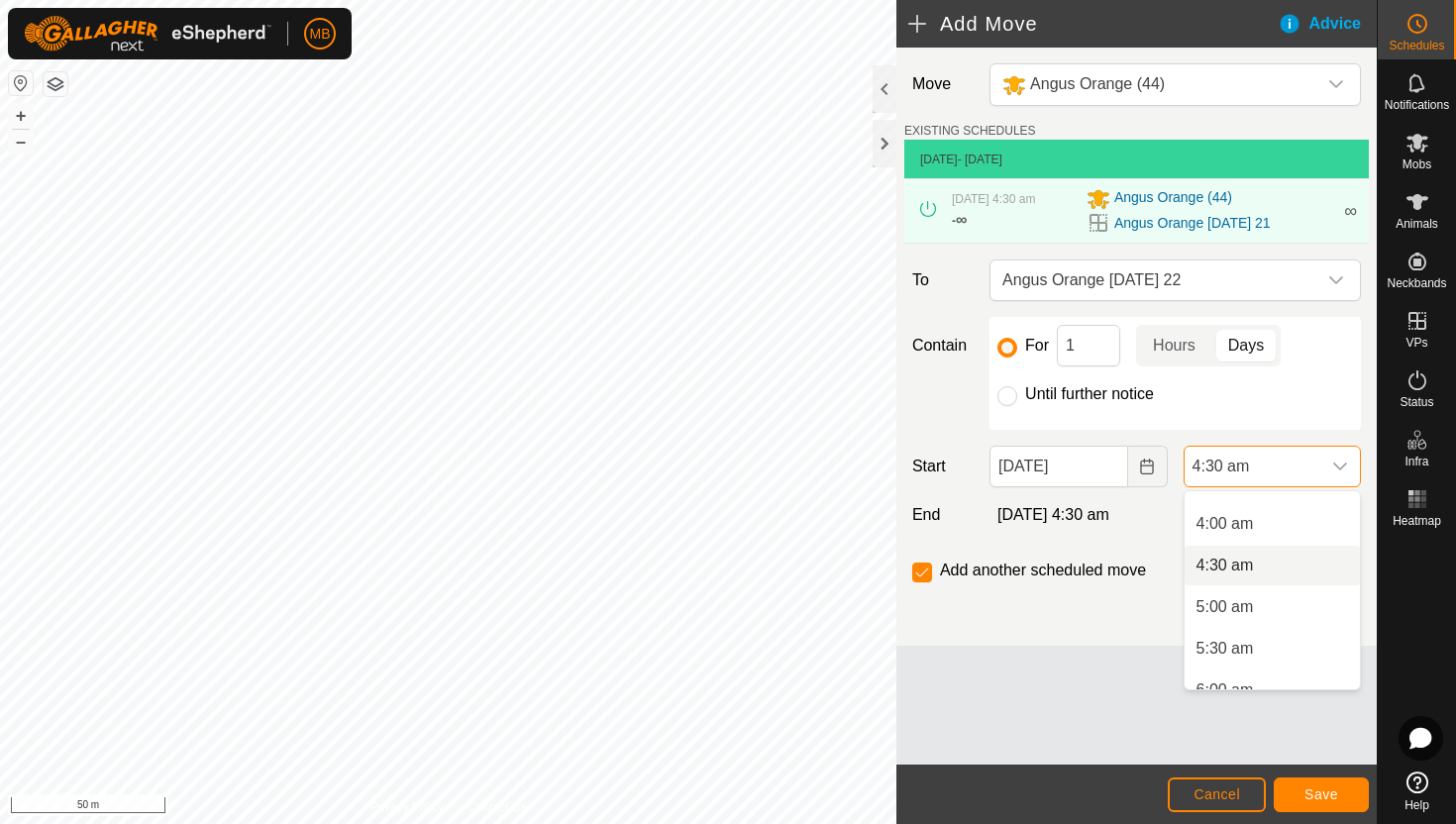 scroll, scrollTop: 0, scrollLeft: 0, axis: both 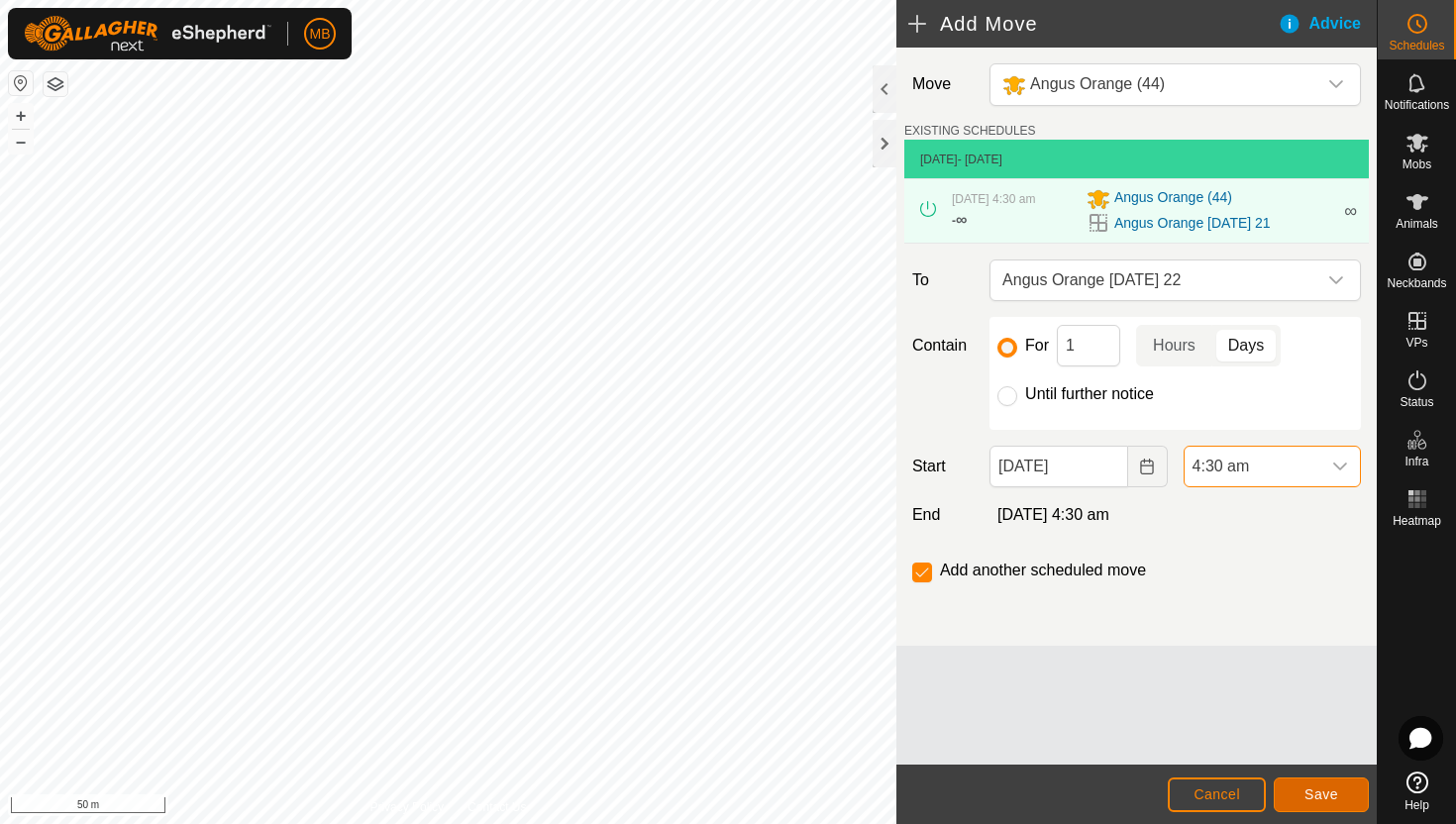 click on "Save" 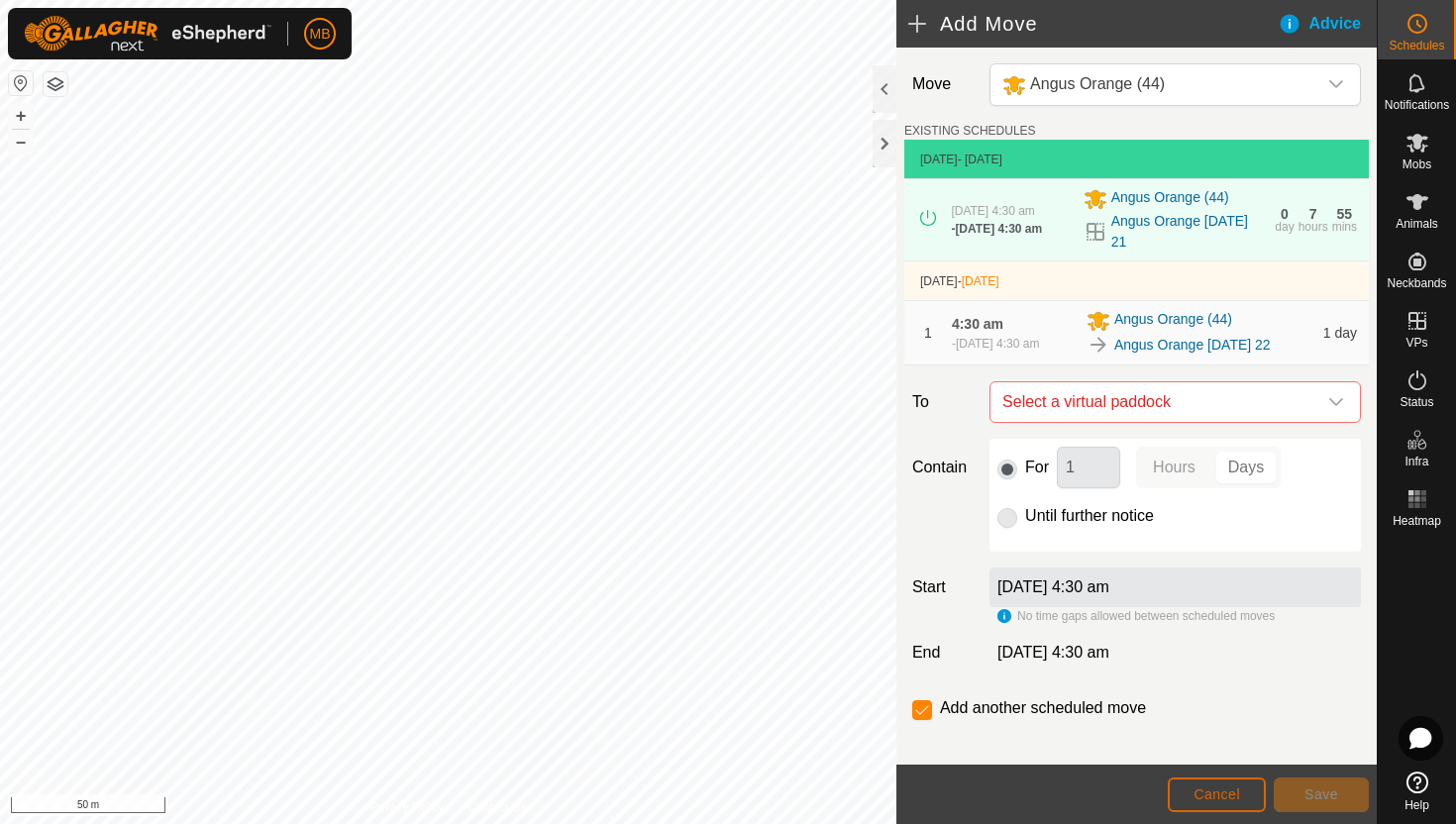 click on "Cancel" 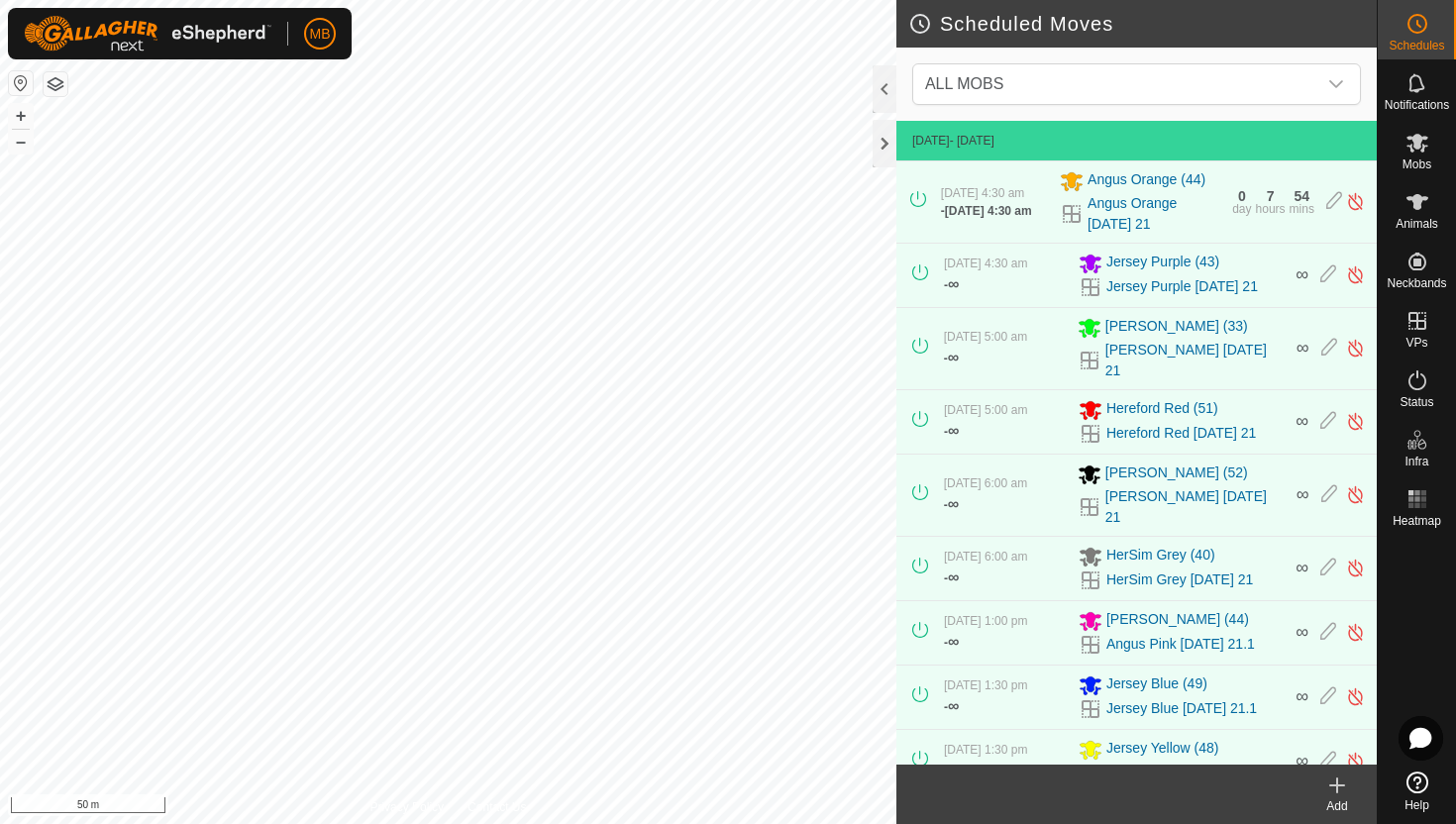 scroll, scrollTop: 185, scrollLeft: 0, axis: vertical 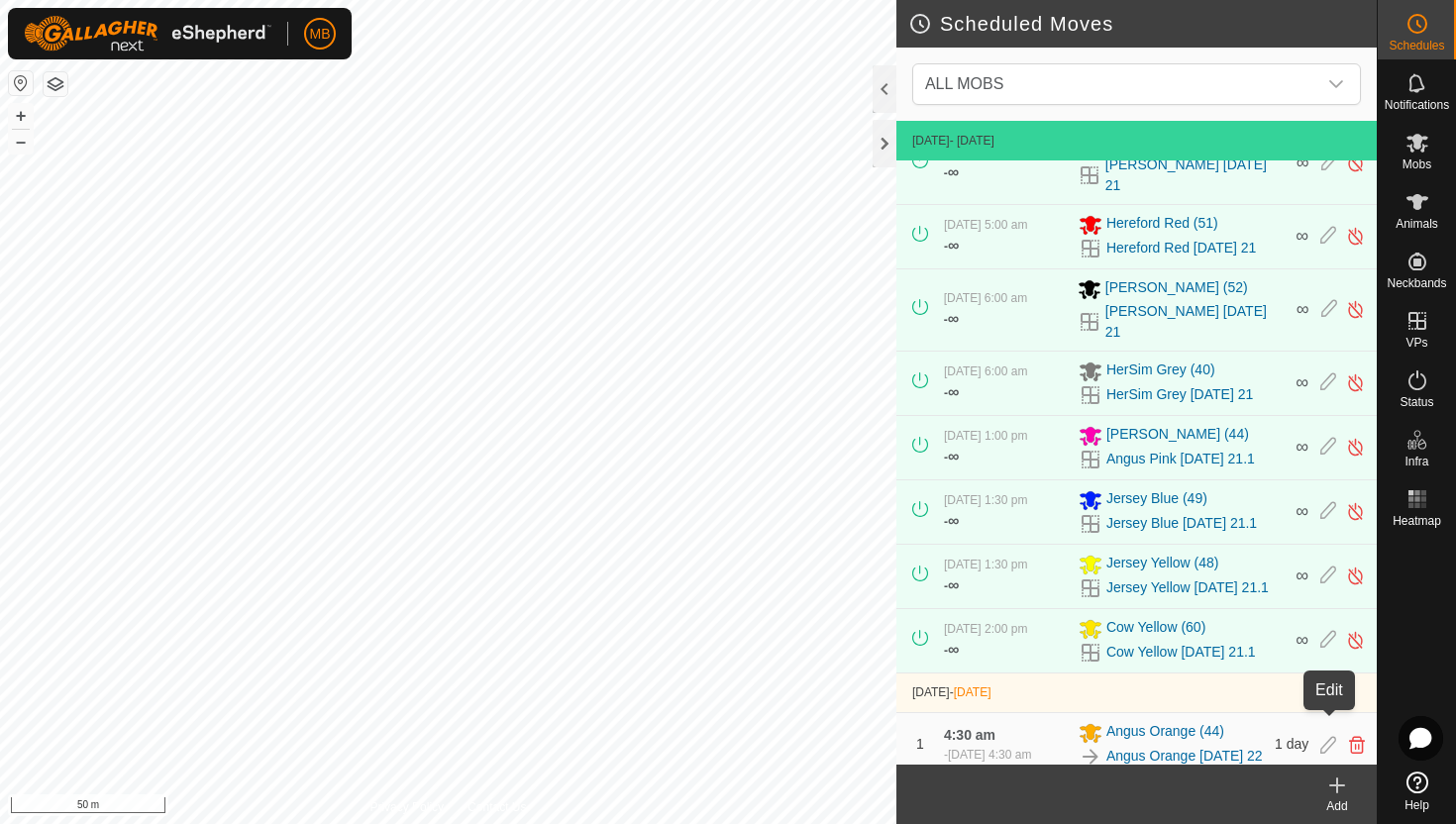 click at bounding box center [1328, 745] 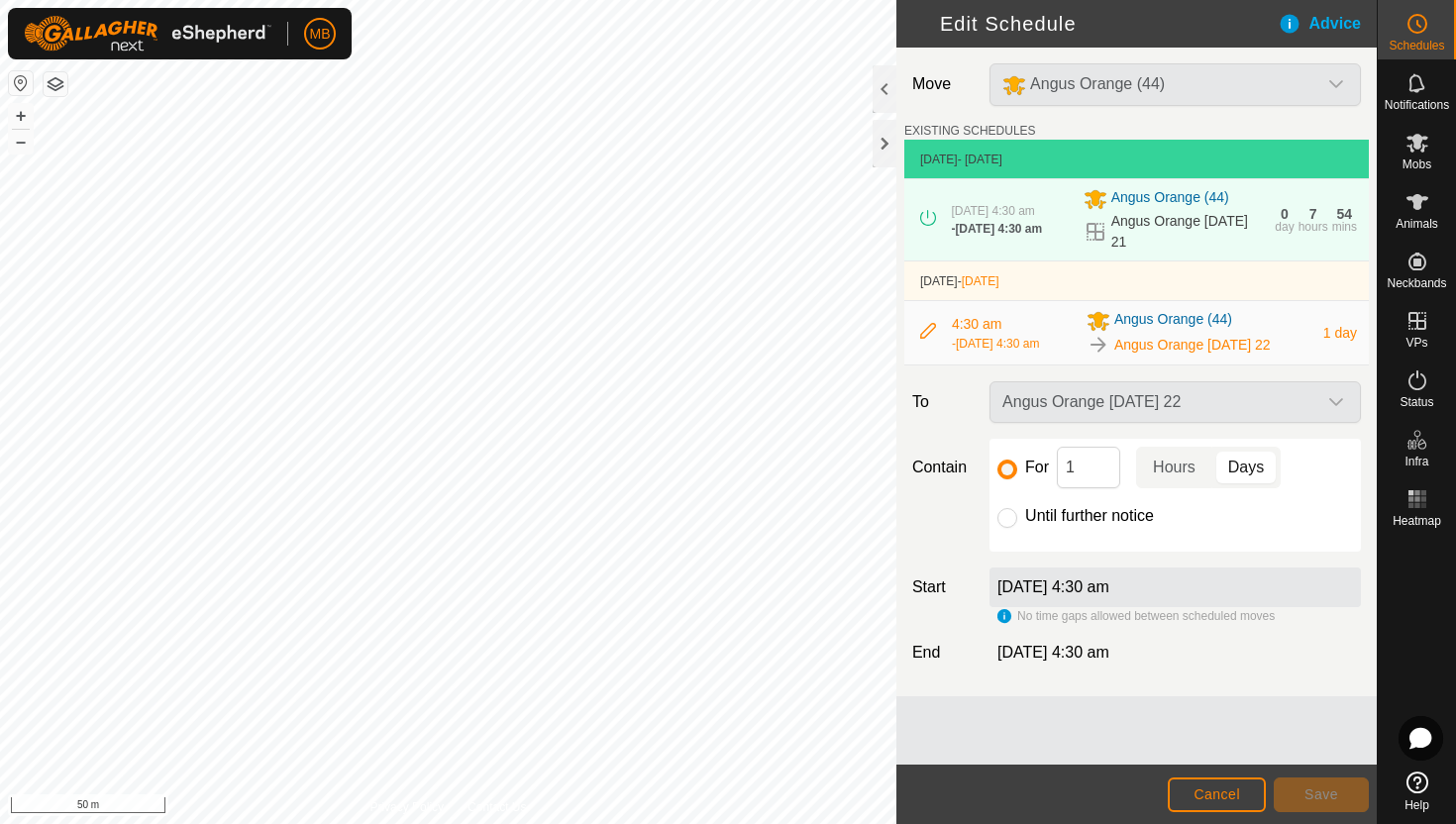 click on "Until further notice" 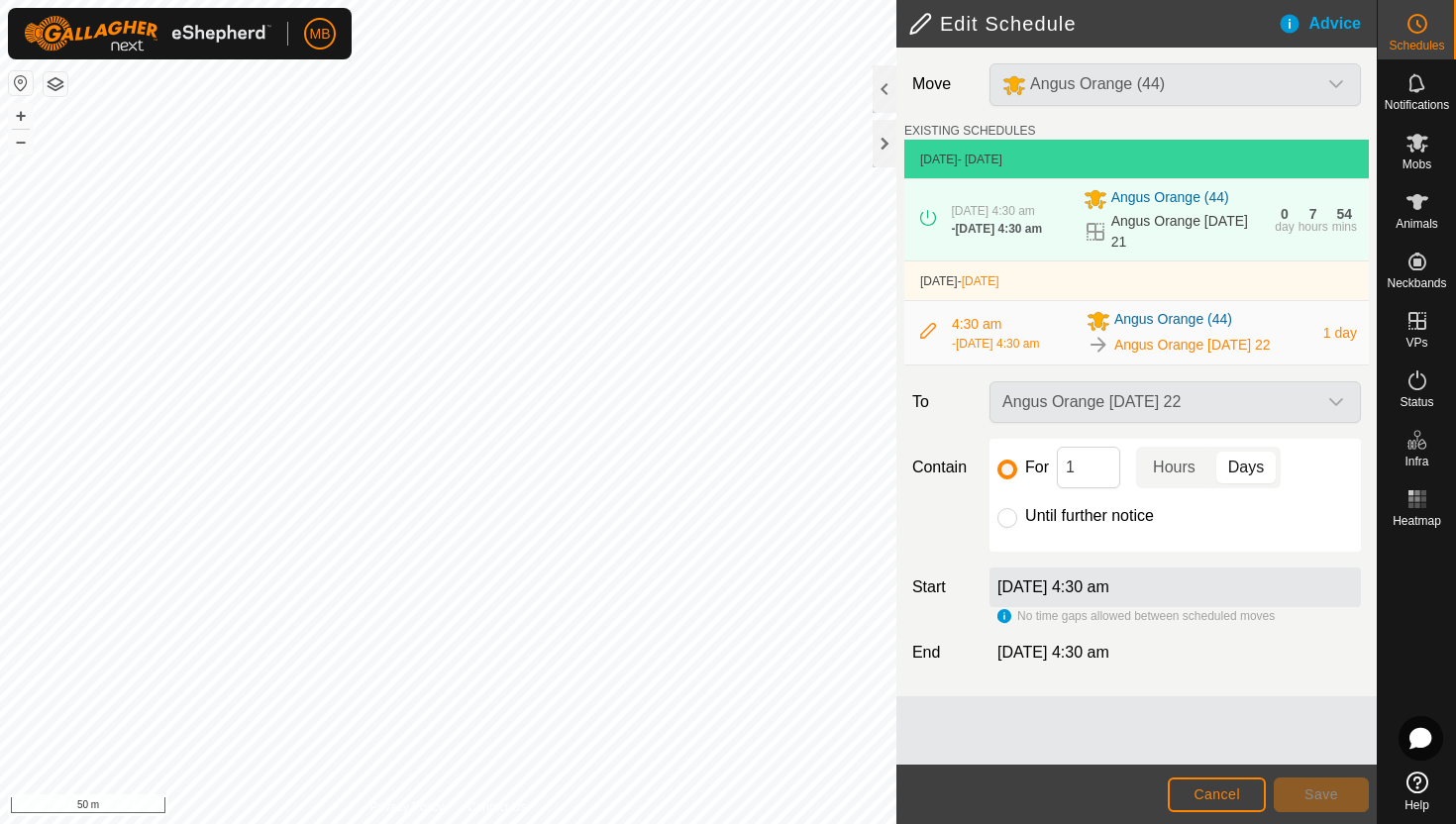 click on "Until further notice" at bounding box center [1007, 518] 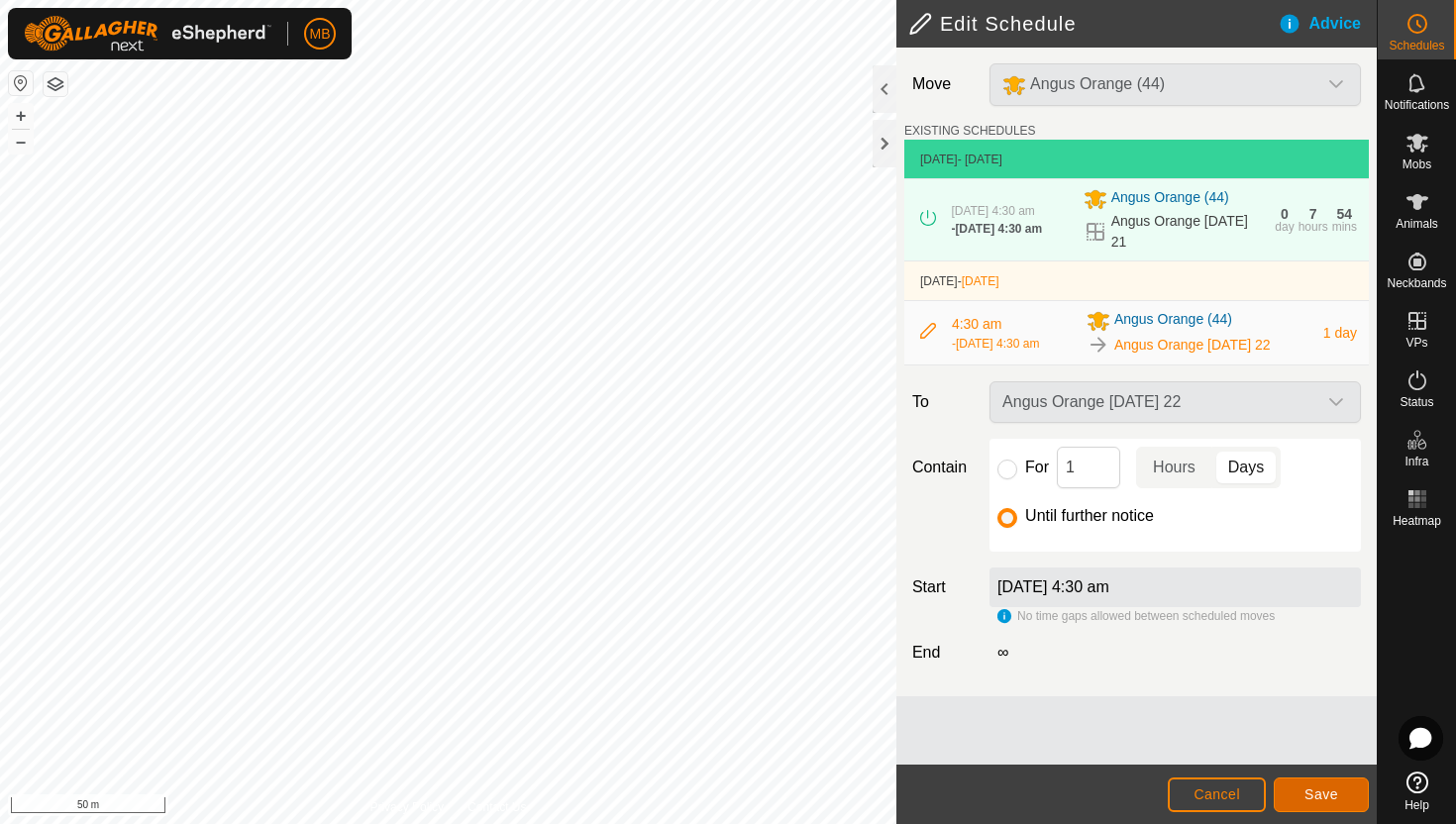click on "Save" 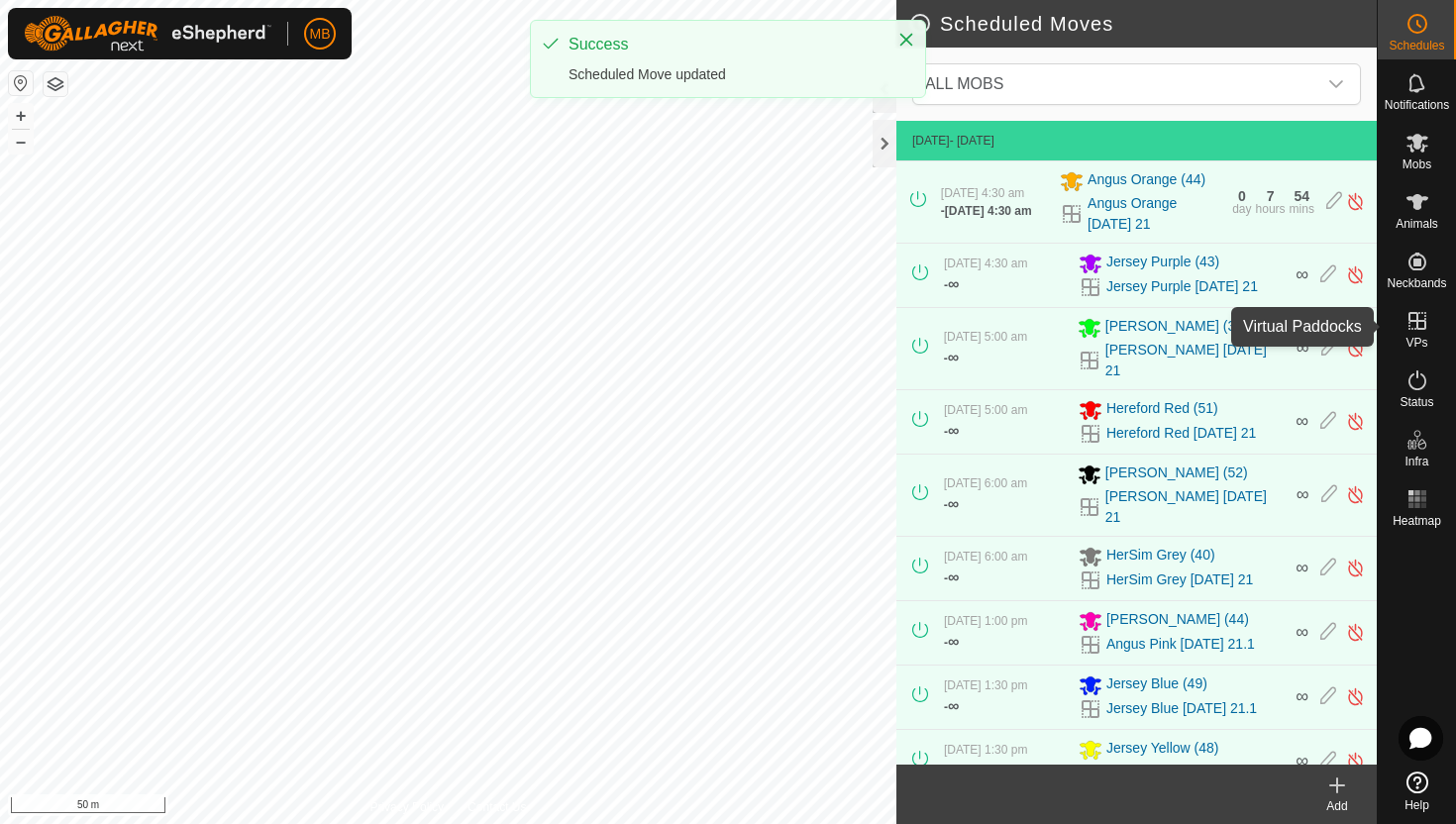 click 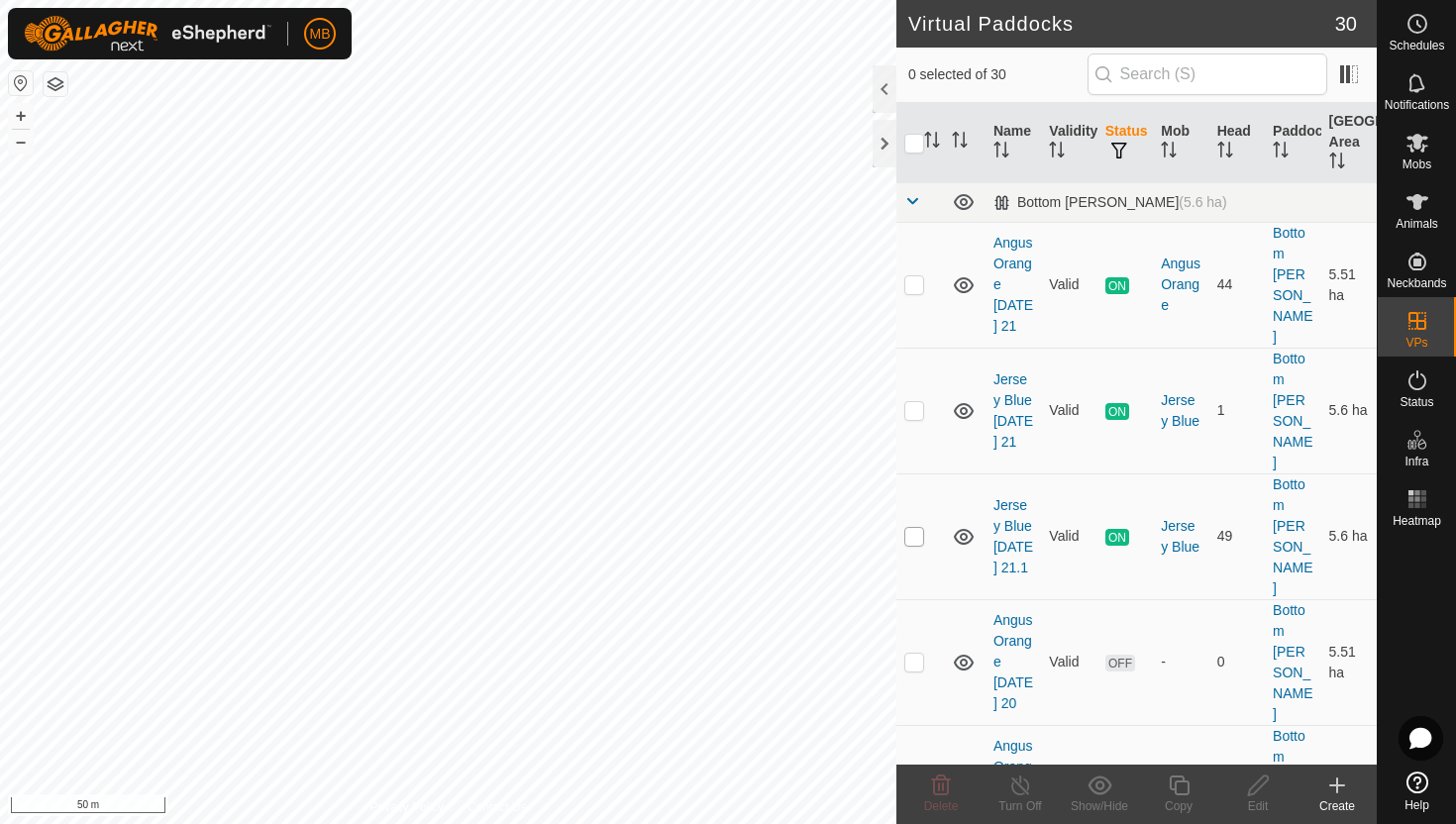click at bounding box center (914, 537) 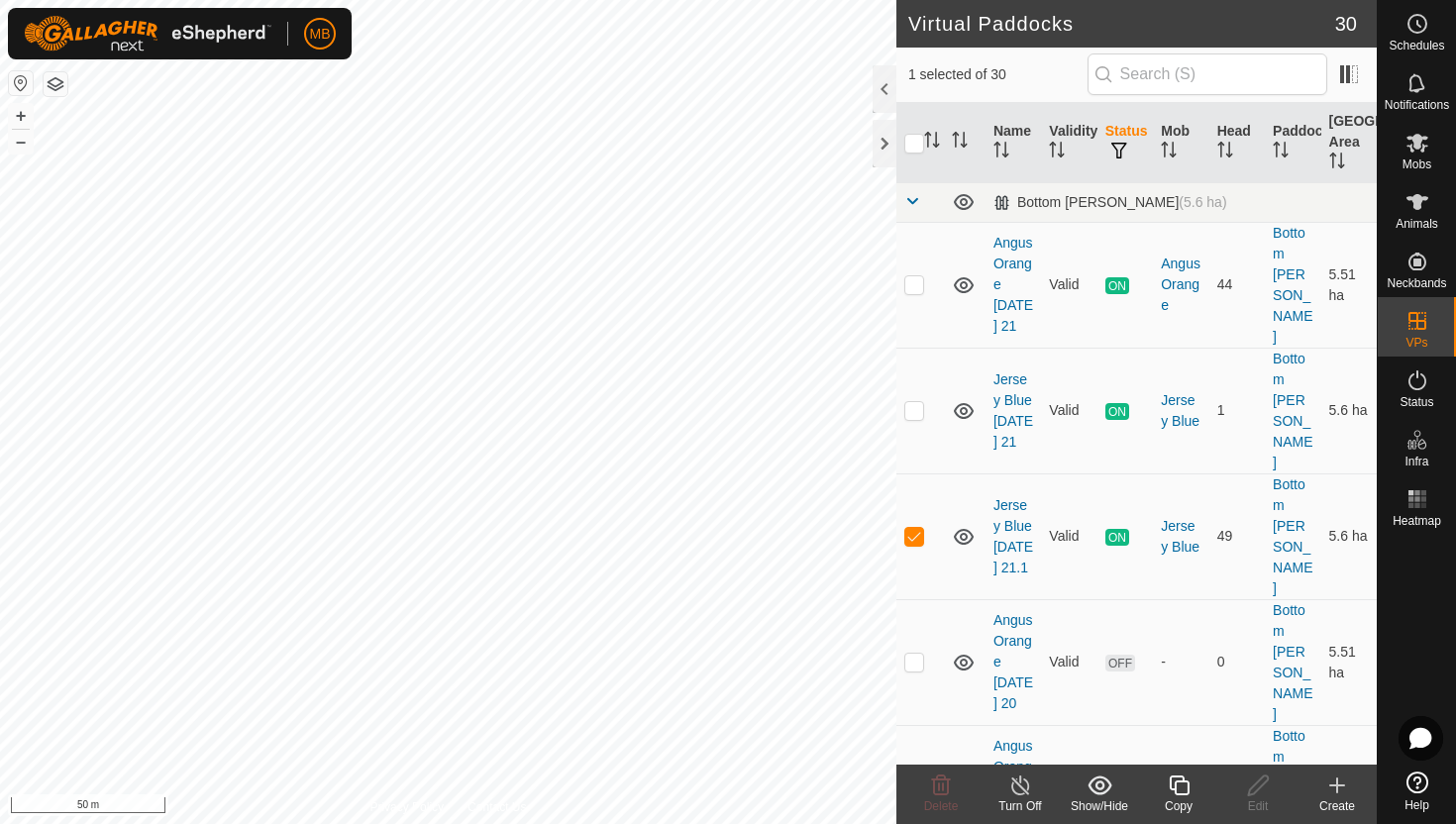 click 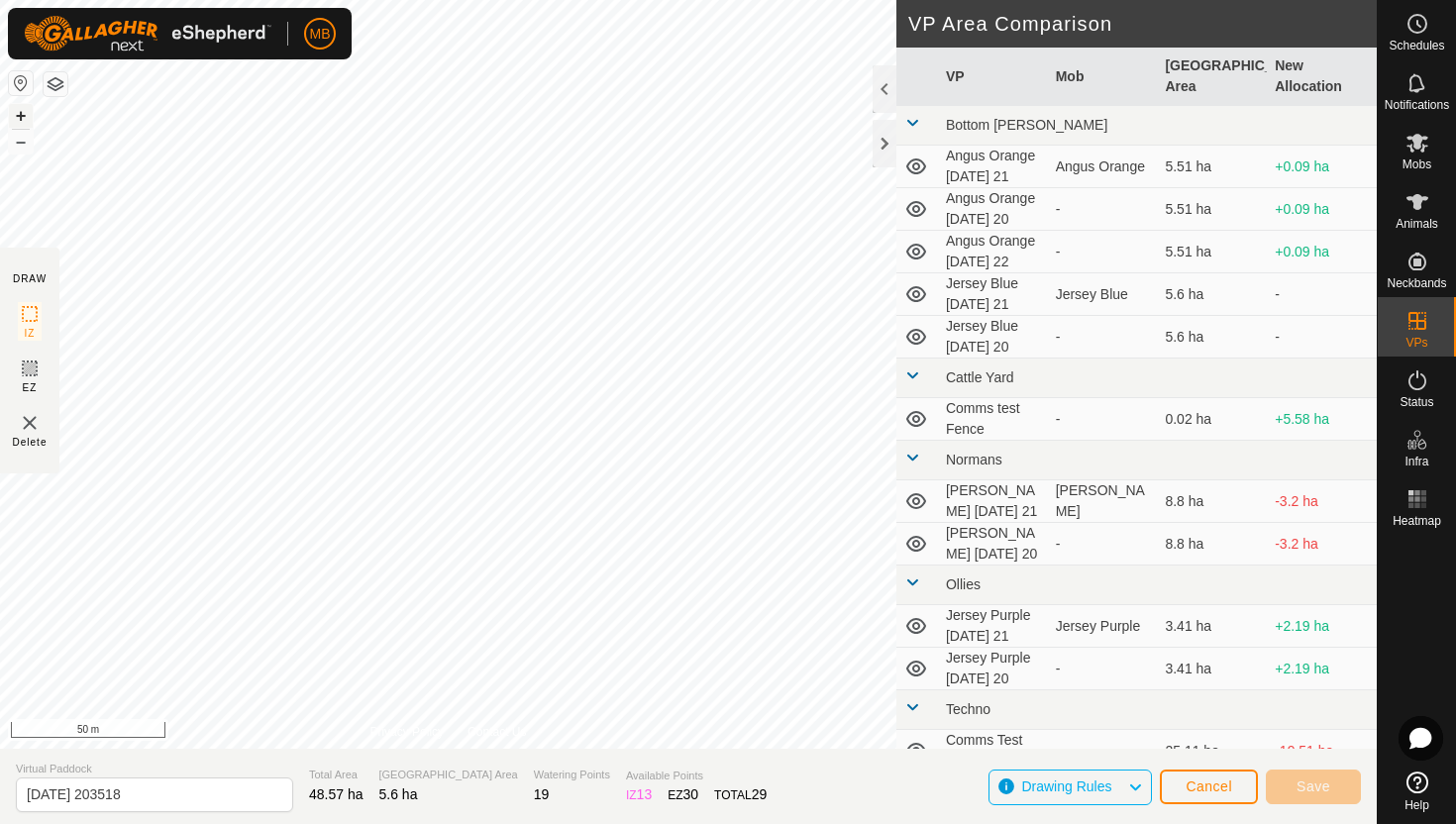 click on "+" at bounding box center (21, 116) 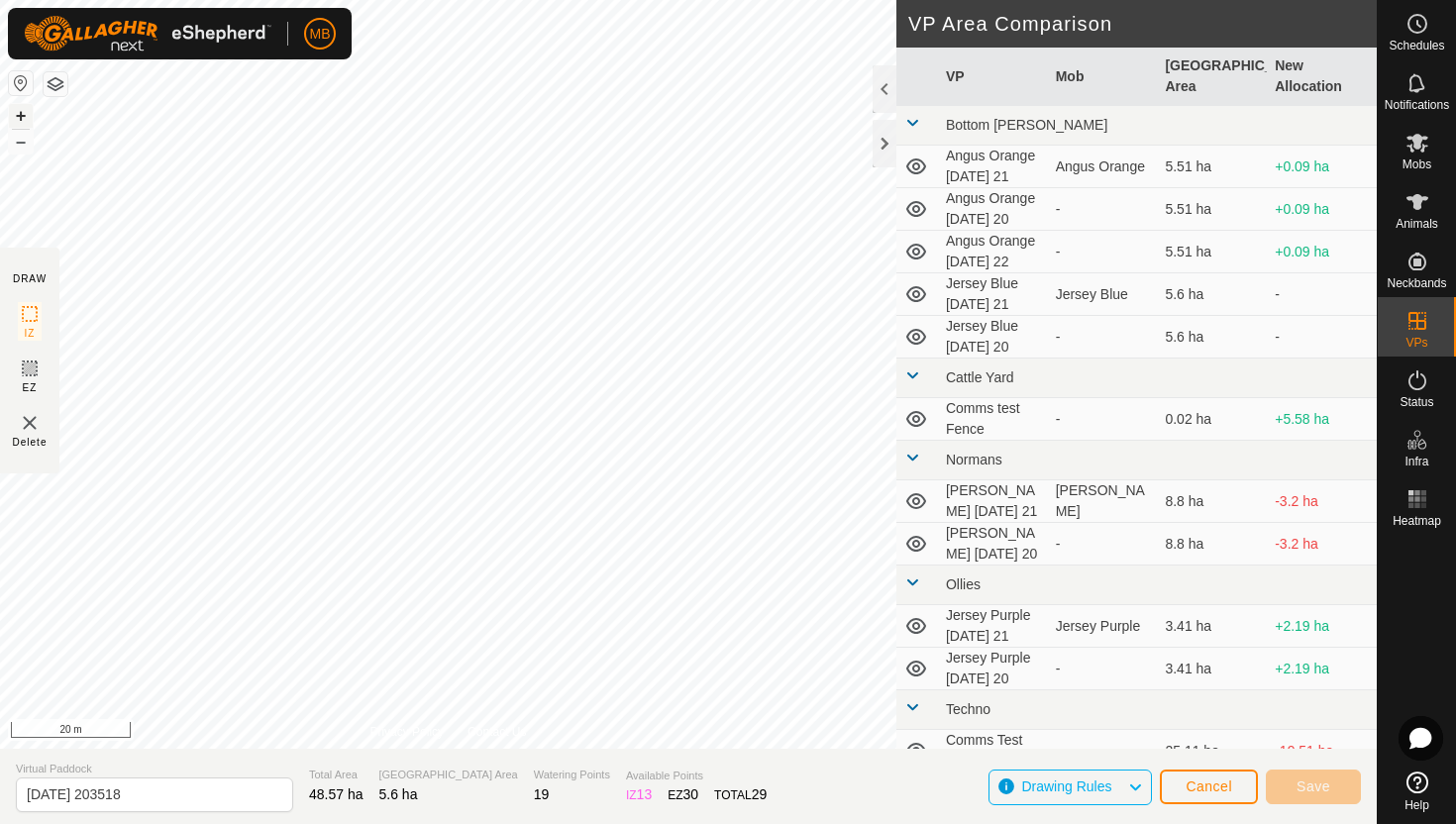click on "+" at bounding box center (21, 116) 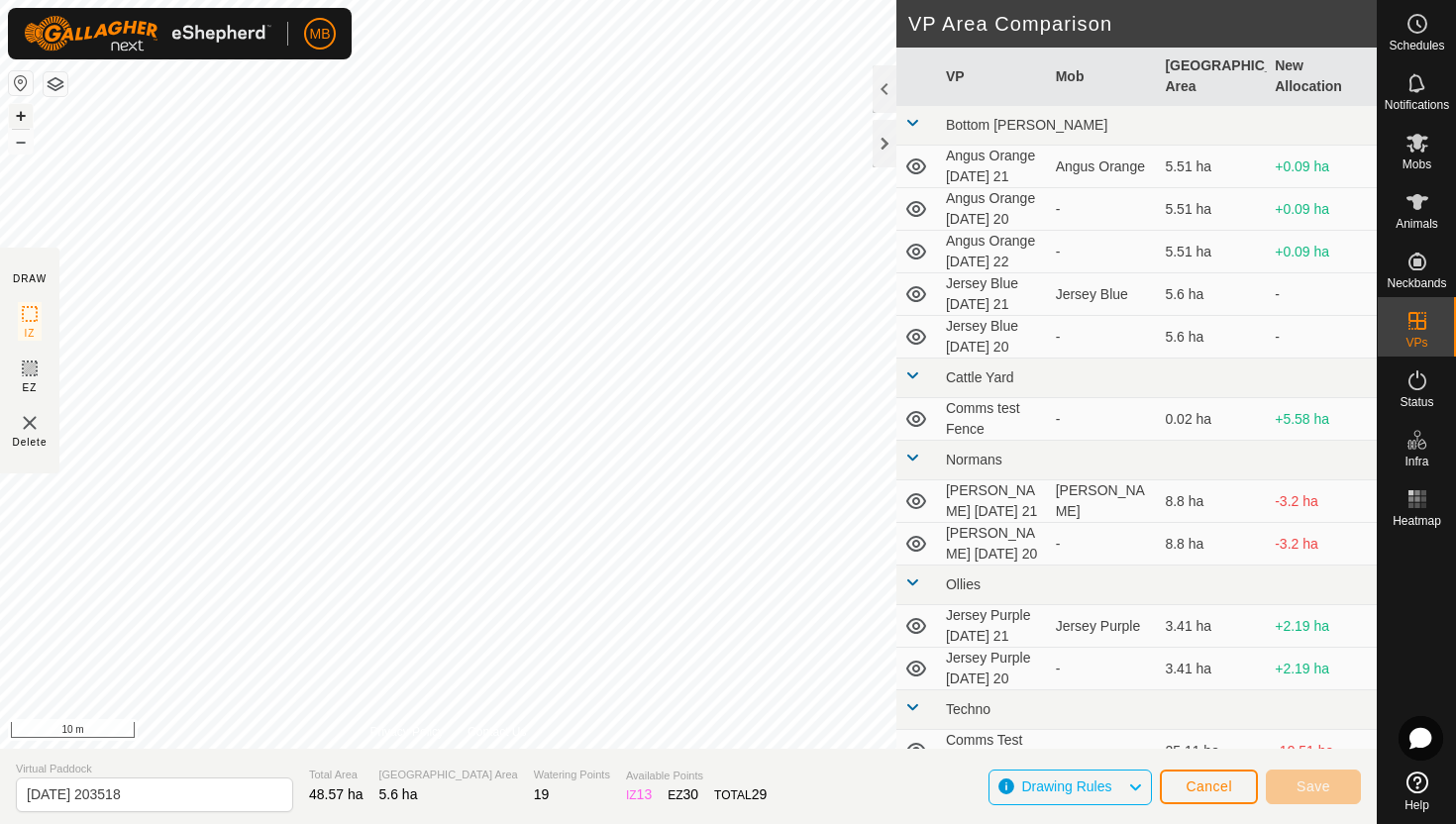 click on "+" at bounding box center [21, 116] 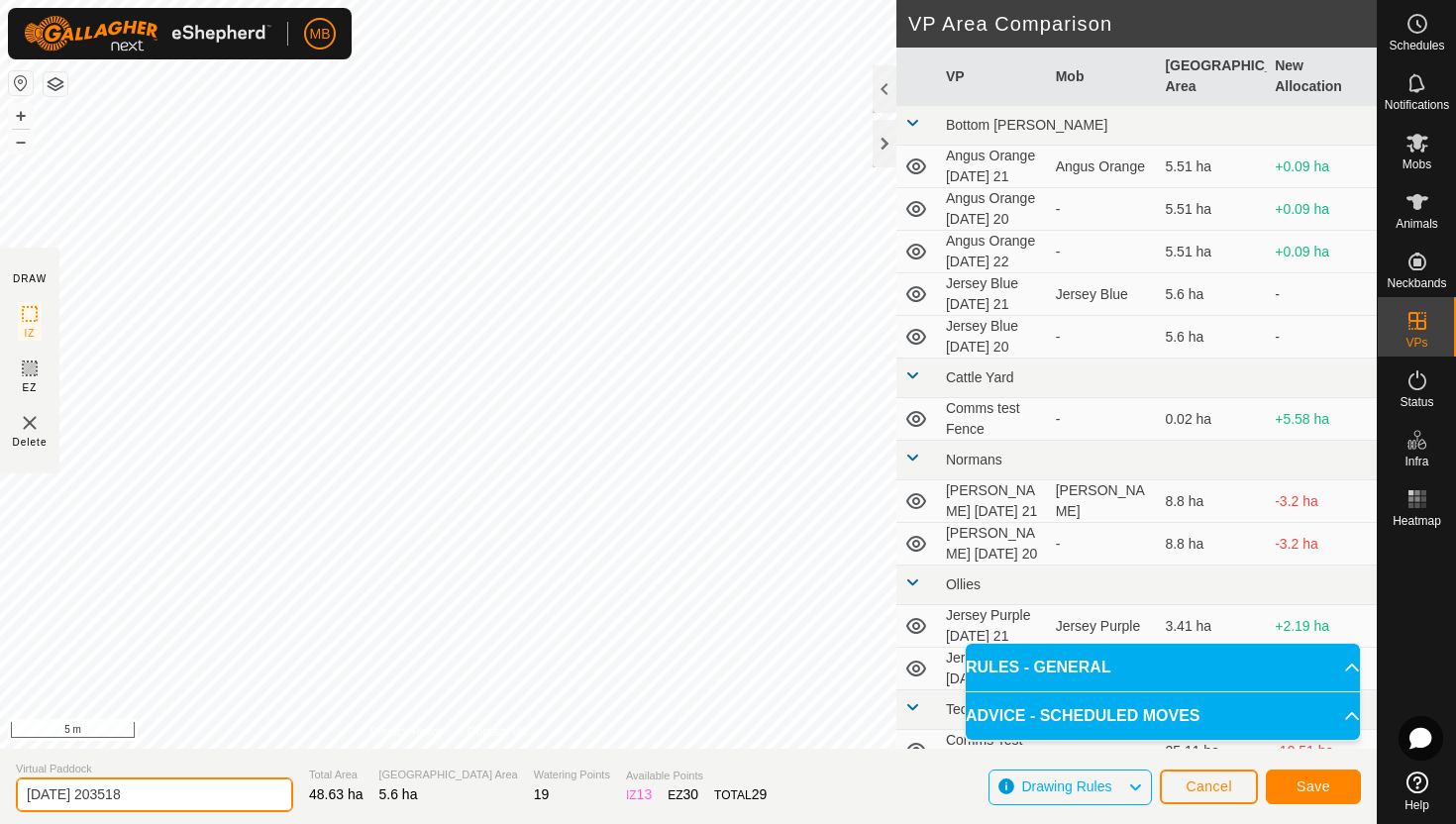 click on "2025-07-21 203518" 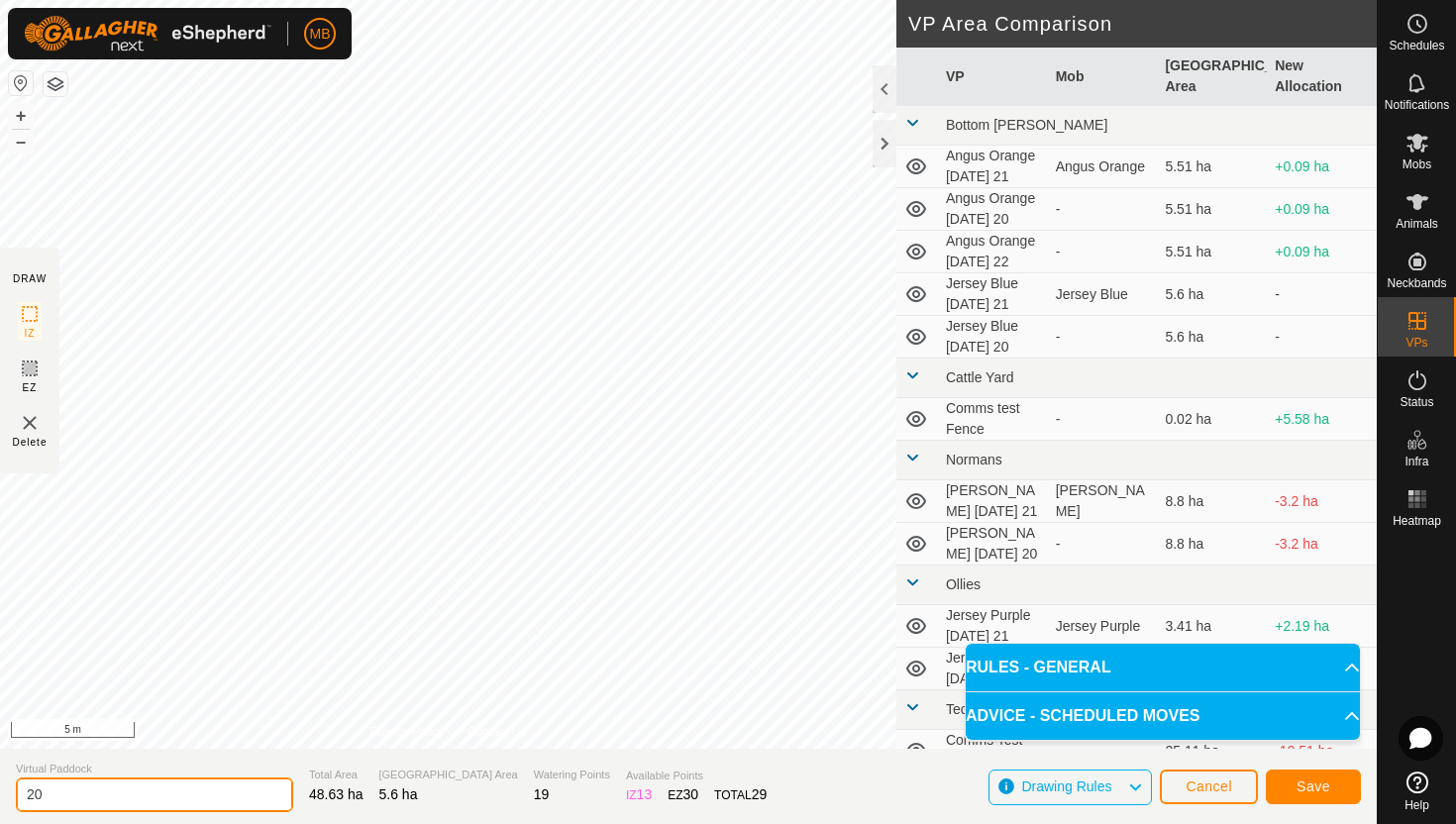type on "2" 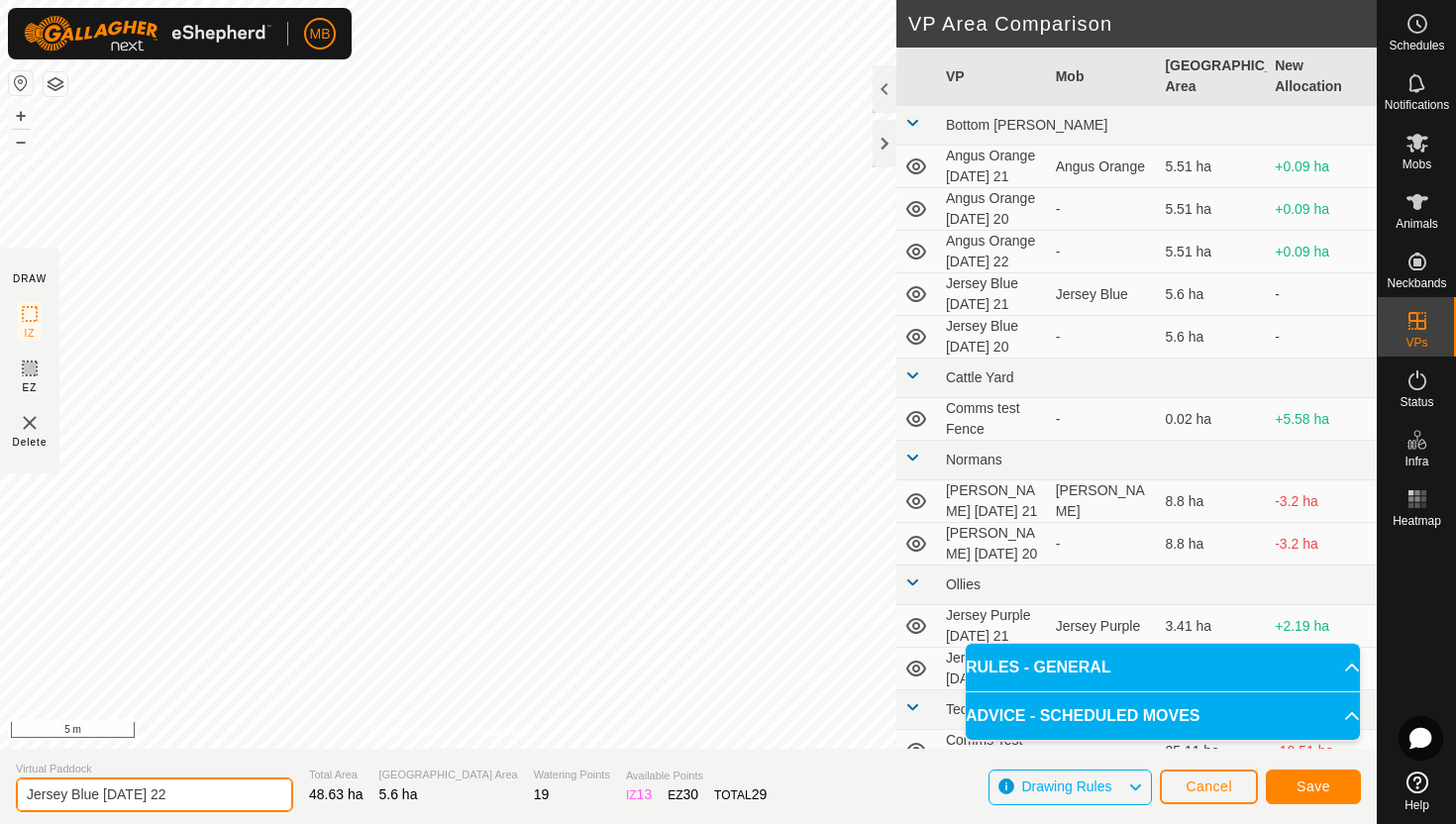 type on "Jersey Blue [DATE] 22" 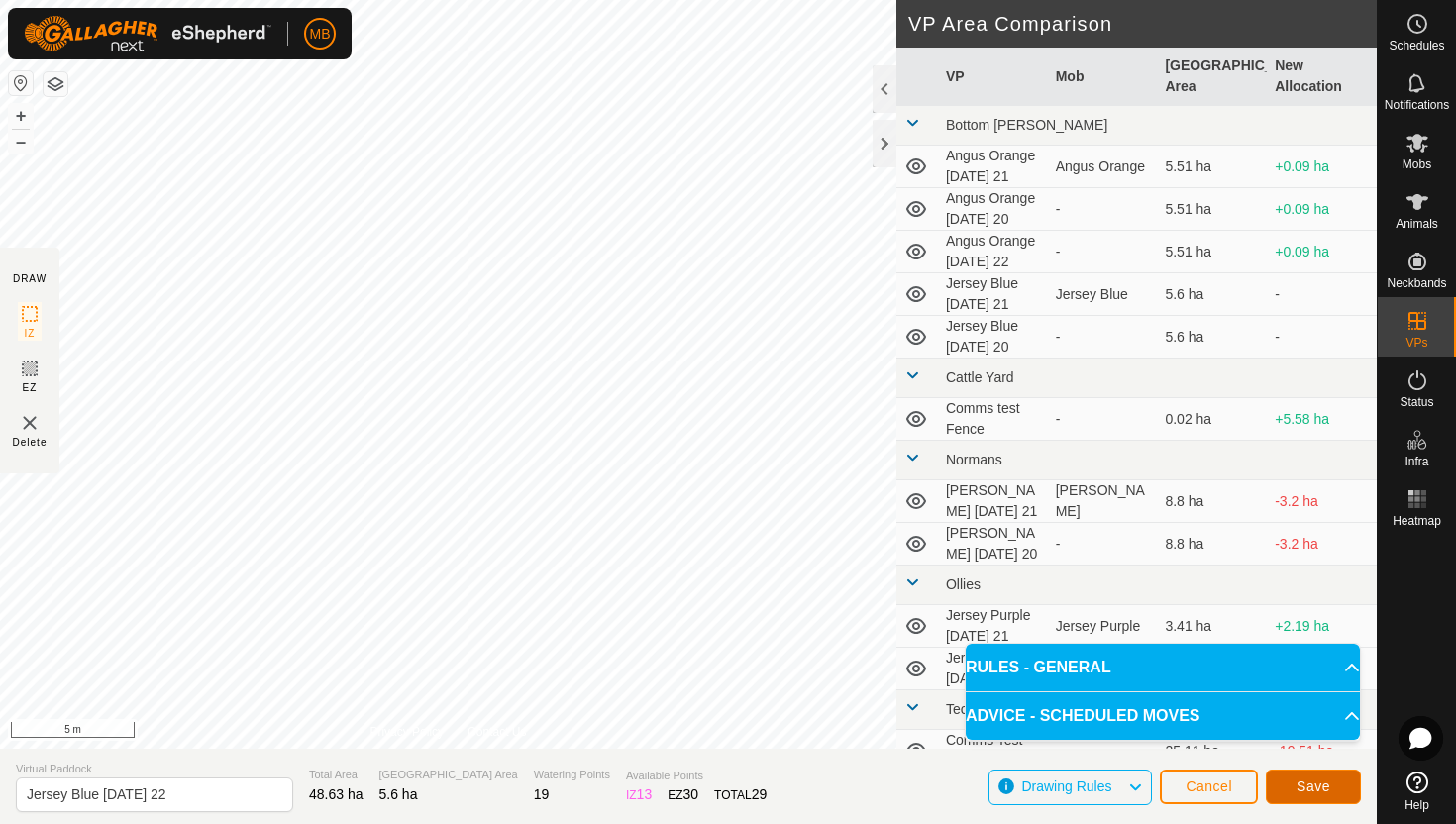 click on "Save" 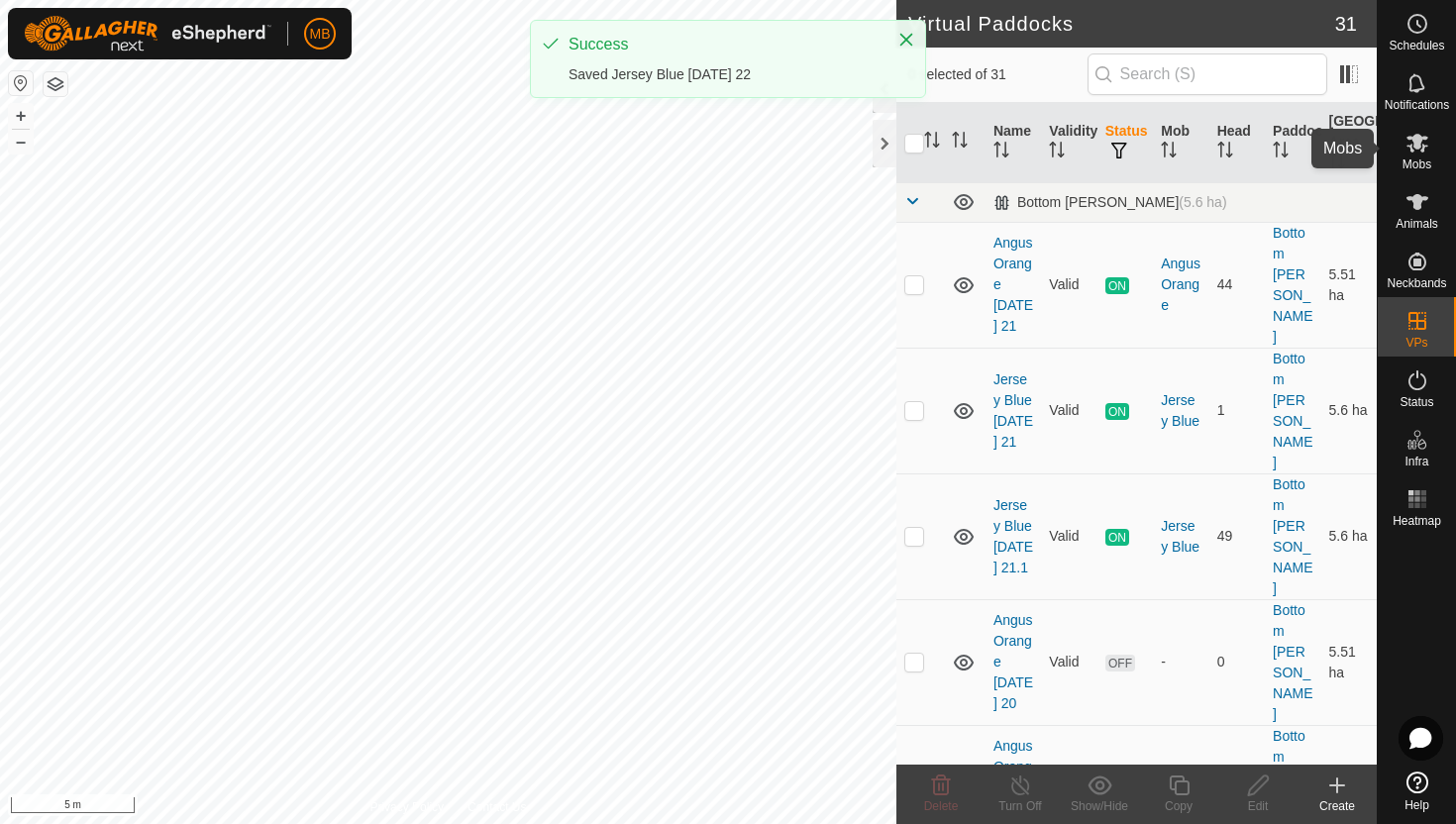 click 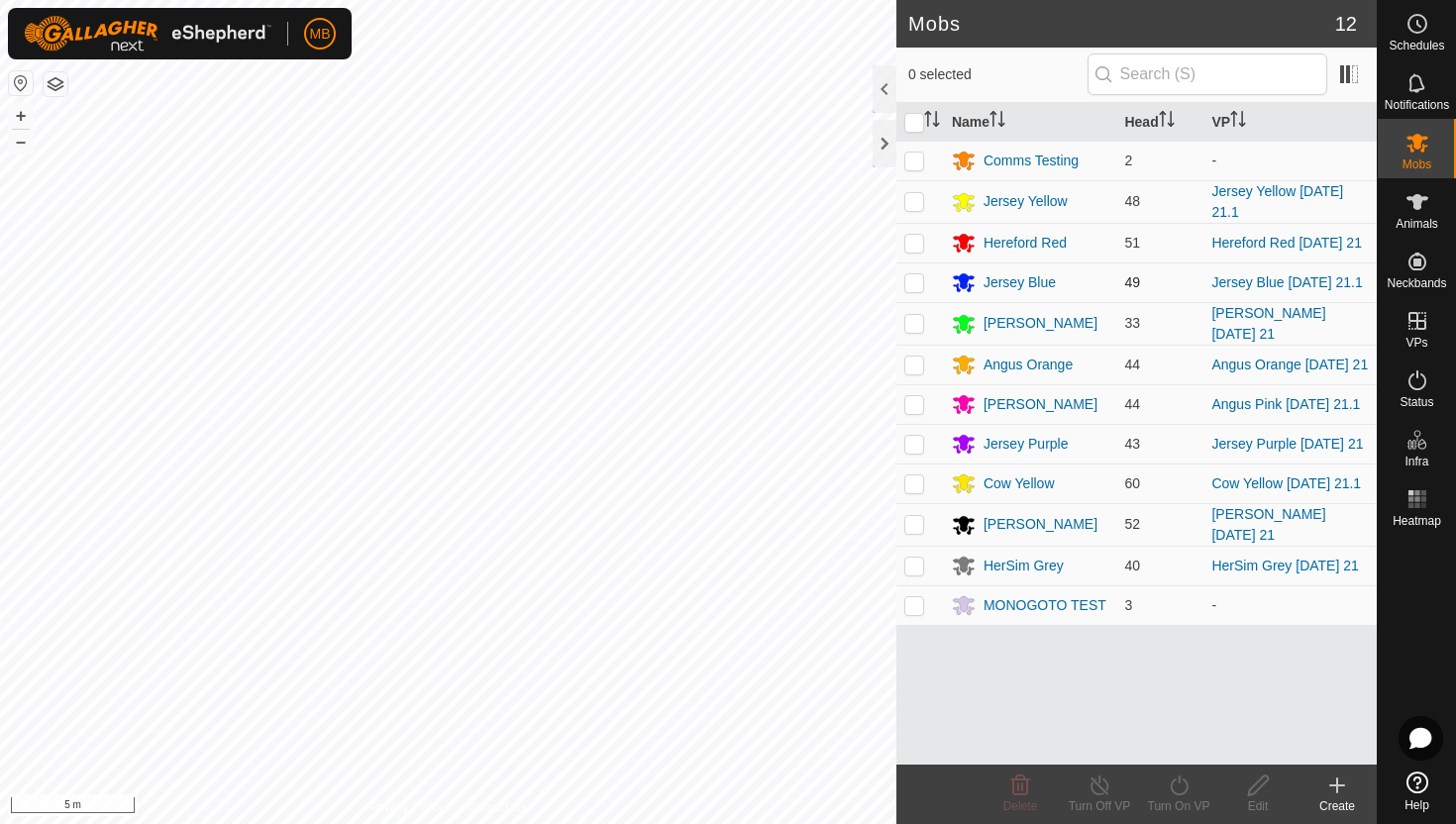 click at bounding box center (914, 282) 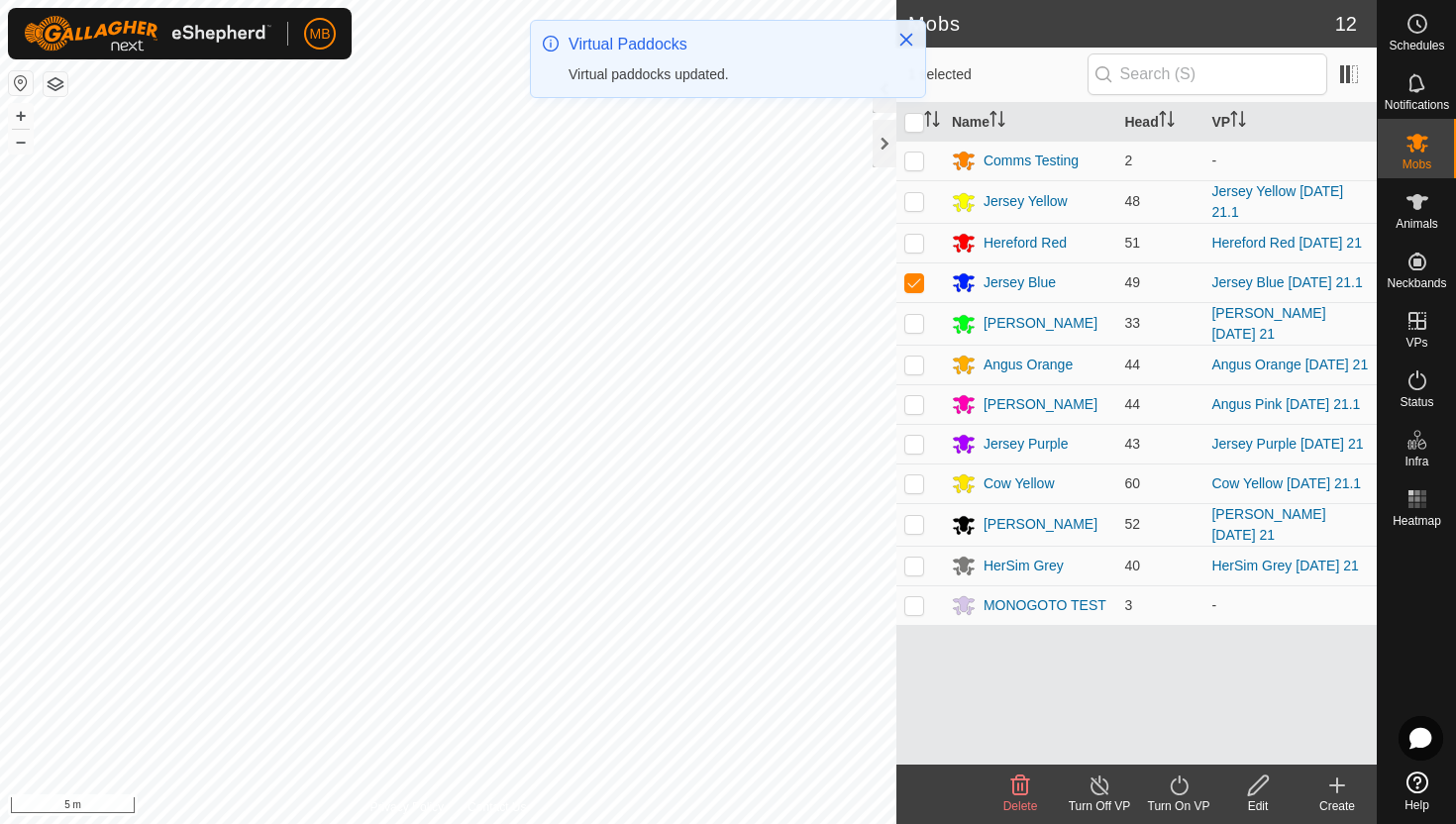 click 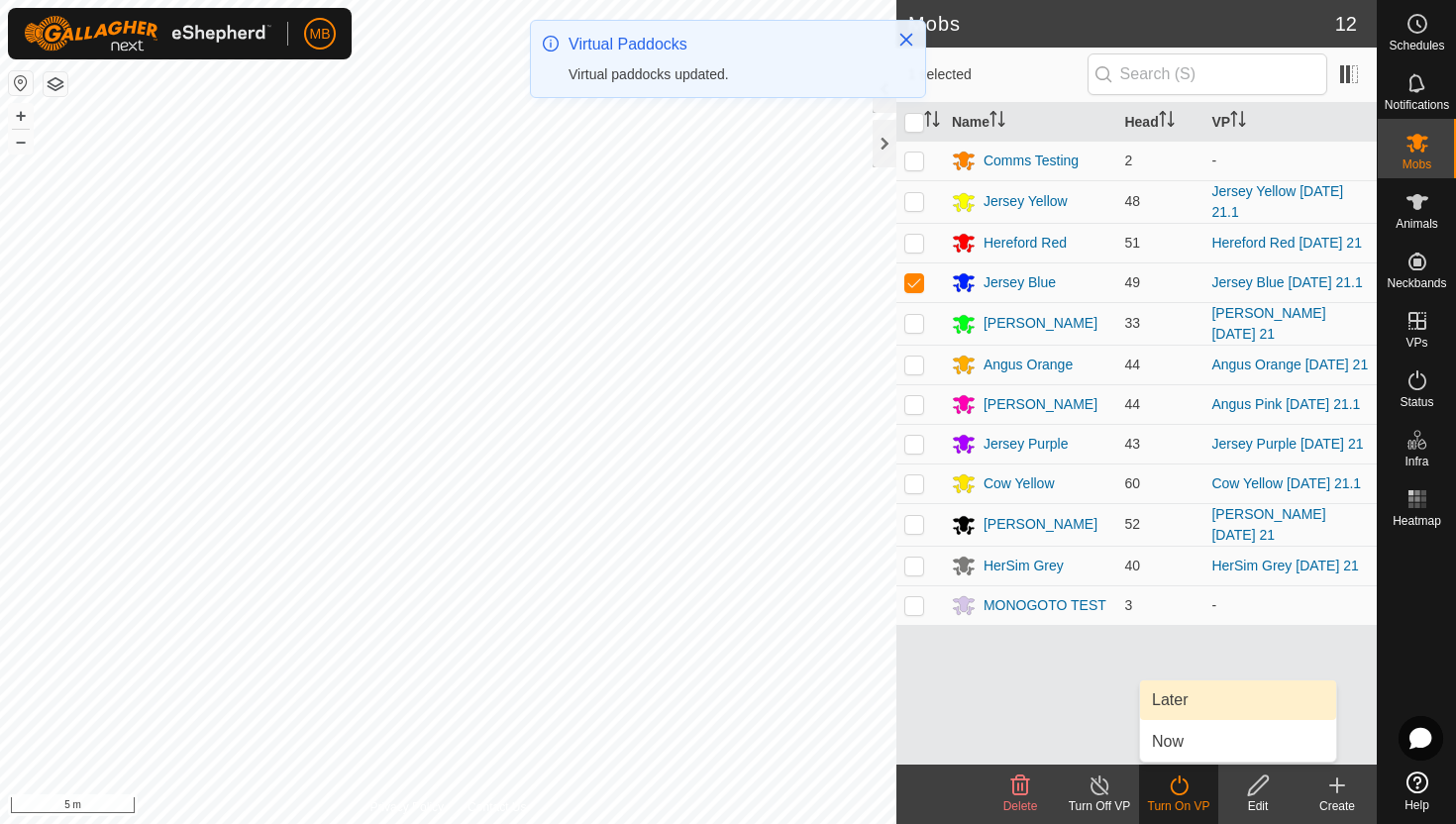 click on "Later" at bounding box center [1238, 700] 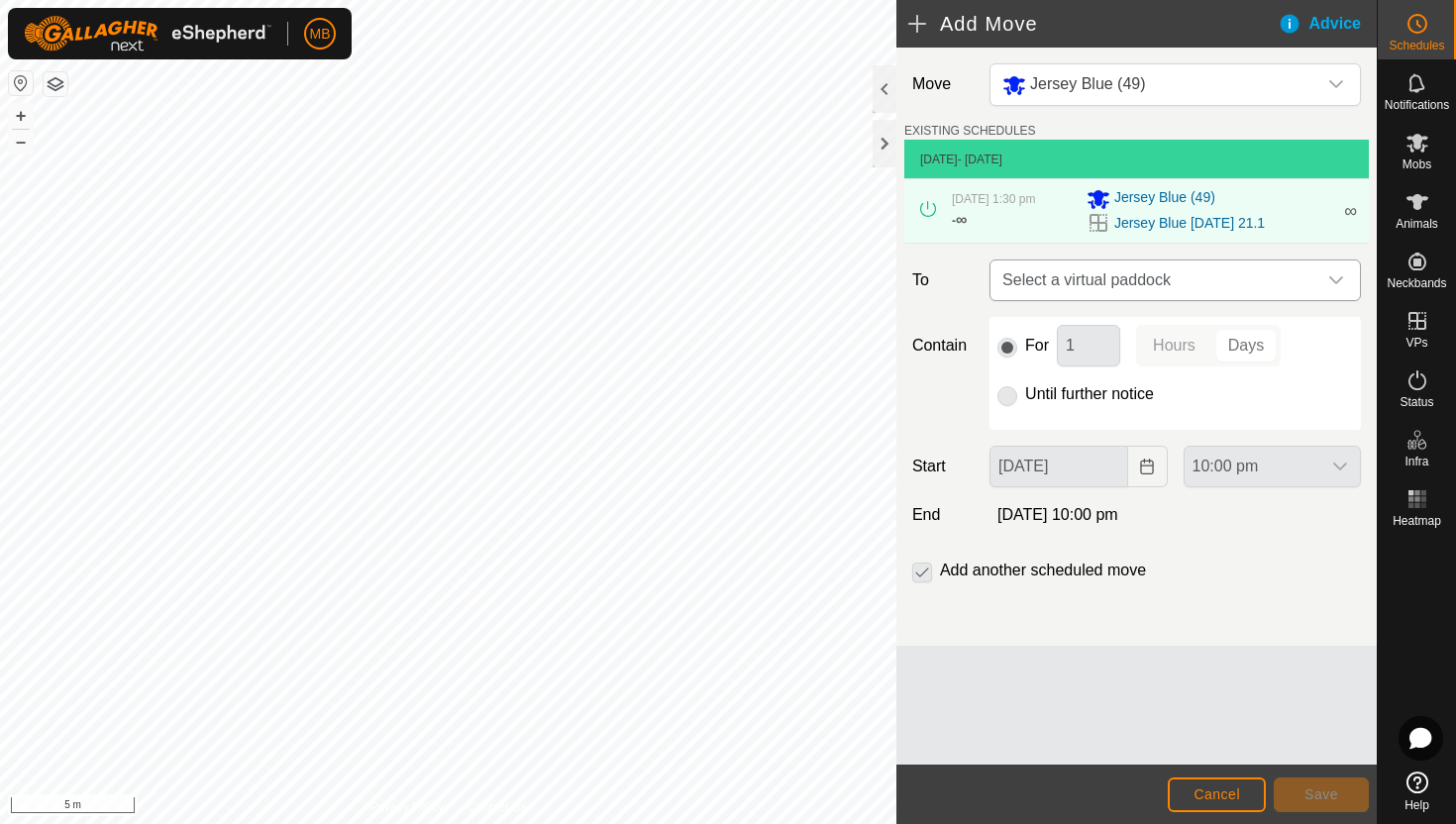click at bounding box center (1336, 280) 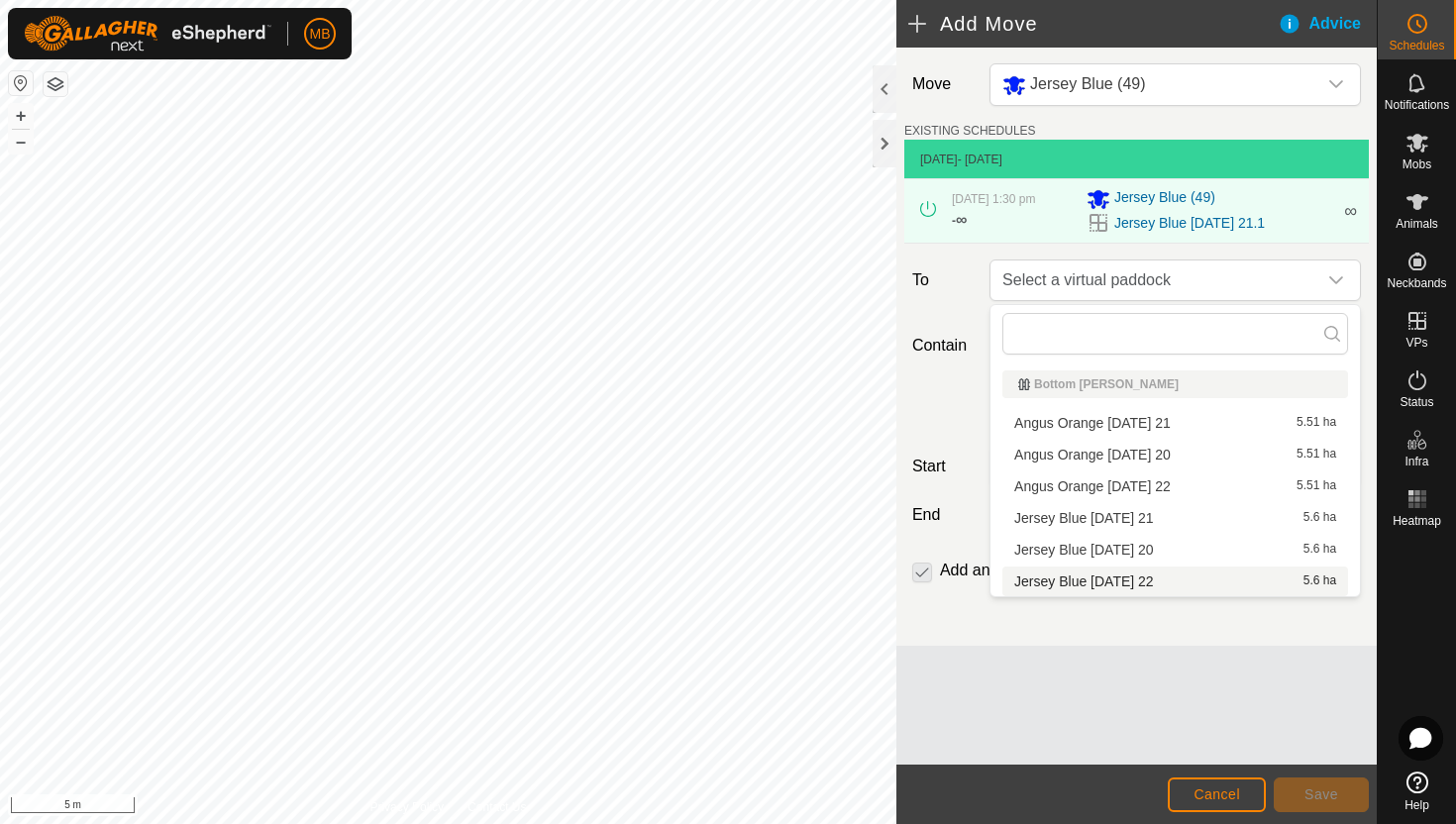 click on "Jersey Blue Tuesday 22  5.6 ha" at bounding box center (1175, 581) 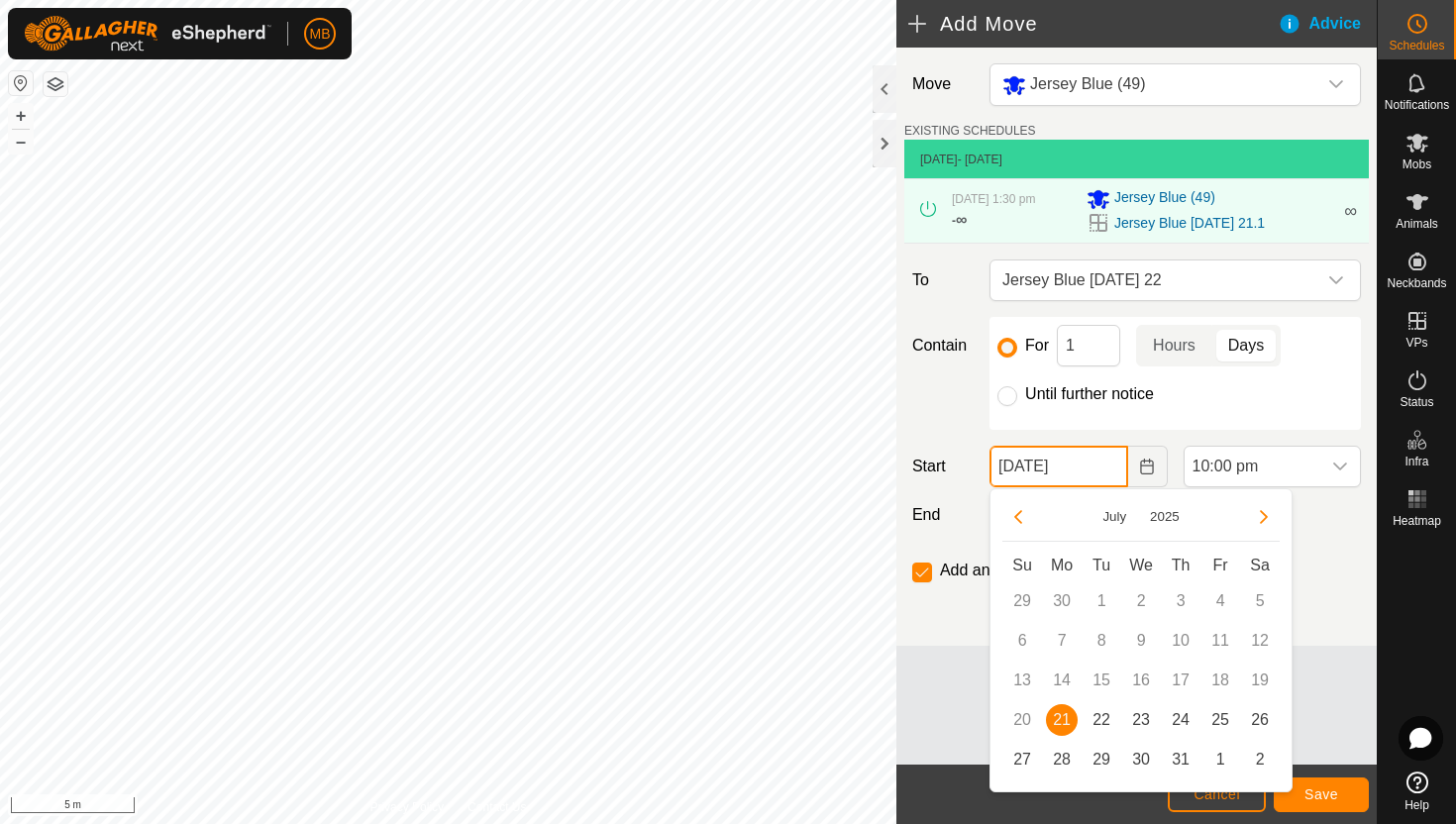 click on "21 Jul, 2025" 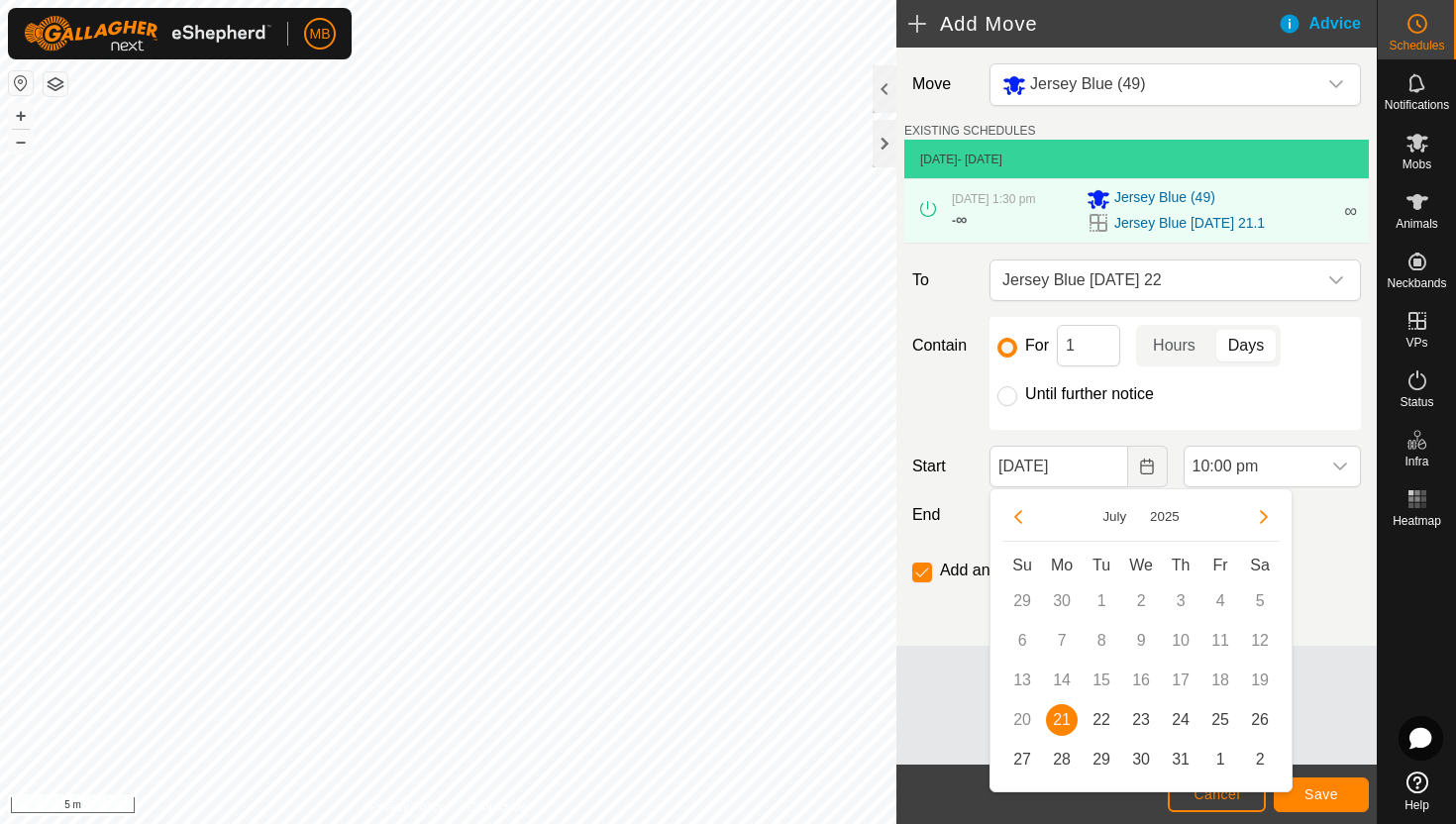 click on "Until further notice" 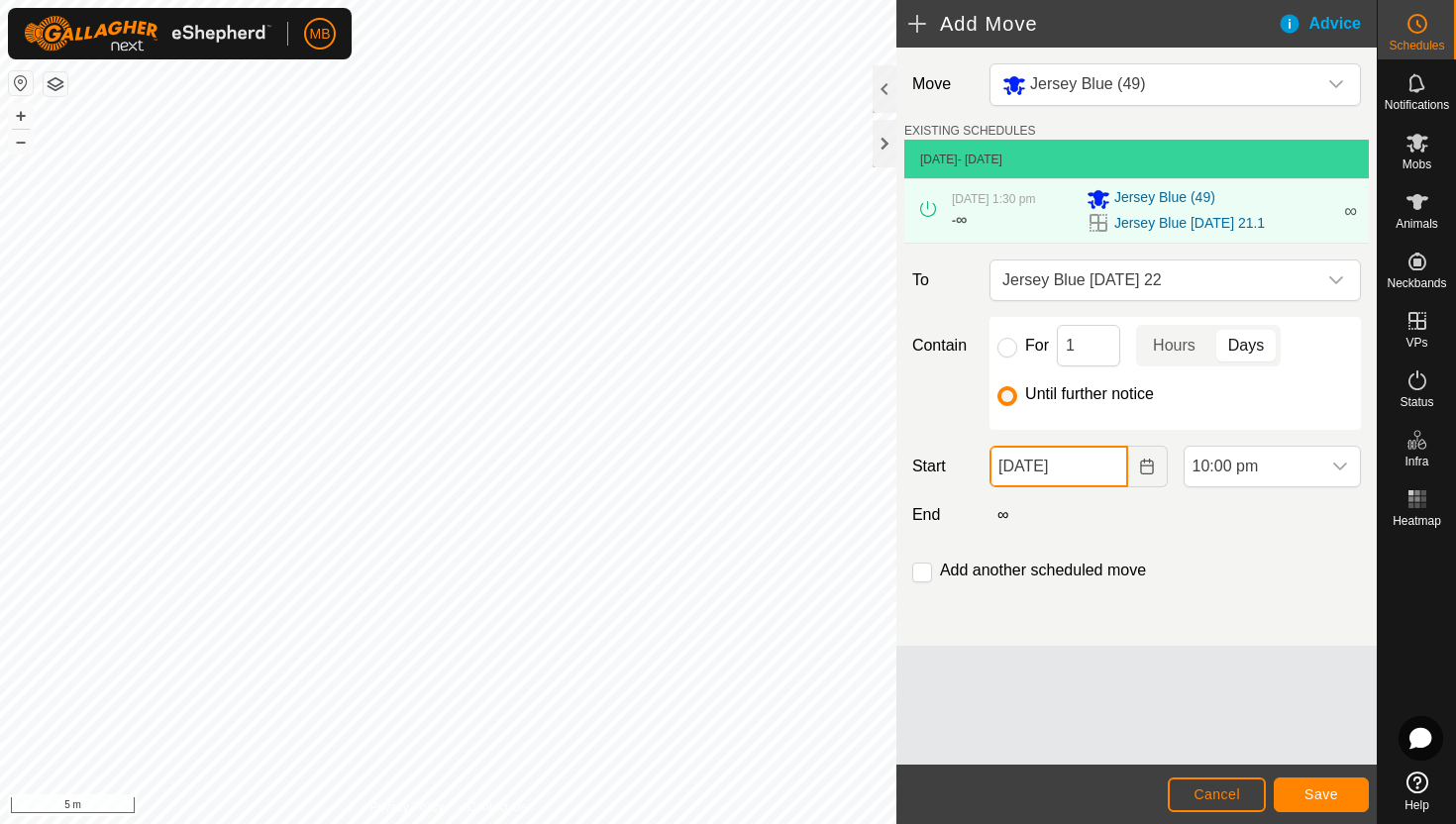 click on "21 Jul, 2025" 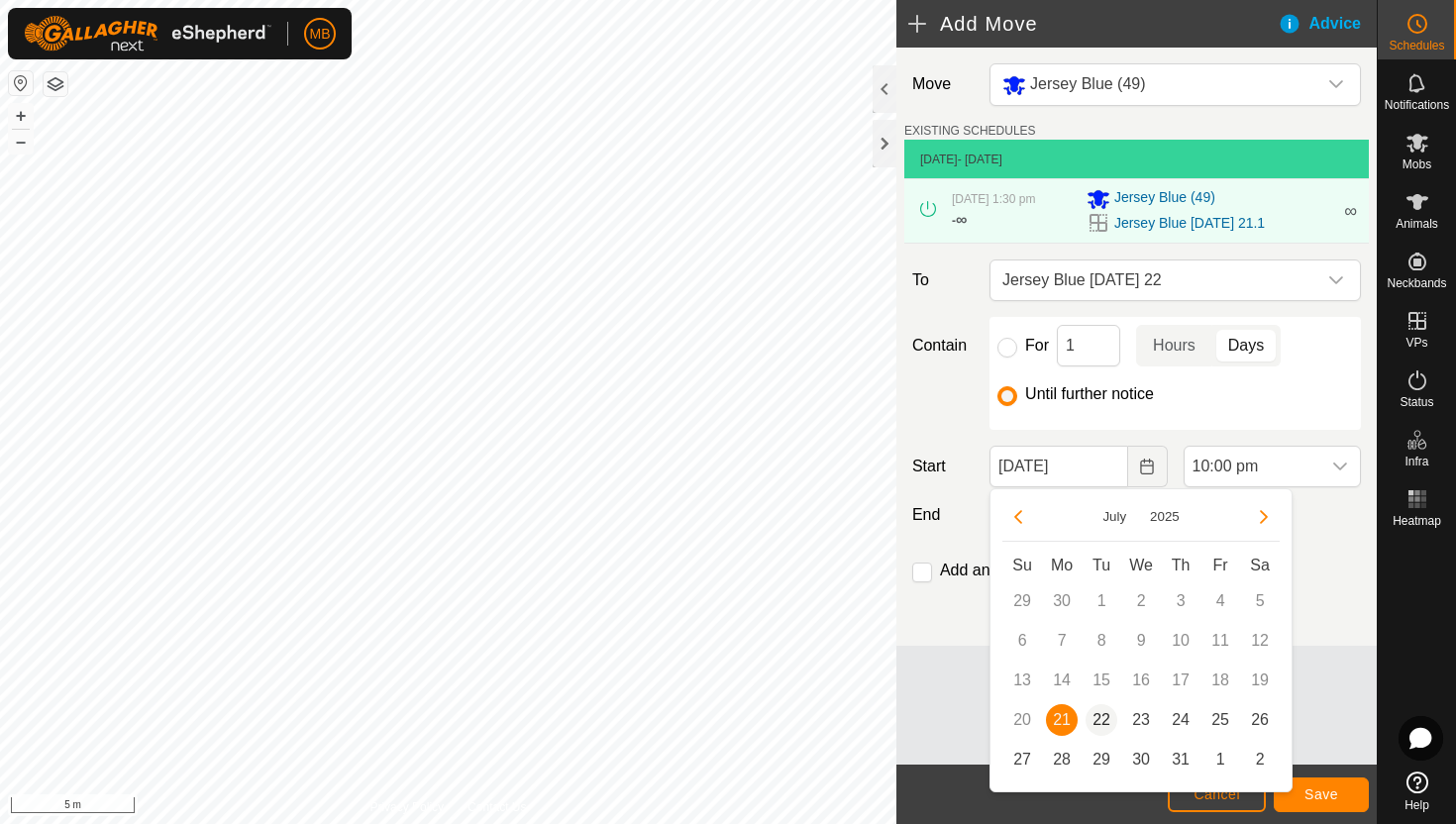 click on "22" at bounding box center [1101, 720] 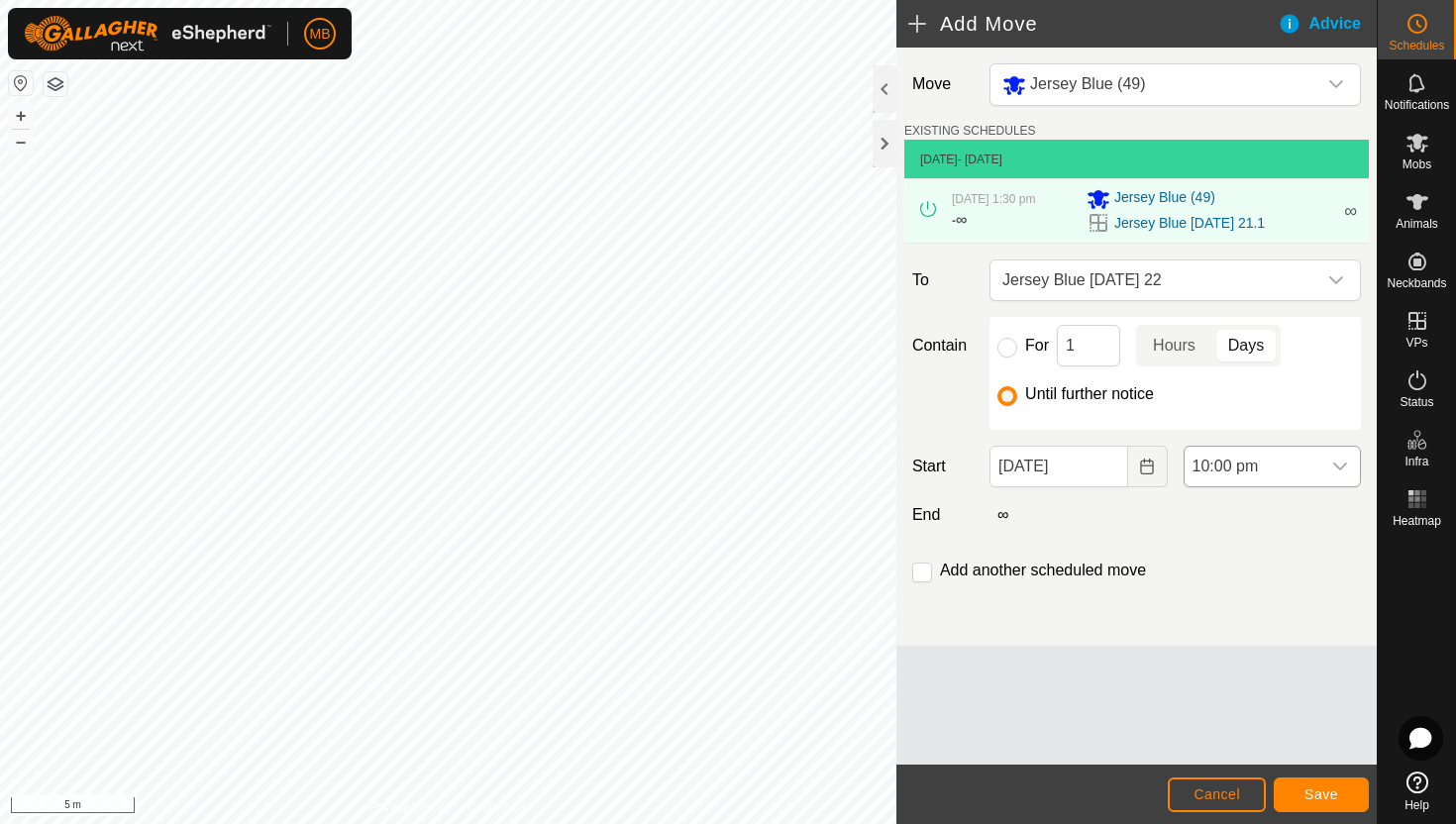 click on "10:00 pm" at bounding box center [1252, 466] 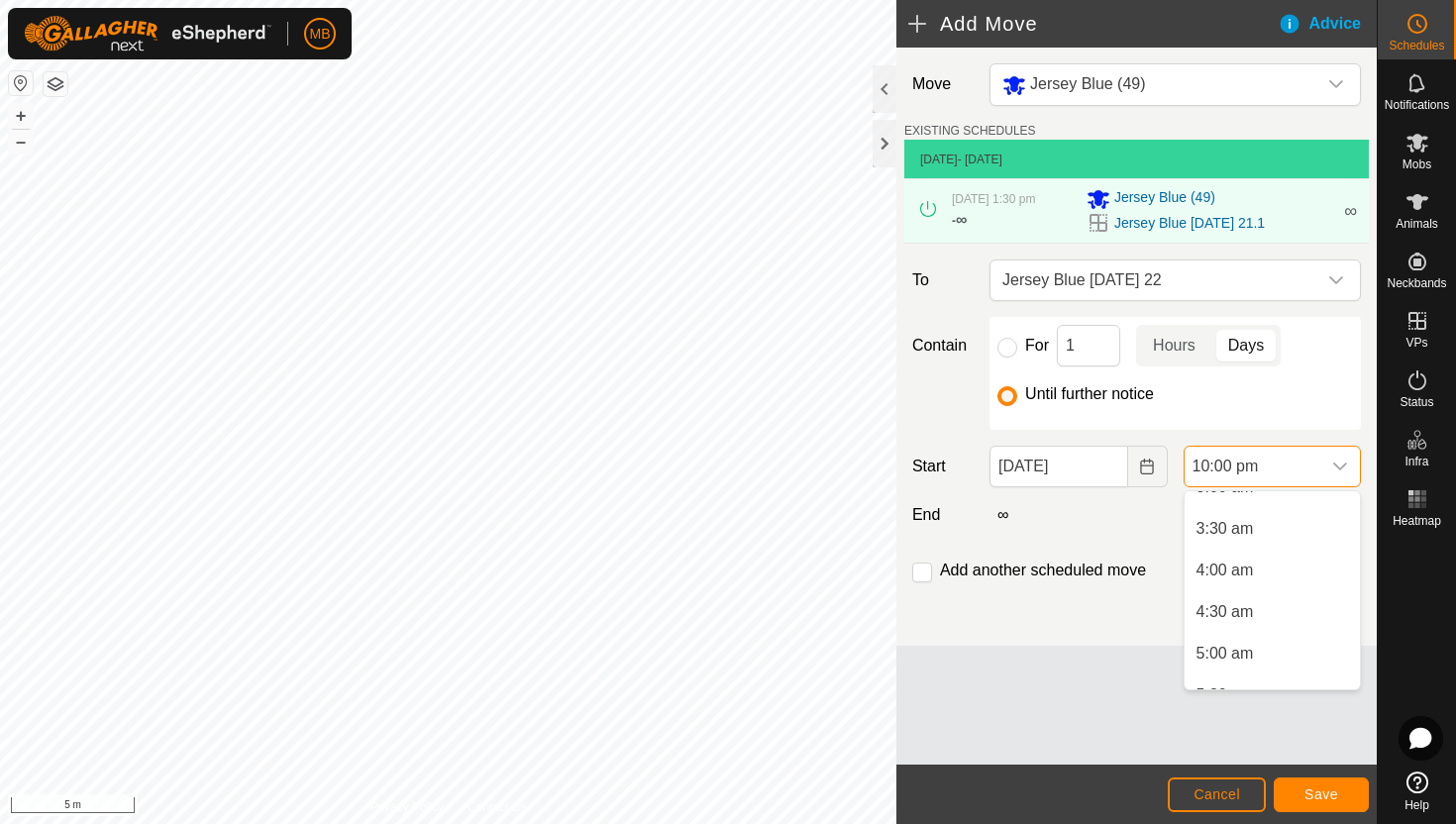 scroll, scrollTop: 263, scrollLeft: 0, axis: vertical 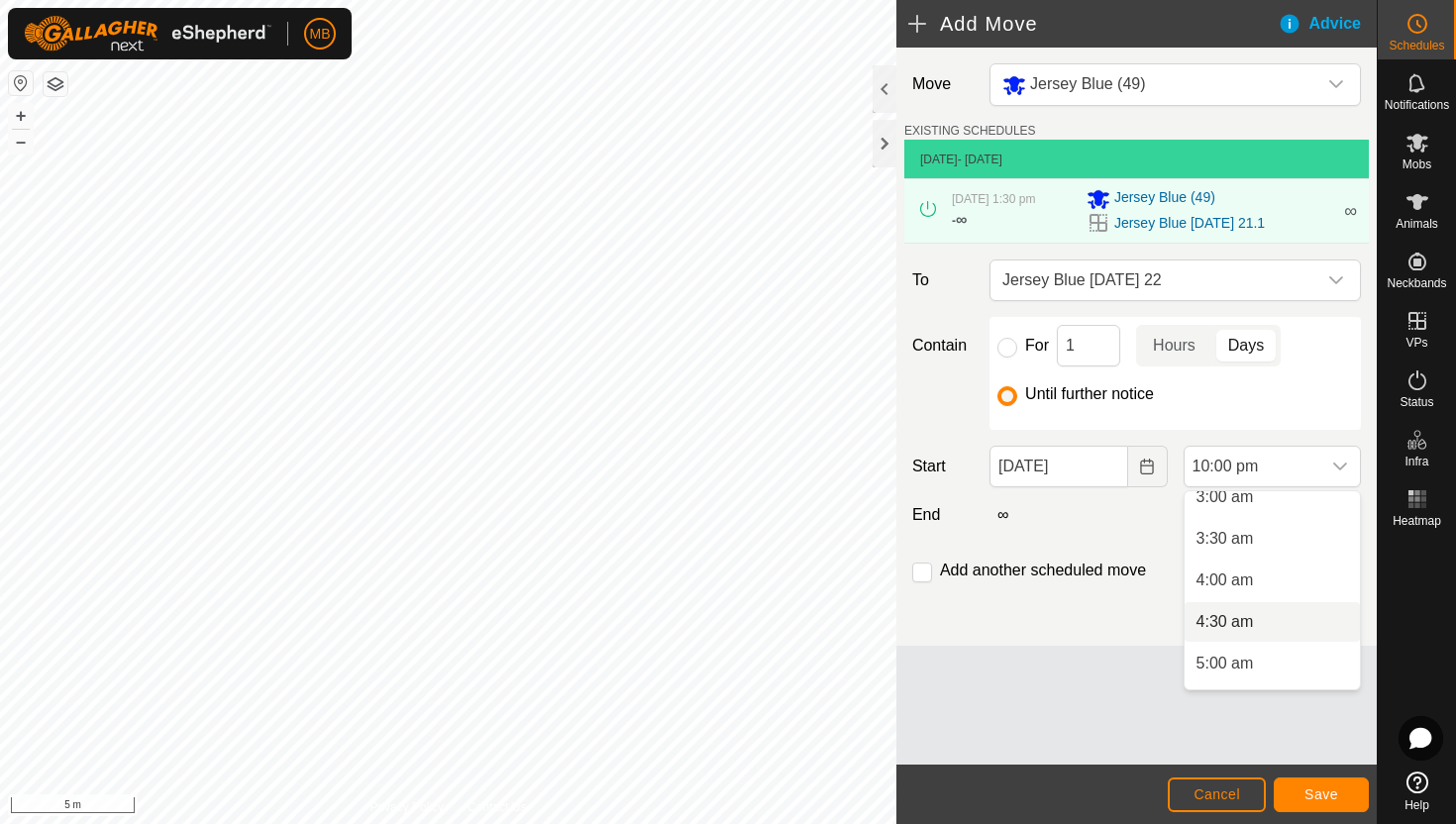 click on "4:30 am" at bounding box center [1272, 622] 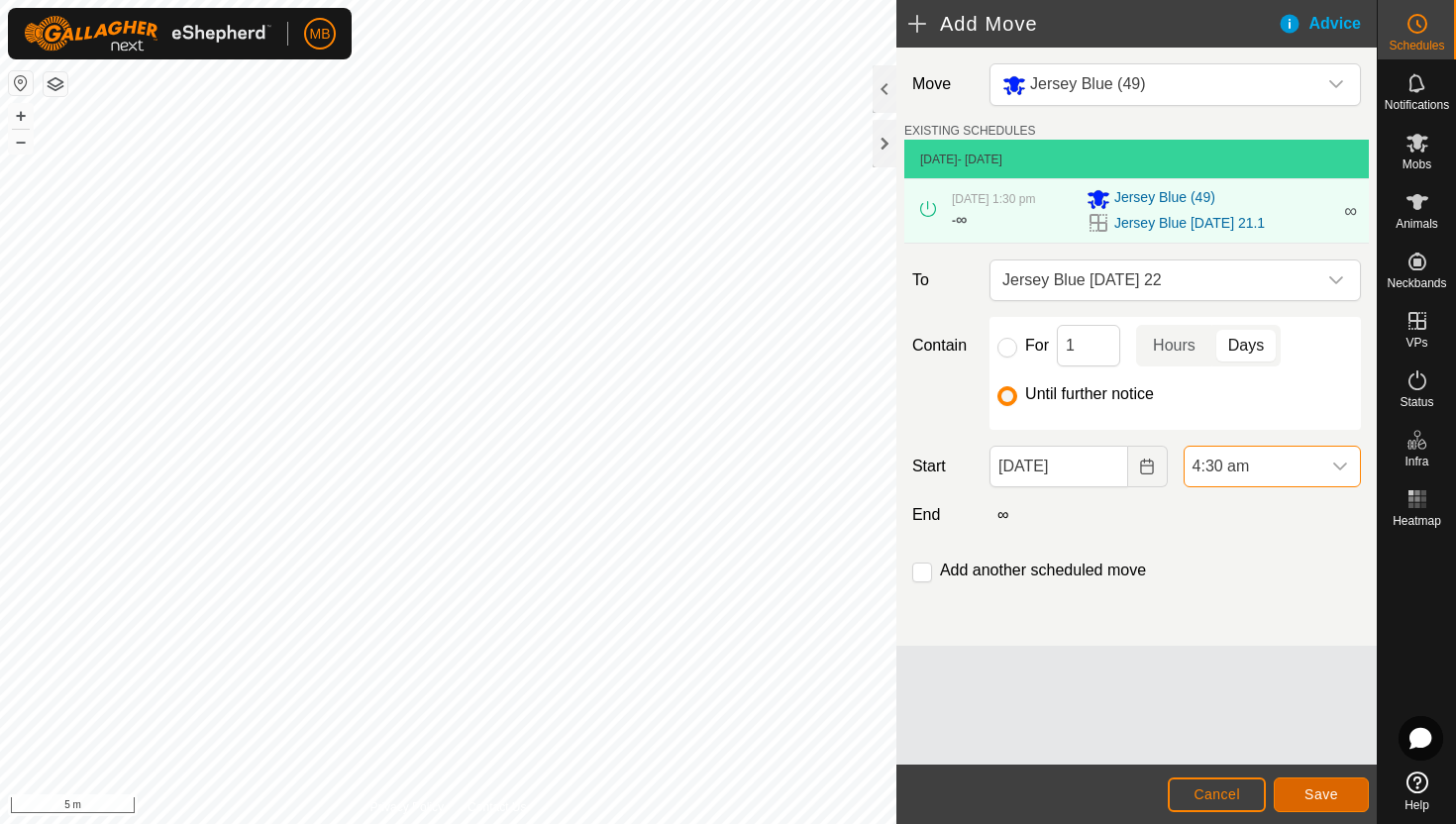 click on "Save" 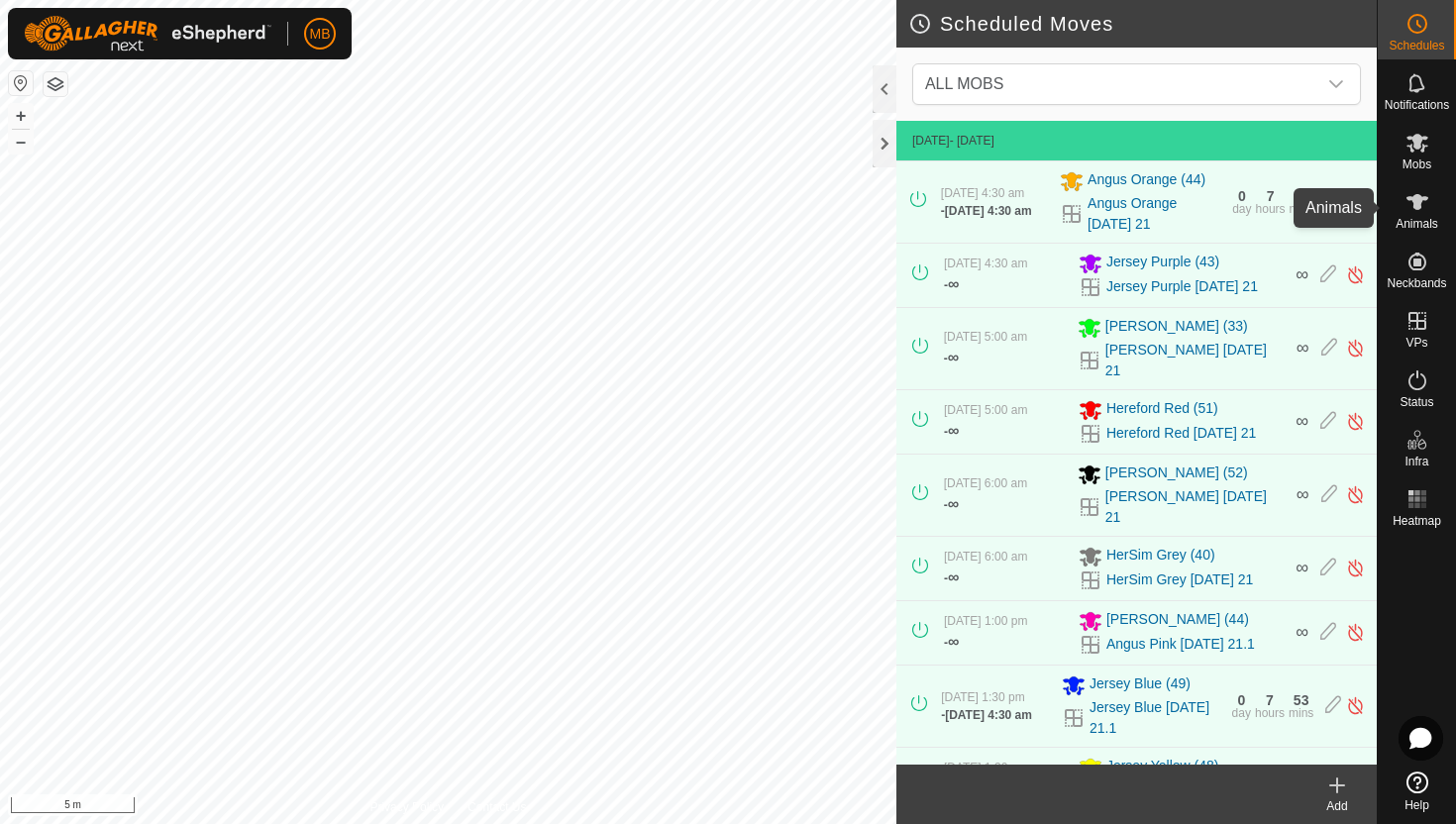 click 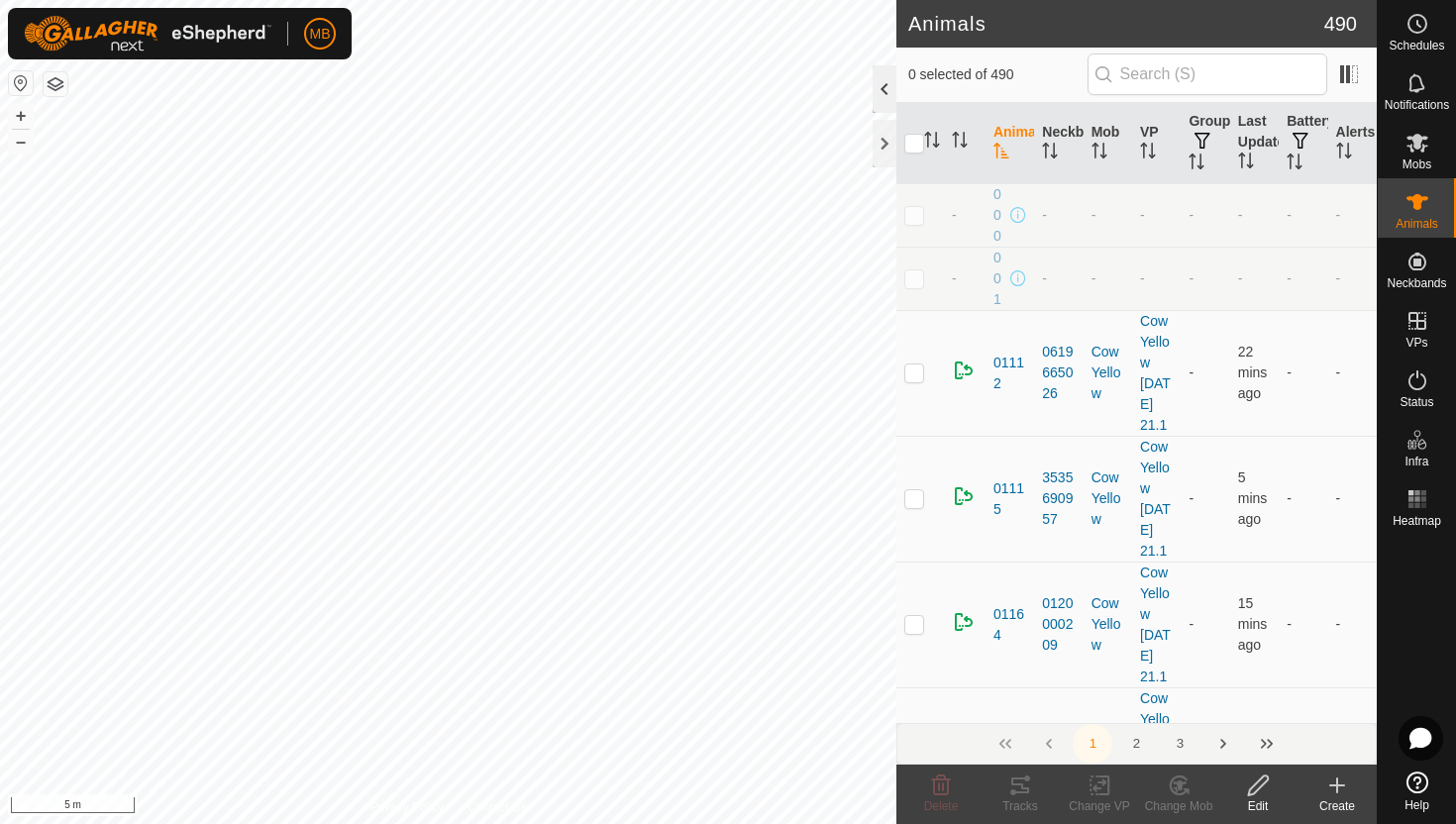 click 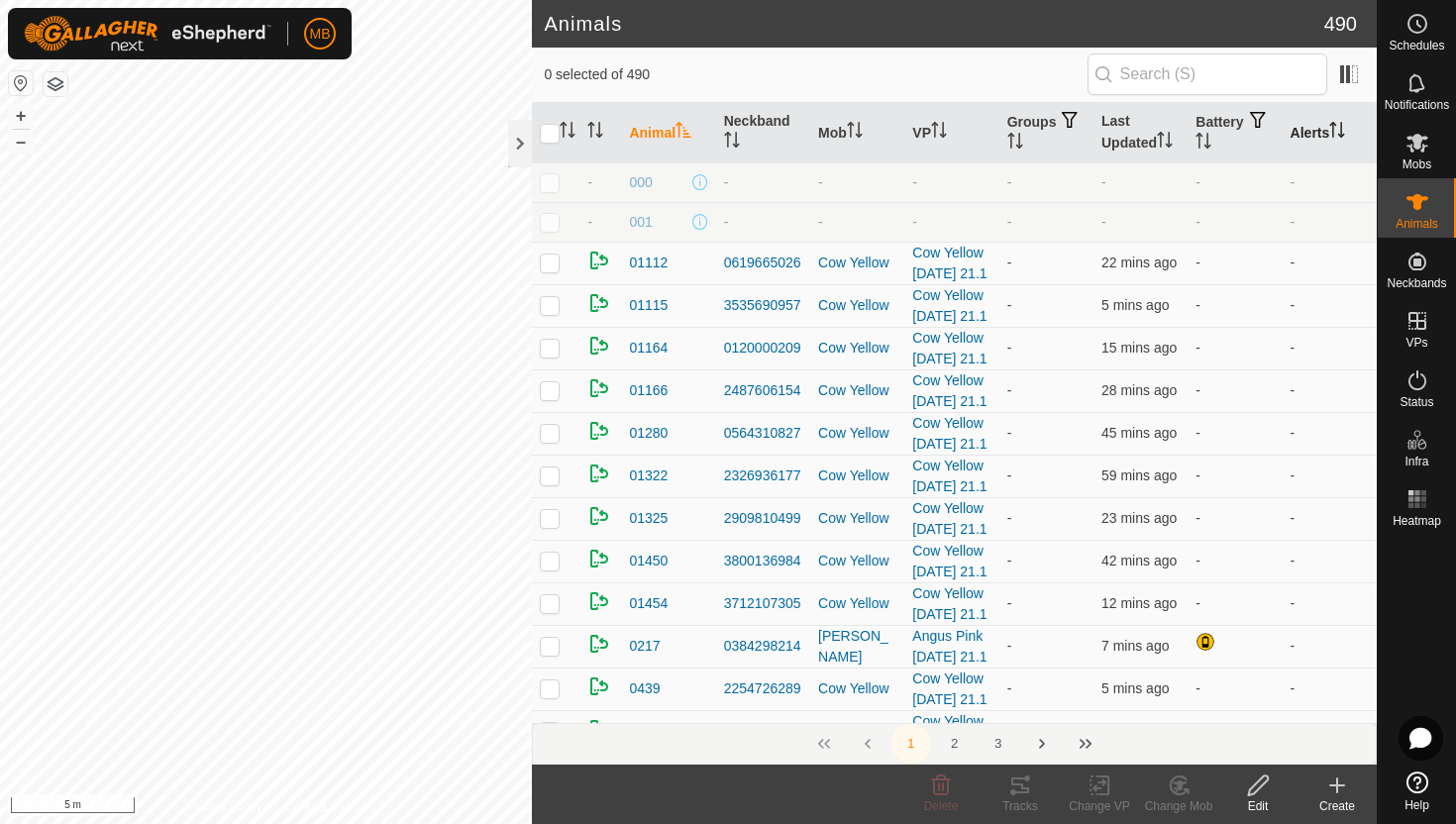 click 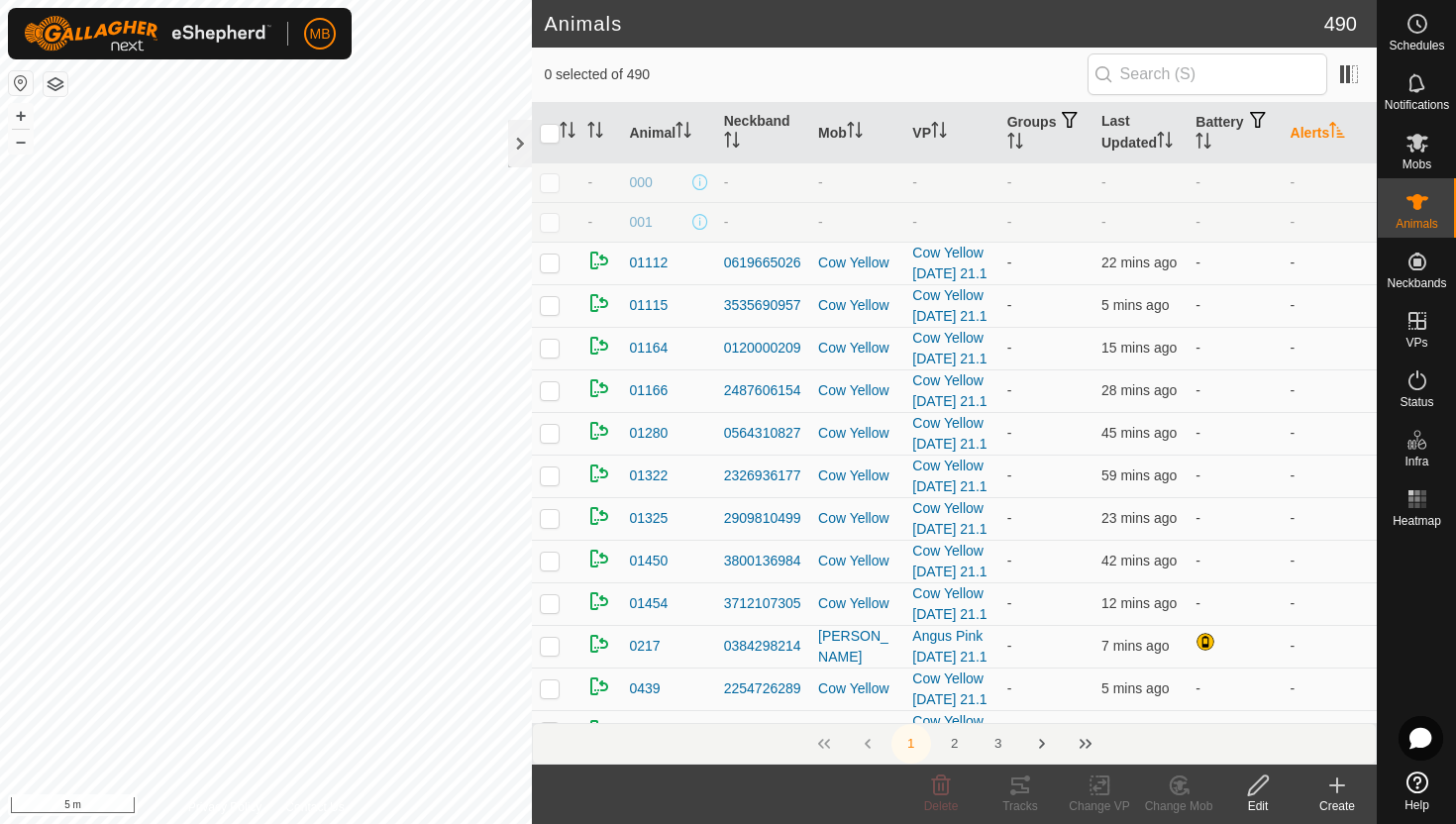 click 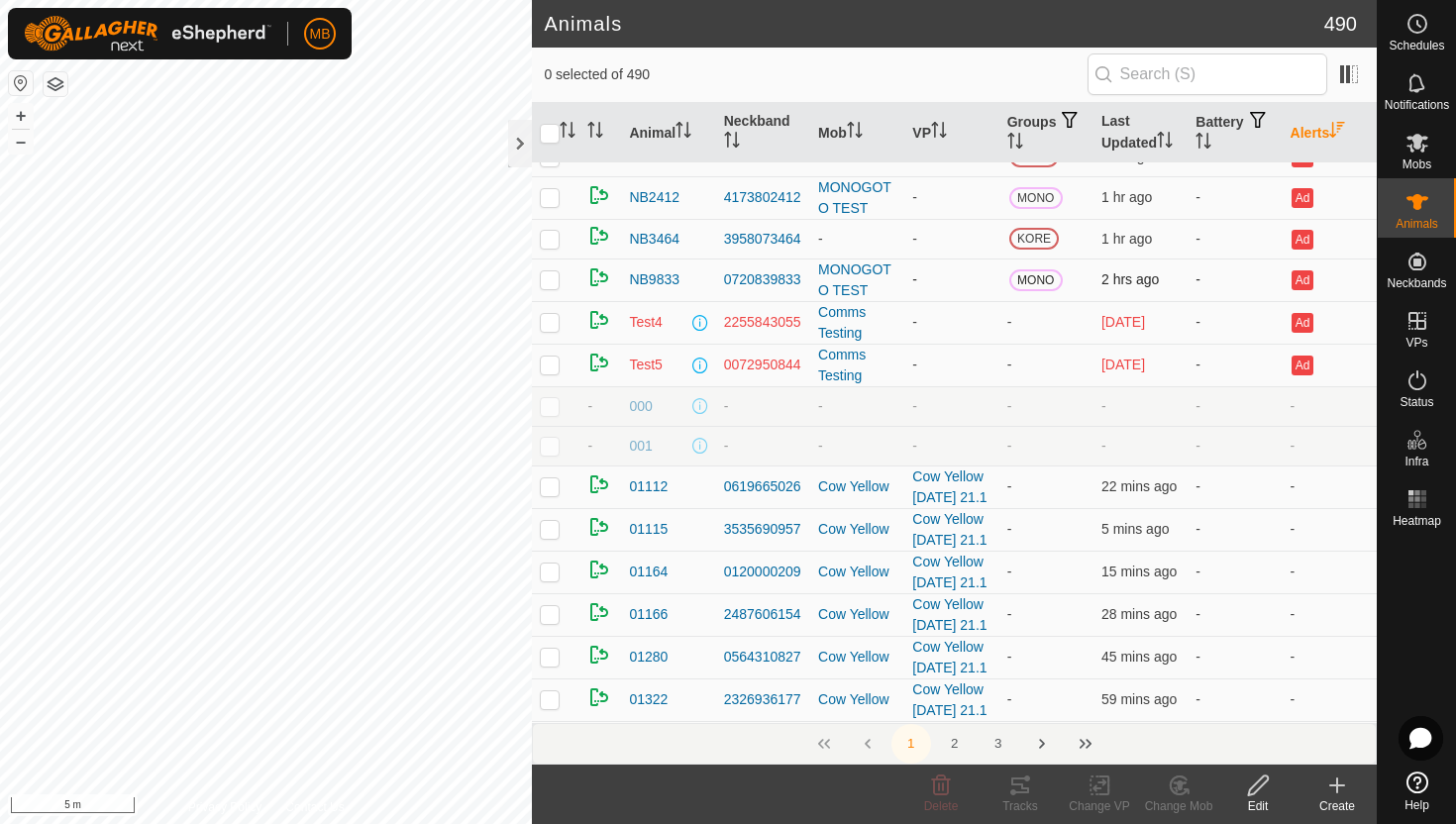 scroll, scrollTop: 0, scrollLeft: 0, axis: both 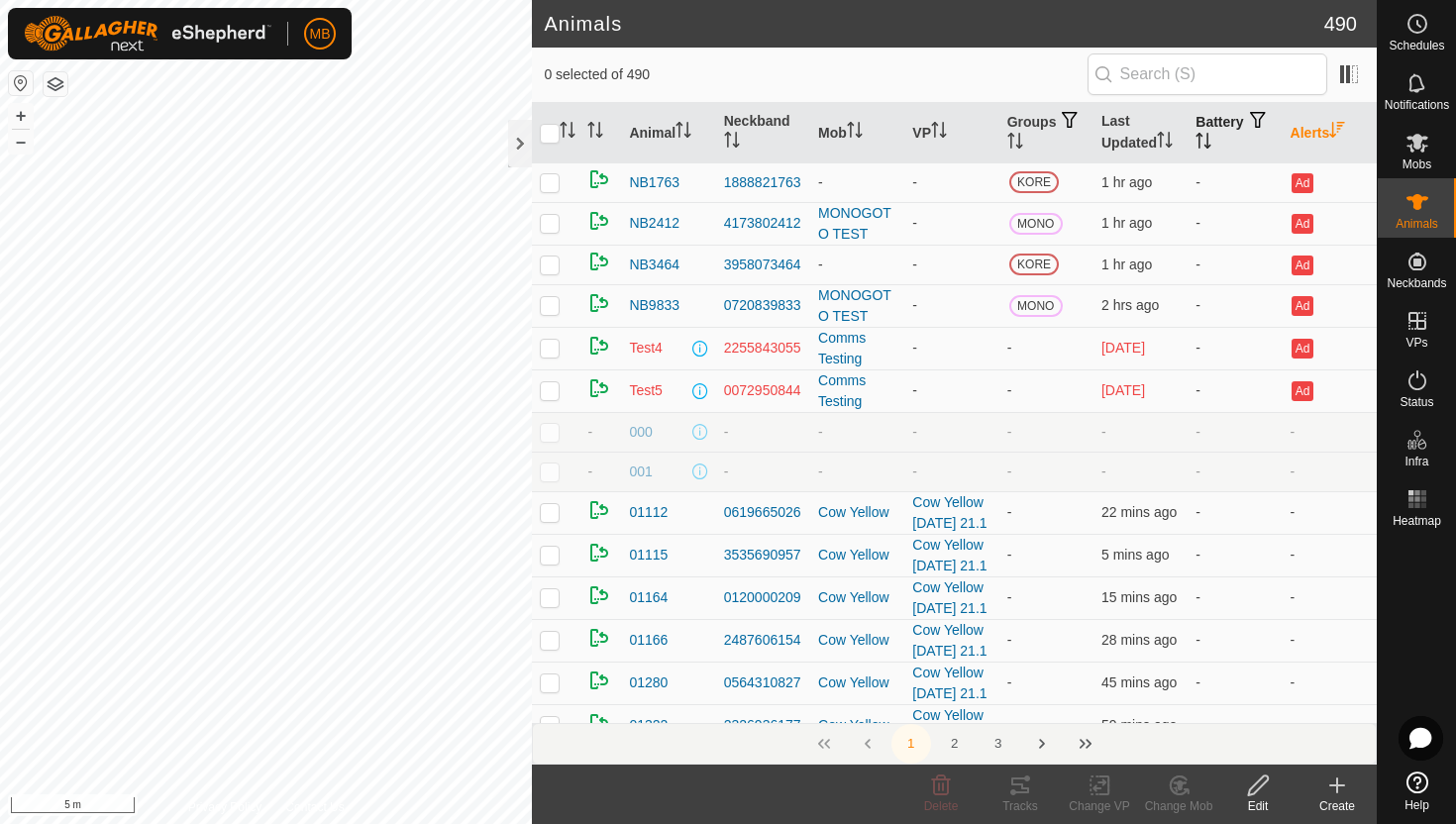 click 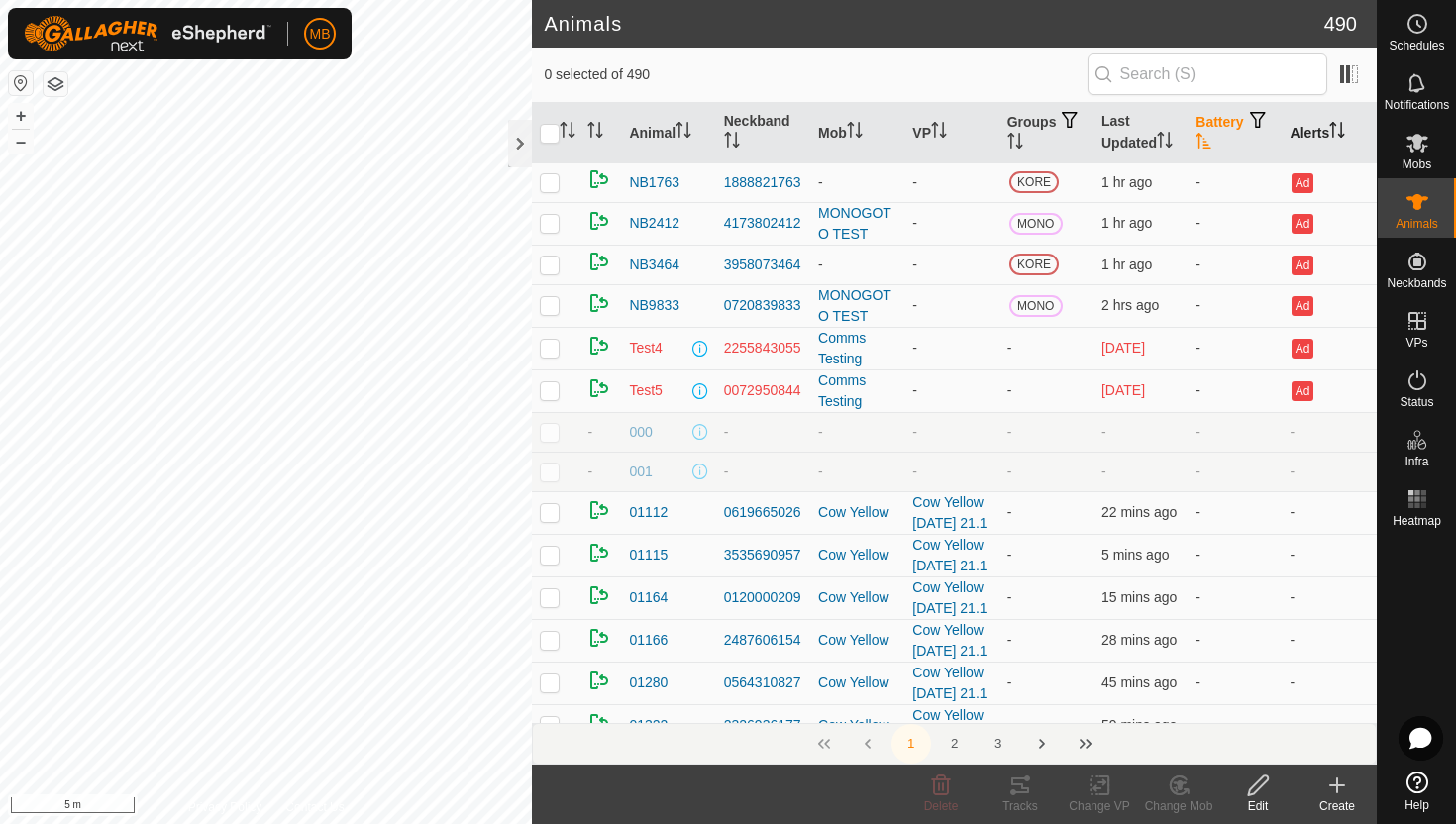 click 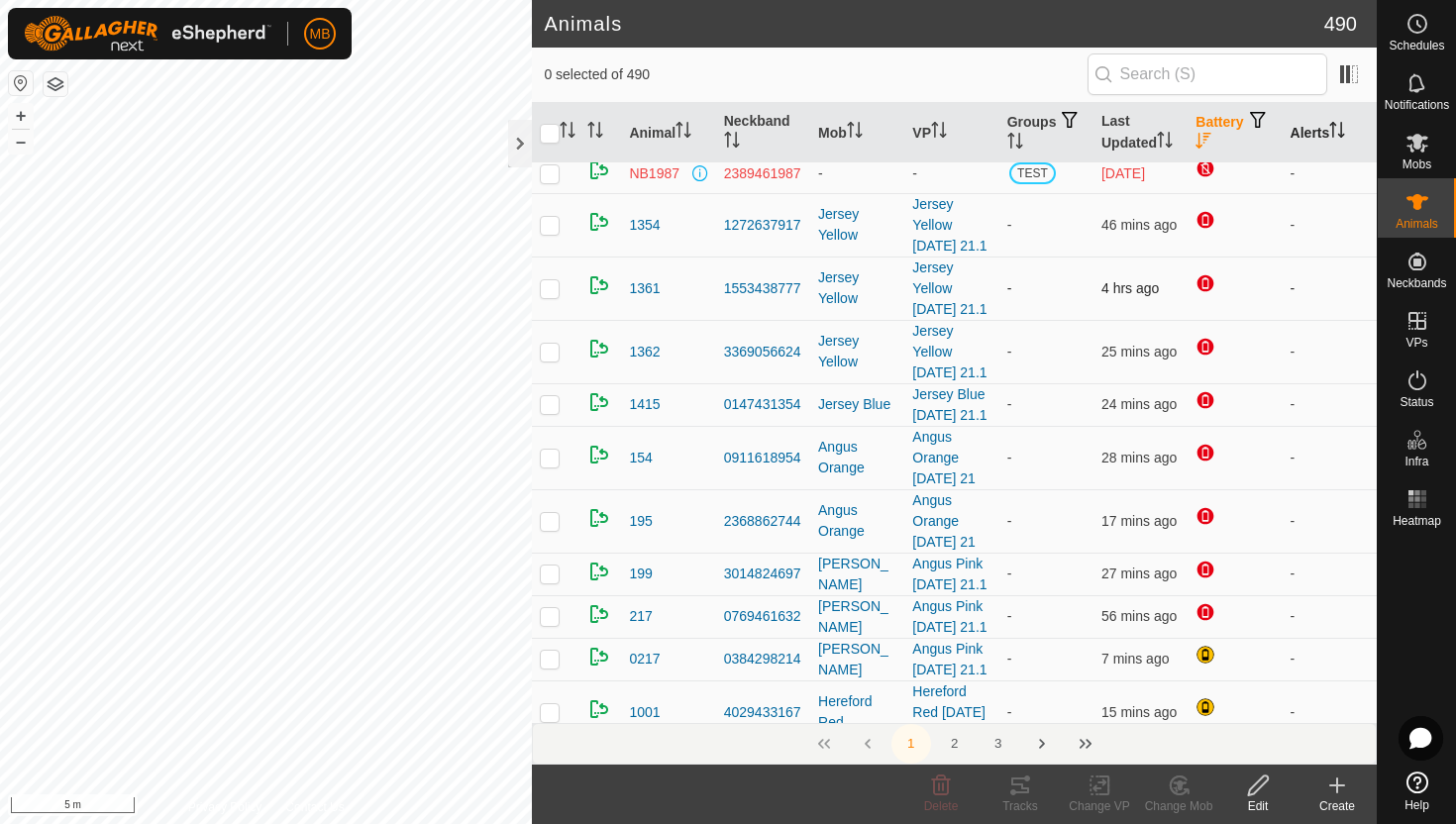 scroll, scrollTop: 156, scrollLeft: 0, axis: vertical 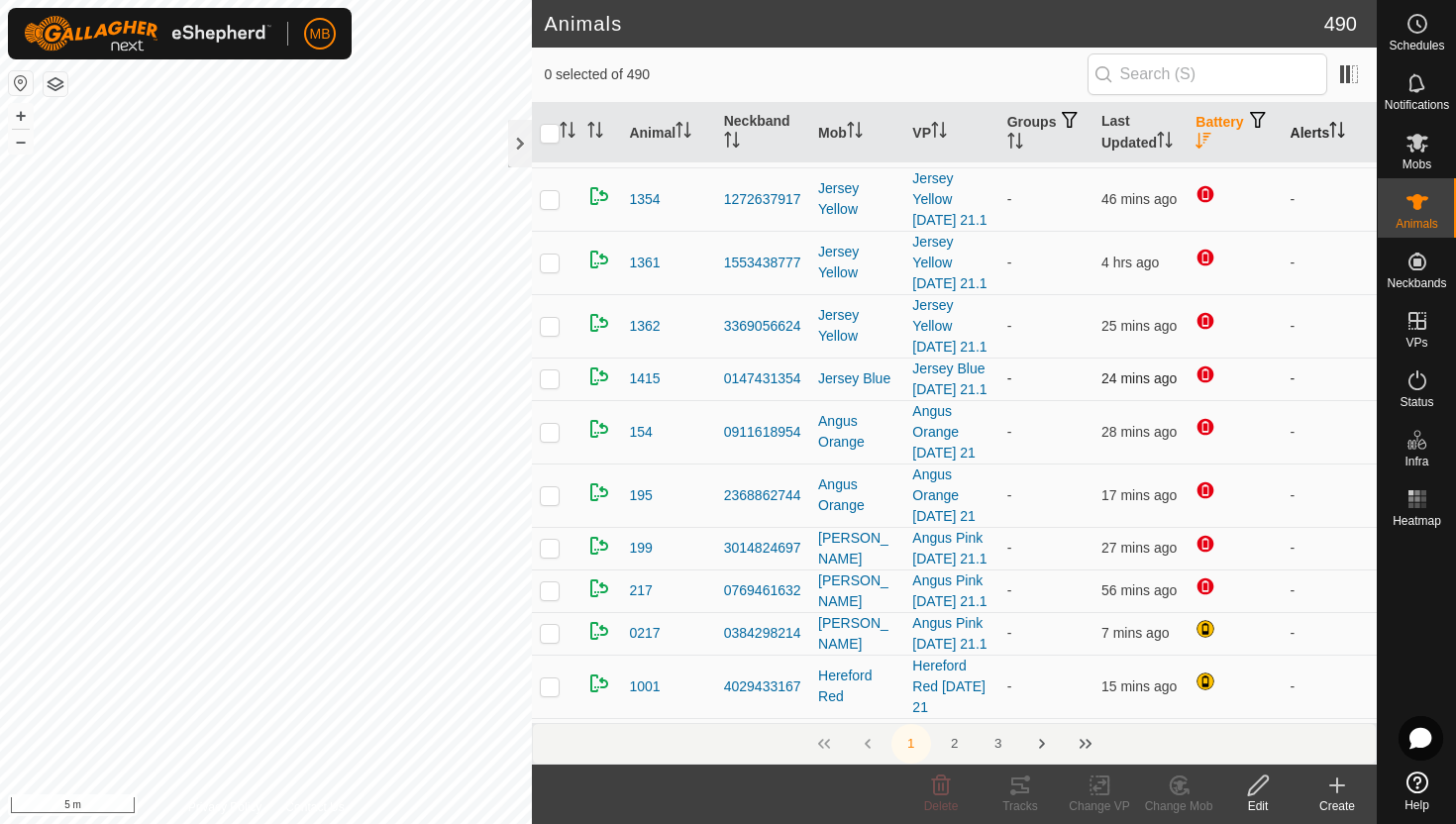 click at bounding box center [550, 378] 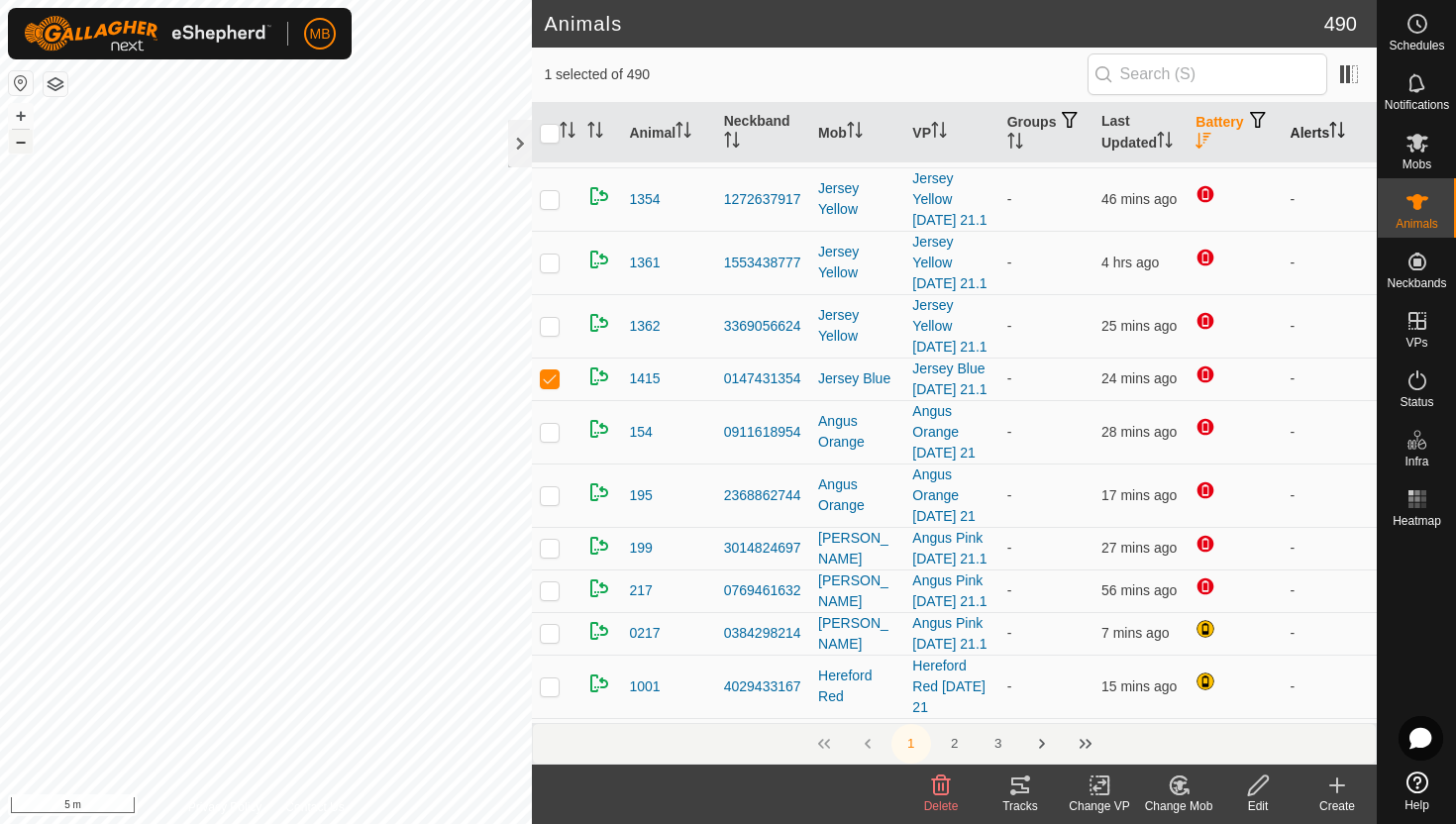 click on "–" at bounding box center [21, 142] 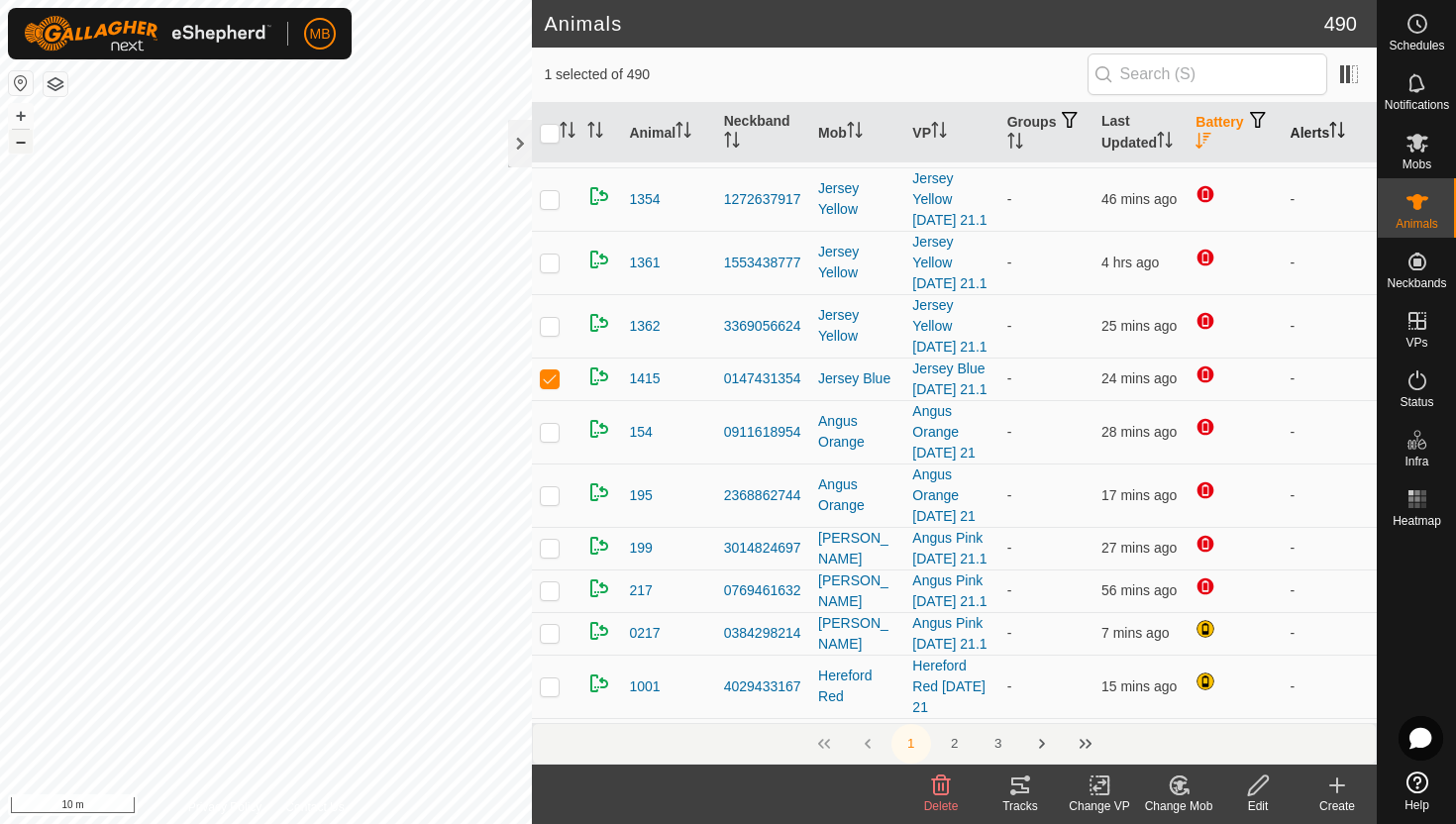 click on "–" at bounding box center (21, 142) 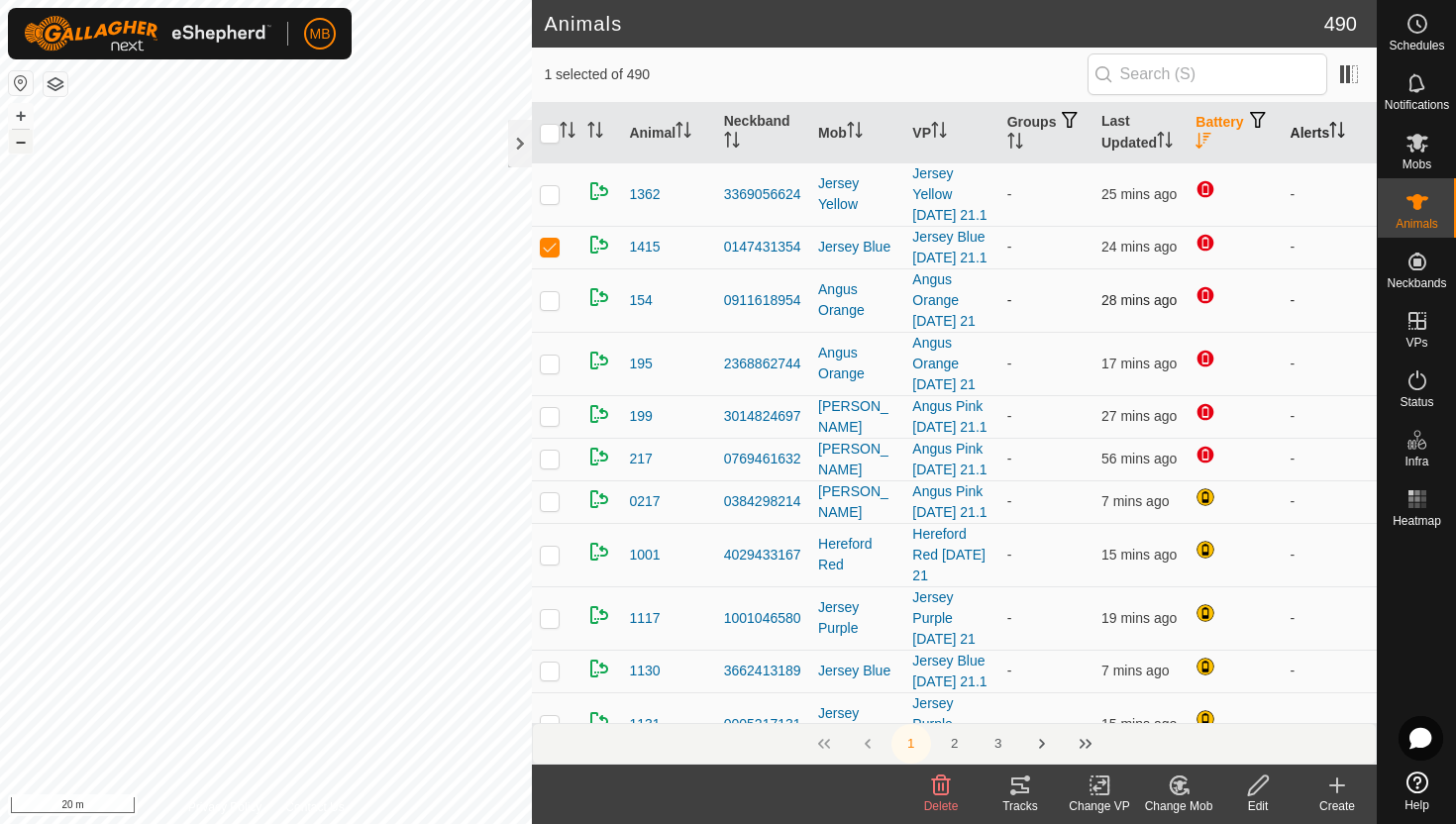 scroll, scrollTop: 292, scrollLeft: 0, axis: vertical 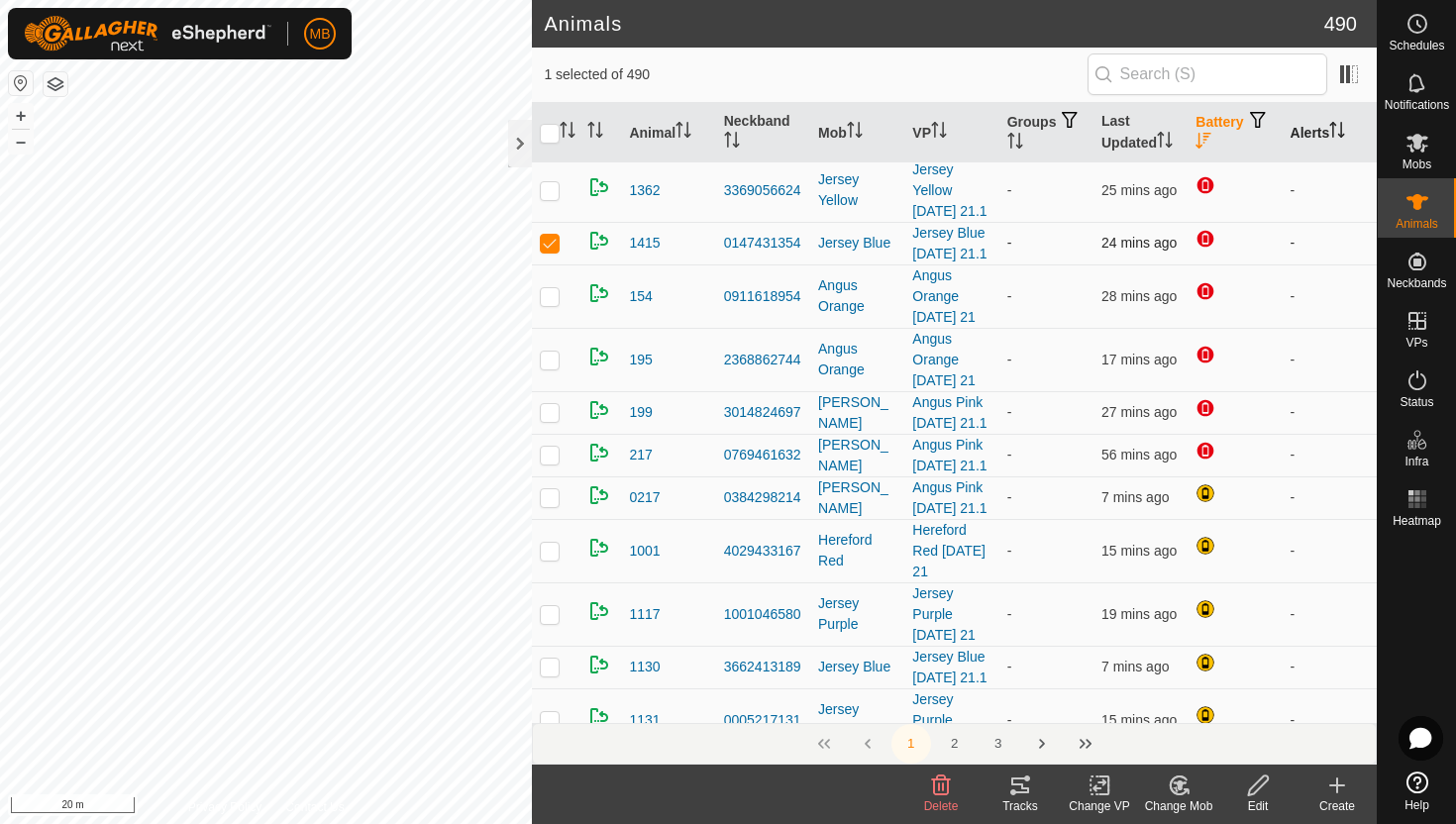 click at bounding box center [550, 243] 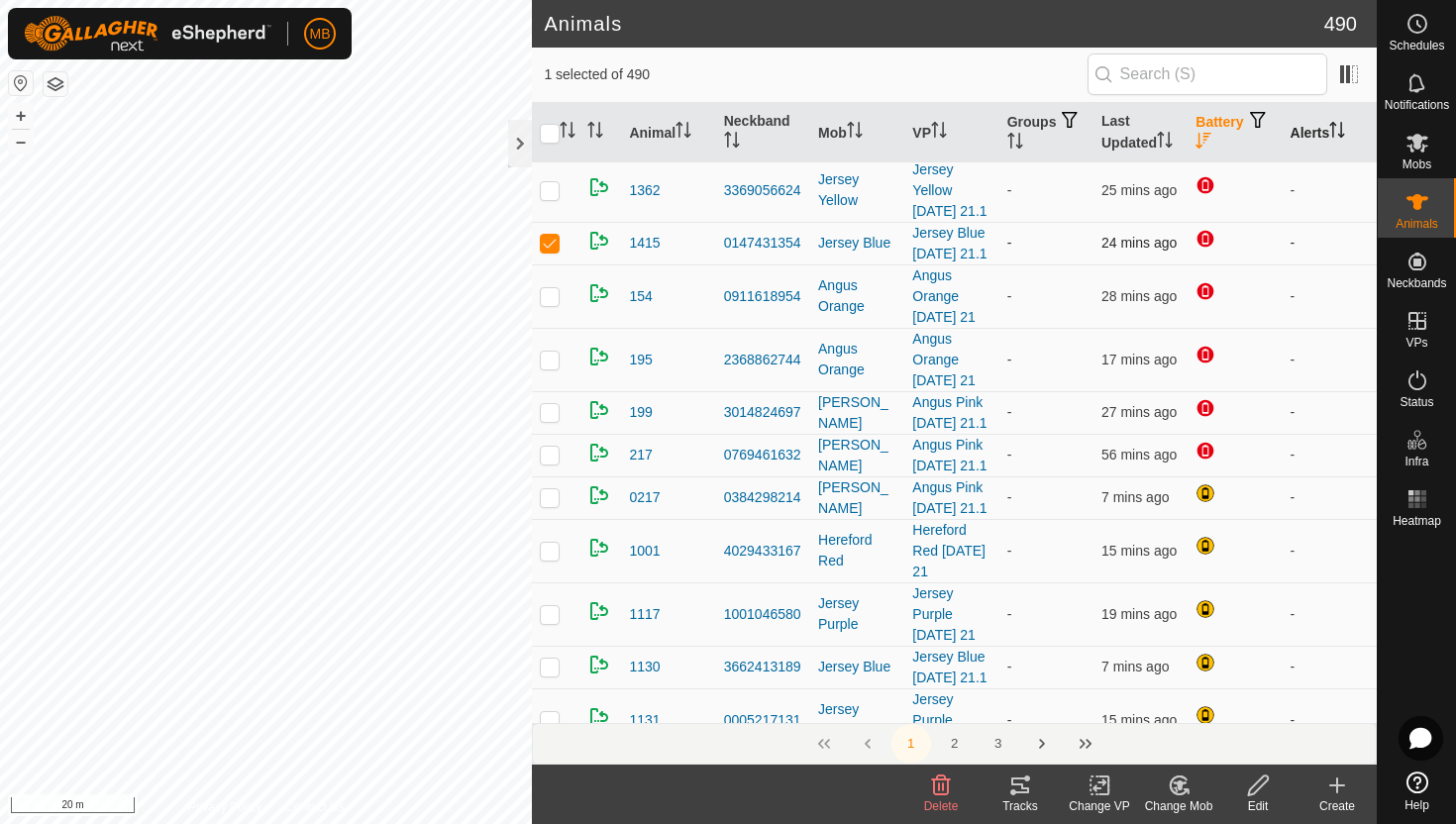 checkbox on "false" 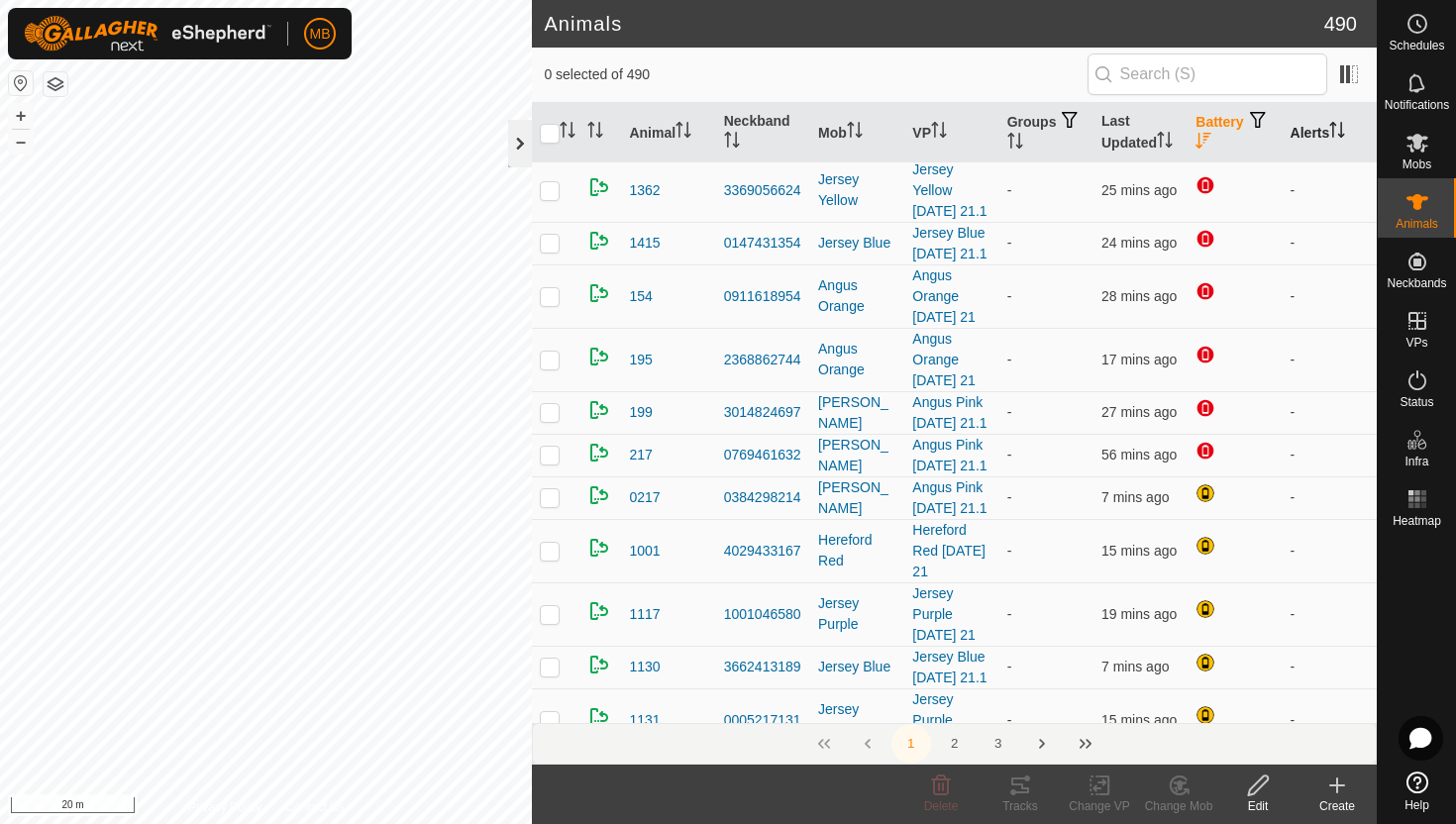 click 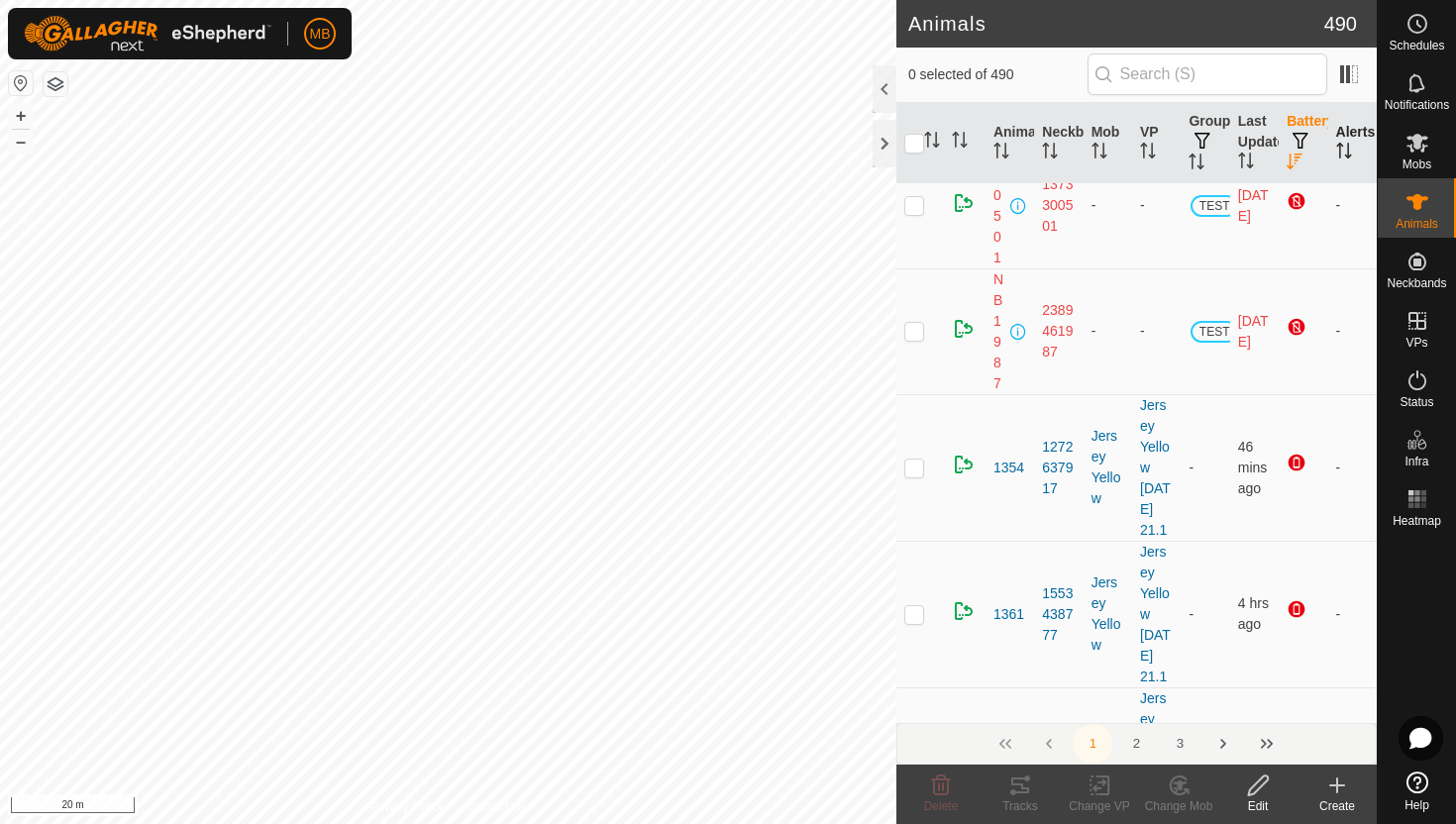 click on "MB Schedules Notifications Mobs Animals Neckbands VPs Status Infra Heatmap Help Animals 490  0 selected of 490      Animal   Neckband   Mob   VP   Groups   Last Updated   Battery   Alerts   229   2134579185   Angus Pink  Angus Pink Monday 21.1  -  47 mins ago  -   NB0161   0474970161   -  -  TEST
7 days ago  -   NB0501   1373300501   -  -  TEST
9 days ago  -   NB1987   2389461987   -  -  TEST
5 days ago  -   1354   1272637917   Jersey Yellow  Jersey Yellow Monday 21.1  -  46 mins ago  -   1361   1553438777   Jersey Yellow  Jersey Yellow Monday 21.1  -  4 hrs ago  -   1362   3369056624   Jersey Yellow  Jersey Yellow Monday 21.1  -  25 mins ago  -   1415   0147431354   Jersey Blue  Jersey Blue Monday 21.1  -  24 mins ago  -   154   0911618954   Angus Orange  Angus Orange Monday 21  -  28 mins ago  -   195   2368862744   Angus Orange  Angus Orange Monday 21  -  17 mins ago  -   199   3014824697   Angus Pink  Angus Pink Monday 21.1  -  27 mins ago  -   217   0769461632   Angus Pink   -  -   0217" at bounding box center (728, 412) 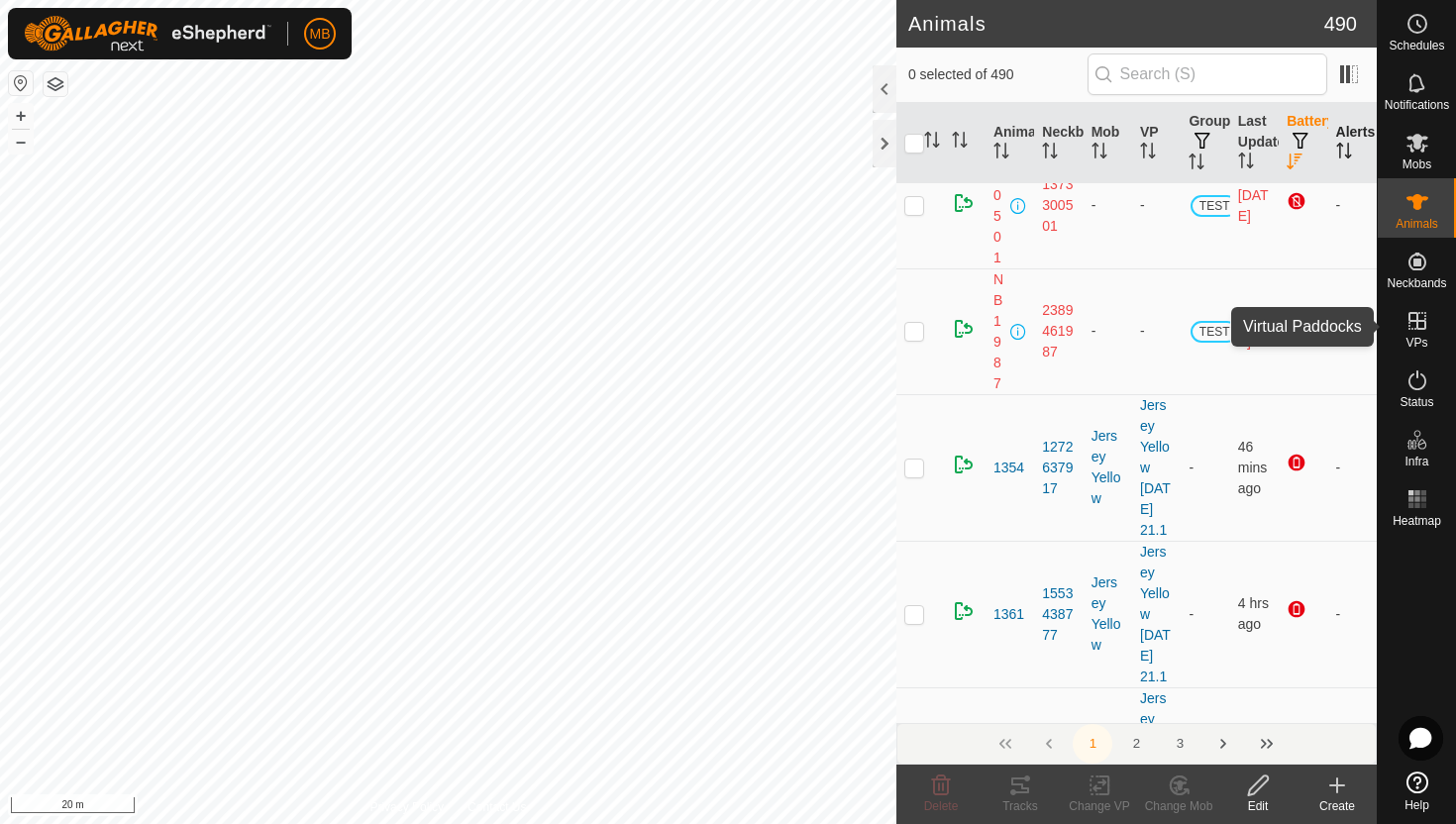 click 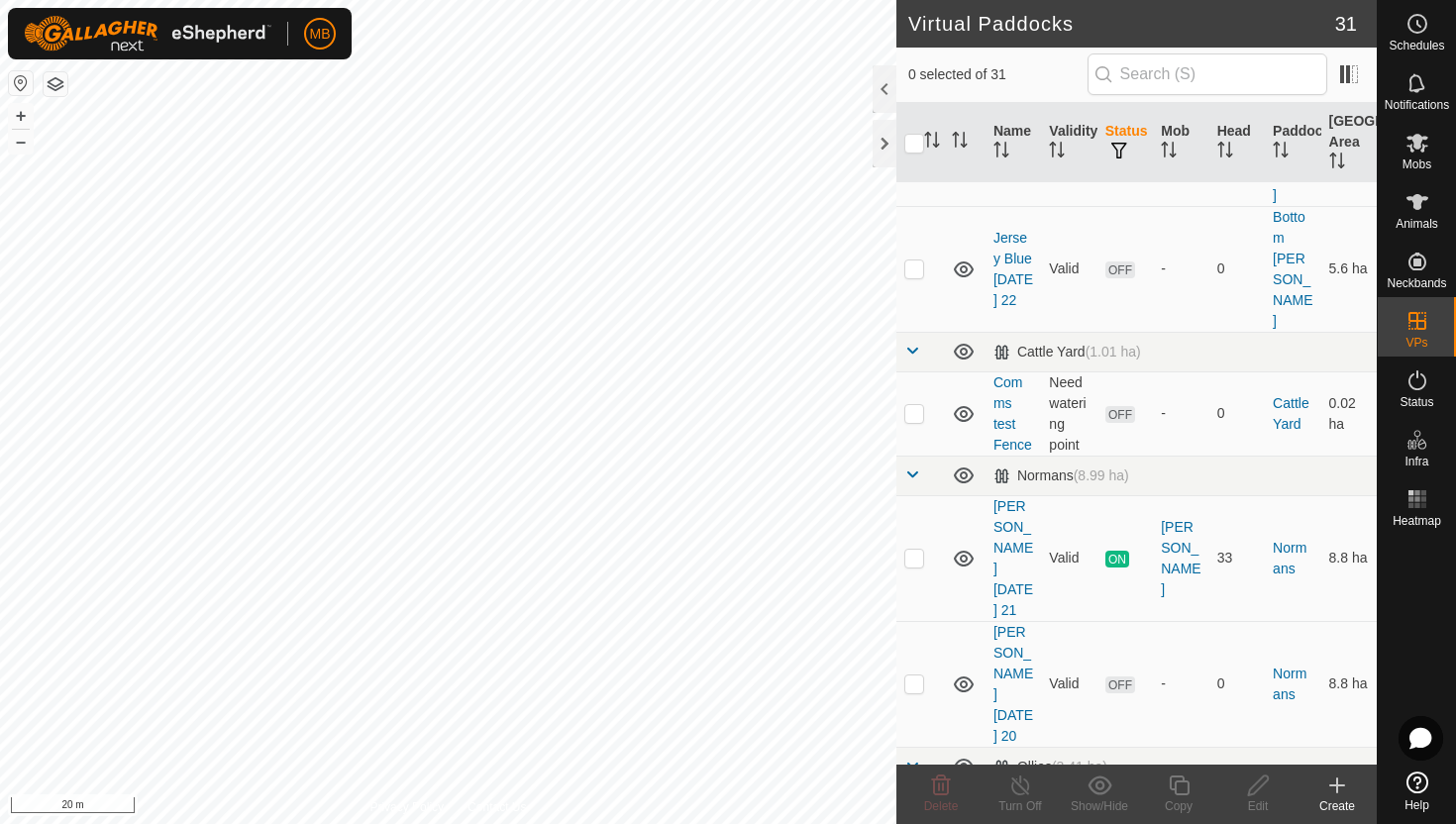 scroll, scrollTop: 772, scrollLeft: 0, axis: vertical 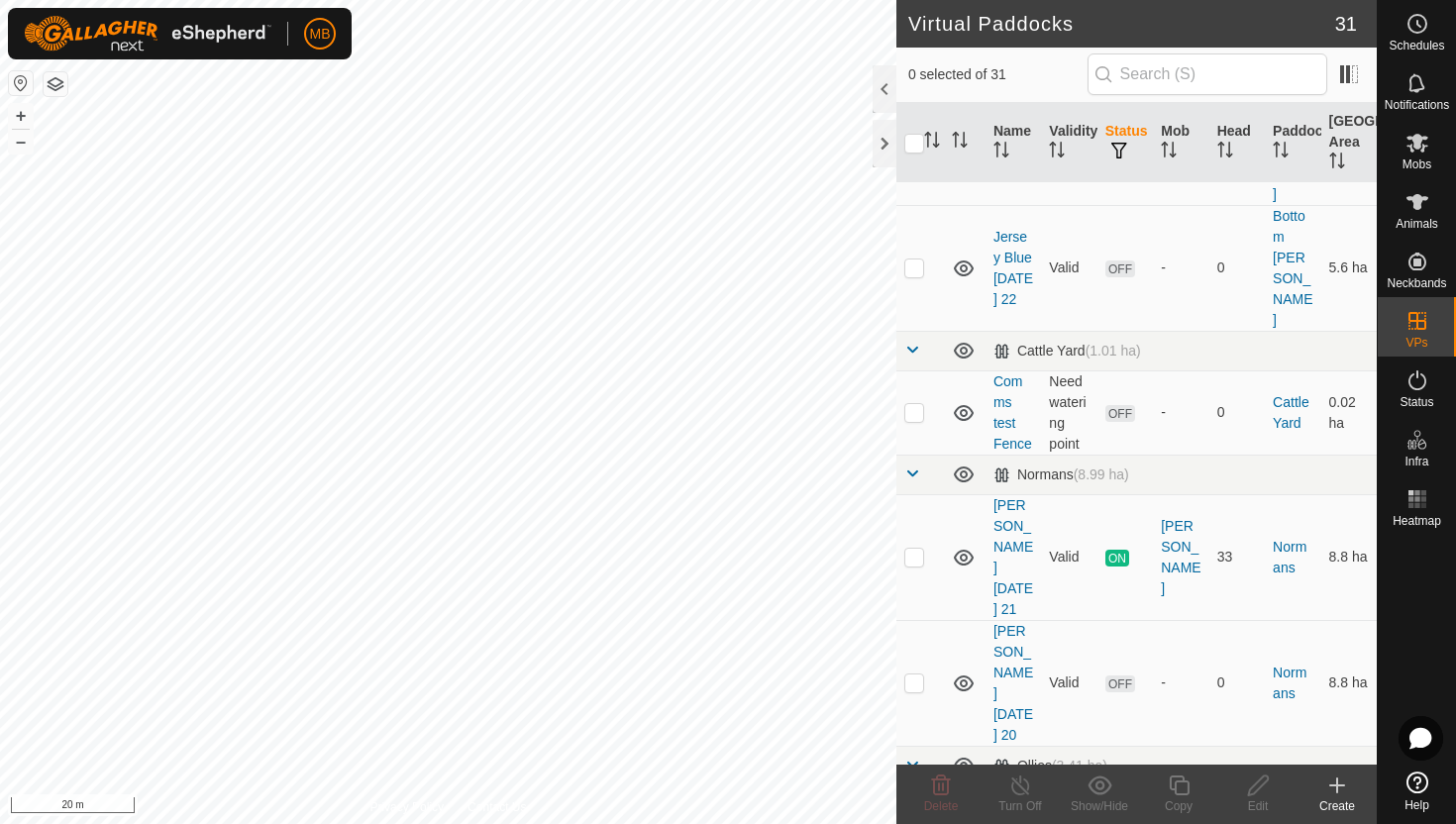 click at bounding box center [914, 849] 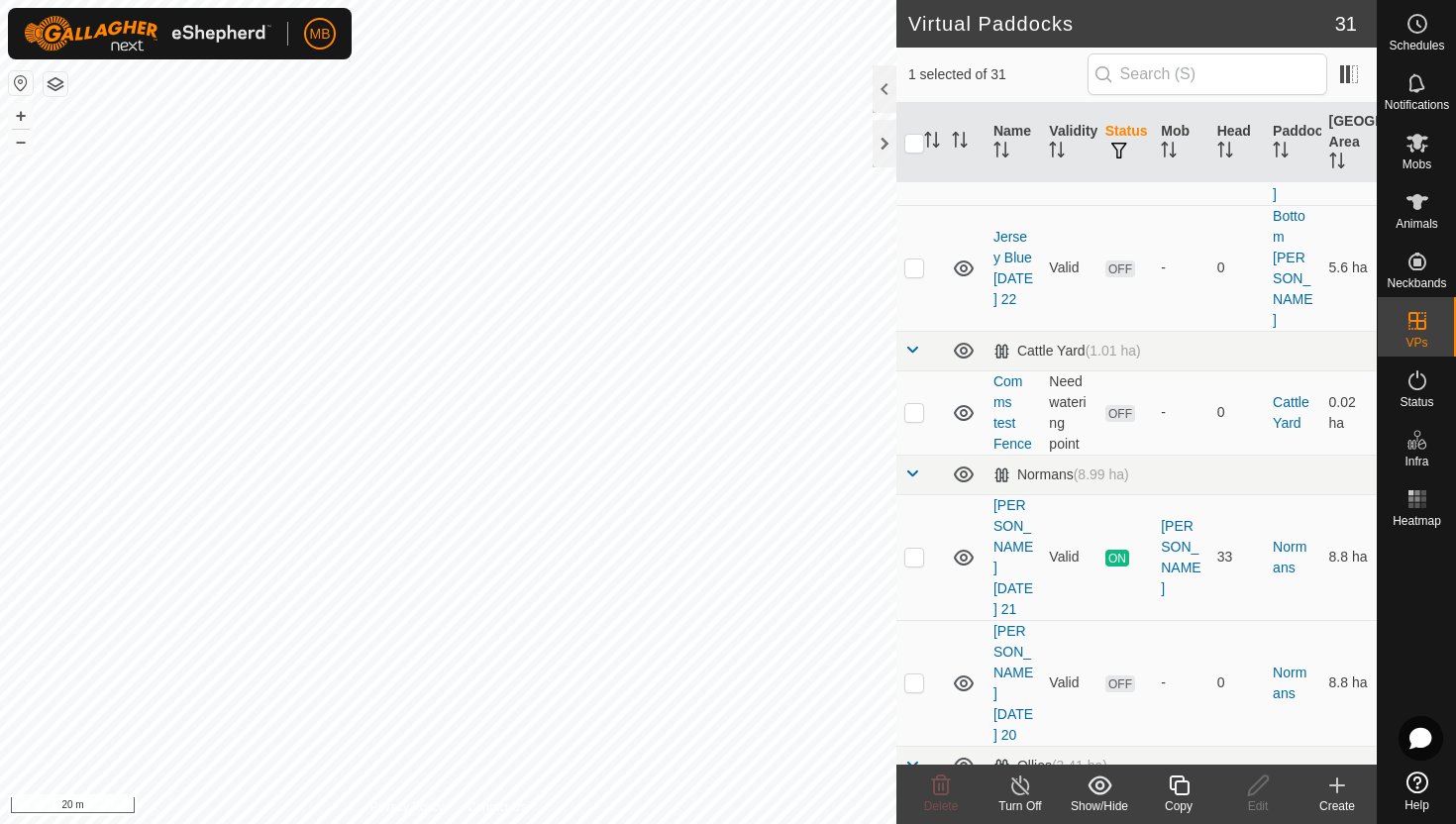 click 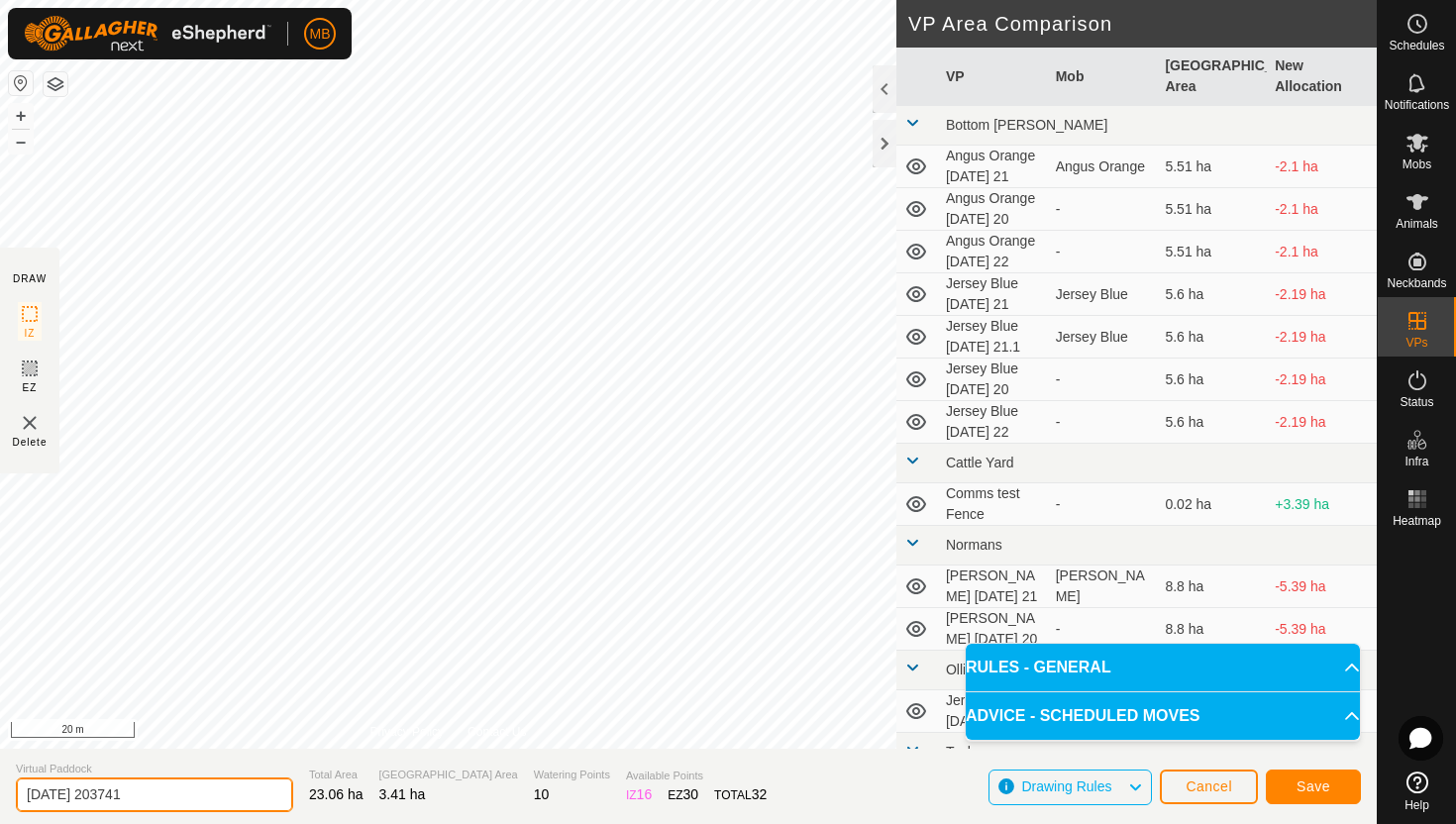 click on "2025-07-21 203741" 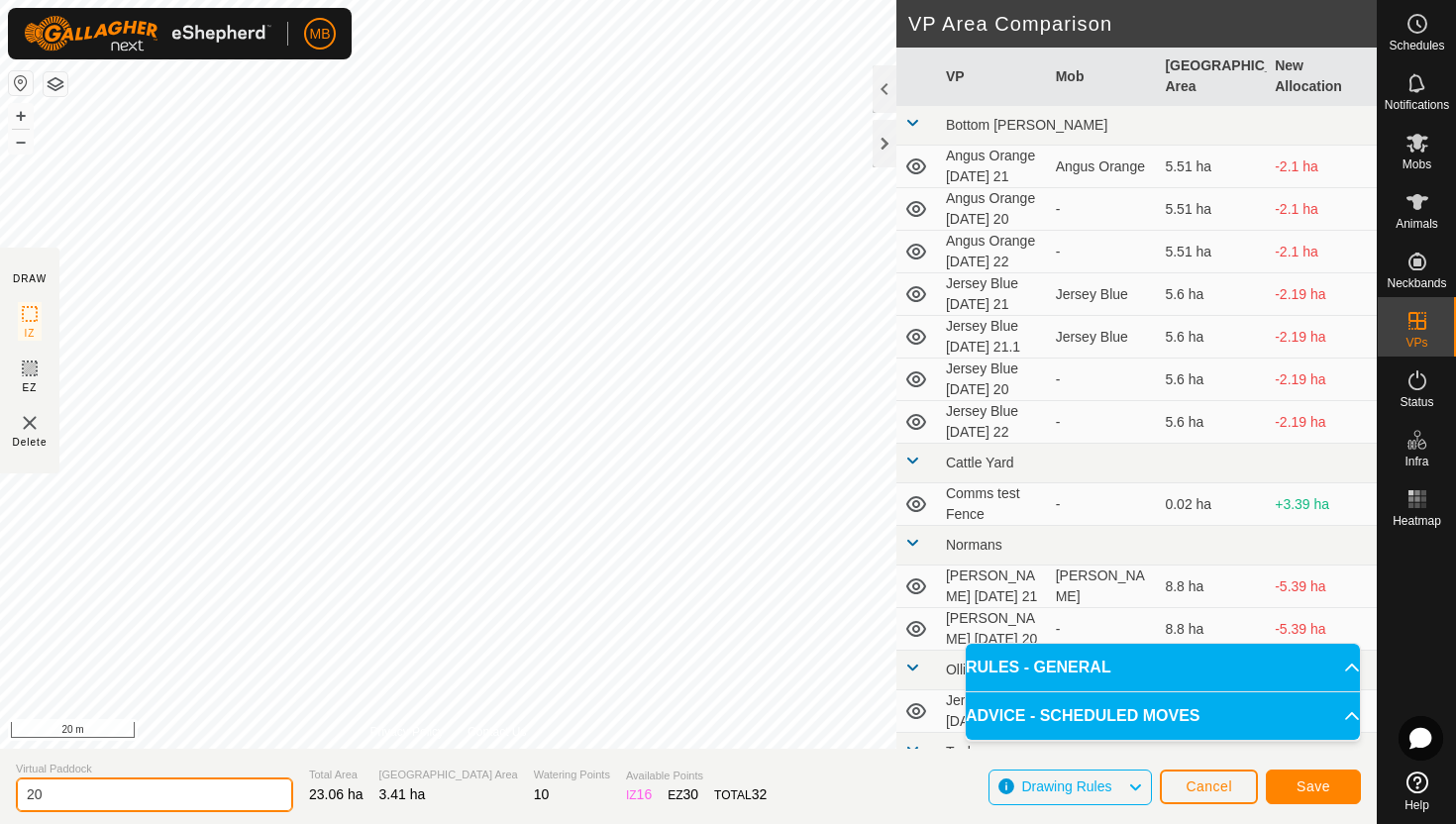 type on "2" 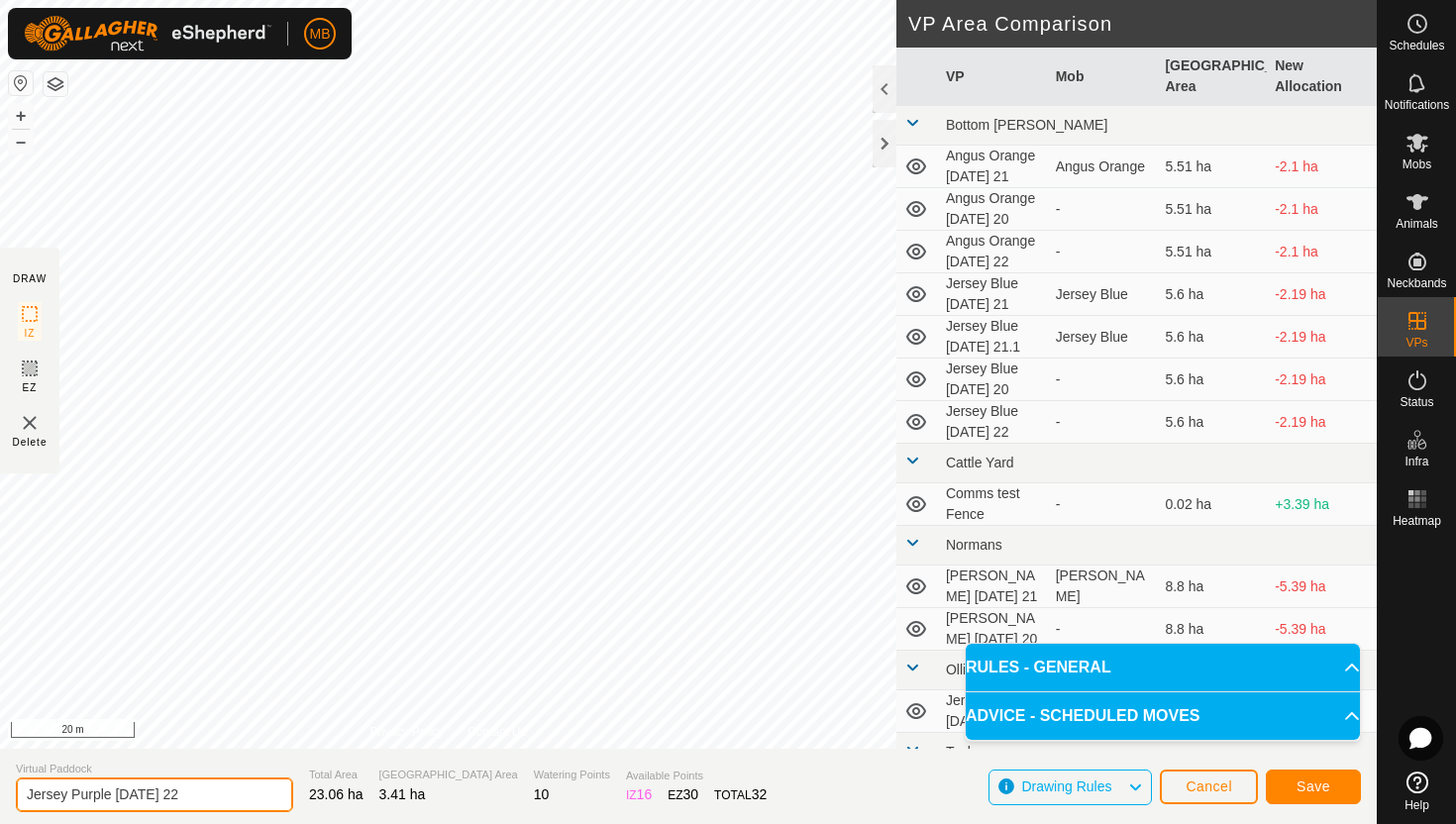 type on "Jersey Purple [DATE] 22" 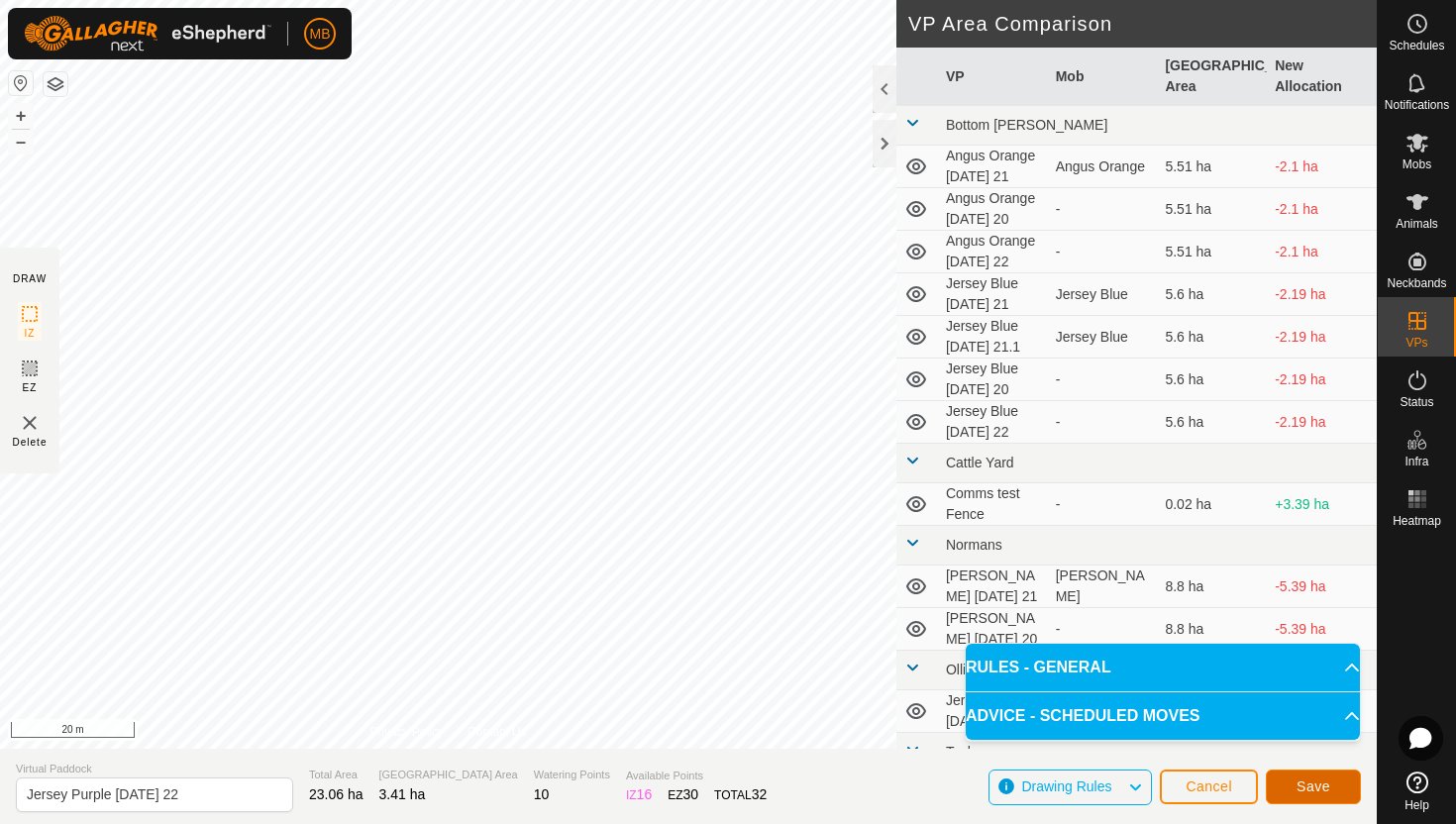 click on "Save" 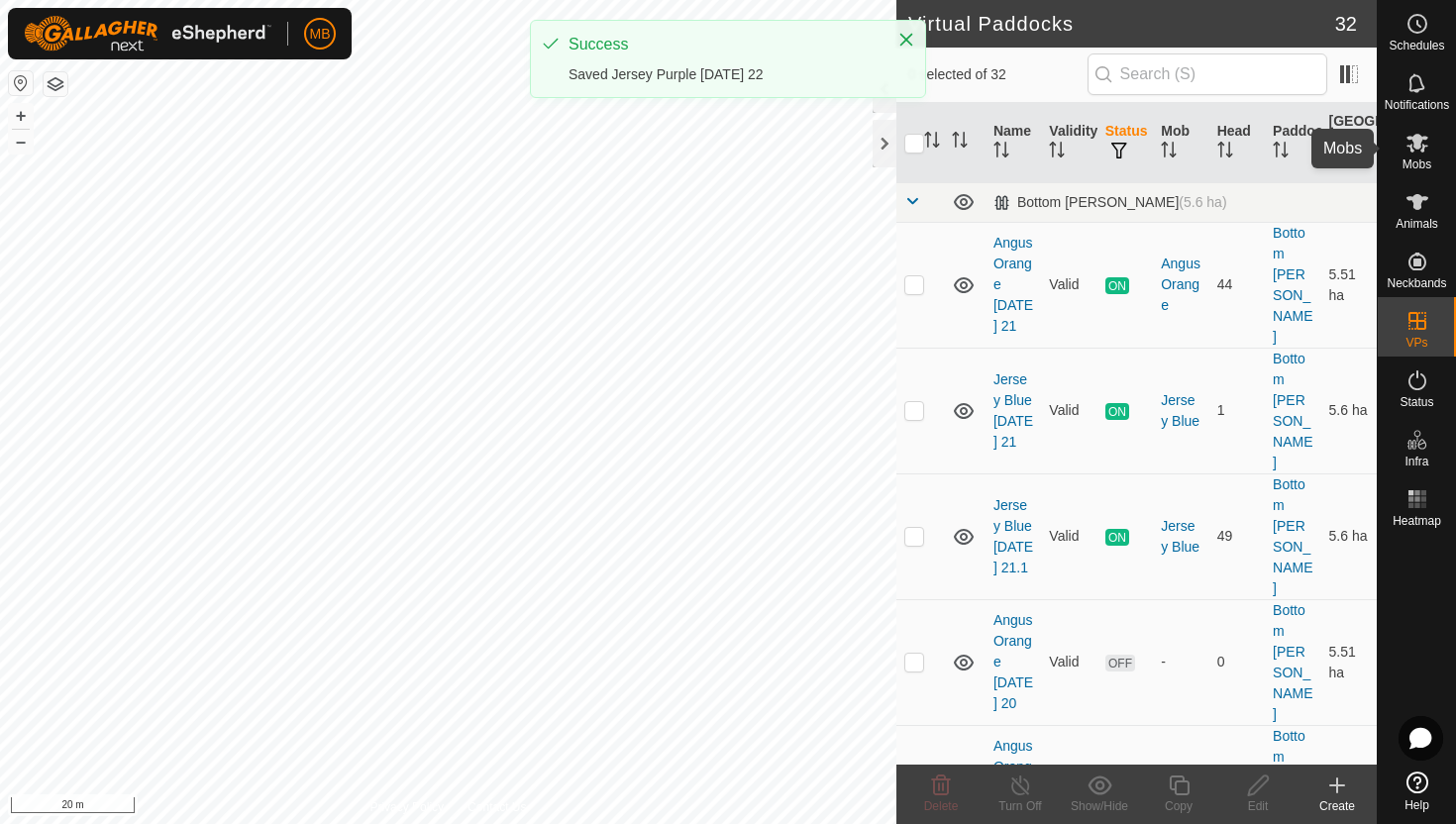 click at bounding box center (1417, 143) 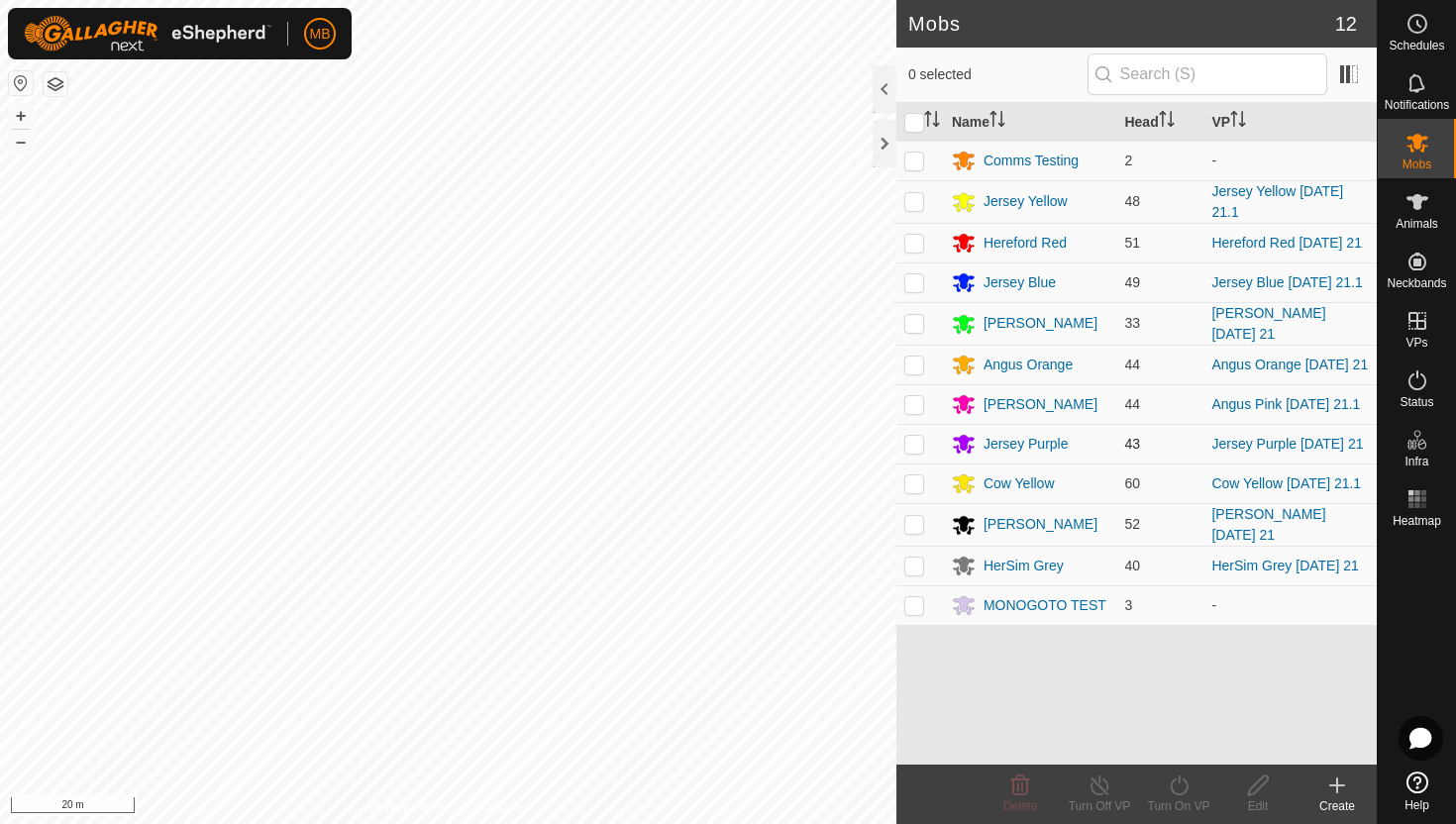 click at bounding box center [914, 444] 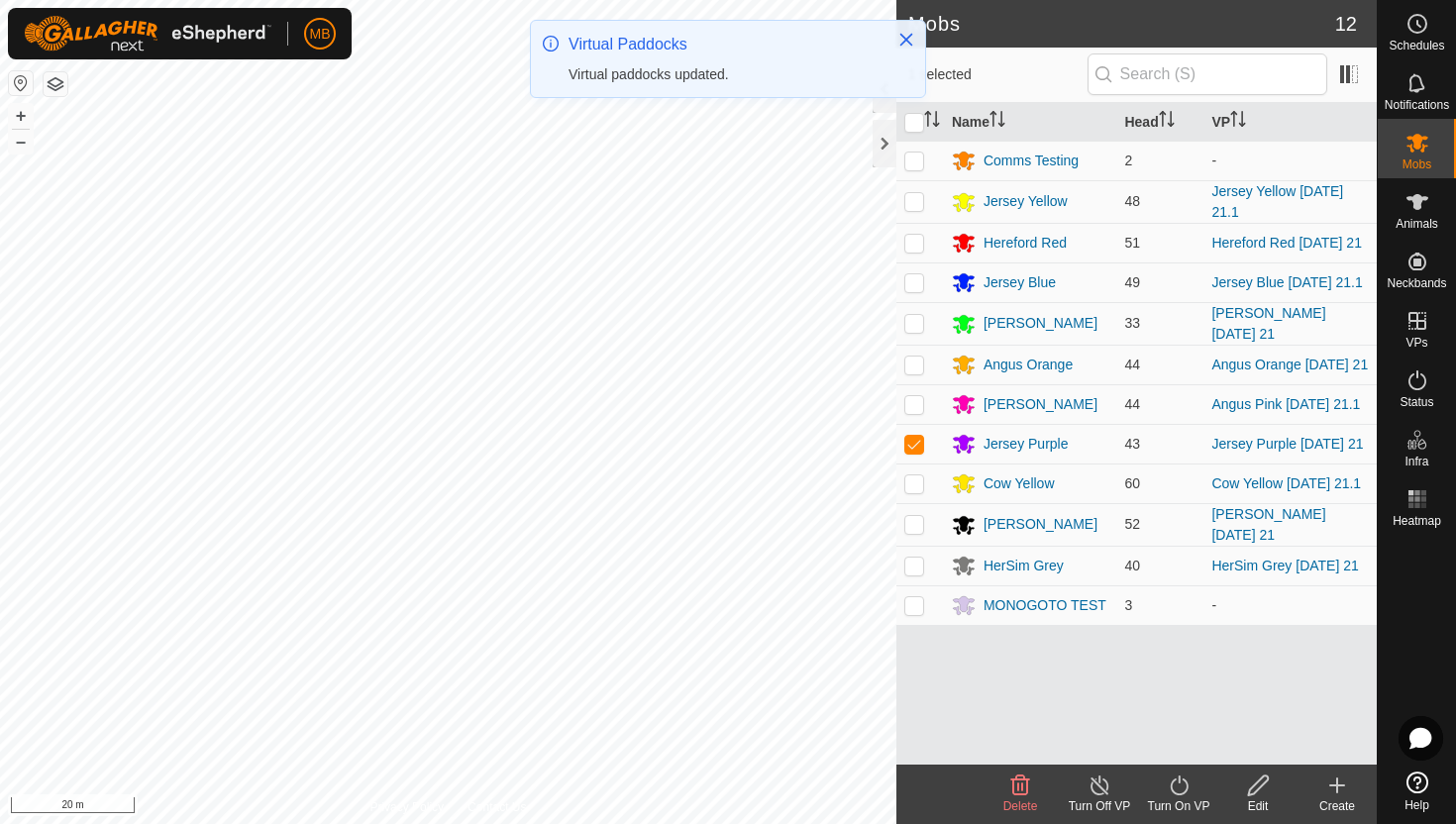 click 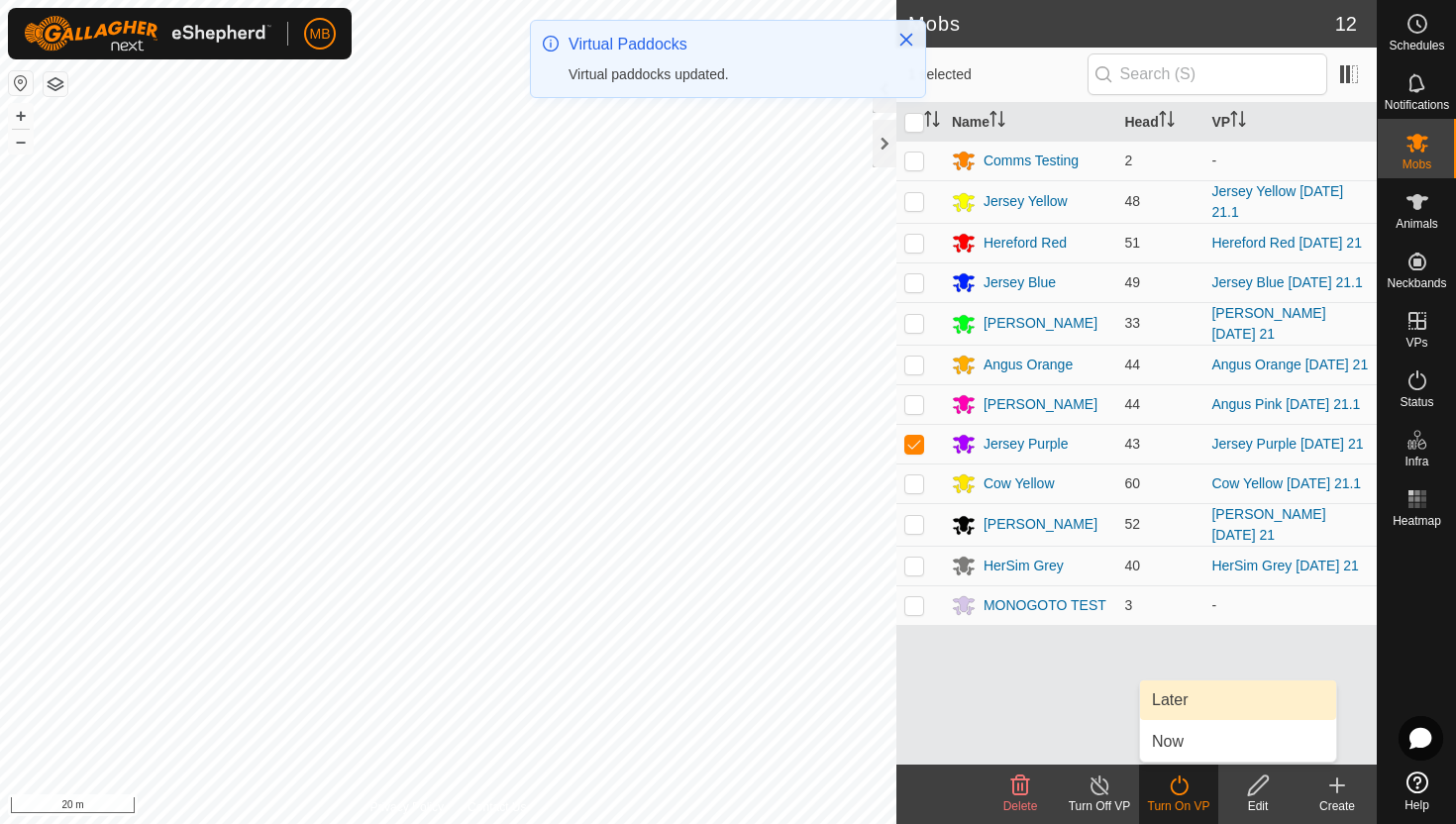 click on "Later" at bounding box center [1238, 700] 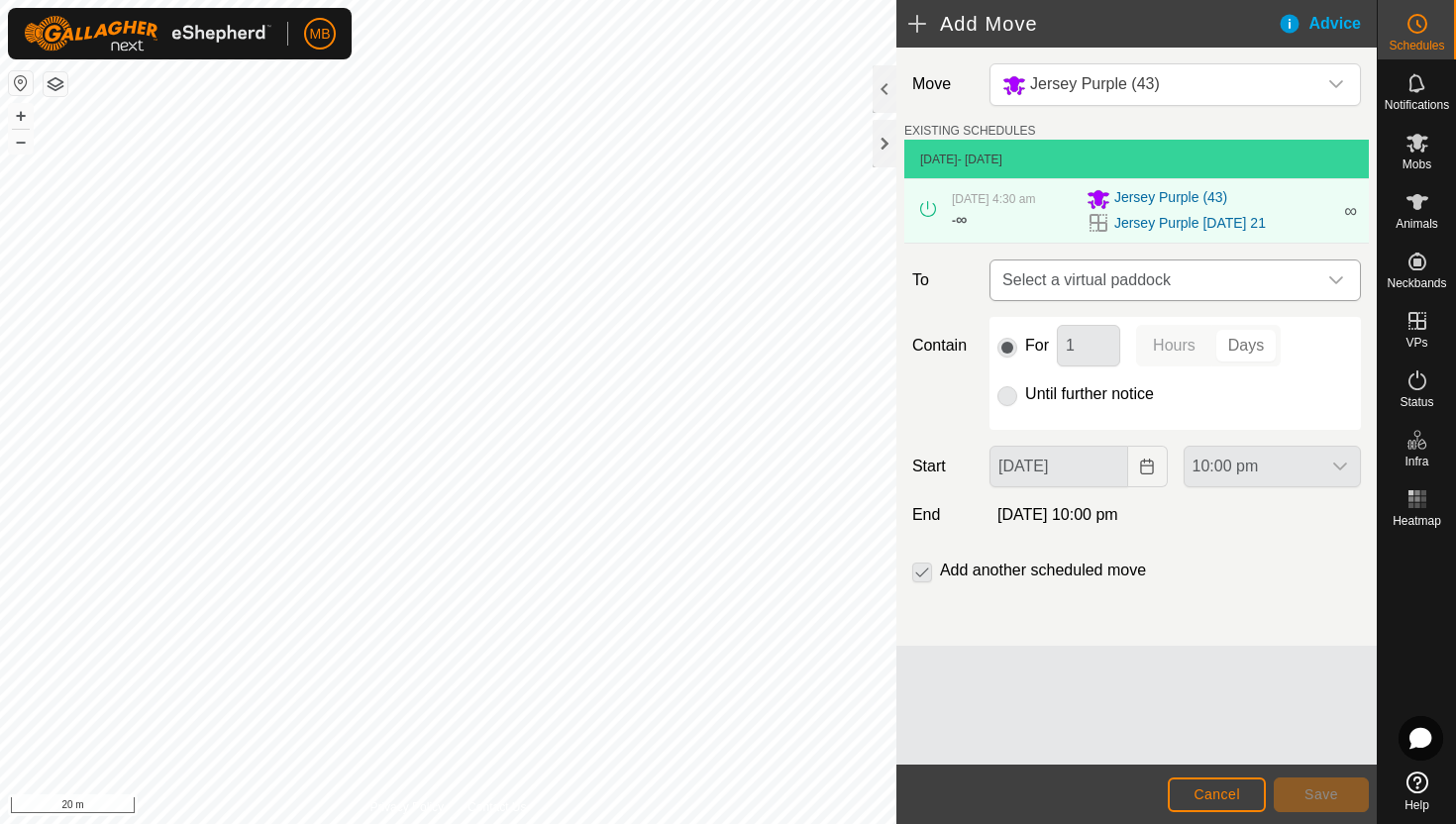 click on "Select a virtual paddock" at bounding box center (1155, 280) 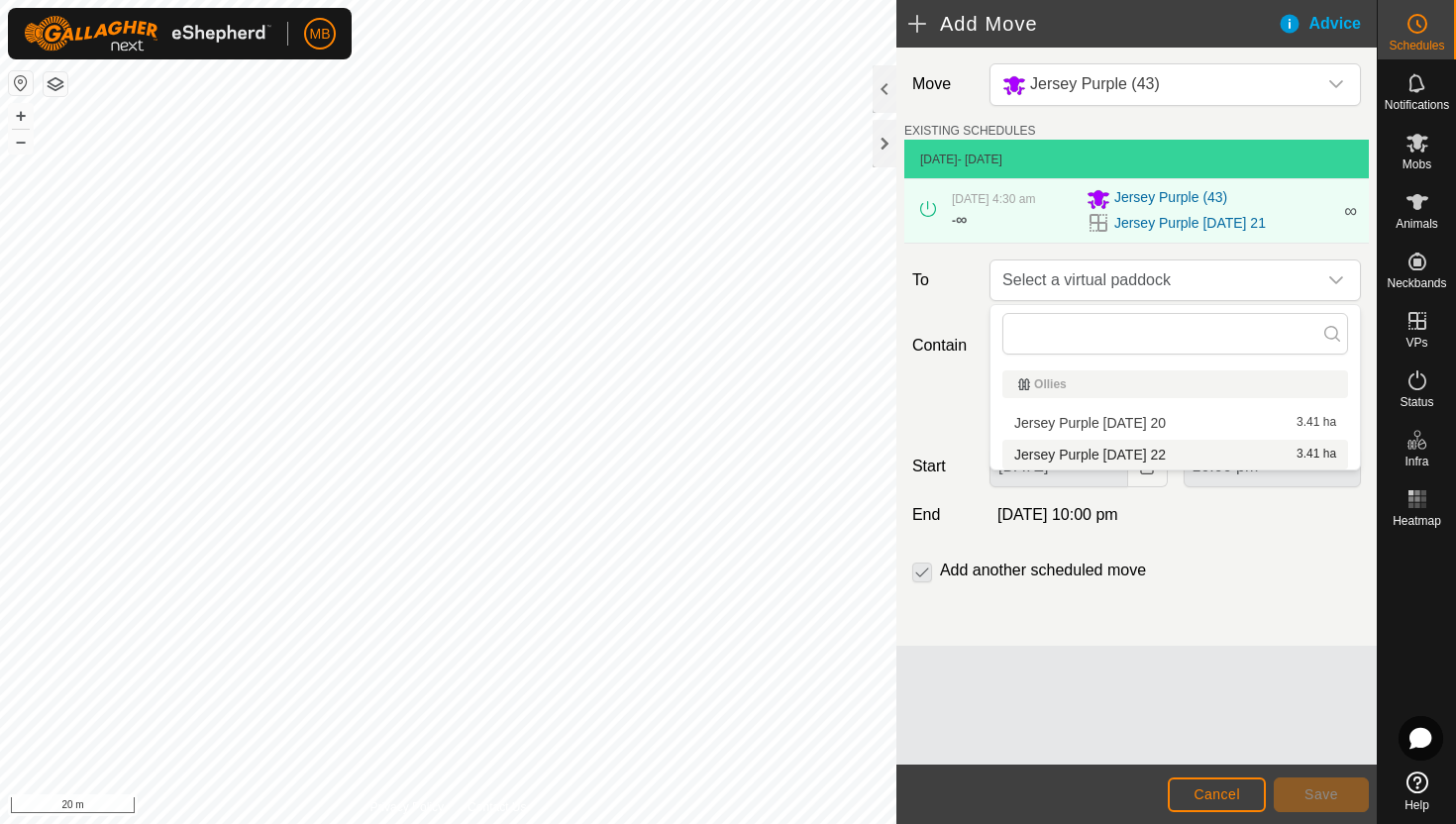 click on "Jersey Purple Tuesday 22  3.41 ha" at bounding box center (1175, 455) 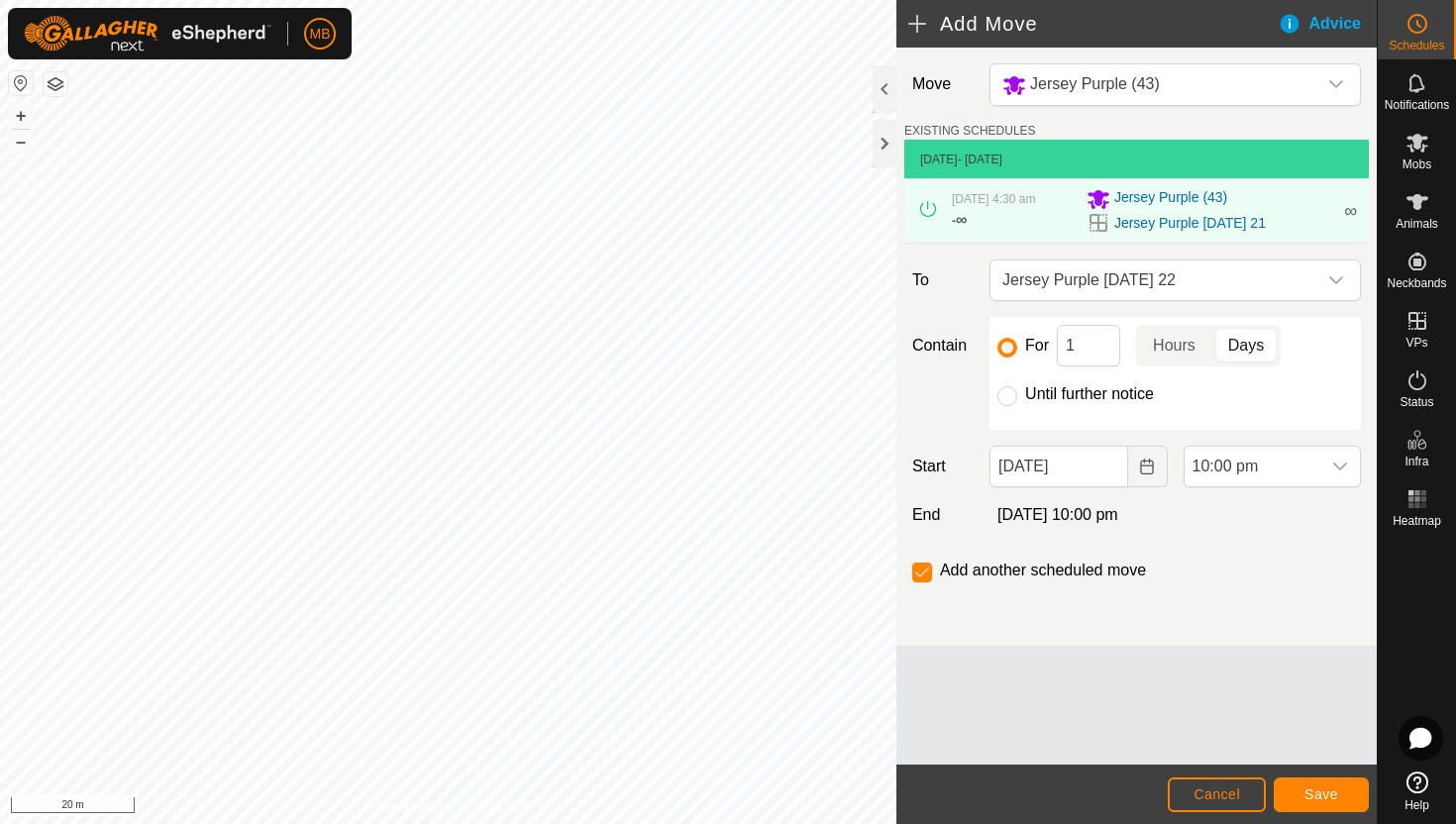 click on "Until further notice" 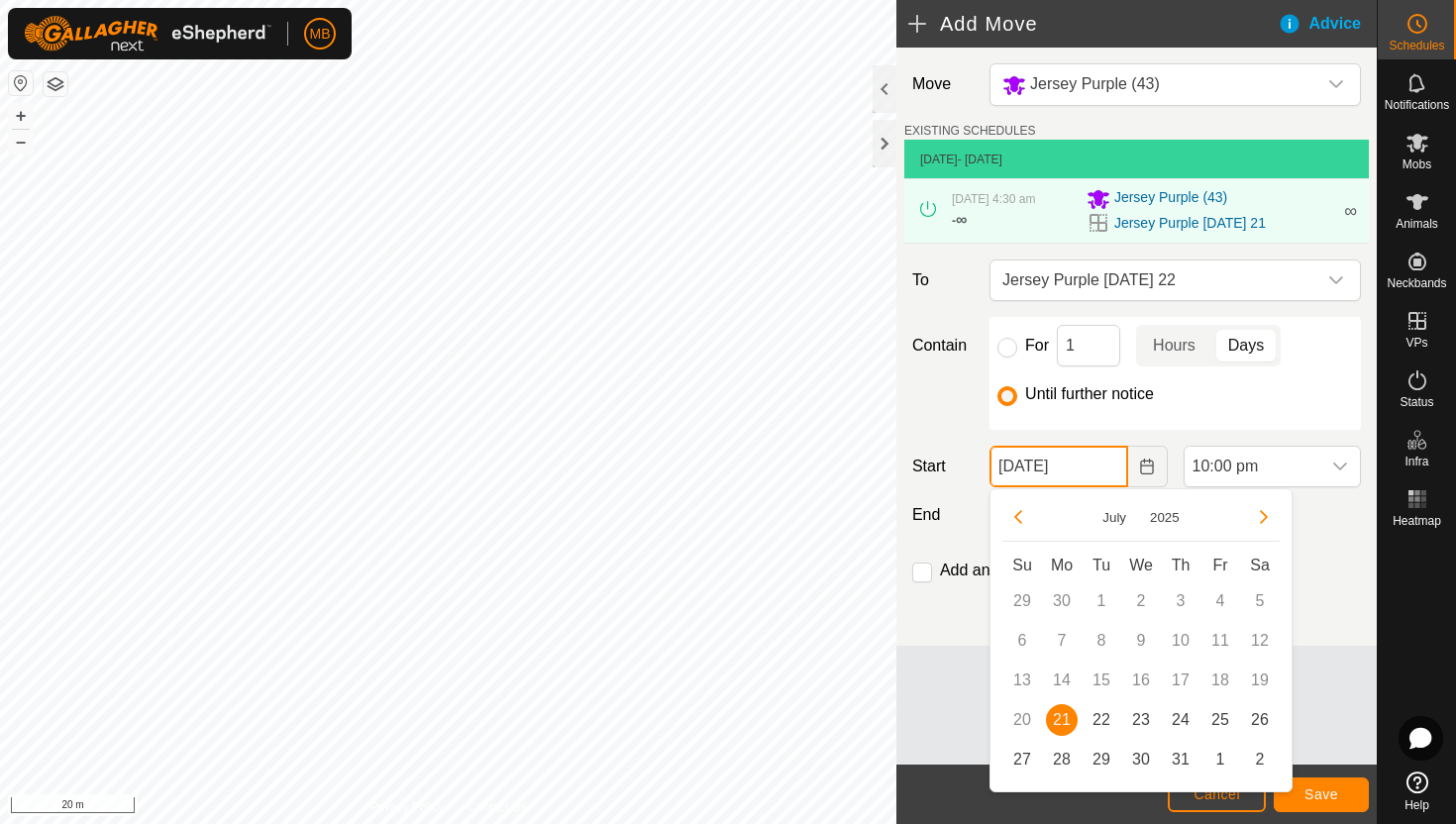 click on "21 Jul, 2025" 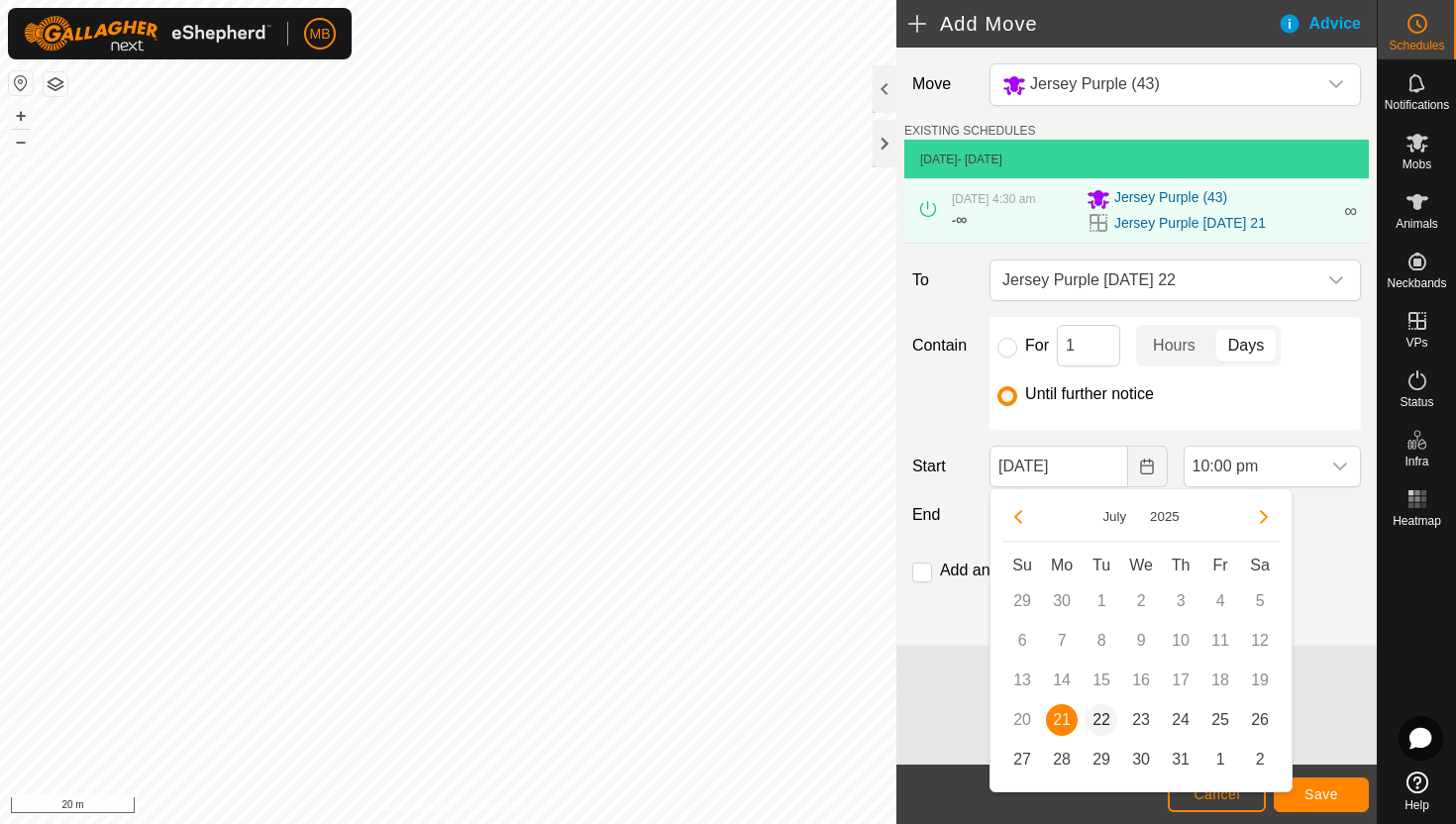 click on "22" at bounding box center (1101, 720) 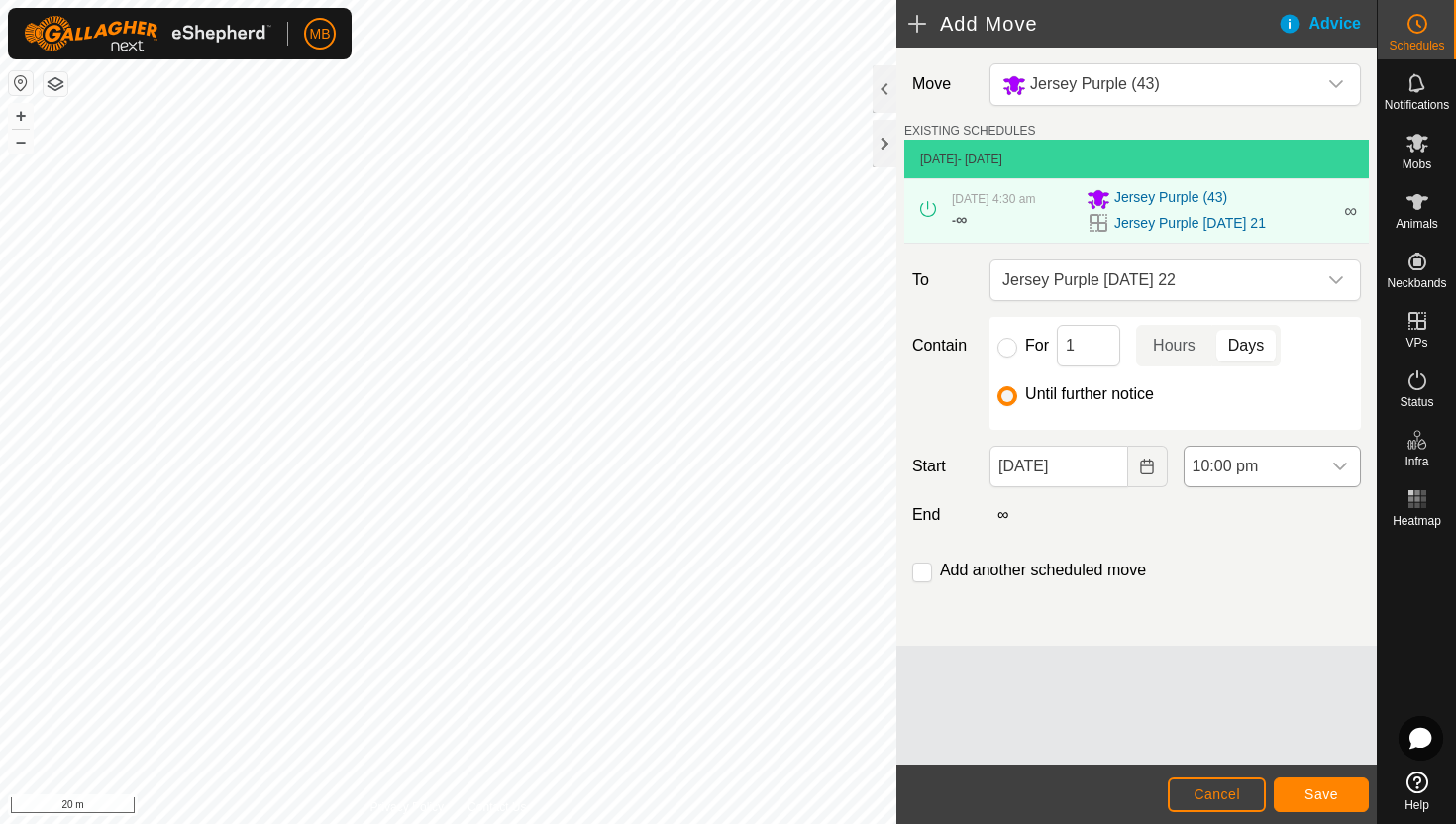 click on "10:00 pm" at bounding box center [1252, 466] 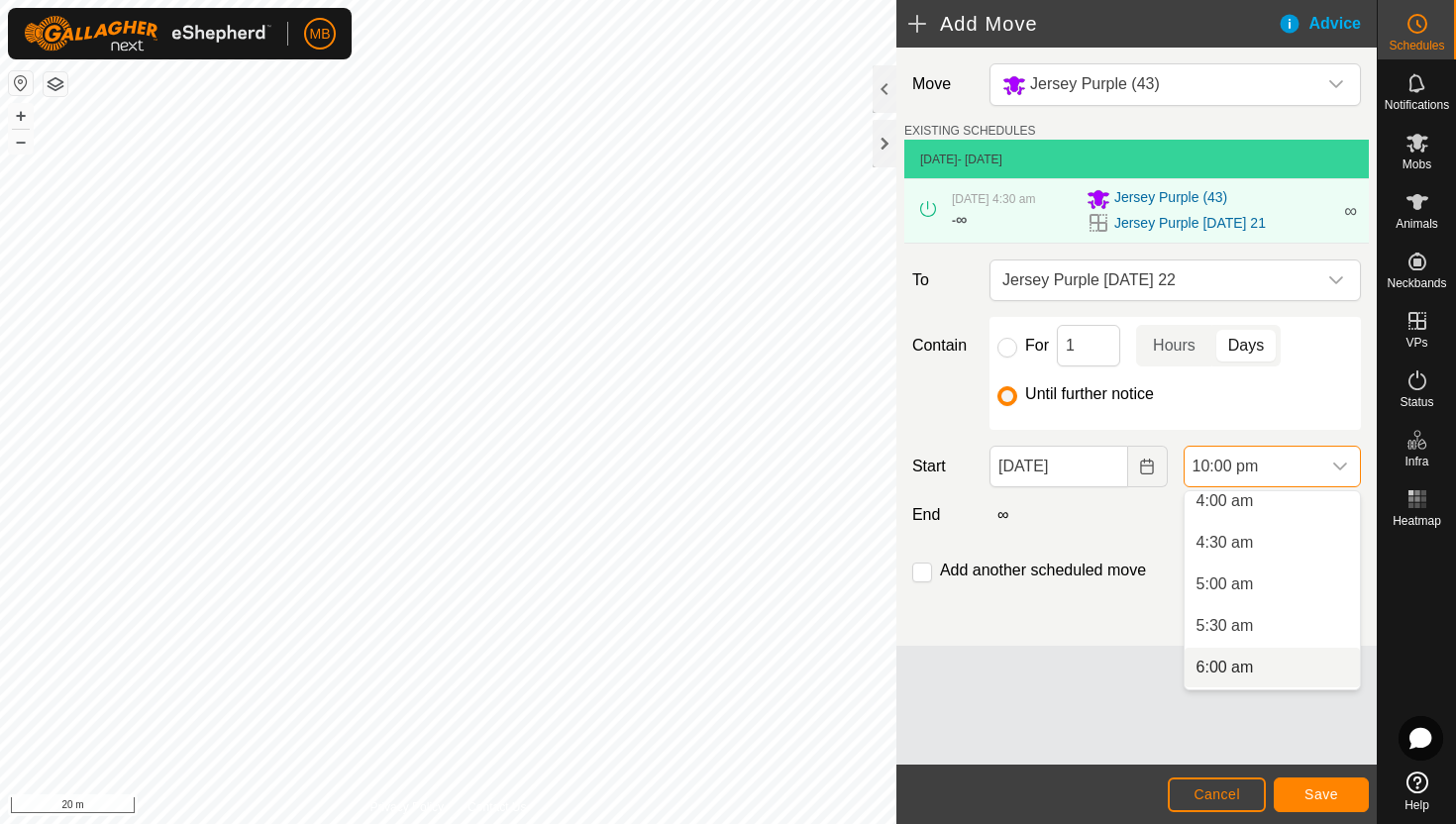 scroll, scrollTop: 339, scrollLeft: 0, axis: vertical 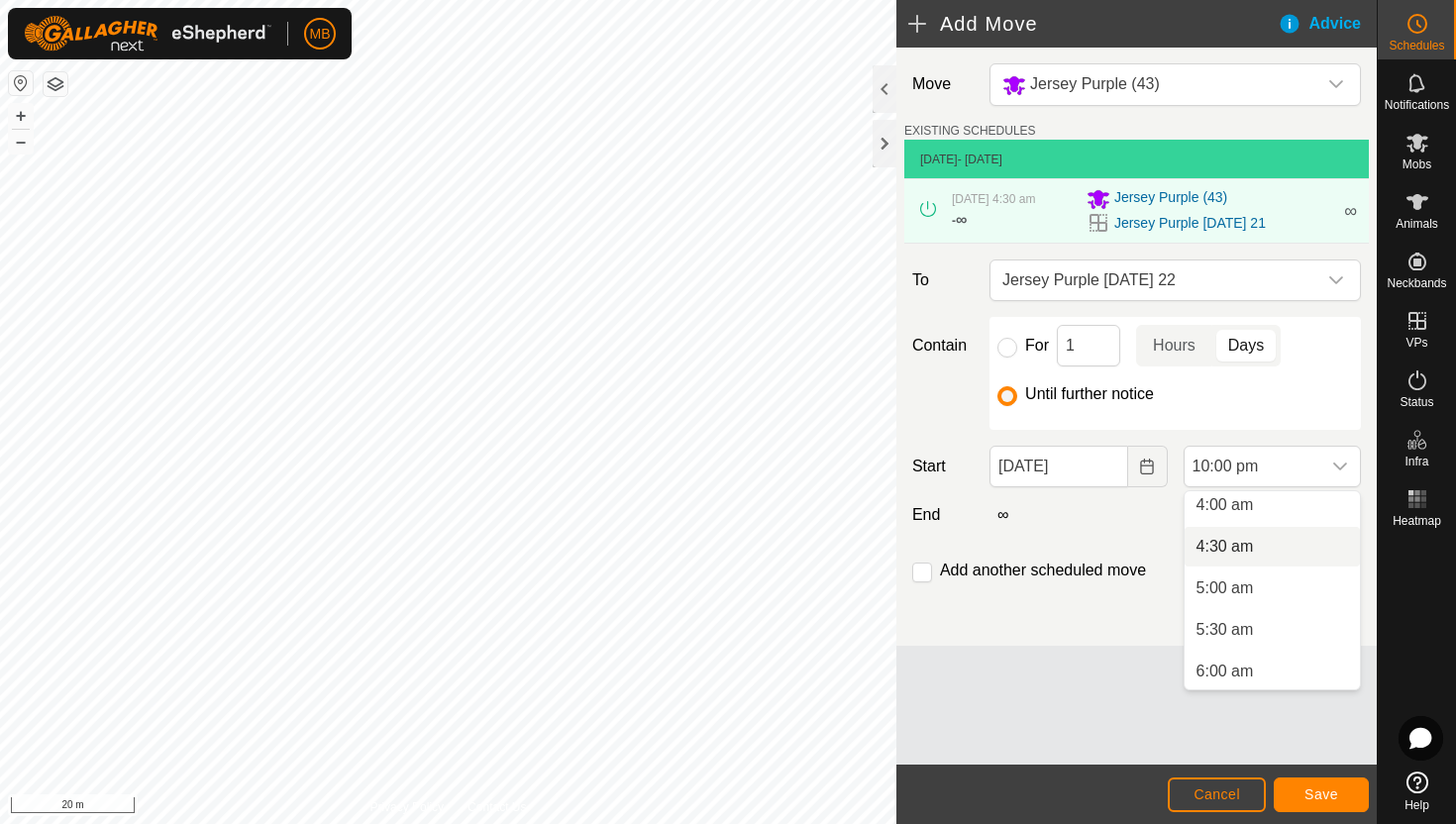 click on "4:30 am" at bounding box center (1272, 547) 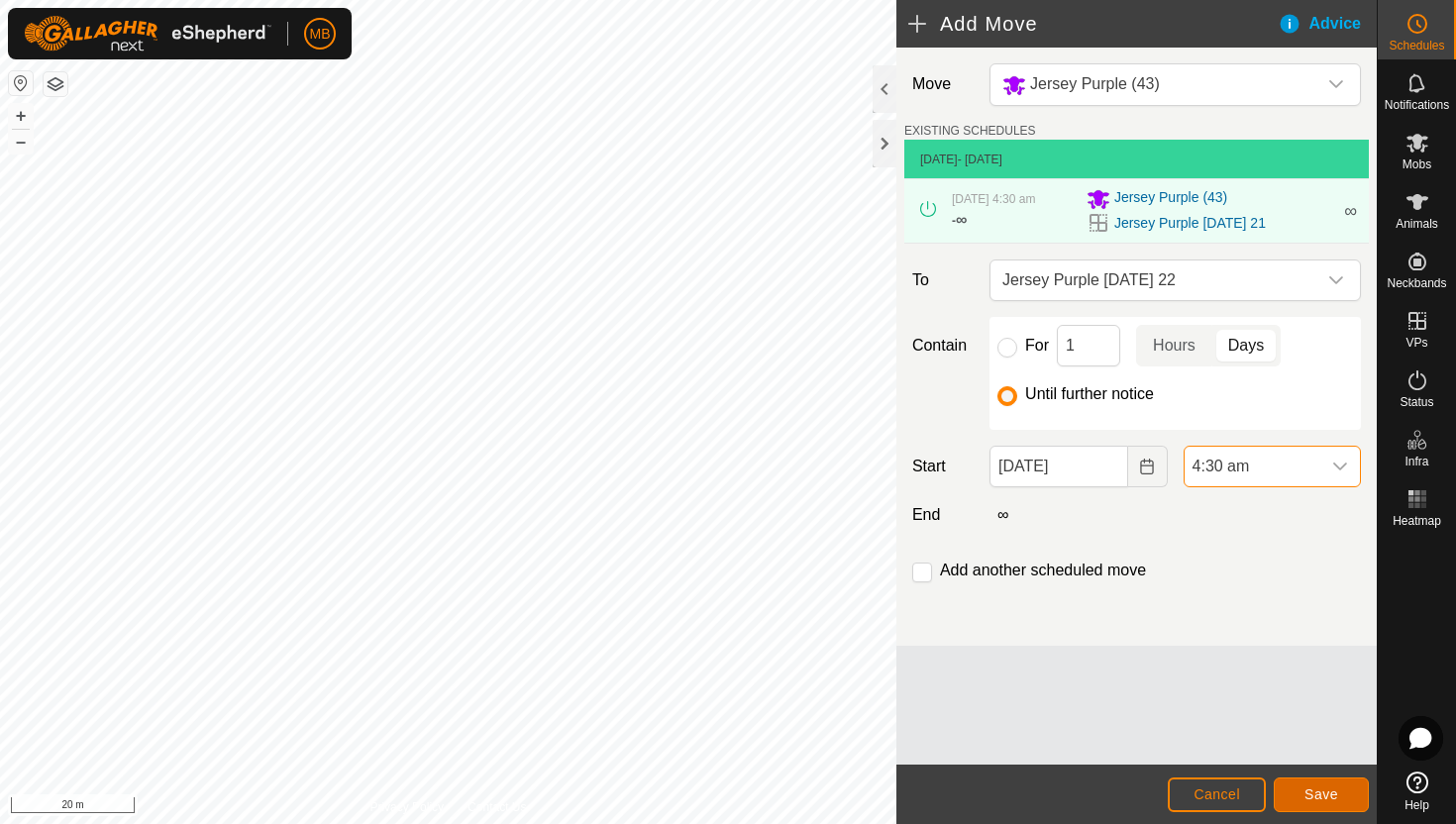 click on "Save" 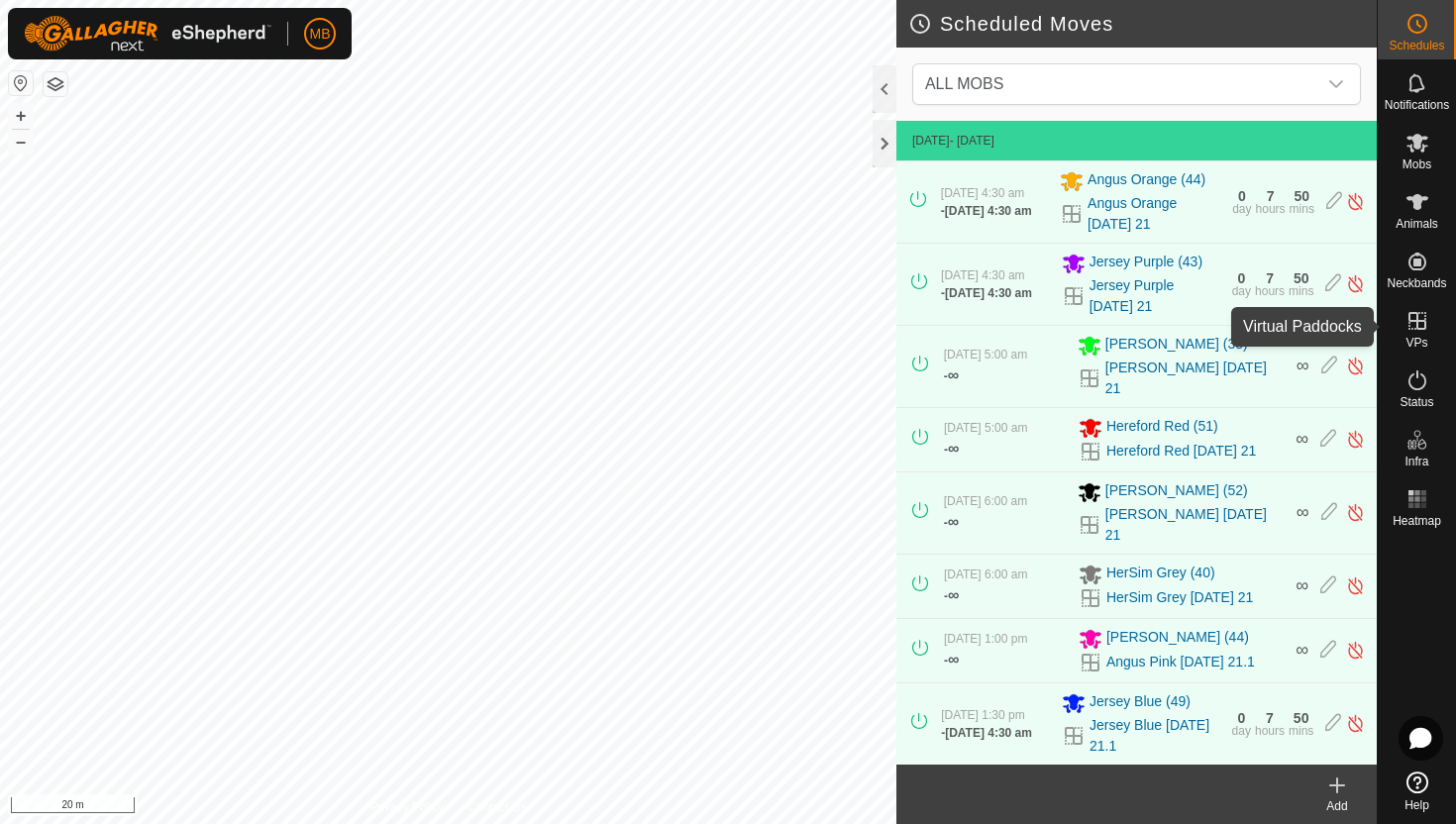 click 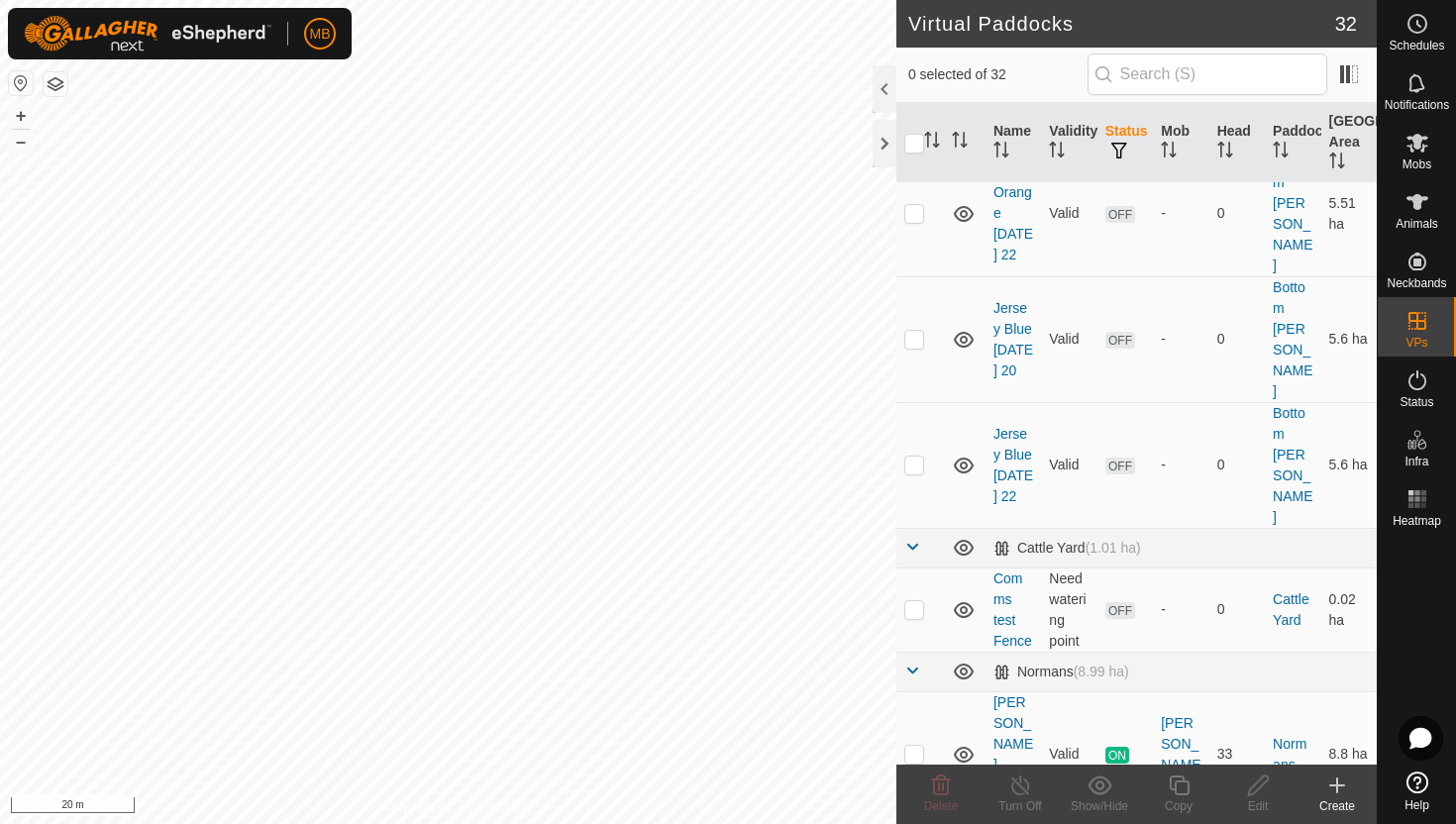 scroll, scrollTop: 581, scrollLeft: 0, axis: vertical 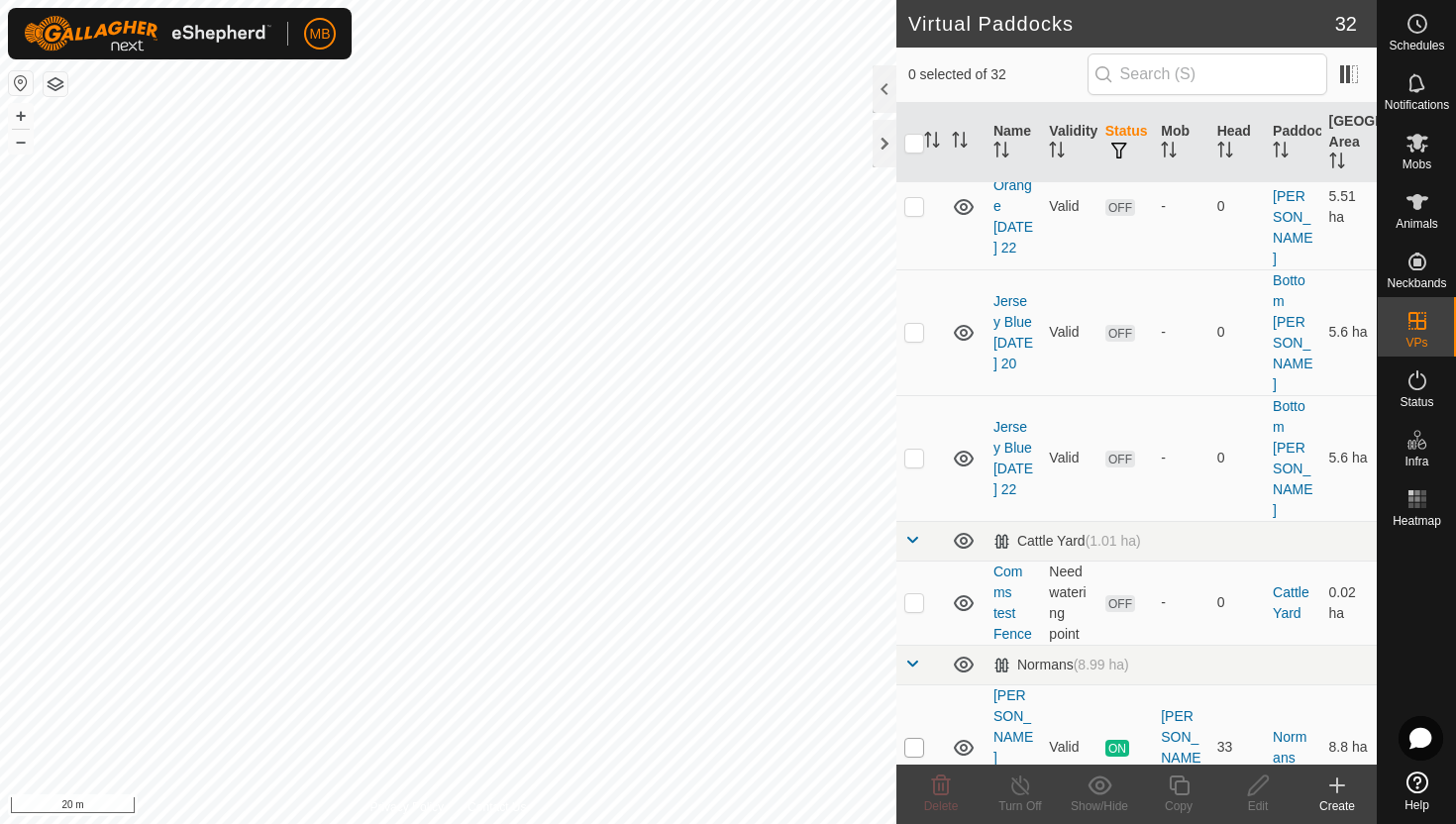 click at bounding box center (914, 748) 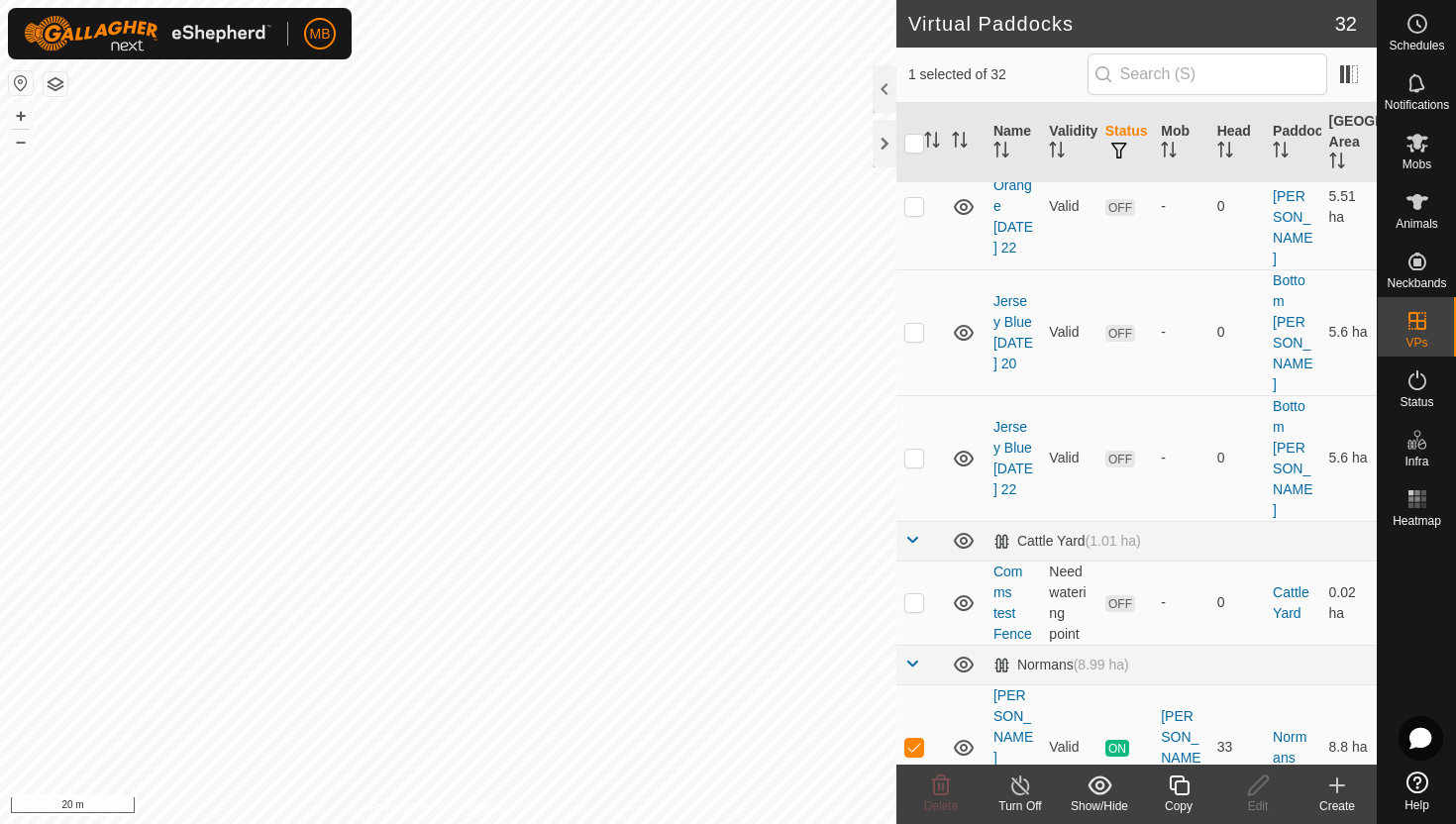 click 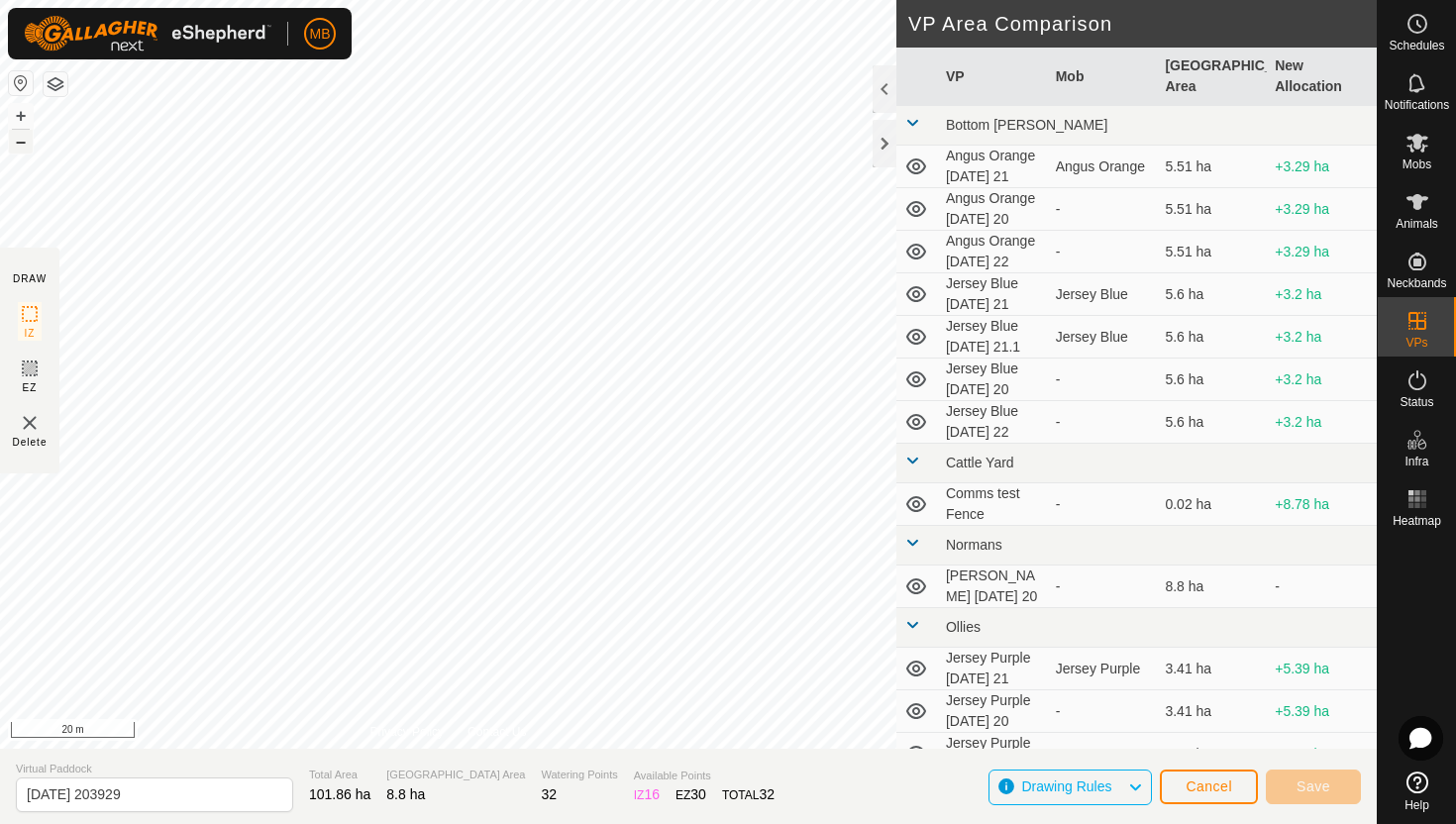 click on "–" at bounding box center (21, 142) 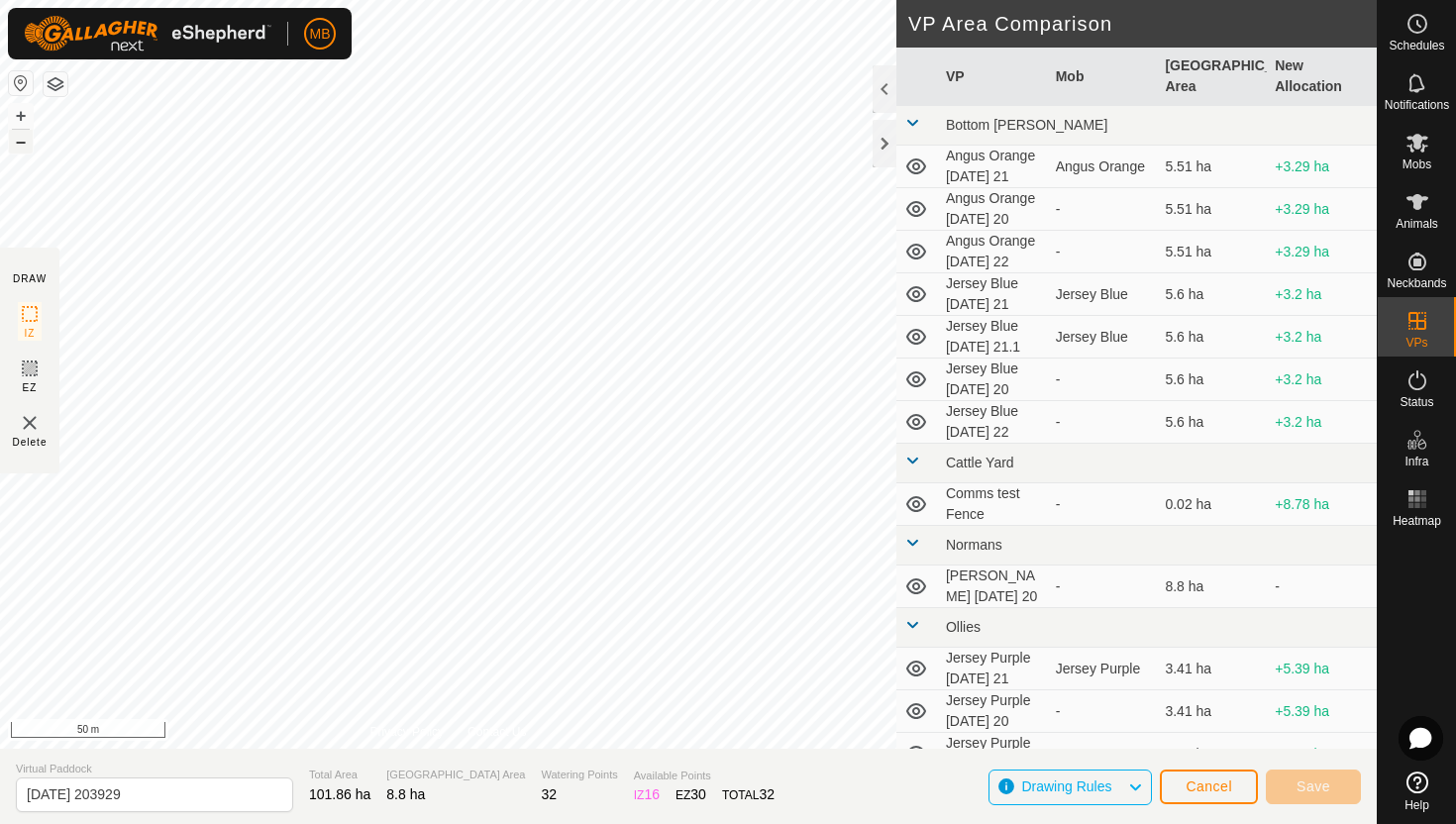 click on "–" at bounding box center [21, 142] 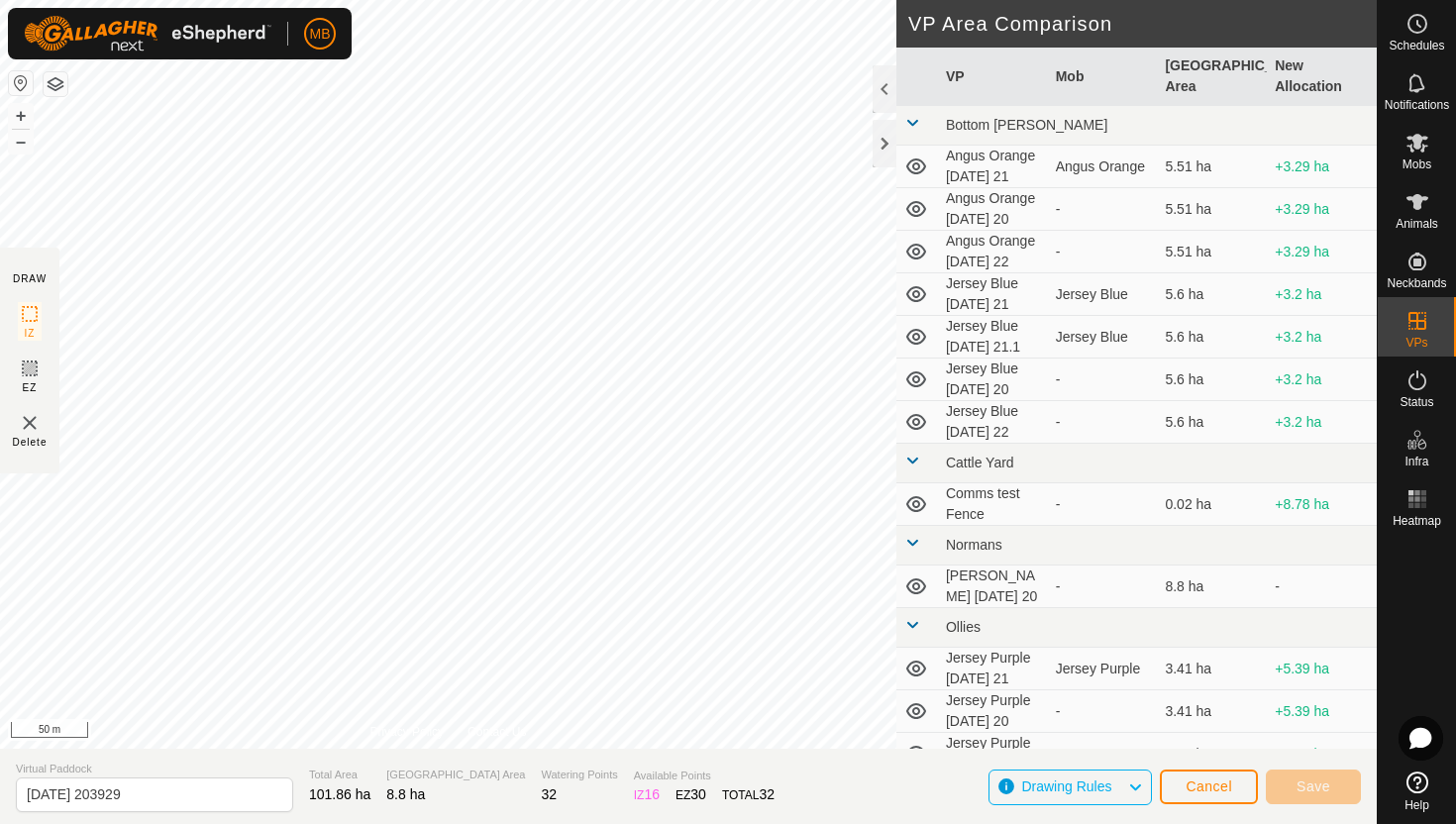 click on "MB Schedules Notifications Mobs Animals Neckbands VPs Status Infra Heatmap Help DRAW IZ EZ Delete Privacy Policy Contact Us + – ⇧ i 50 m VP Area Comparison     VP   Mob   Grazing Area   New Allocation  Bottom Davey  Angus Orange Monday 21   Angus Orange   5.51 ha  +3.29 ha  Angus Orange Sunday 20  -  5.51 ha  +3.29 ha  Angus Orange Tuesday 22  -  5.51 ha  +3.29 ha  Jersey Blue Monday 21   Jersey Blue   5.6 ha  +3.2 ha  Jersey Blue Monday 21.1   Jersey Blue   5.6 ha  +3.2 ha  Jersey Blue Sunday 20  -  5.6 ha  +3.2 ha  Jersey Blue Tuesday 22  -  5.6 ha  +3.2 ha Cattle Yard  Comms test Fence  -  0.02 ha  +8.78 ha Normans  Angus Green Sunday 20  -  8.8 ha   -  Ollies  Jersey Purple Monday 21   Jersey Purple   3.41 ha  +5.39 ha  Jersey Purple Sunday 20  -  3.41 ha  +5.39 ha  Jersey Purple Tuesday 22  -  3.41 ha  +5.39 ha Techno  Comms Test VP  -  25.11 ha  -16.31 ha  Hereford Red Monday 21   Hereford Red   7.88 ha  +0.92 ha  Hereford Red Sunday 20.1  -  7.88 ha  +0.92 ha  Jersey Yellow Monday 21  -" at bounding box center (728, 412) 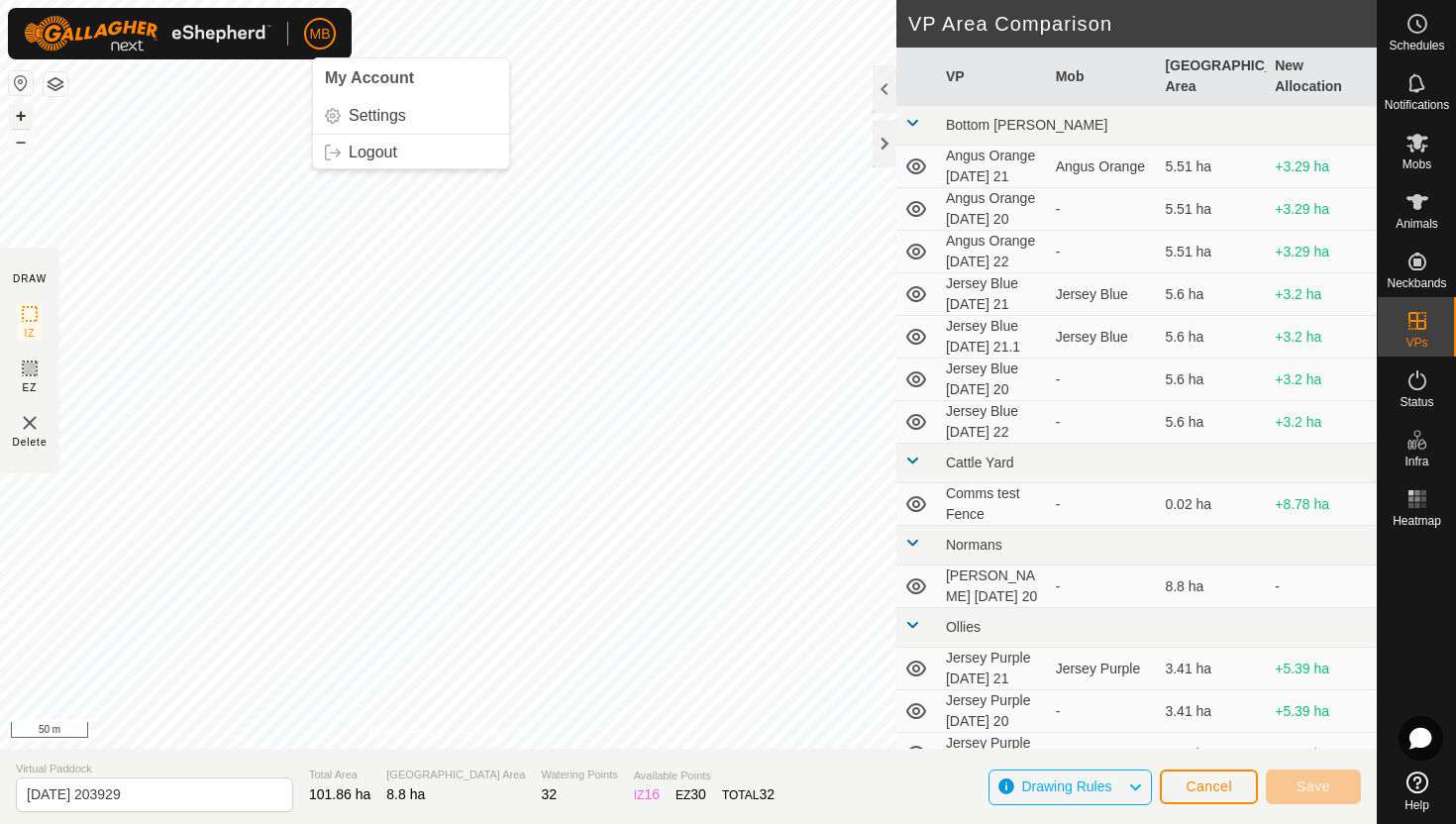 click on "+" at bounding box center (21, 116) 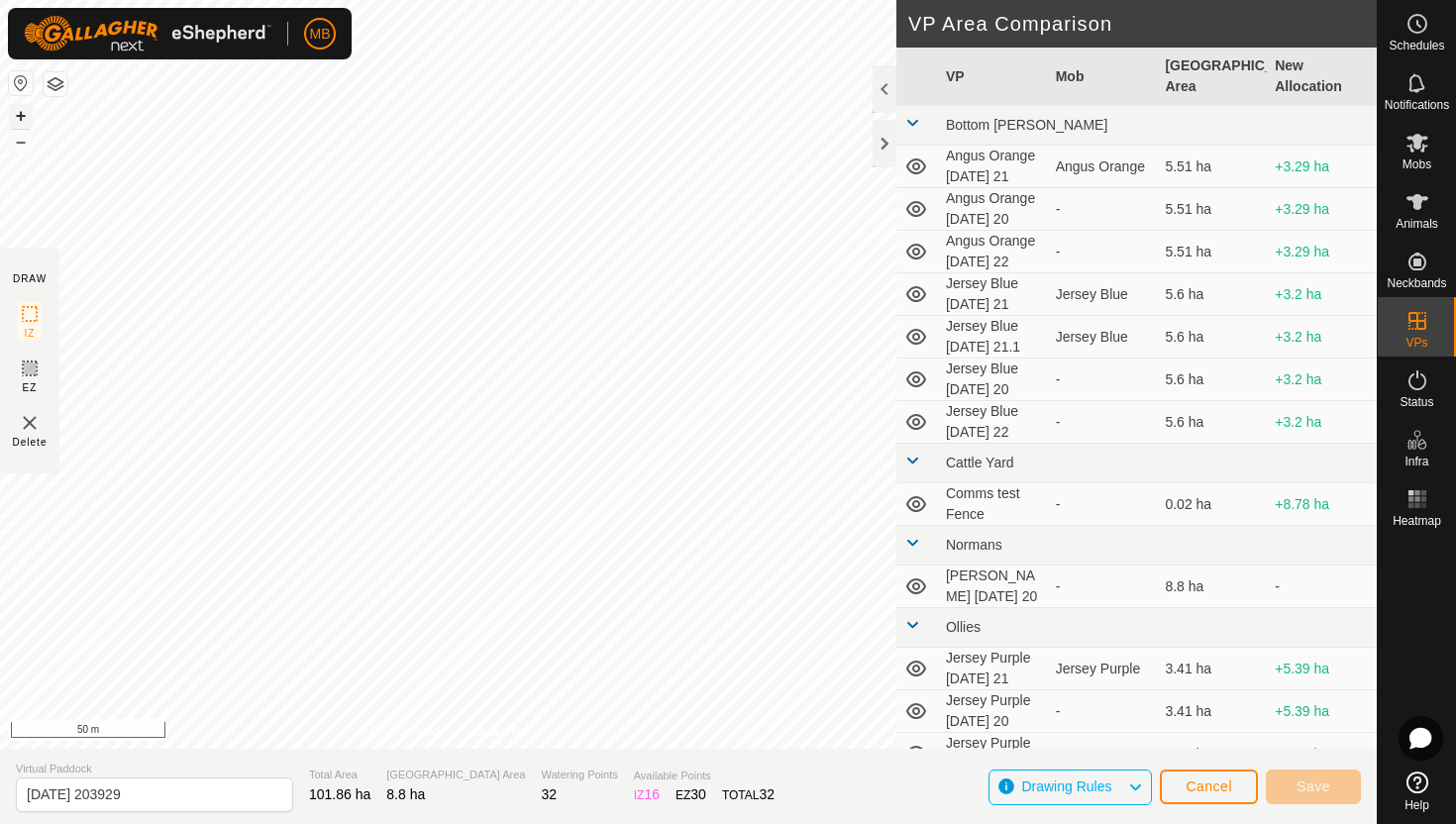 click on "+" at bounding box center [21, 116] 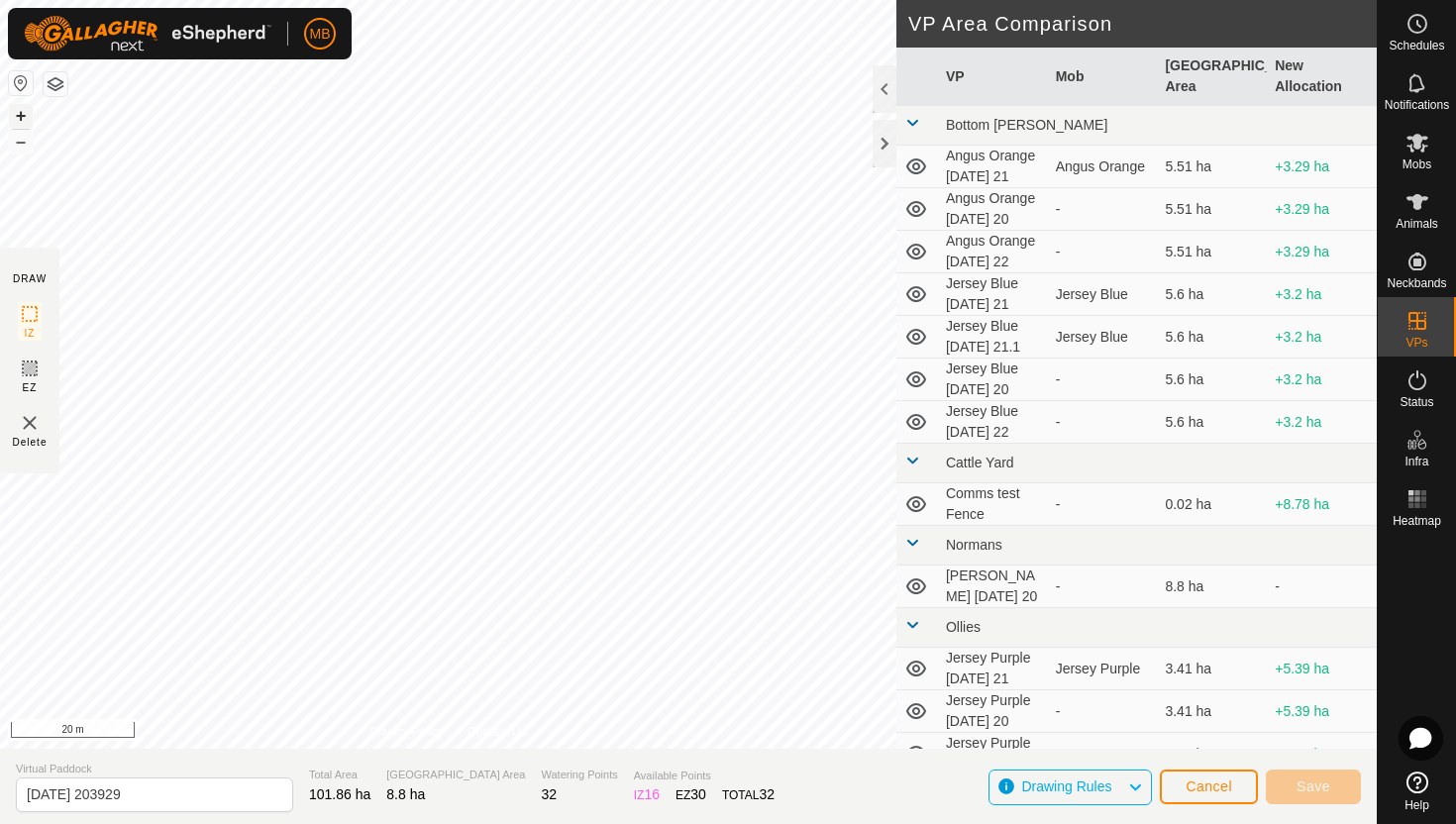 click on "+" at bounding box center [21, 116] 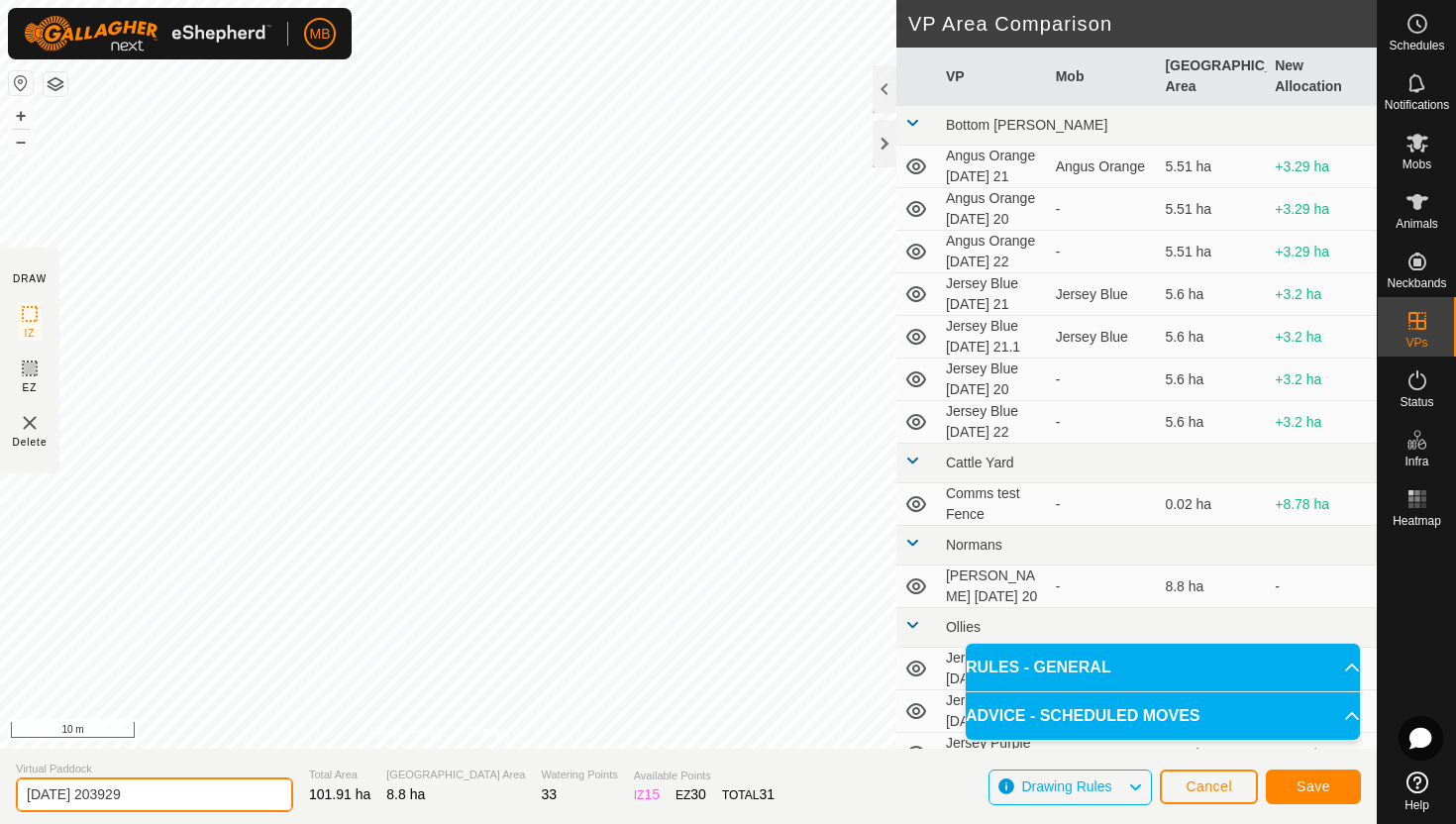 click on "2025-07-21 203929" 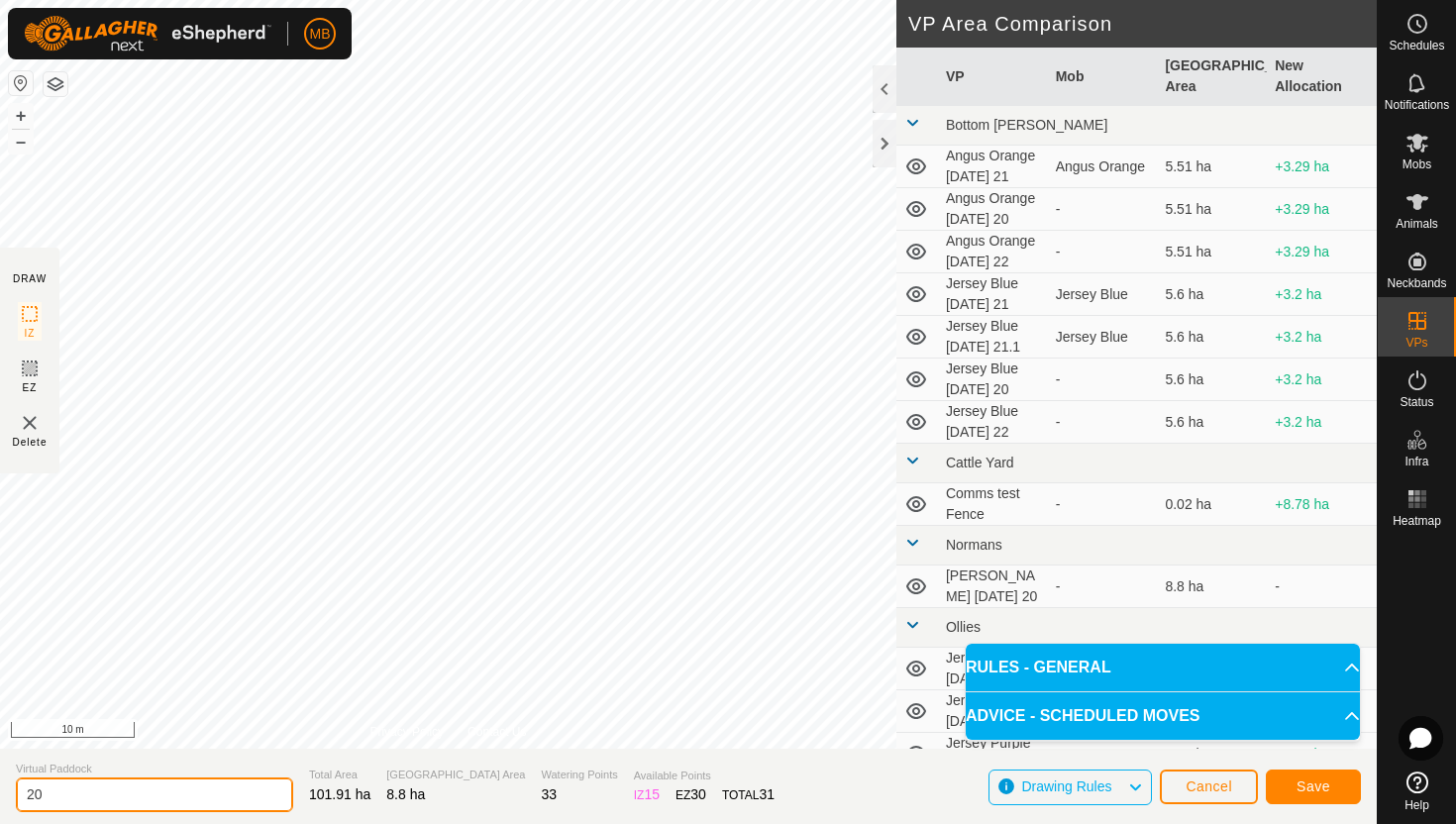 type on "2" 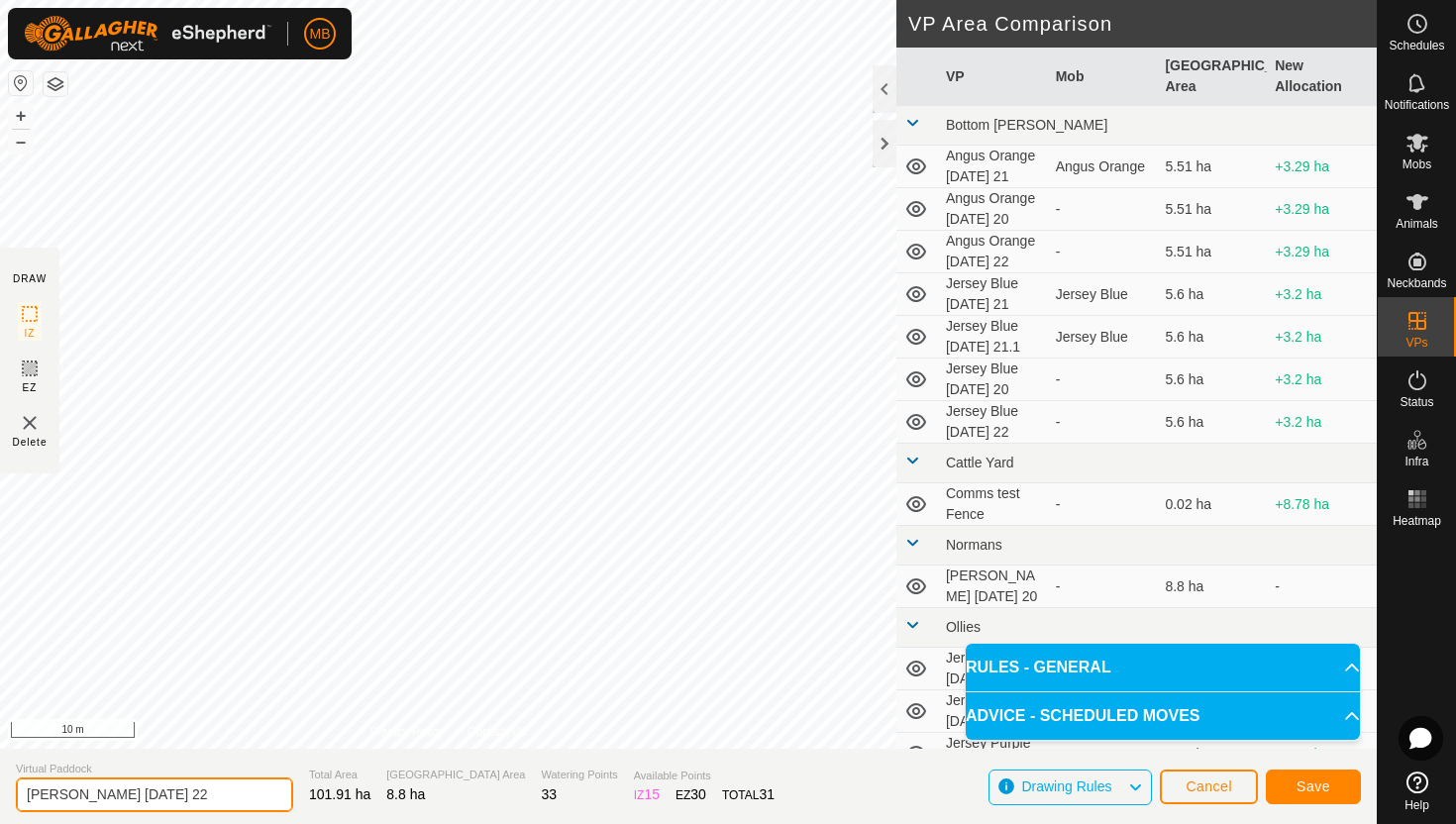 type on "[PERSON_NAME] [DATE] 22" 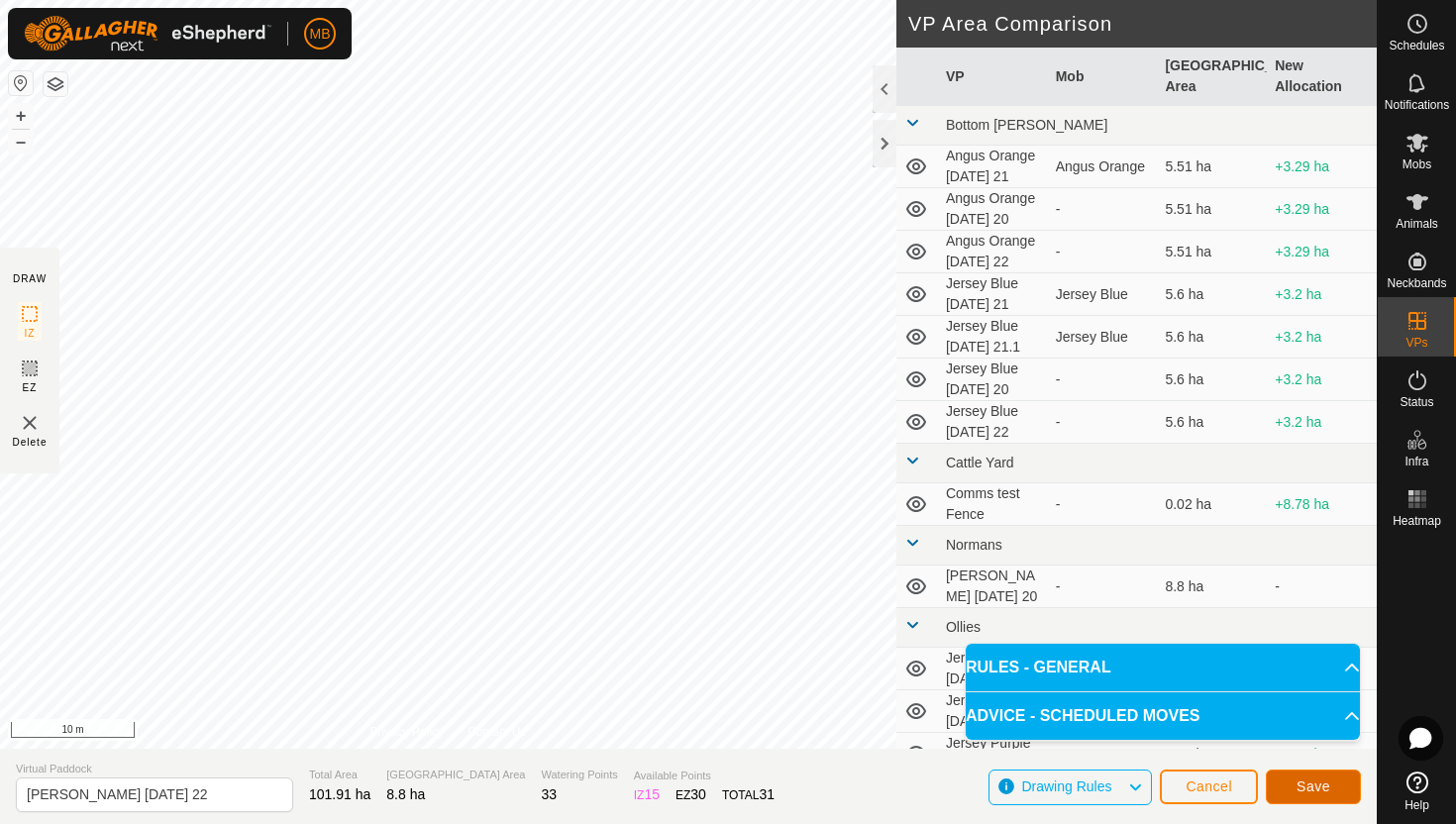 click on "Save" 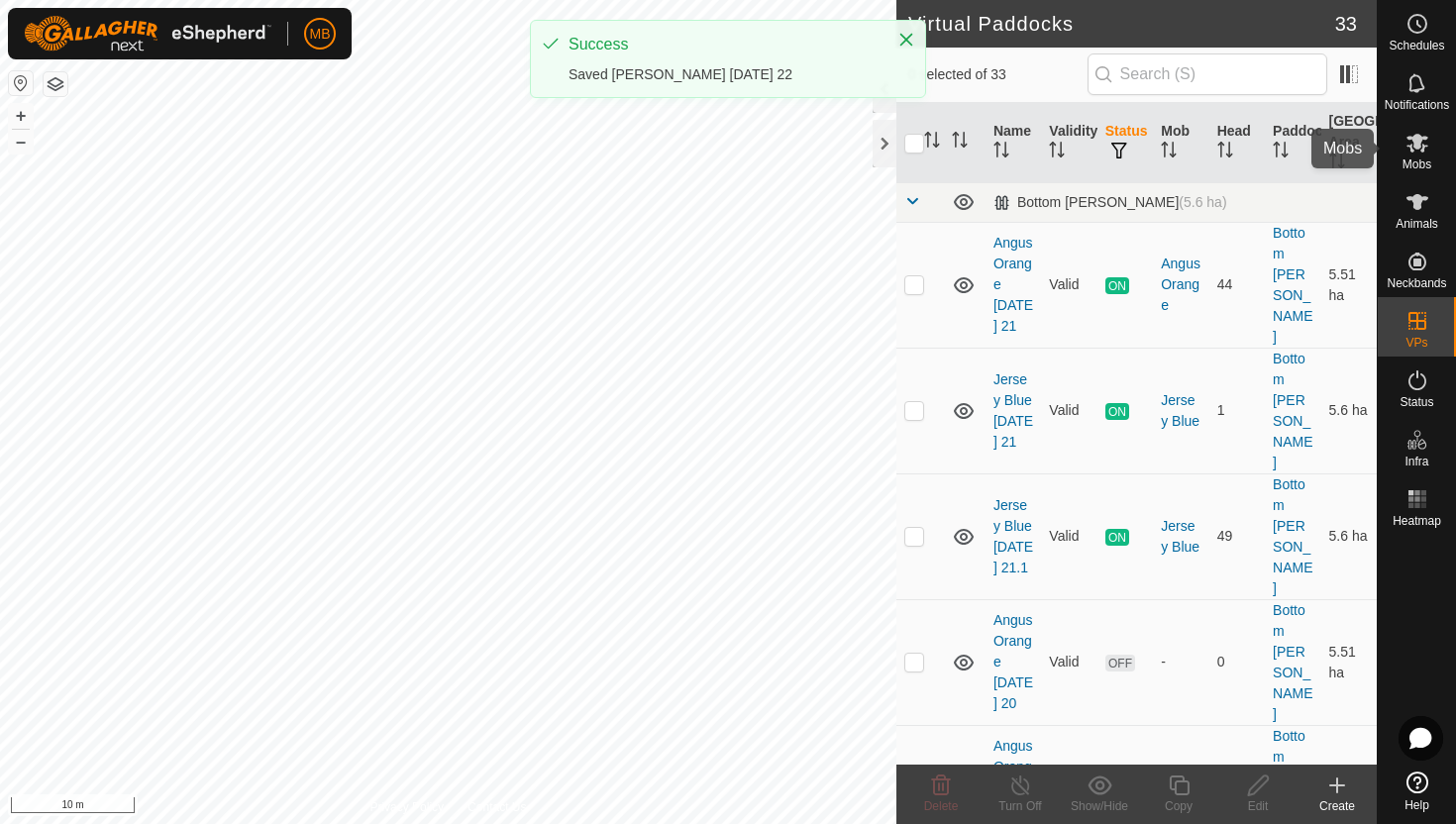 click 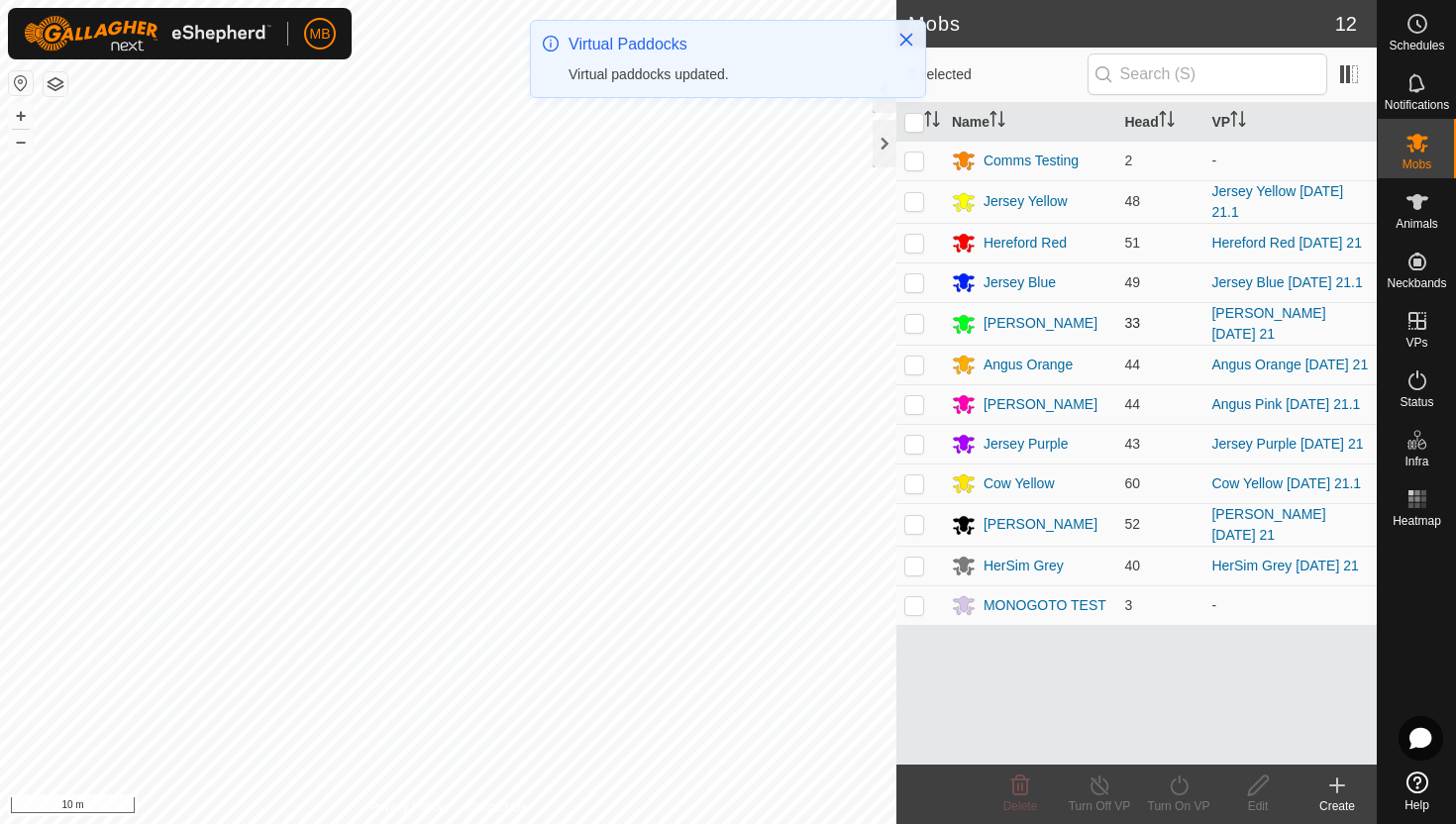 click at bounding box center [914, 323] 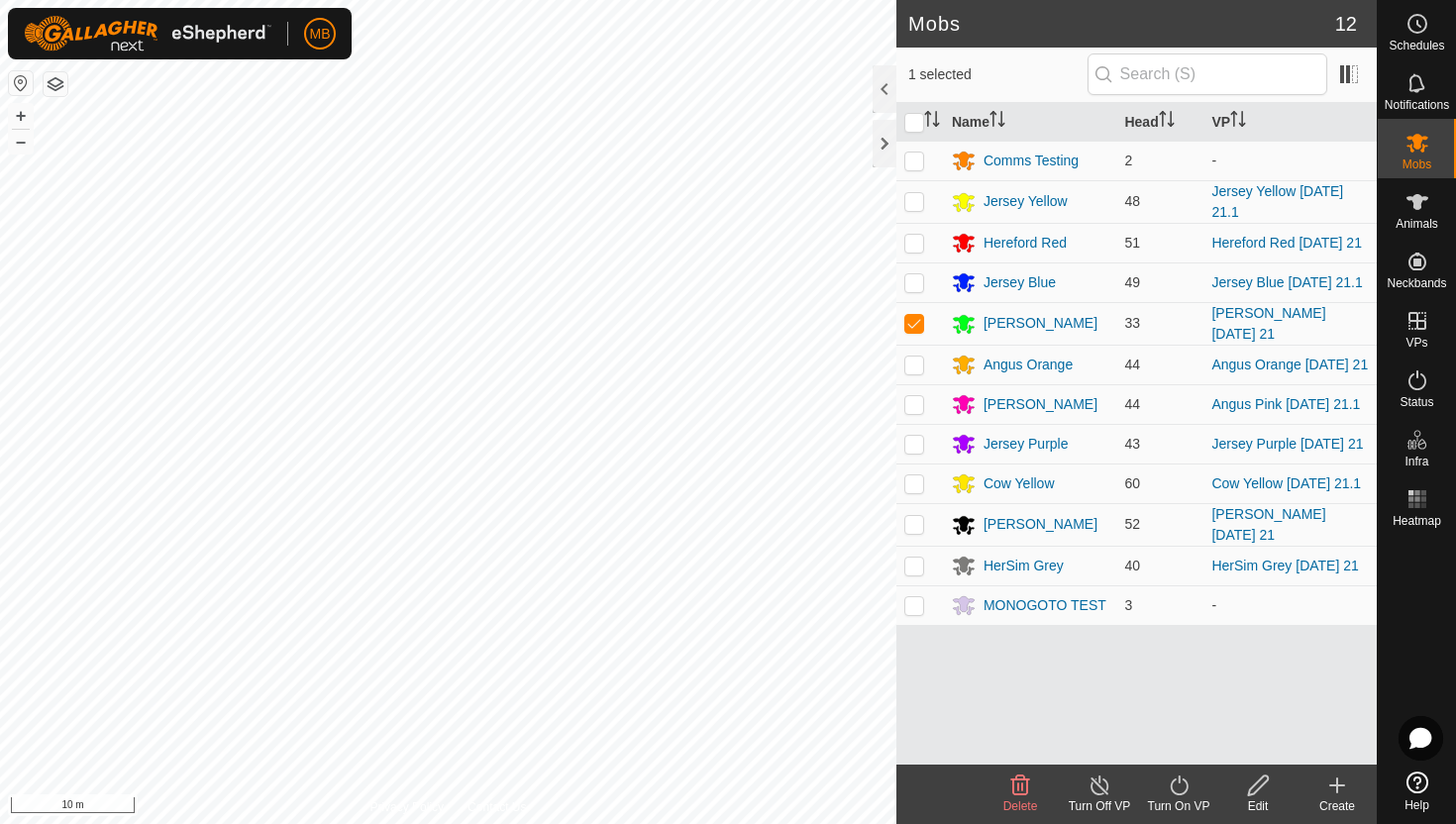 click 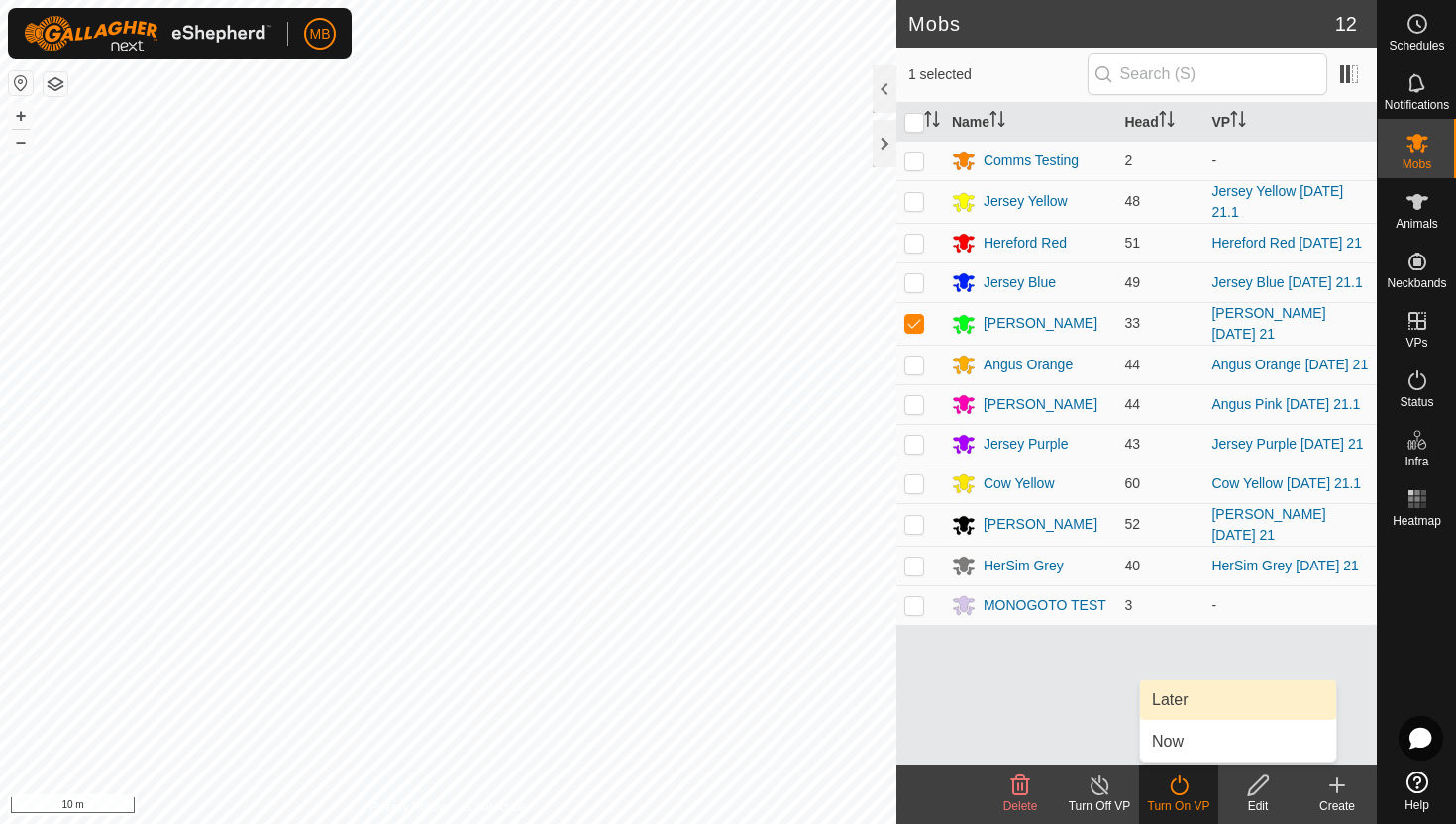 click on "Later" at bounding box center [1238, 700] 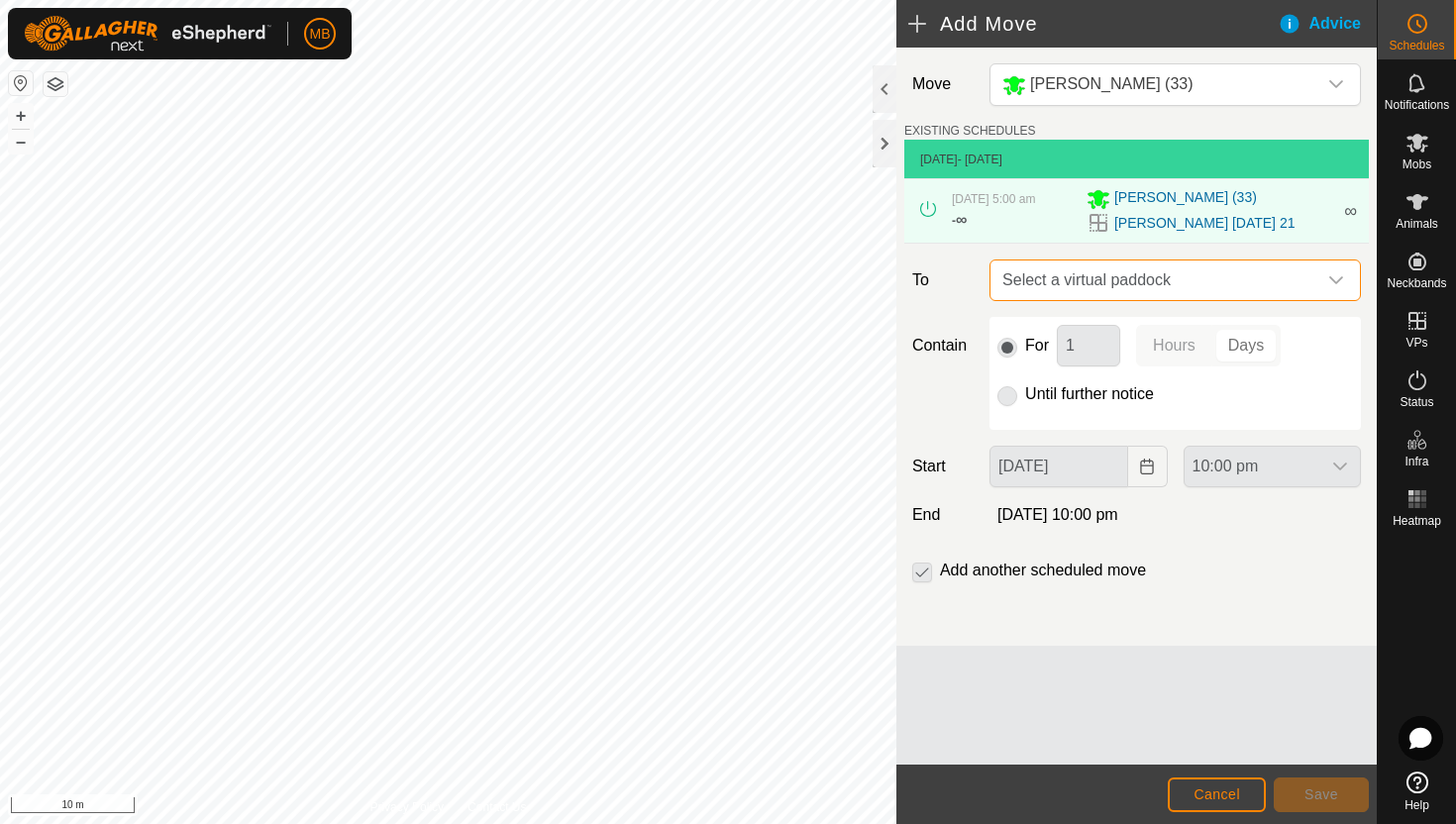 click on "Select a virtual paddock" at bounding box center (1155, 280) 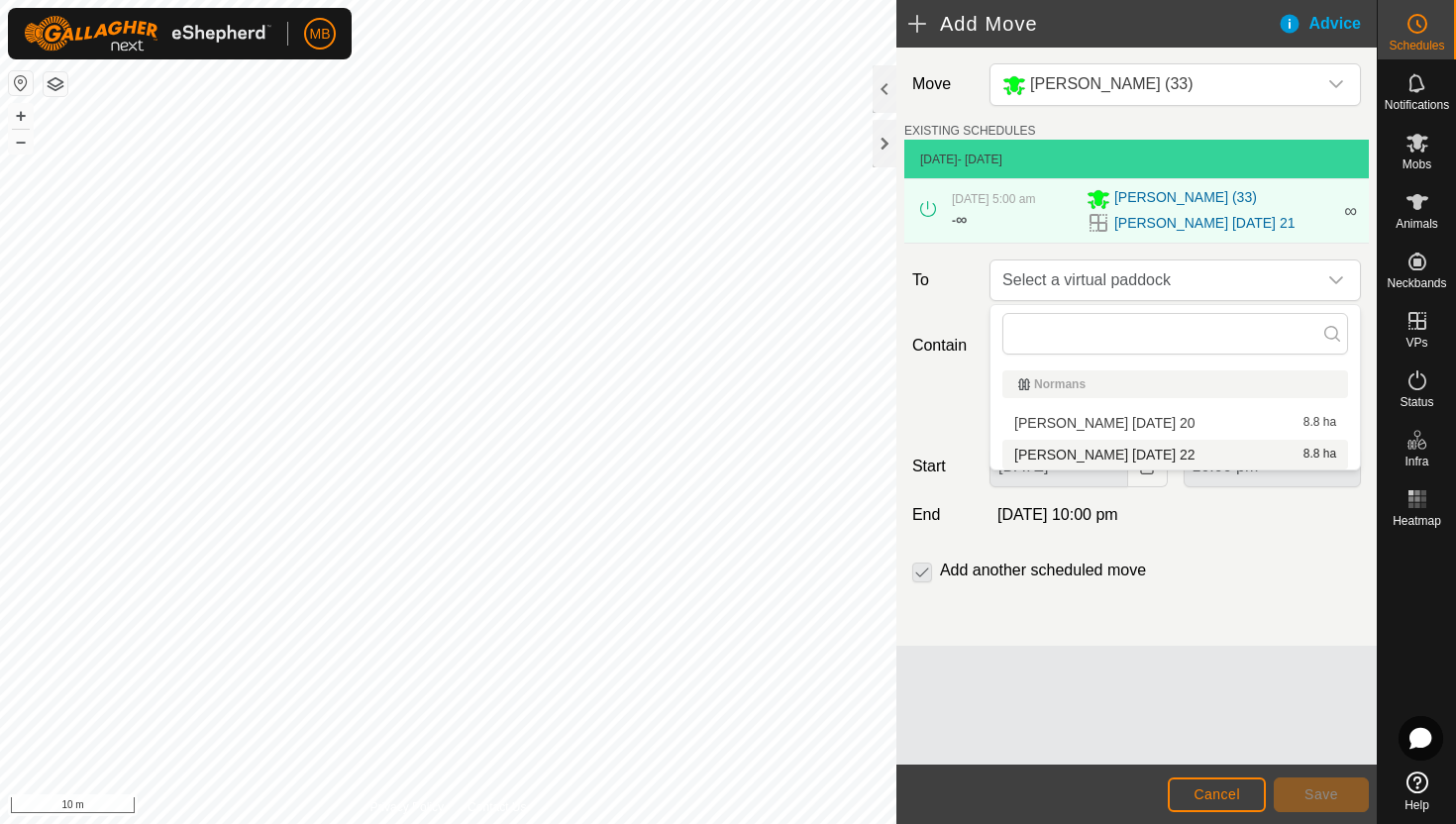 click on "Angus green Tuesday 22  8.8 ha" at bounding box center [1175, 455] 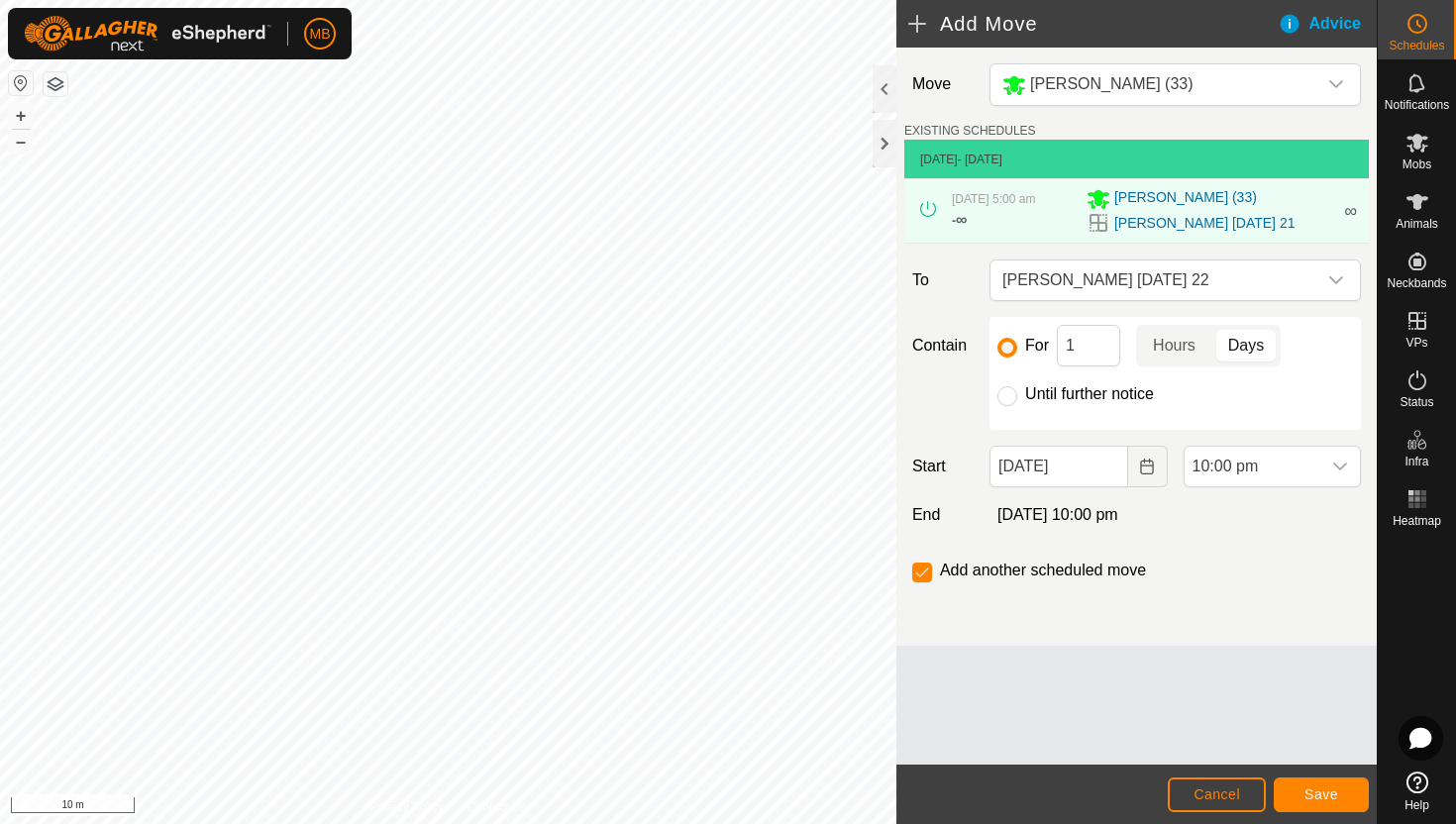 click on "Until further notice" 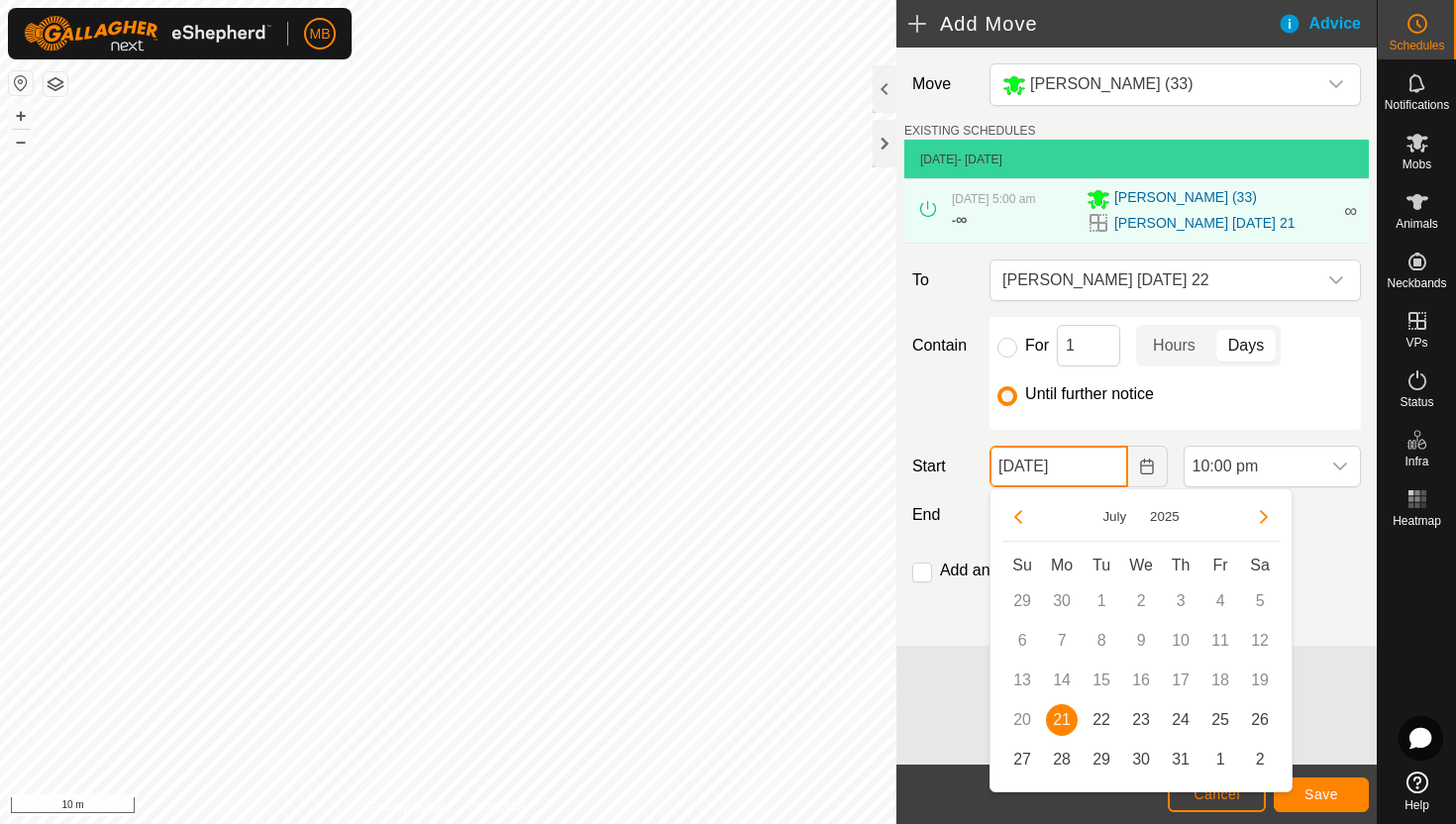 click on "21 Jul, 2025" 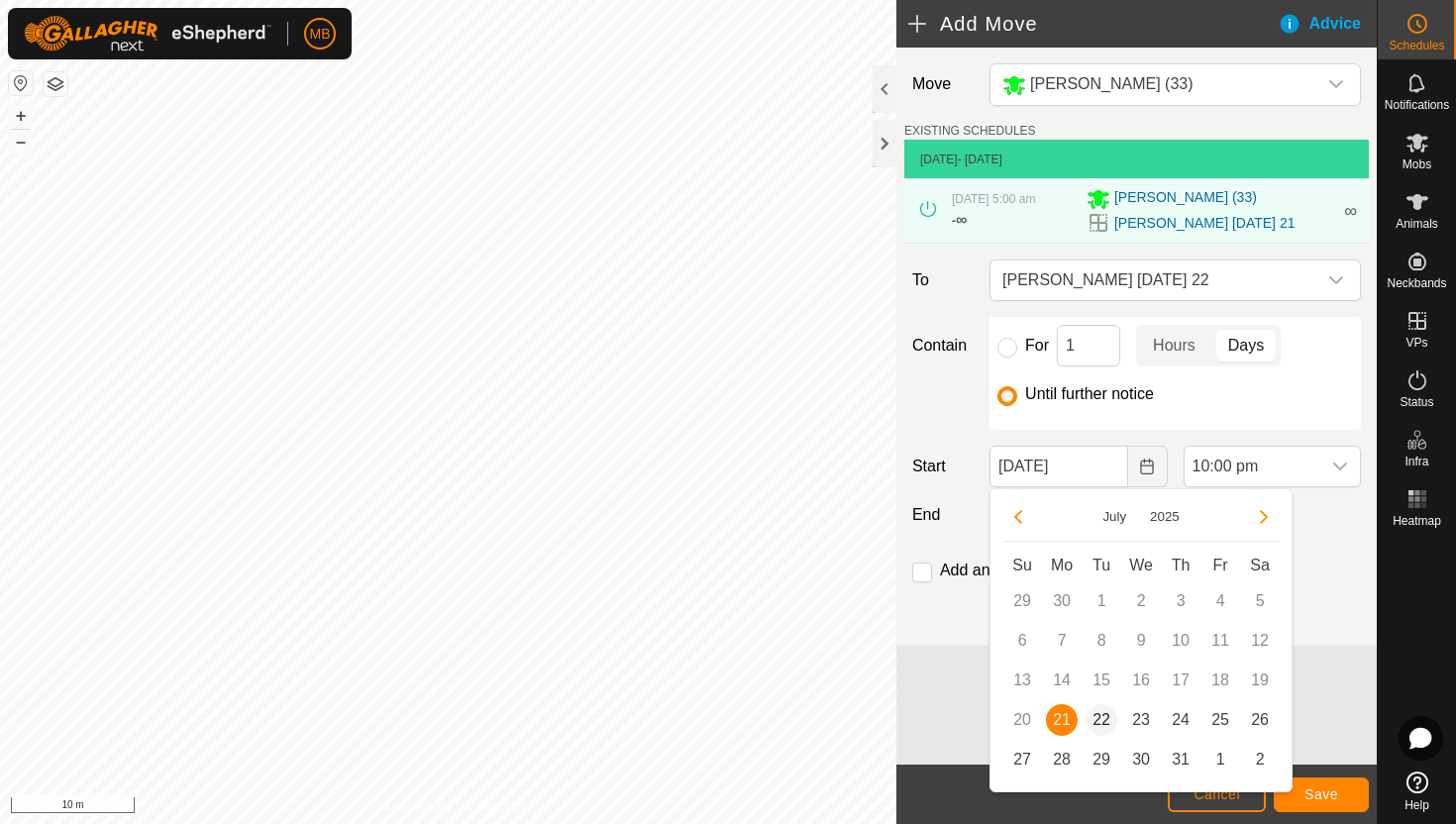 click on "22" at bounding box center (1101, 720) 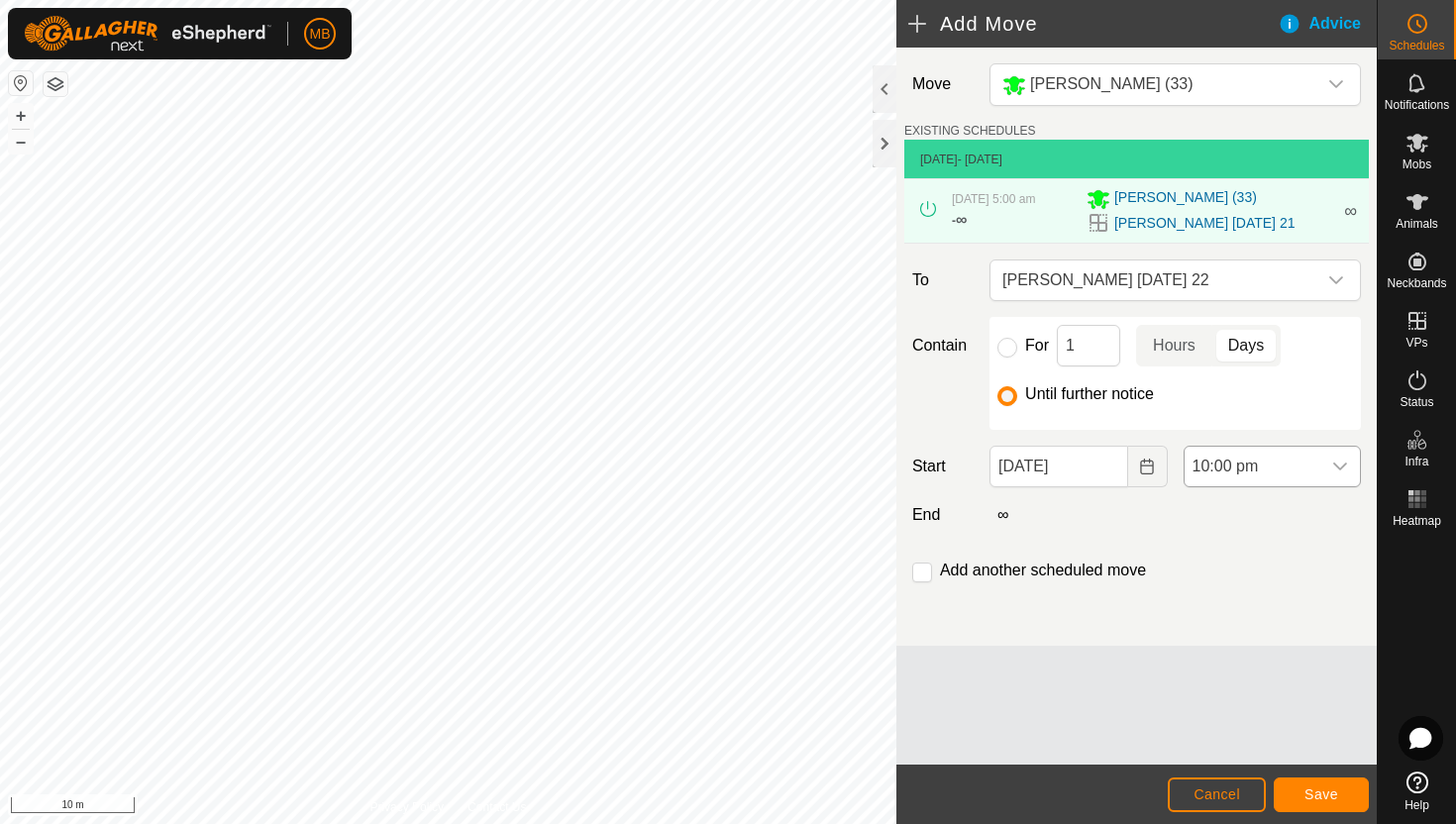 click on "10:00 pm" at bounding box center (1252, 466) 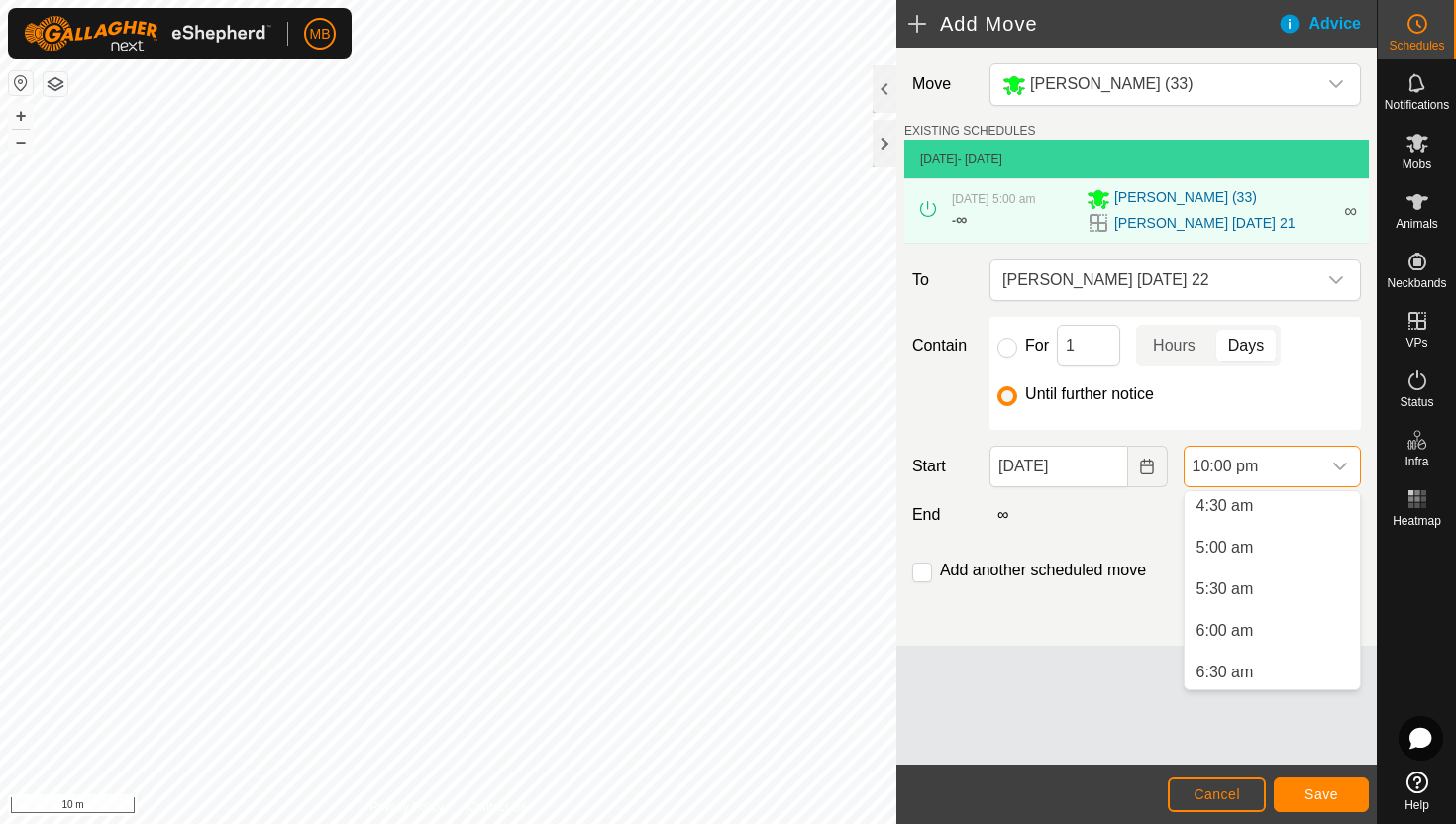 scroll, scrollTop: 374, scrollLeft: 0, axis: vertical 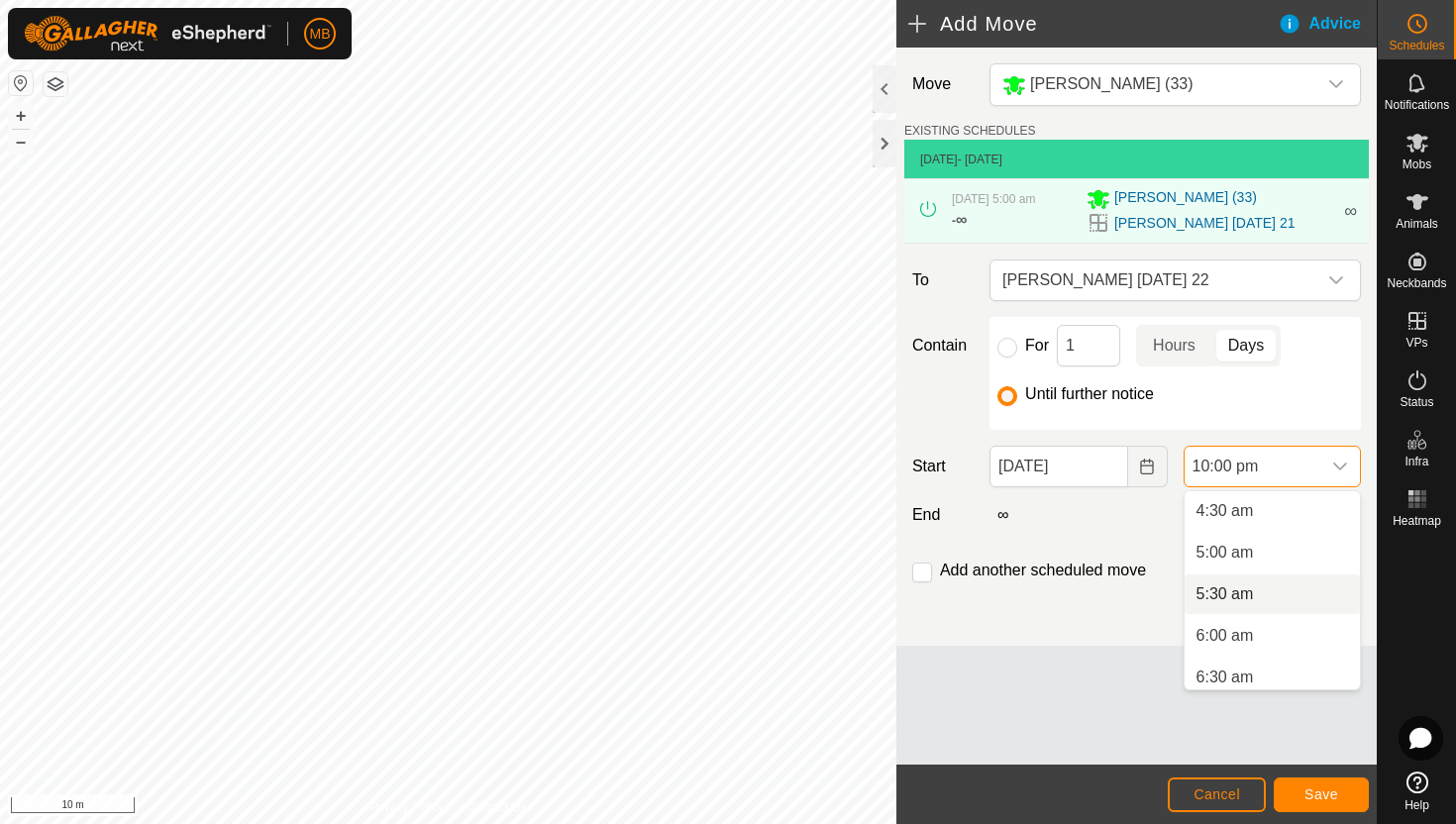 click on "5:30 am" at bounding box center (1272, 594) 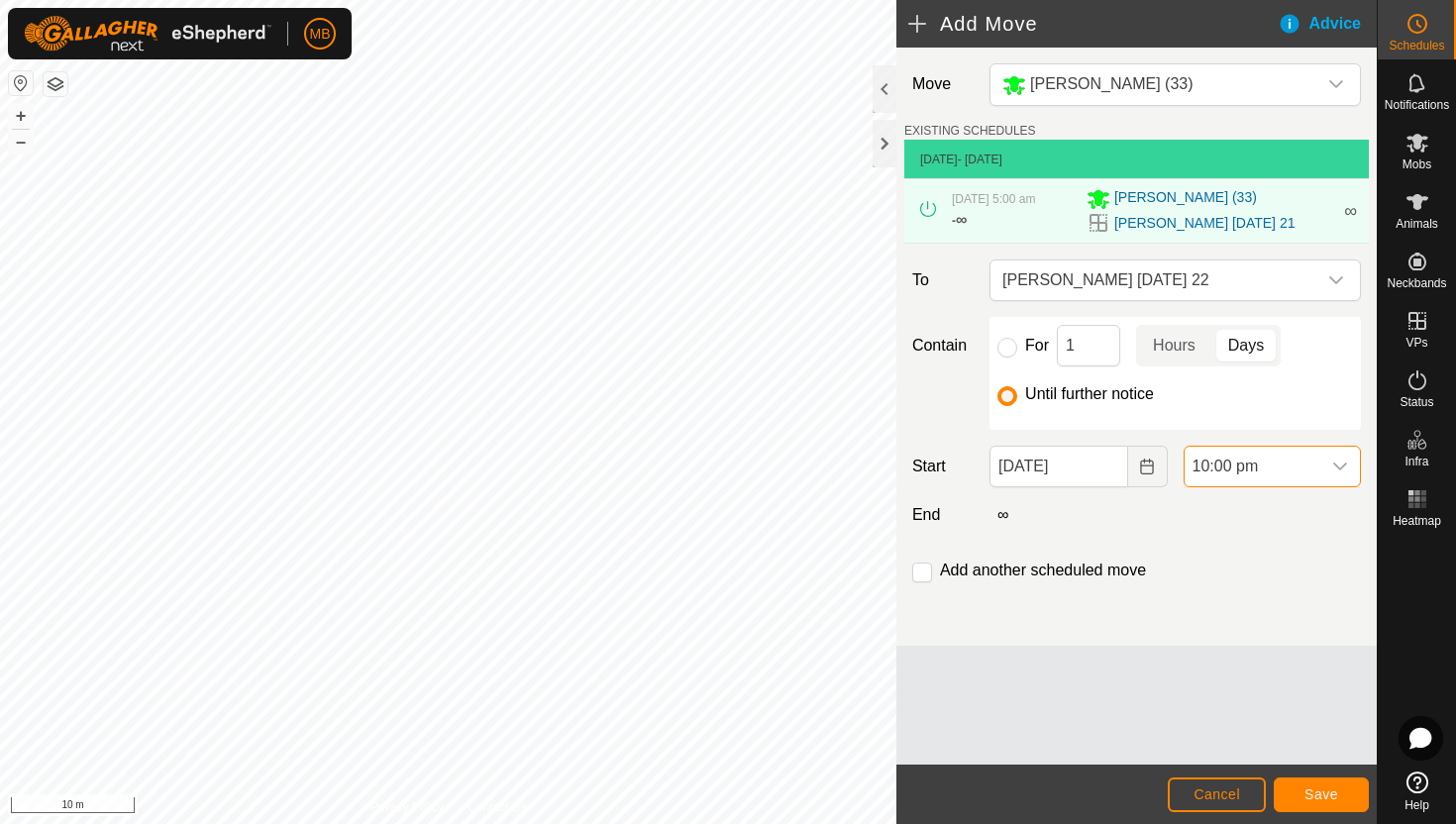 scroll, scrollTop: 1672, scrollLeft: 0, axis: vertical 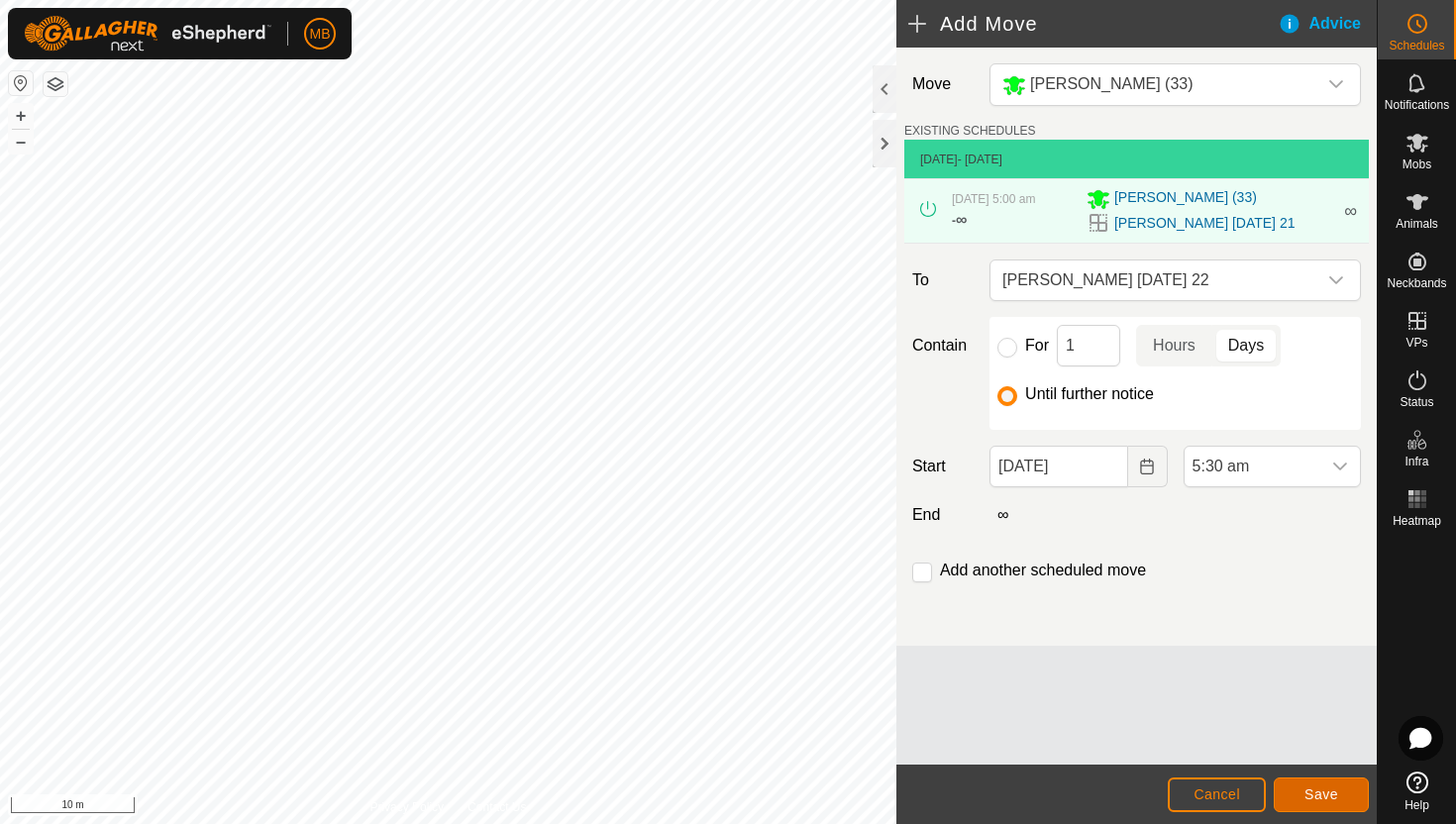 click on "Save" 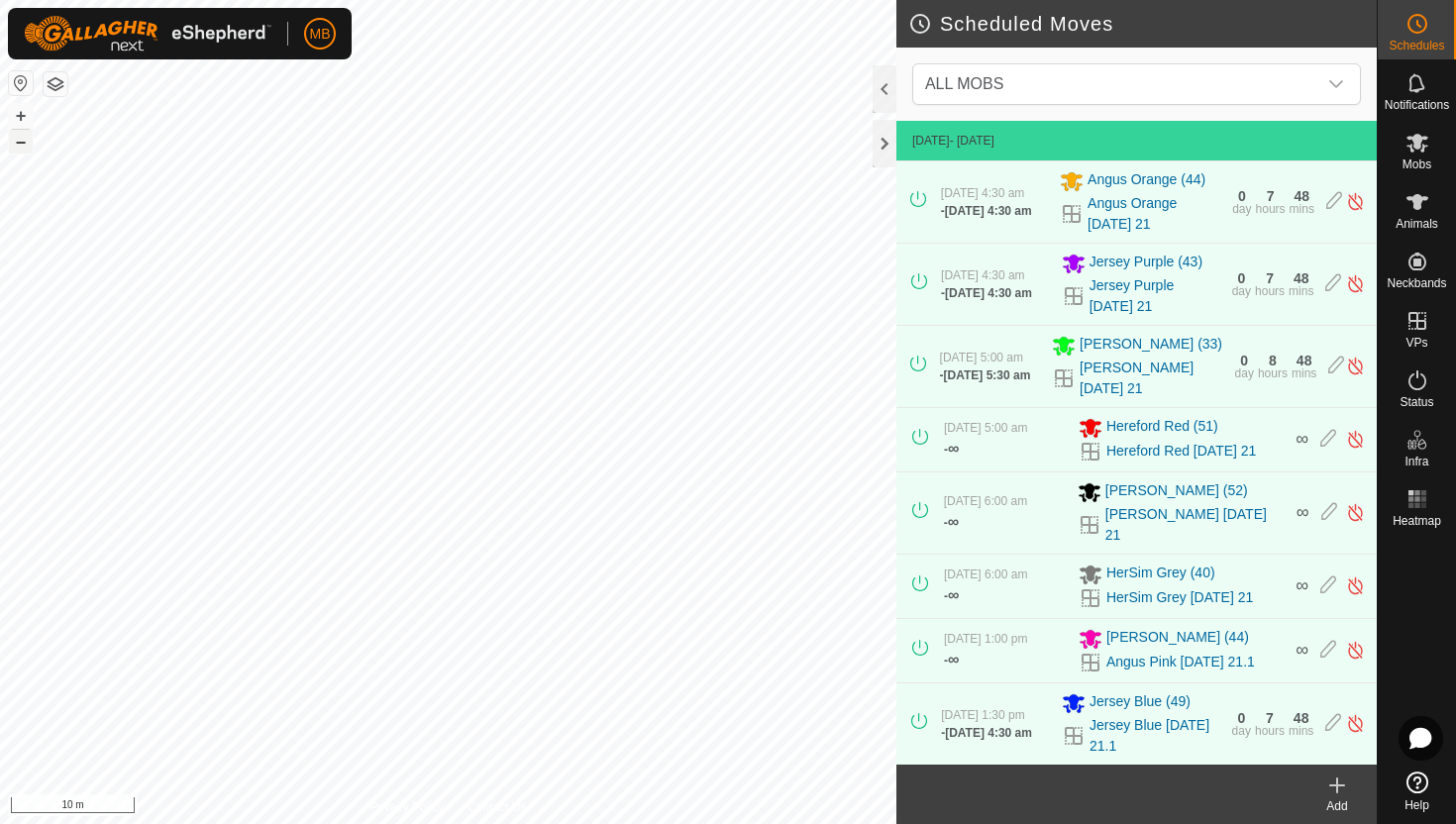 click on "–" at bounding box center [21, 142] 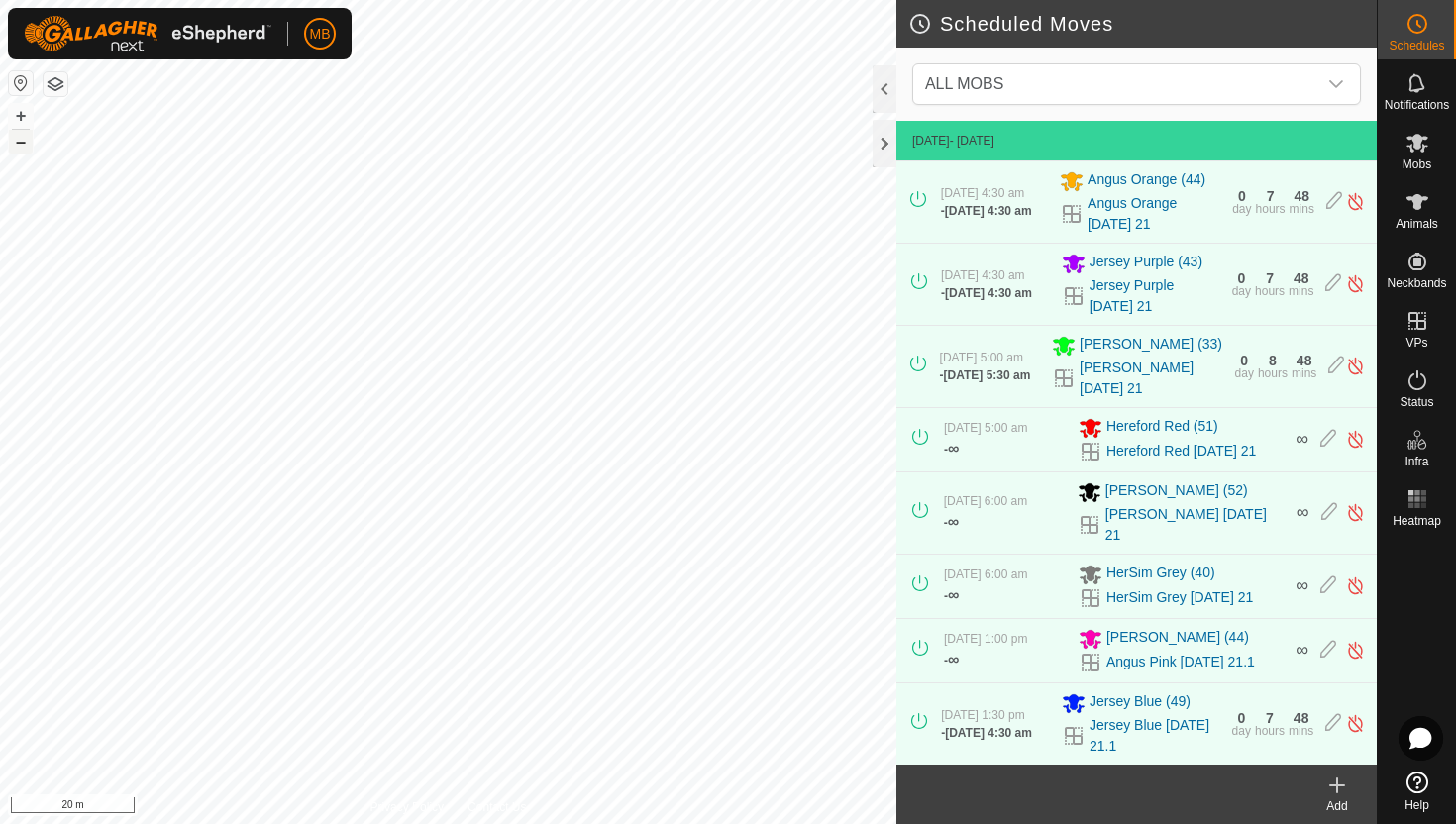 click on "–" at bounding box center [21, 142] 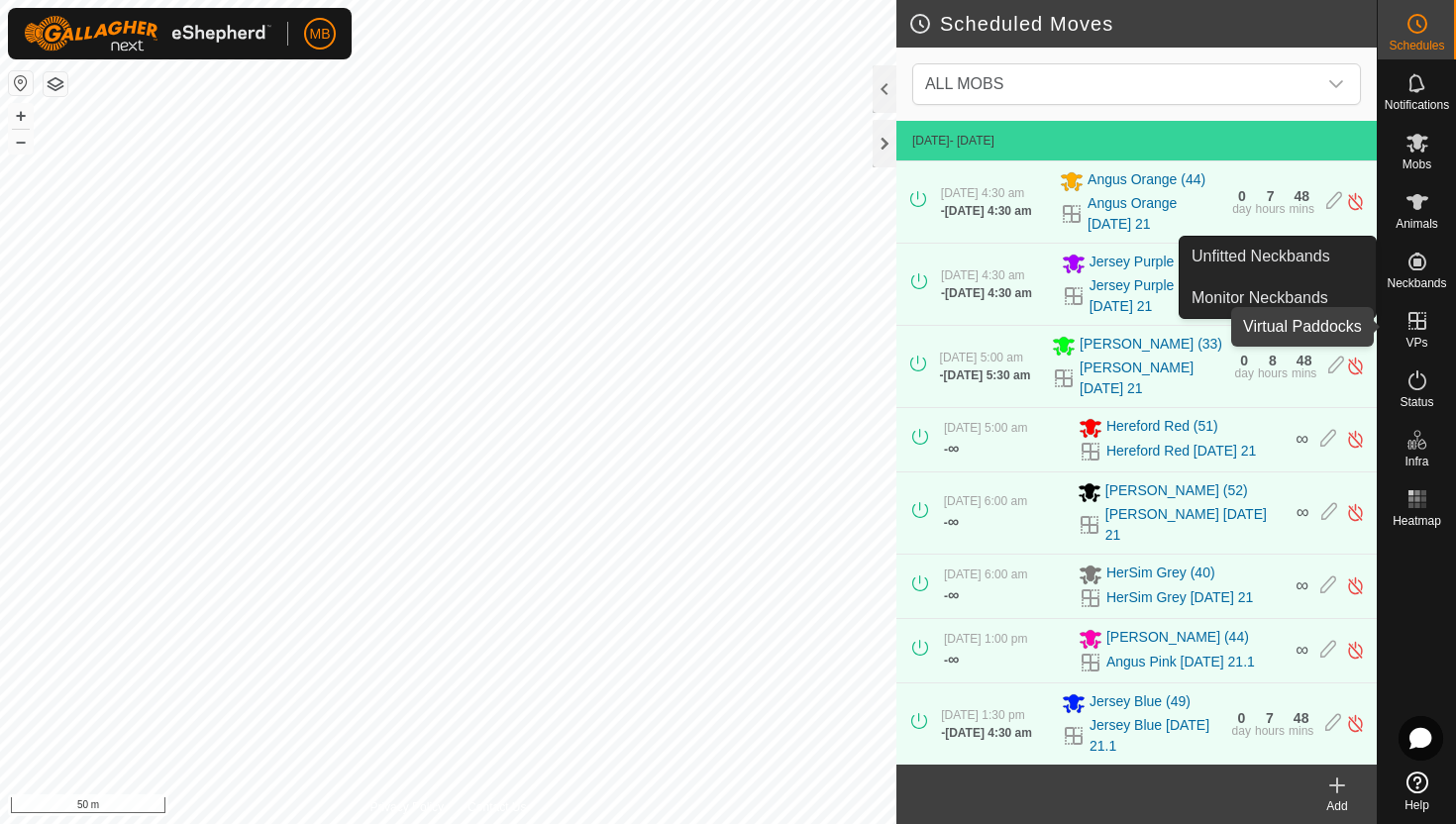 click 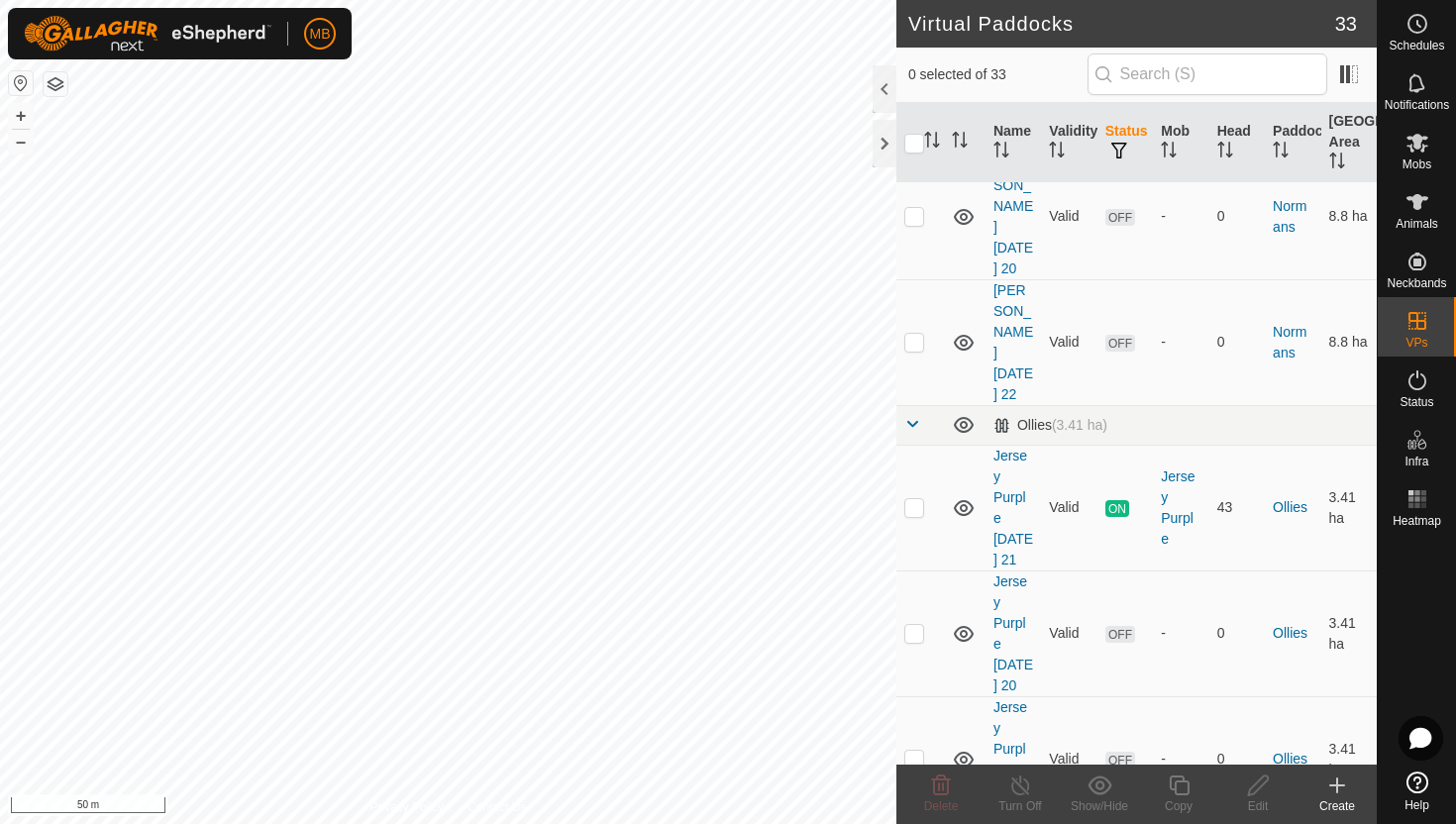 scroll, scrollTop: 1254, scrollLeft: 0, axis: vertical 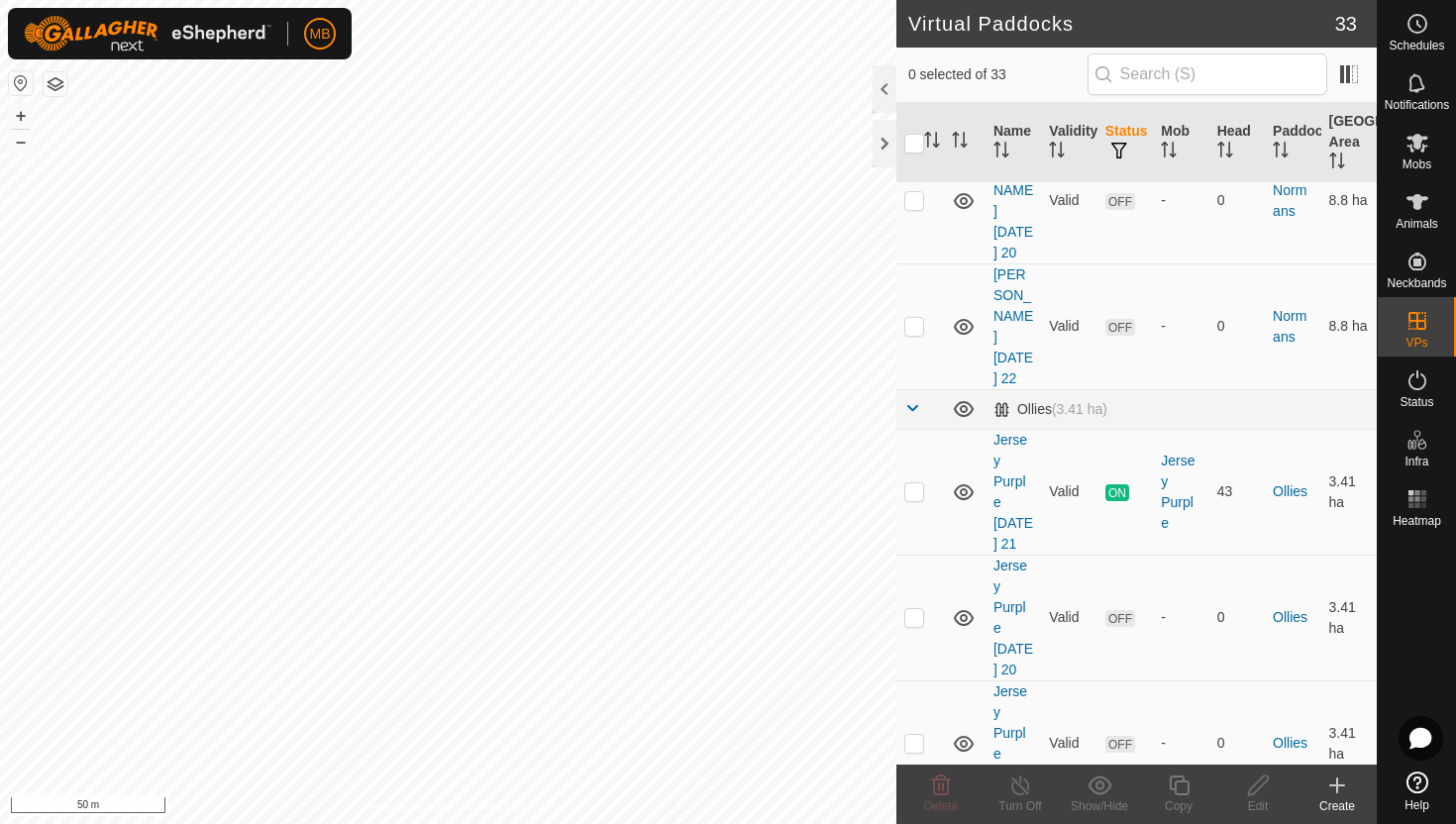 click at bounding box center (914, 899) 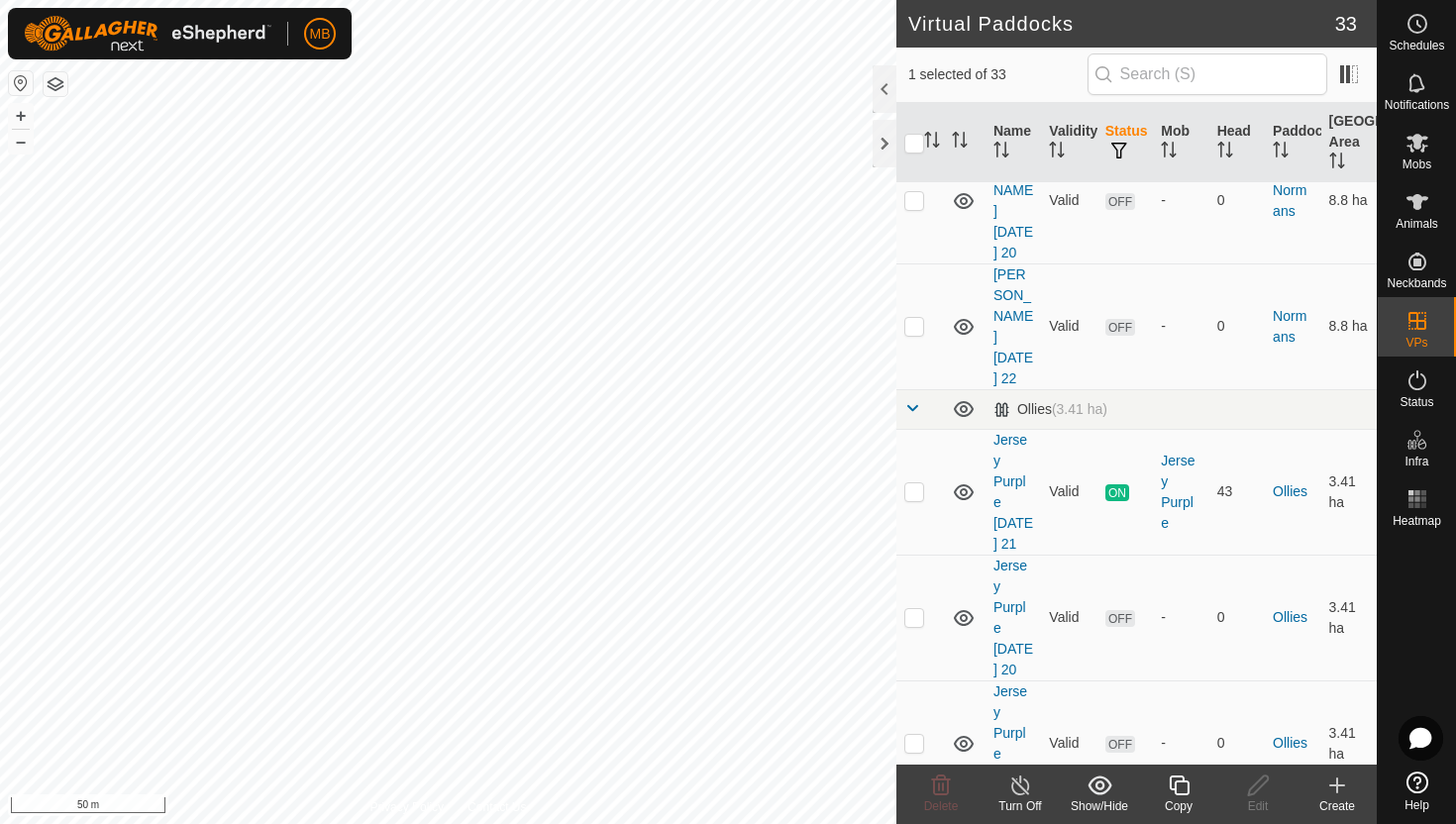 click 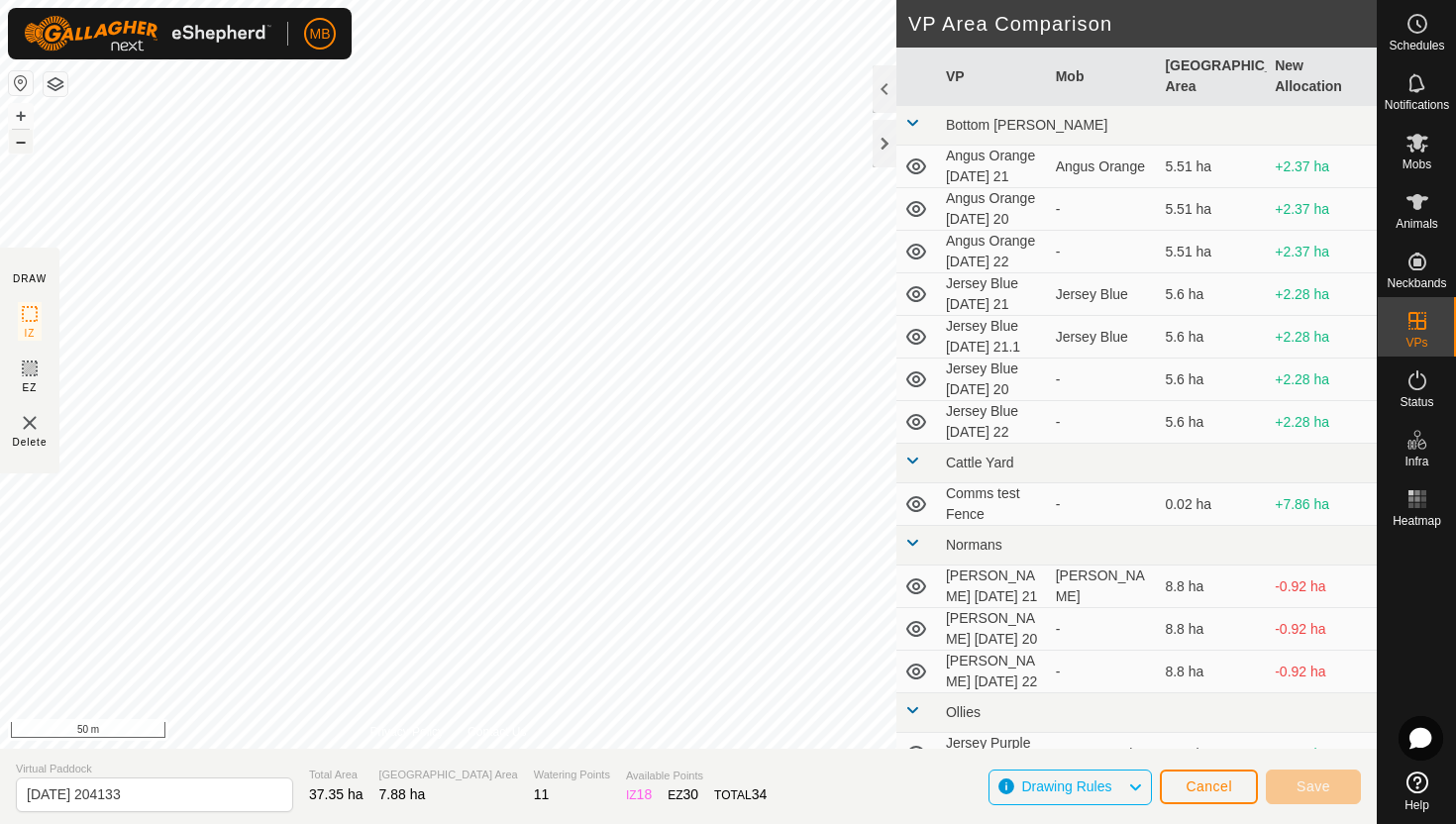 click on "–" at bounding box center [21, 142] 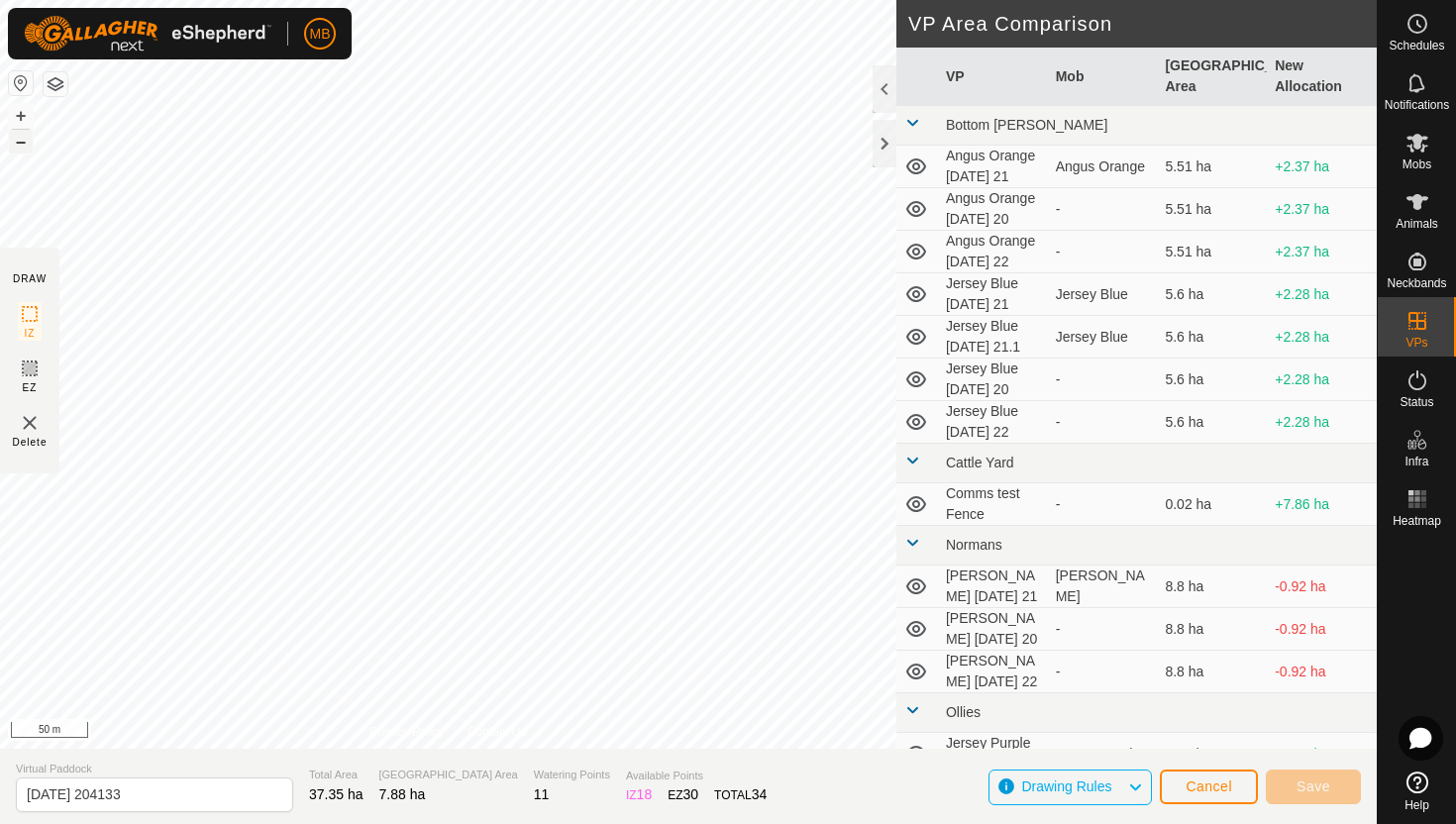 click on "–" at bounding box center (21, 142) 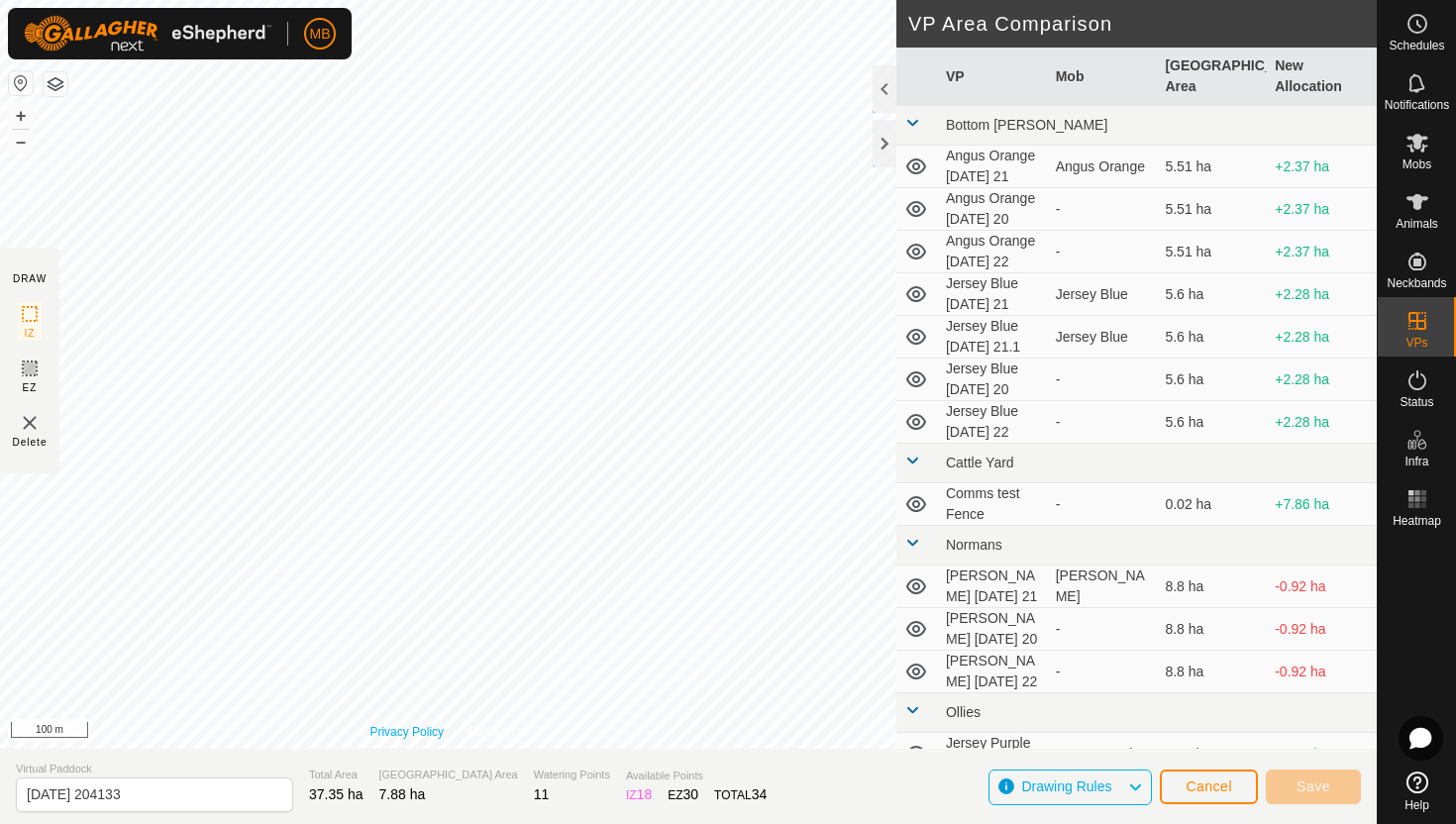 click on "Privacy Policy Contact Us + – ⇧ i 100 m" at bounding box center [448, 374] 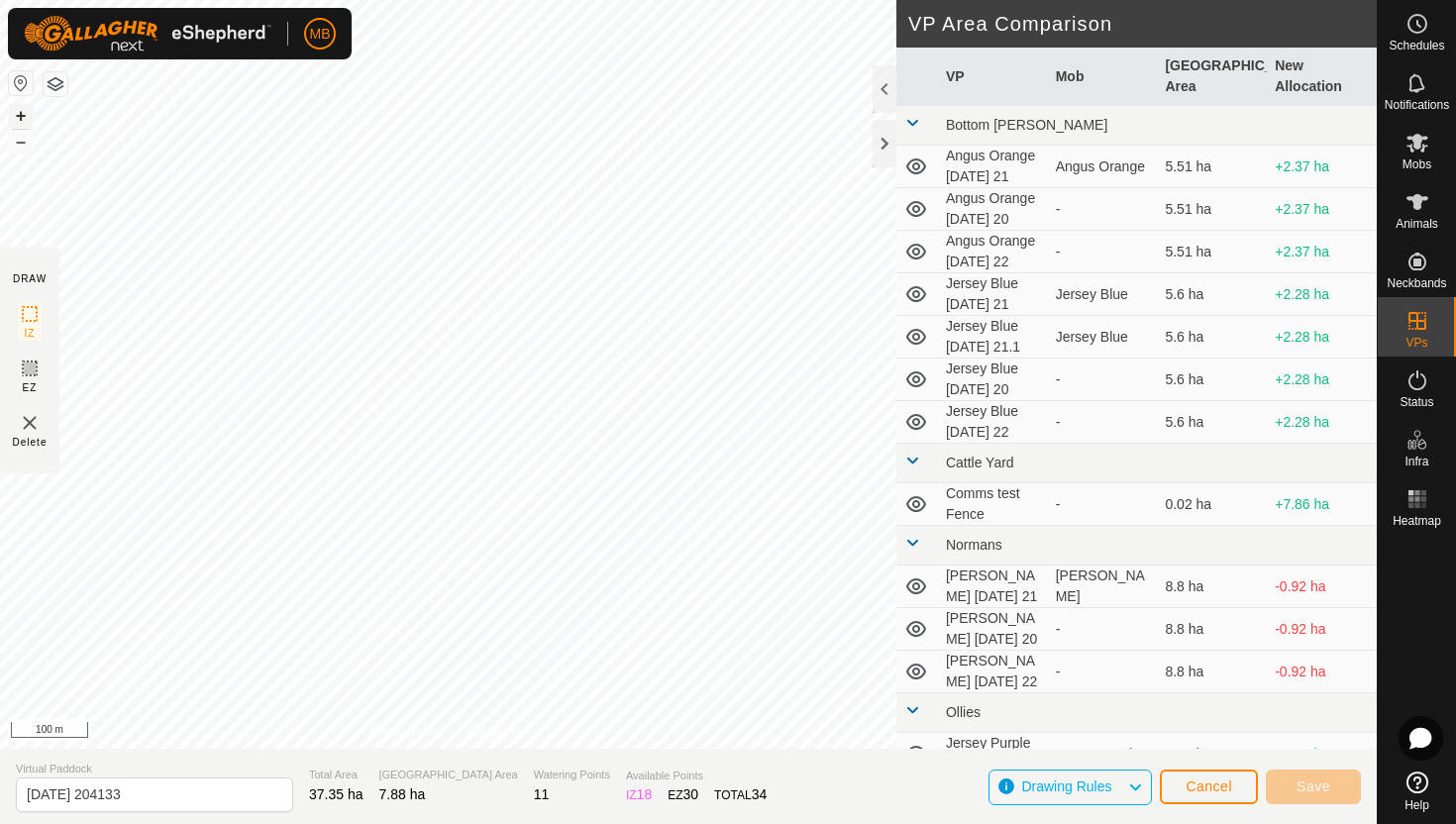 click on "+" at bounding box center (21, 116) 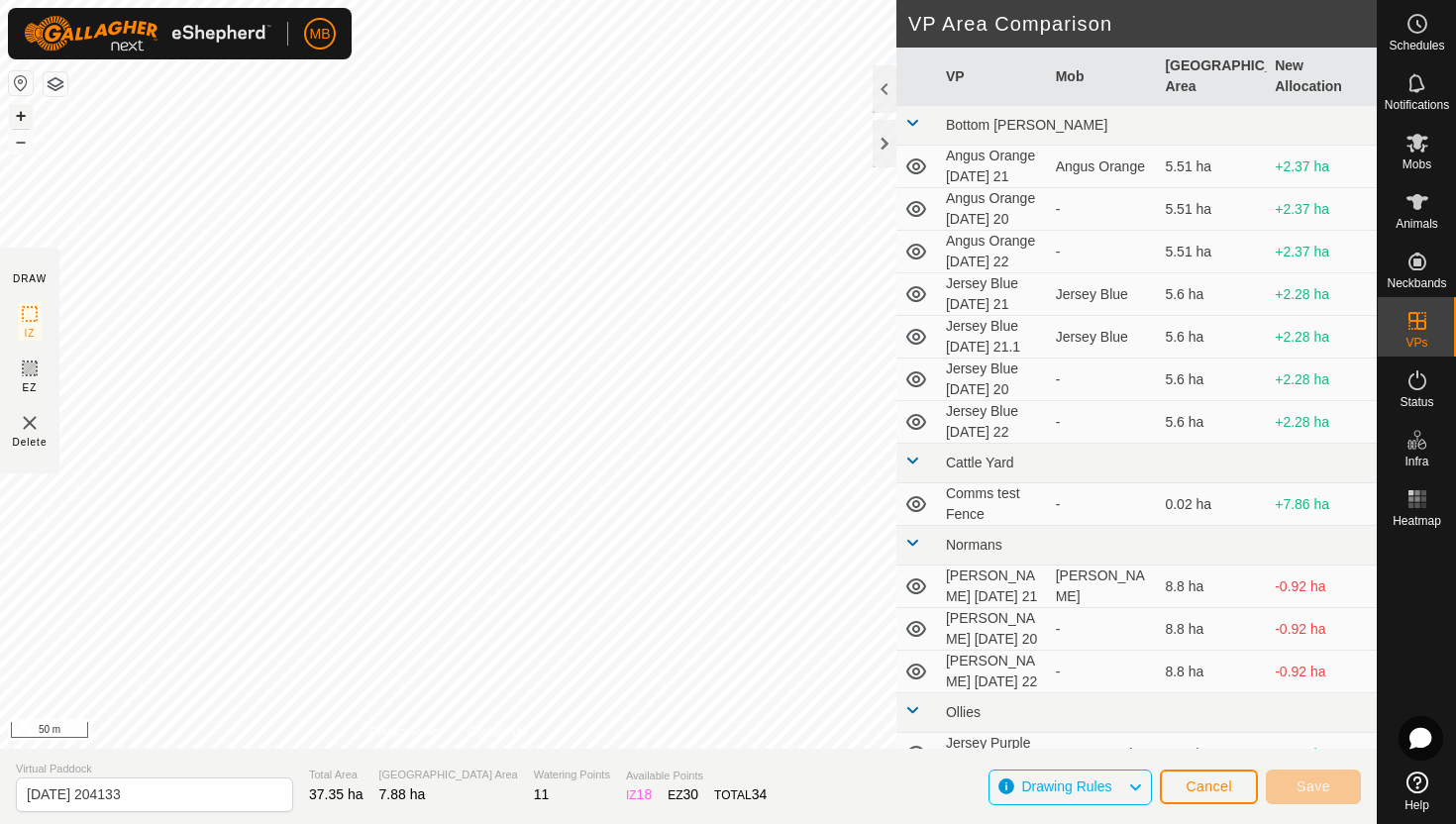 click on "+" at bounding box center (21, 116) 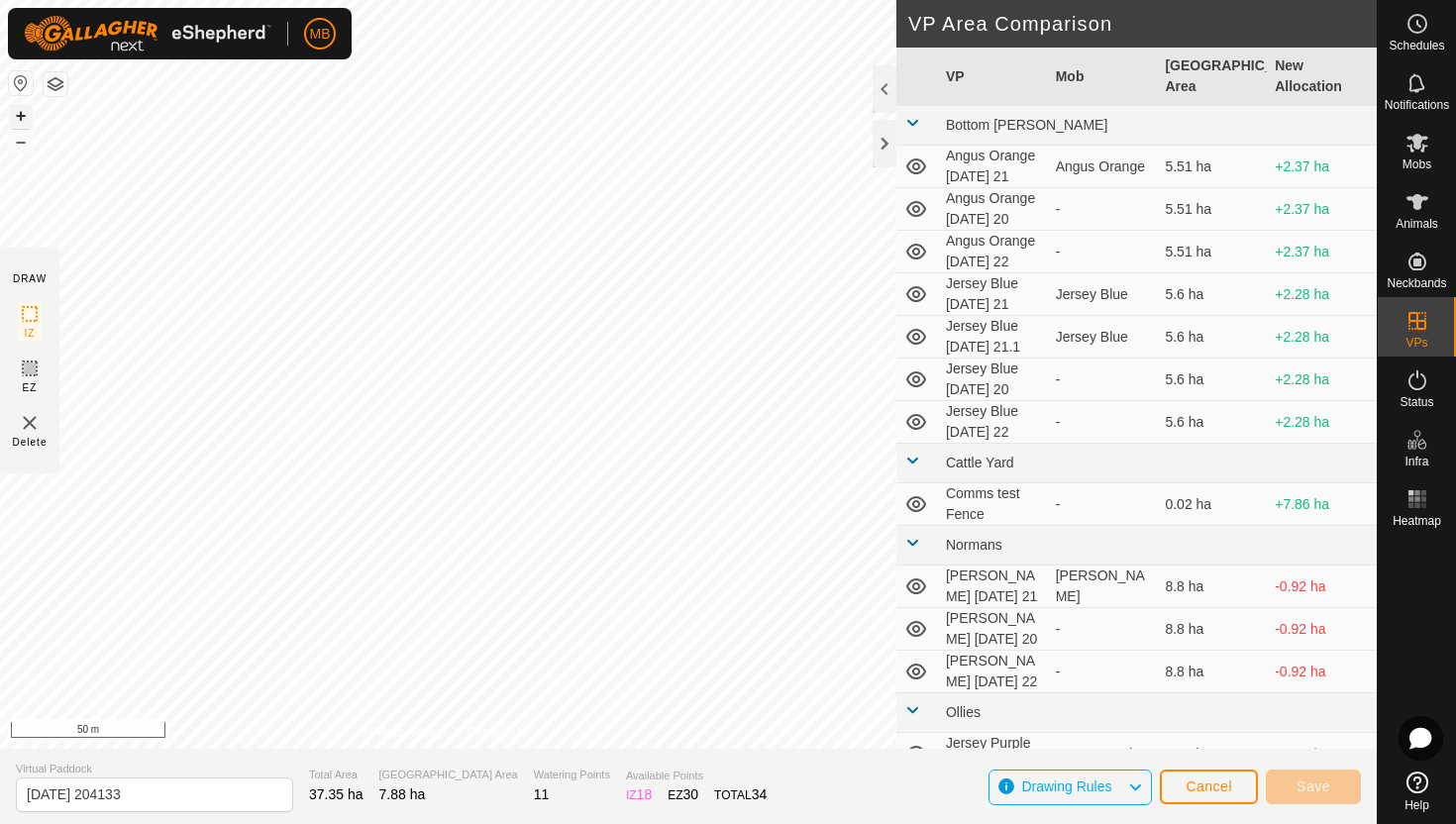 click on "+" at bounding box center [21, 116] 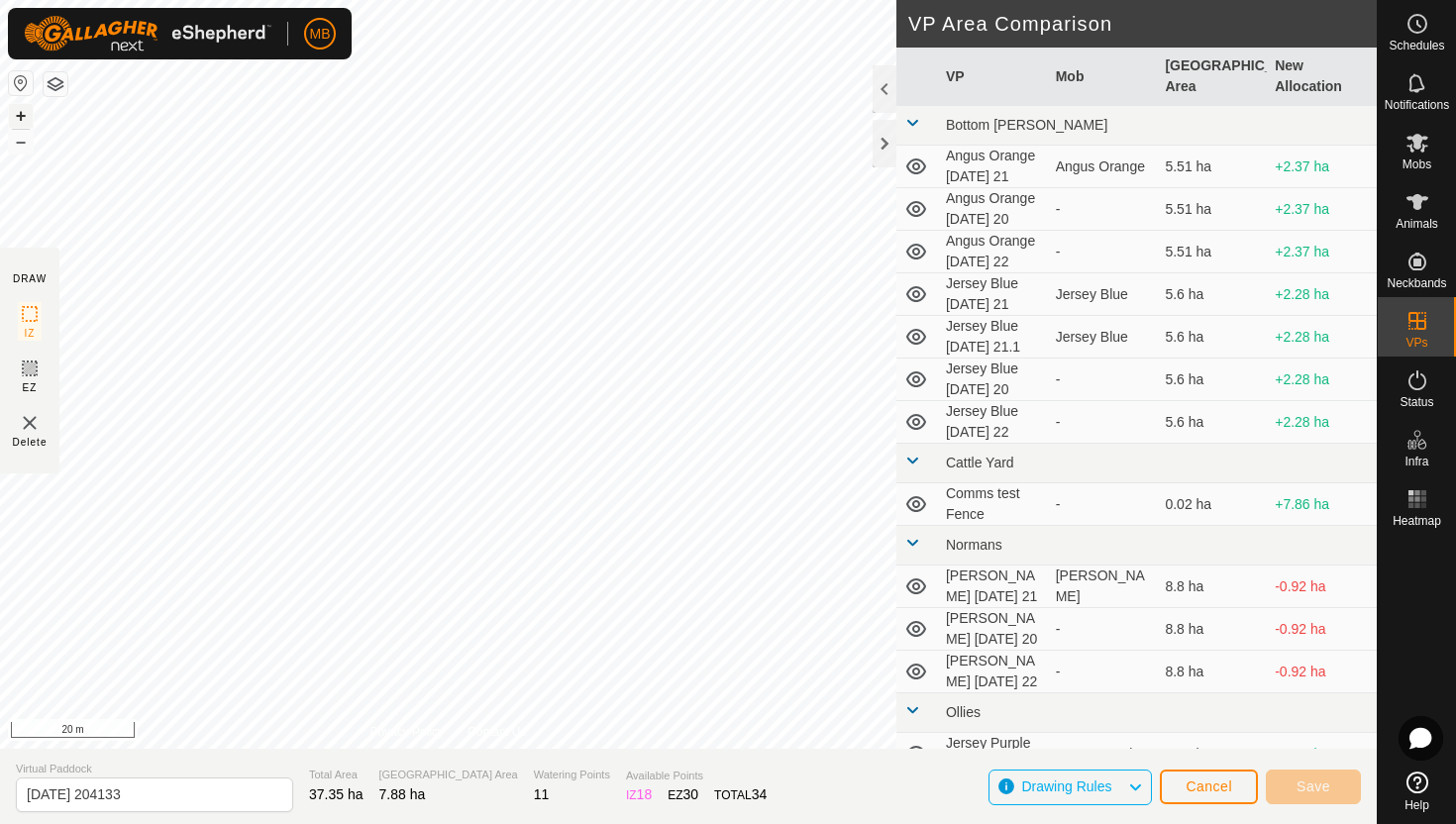 click on "+" at bounding box center [21, 116] 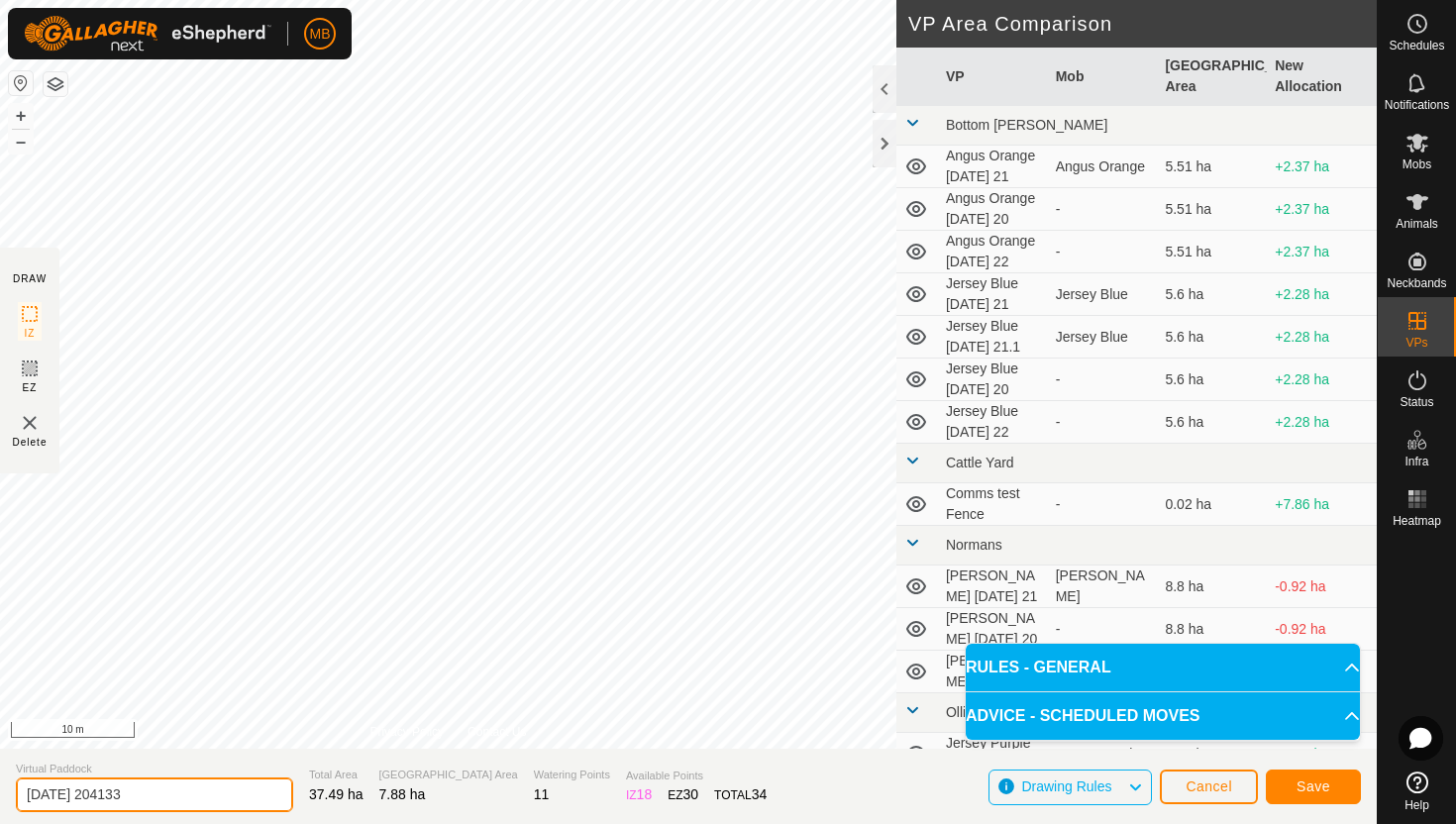 click on "2025-07-21 204133" 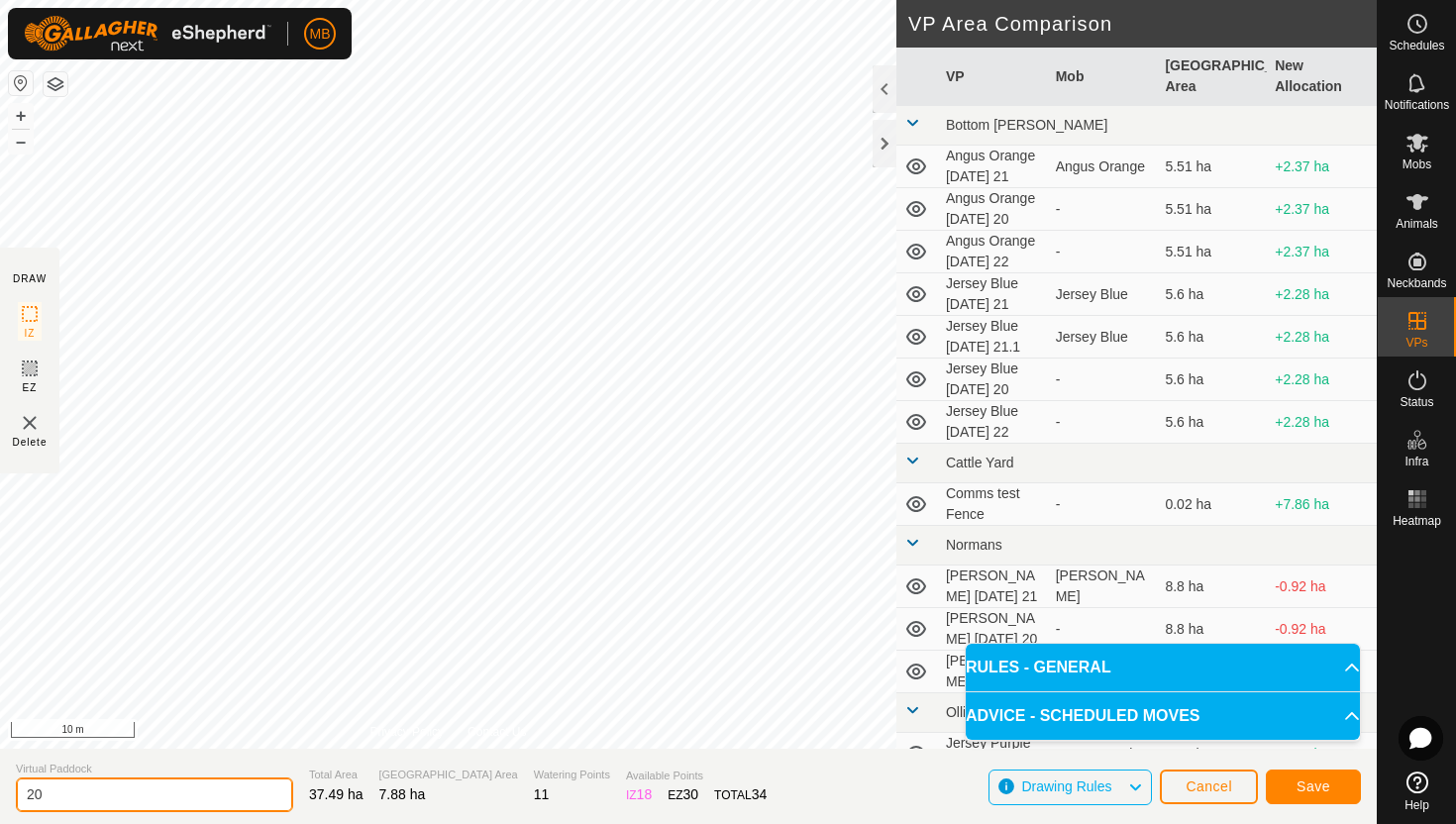 type on "2" 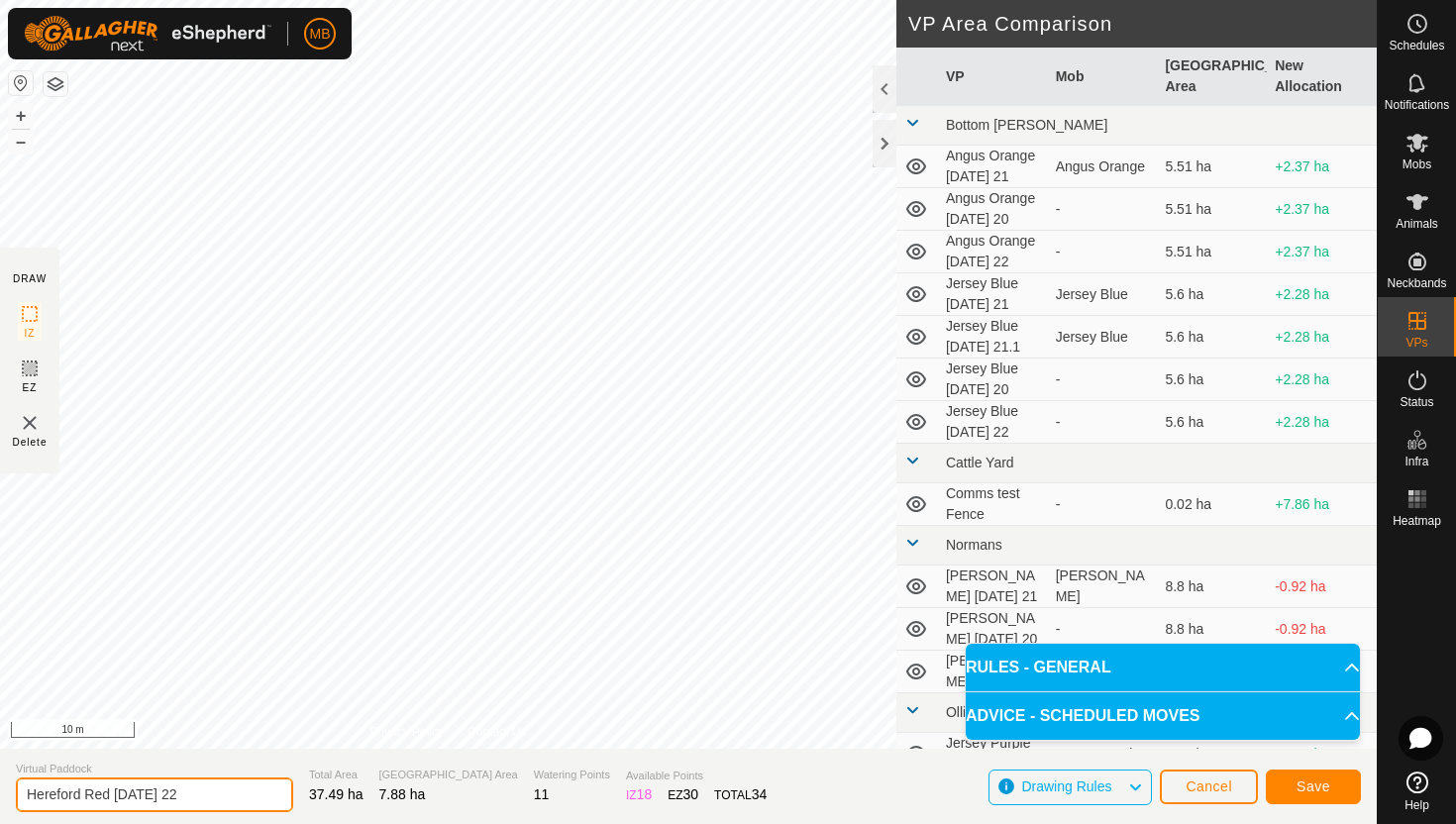 type on "Hereford Red [DATE] 22" 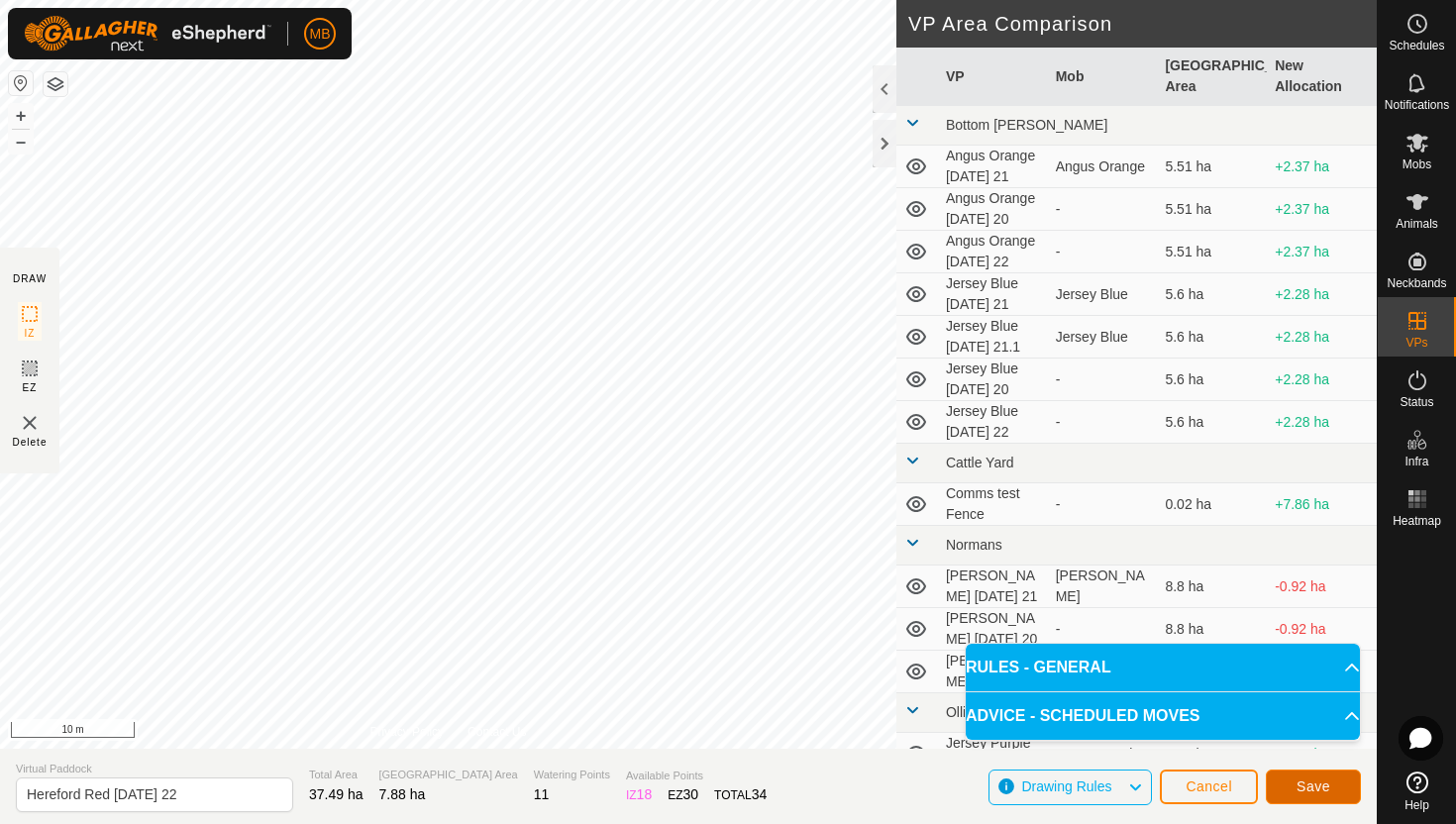 click on "Save" 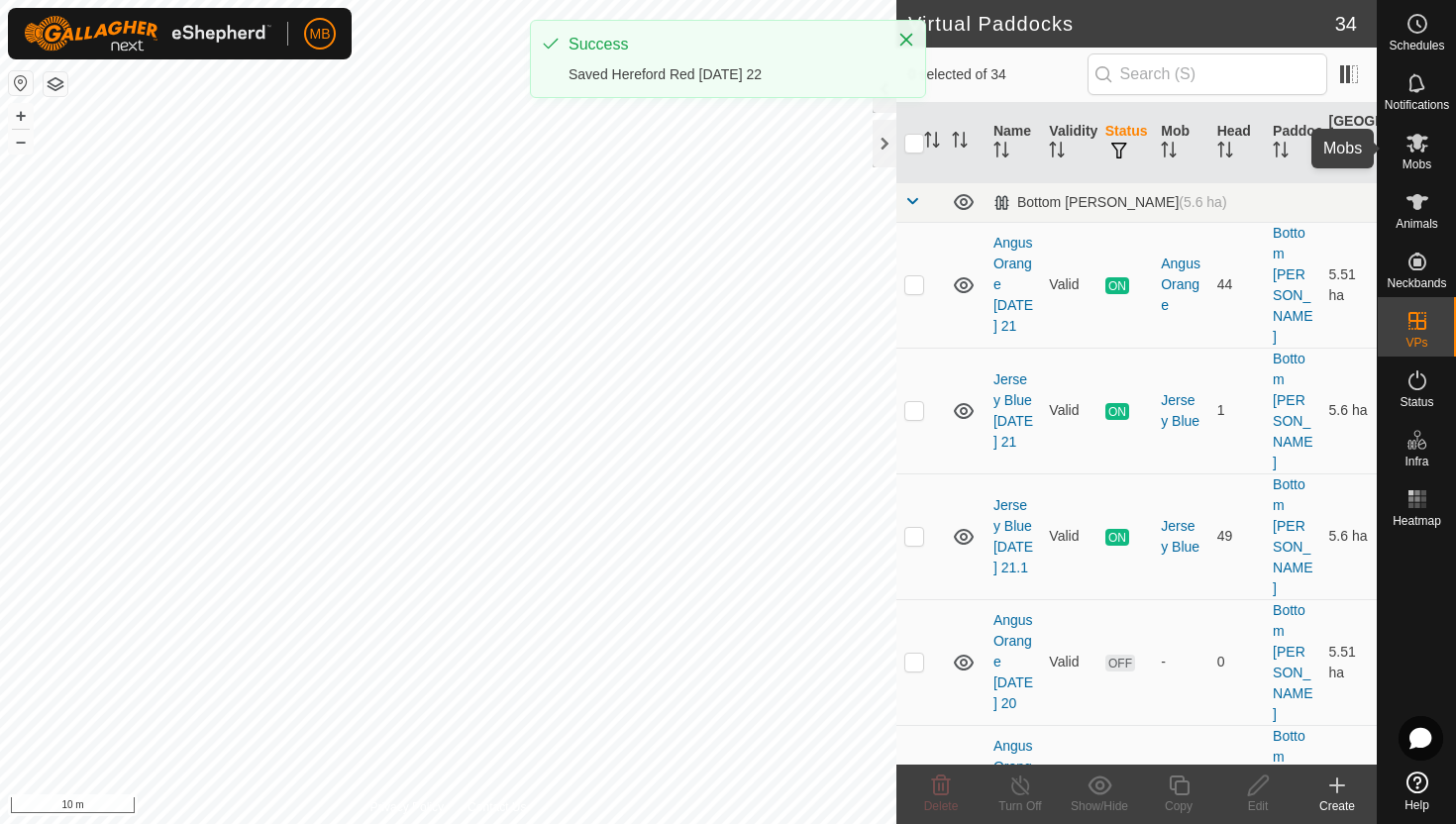click 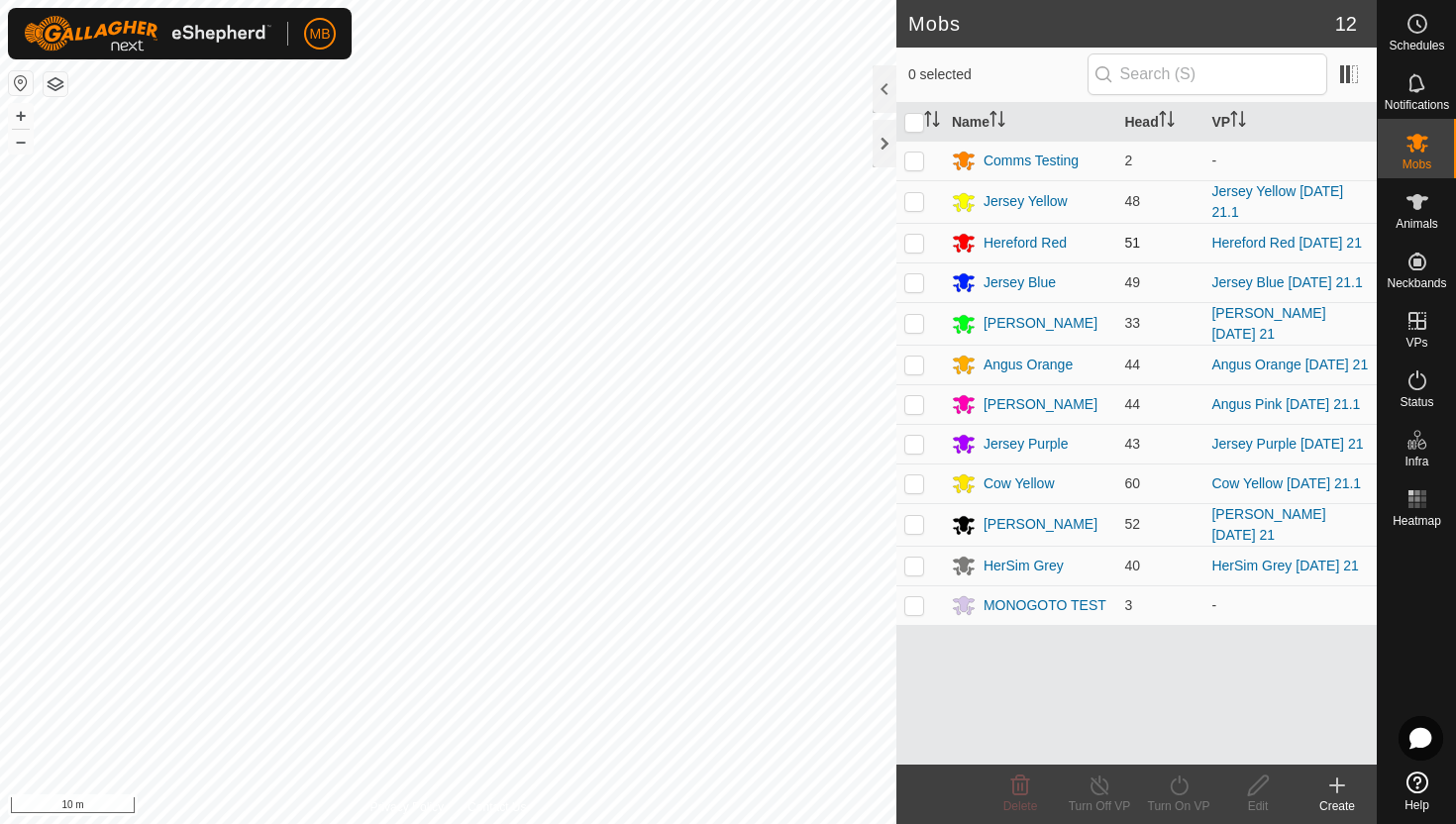 click at bounding box center (914, 243) 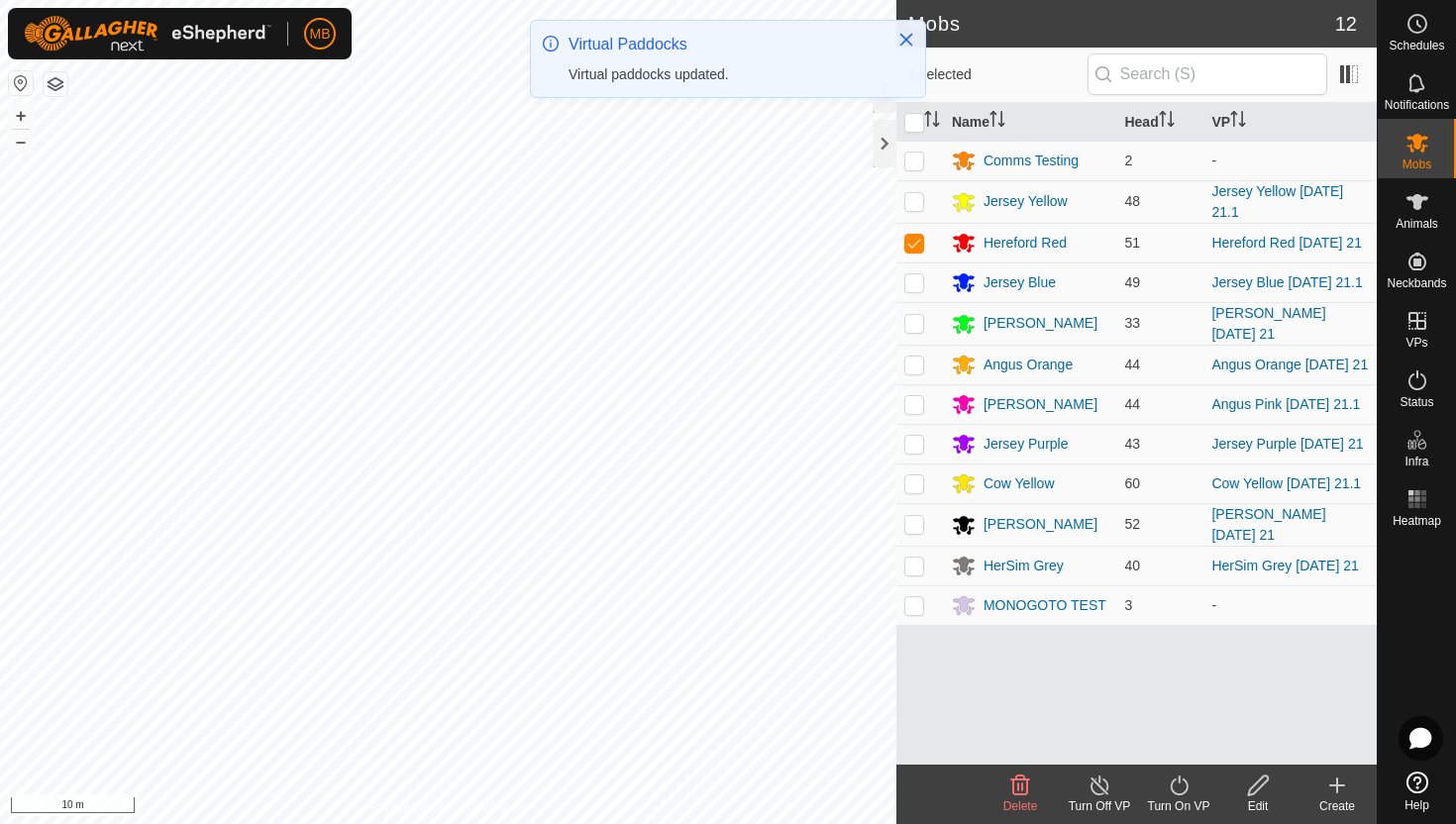 click 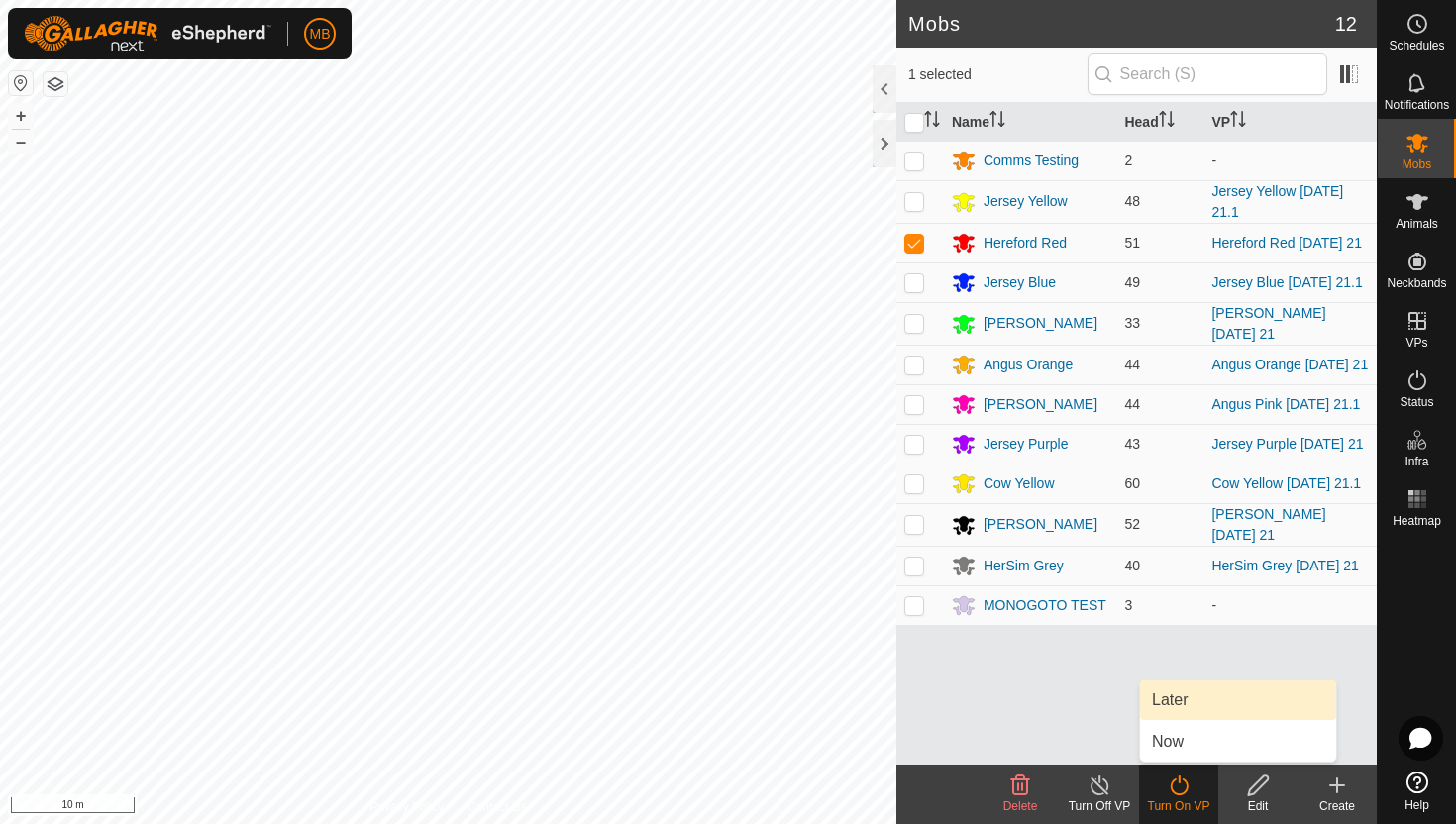 click on "Later" at bounding box center [1238, 700] 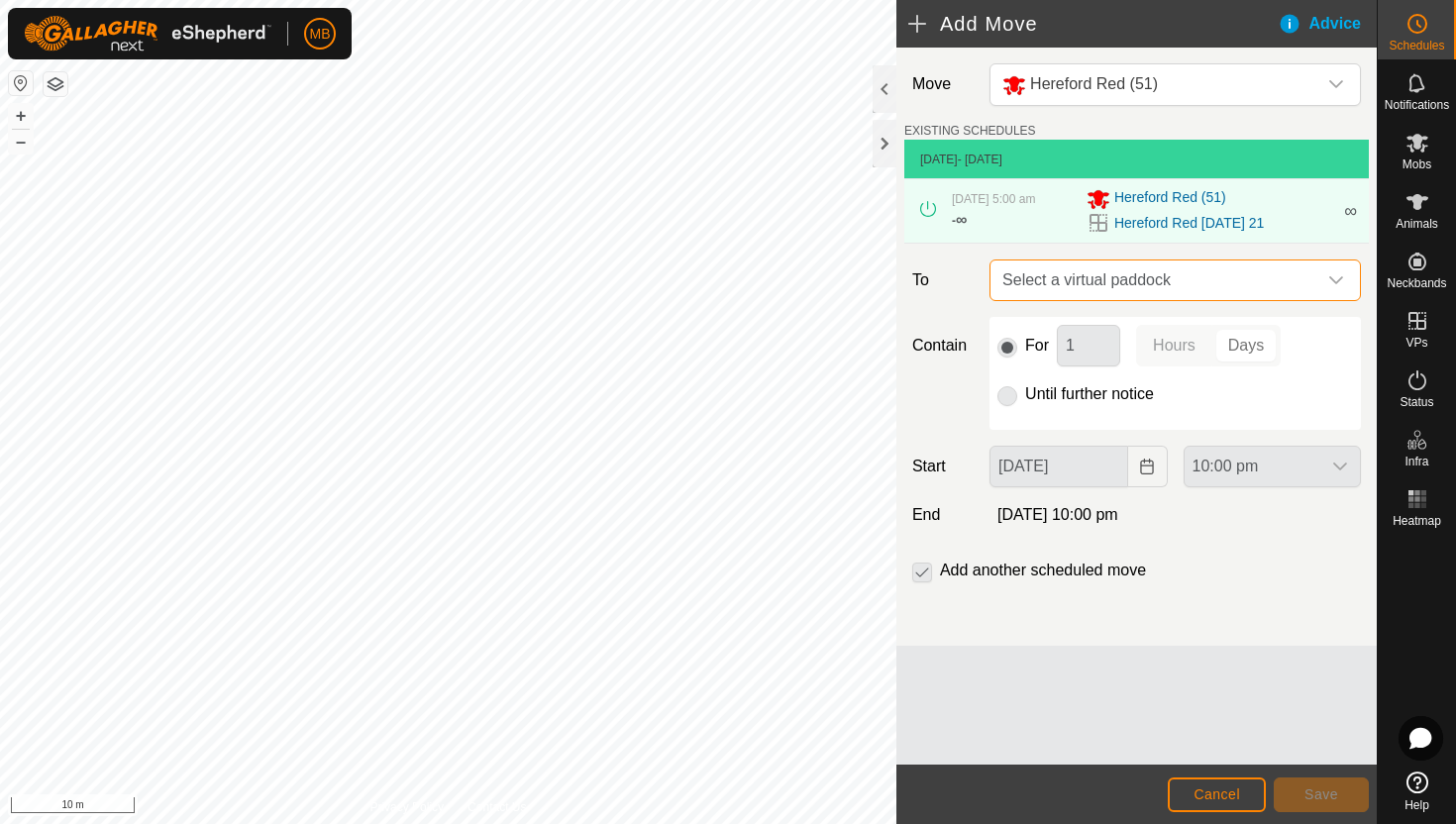 click on "Select a virtual paddock" at bounding box center (1155, 280) 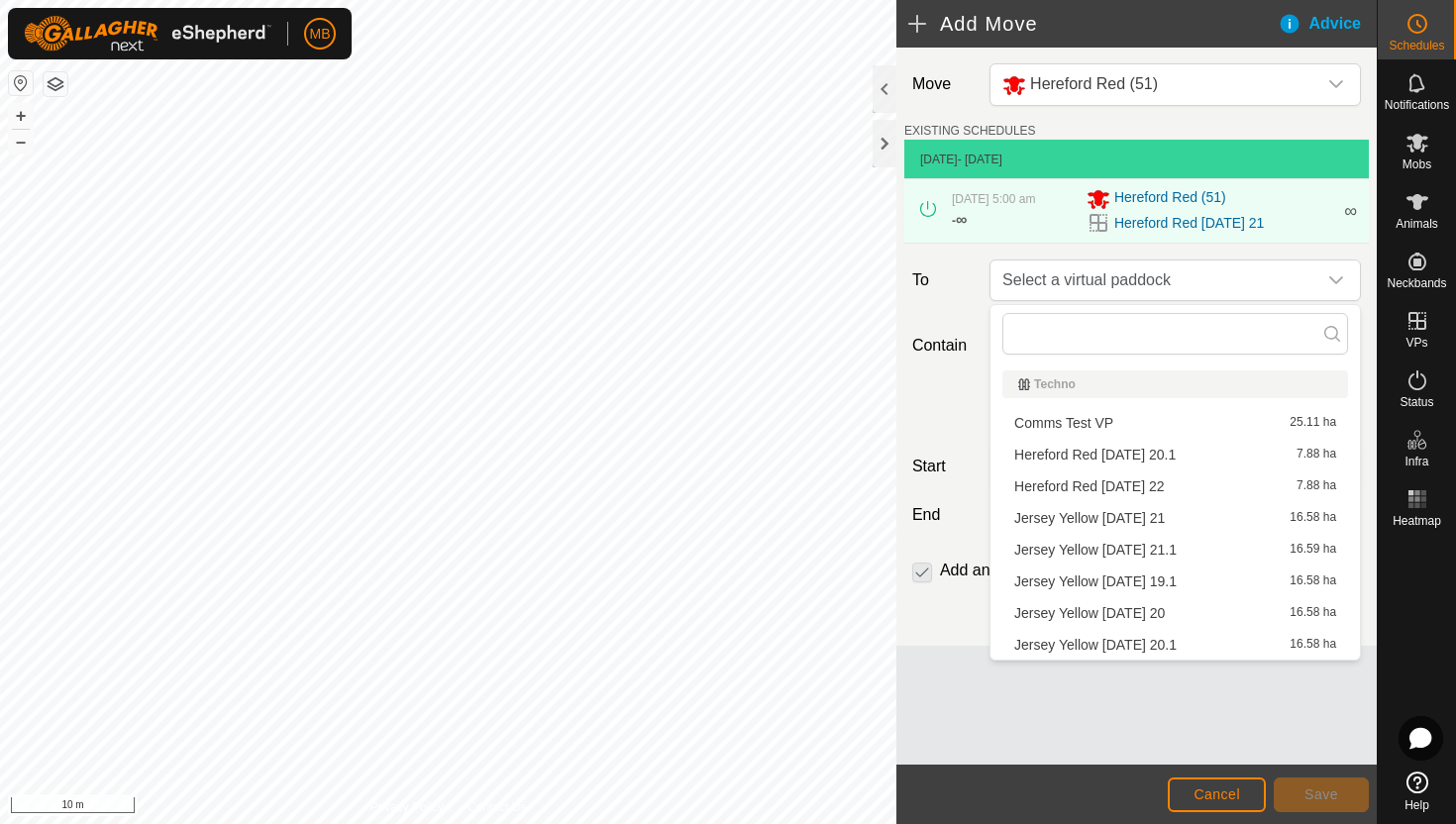 click on "Hereford Red Tuesday 22  7.88 ha" at bounding box center [1175, 486] 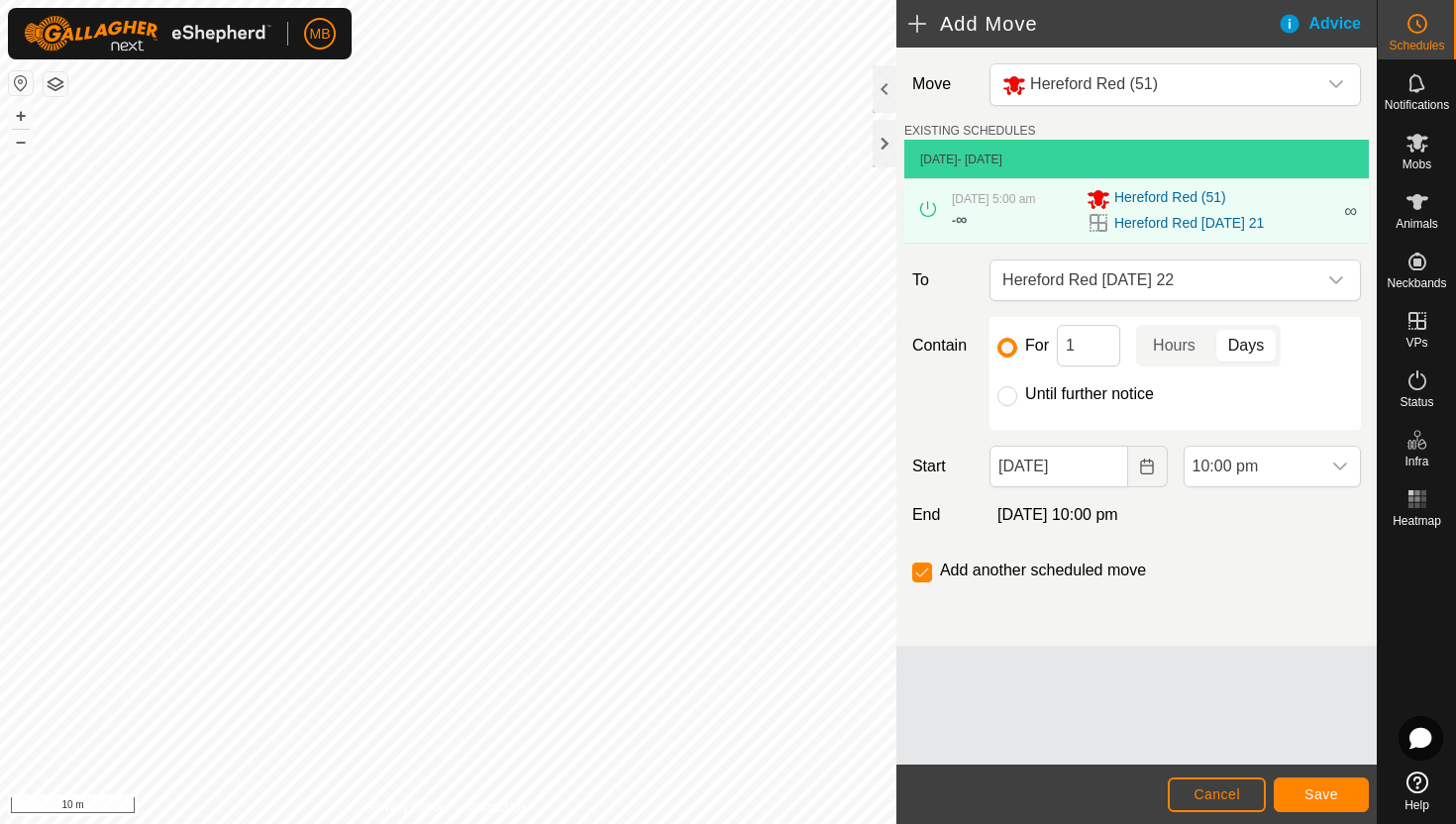 click on "Until further notice" 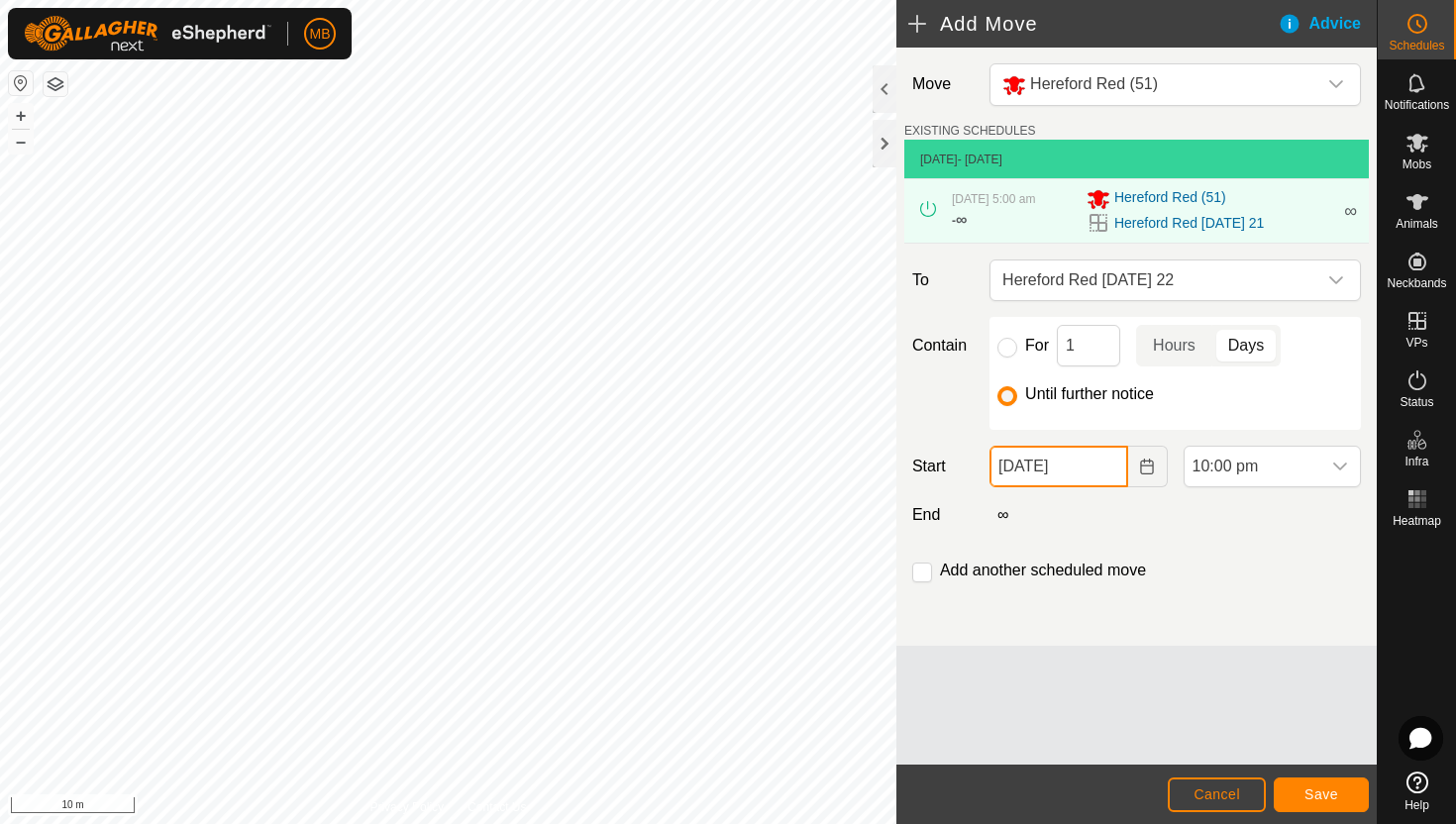 click on "21 Jul, 2025" 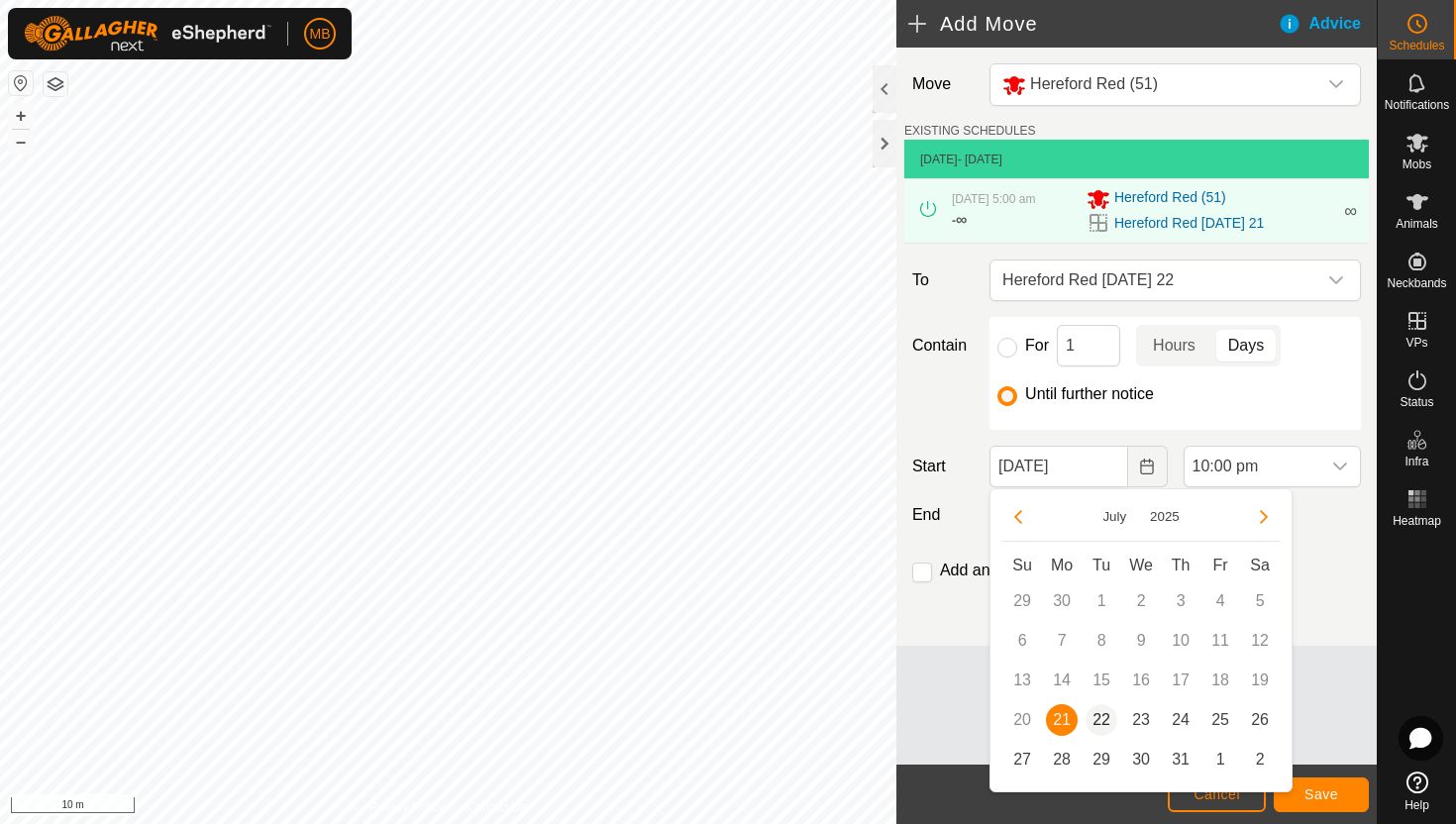 click on "22" at bounding box center (1101, 720) 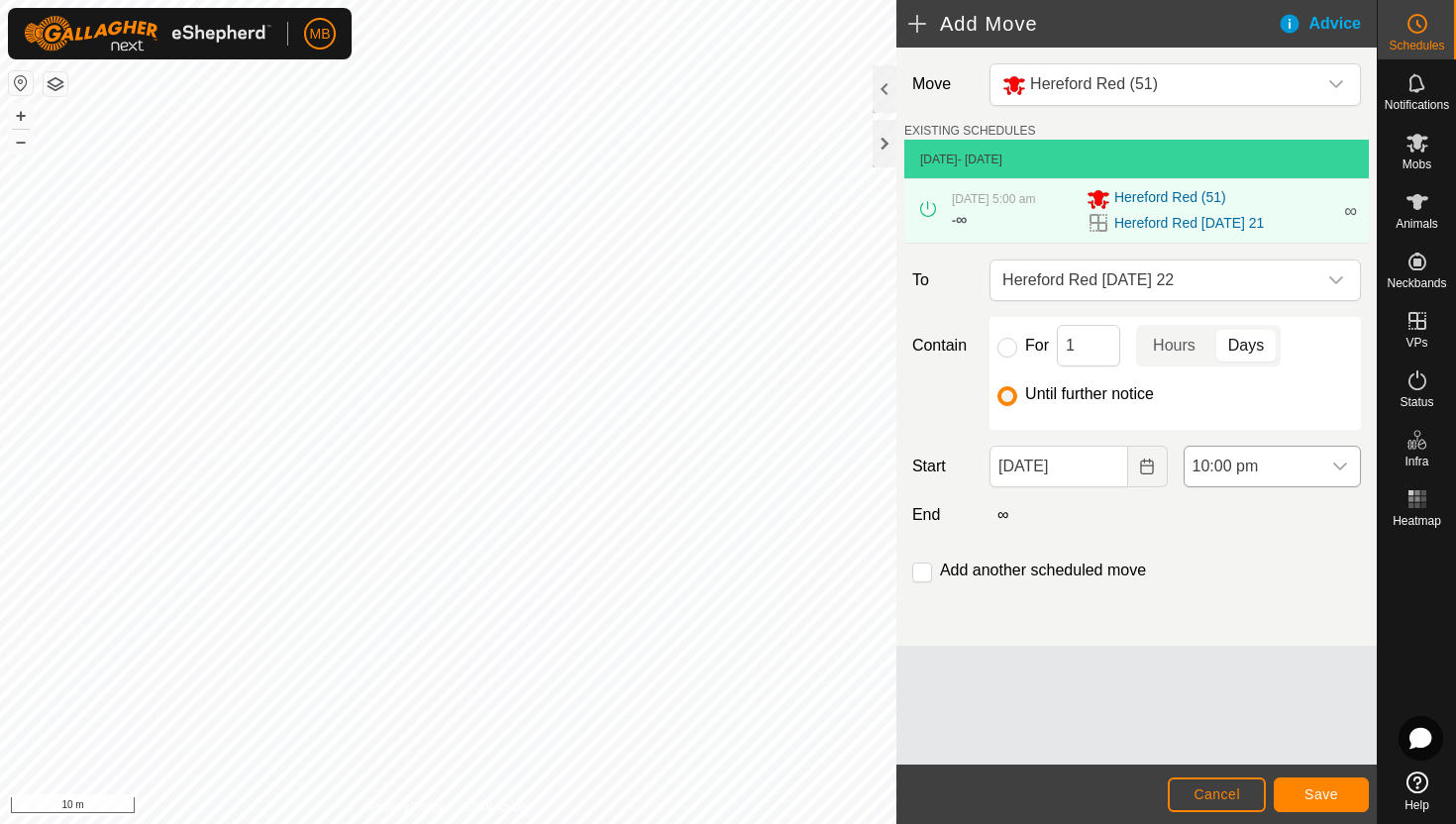 click on "10:00 pm" at bounding box center [1252, 466] 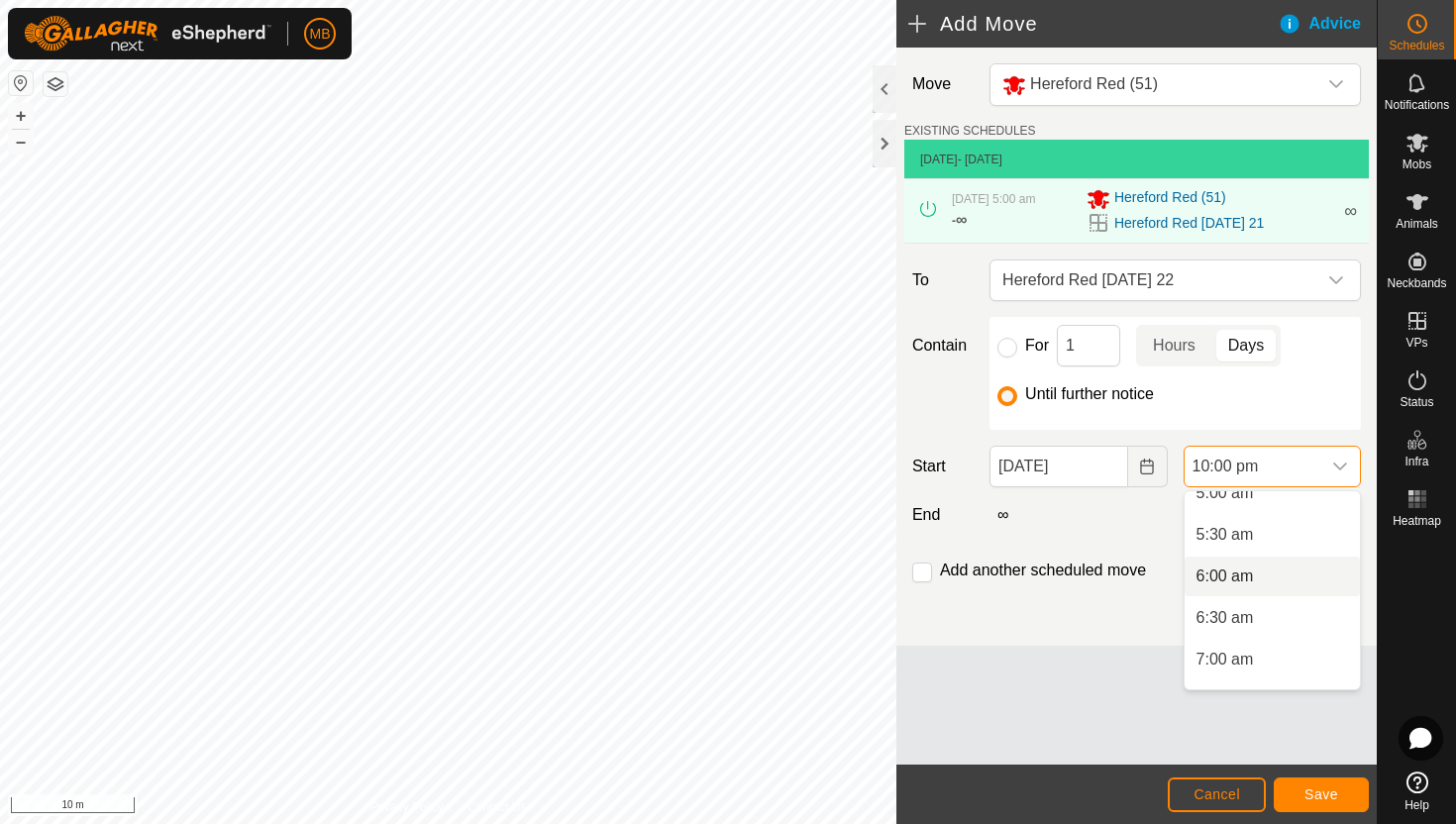 scroll, scrollTop: 432, scrollLeft: 0, axis: vertical 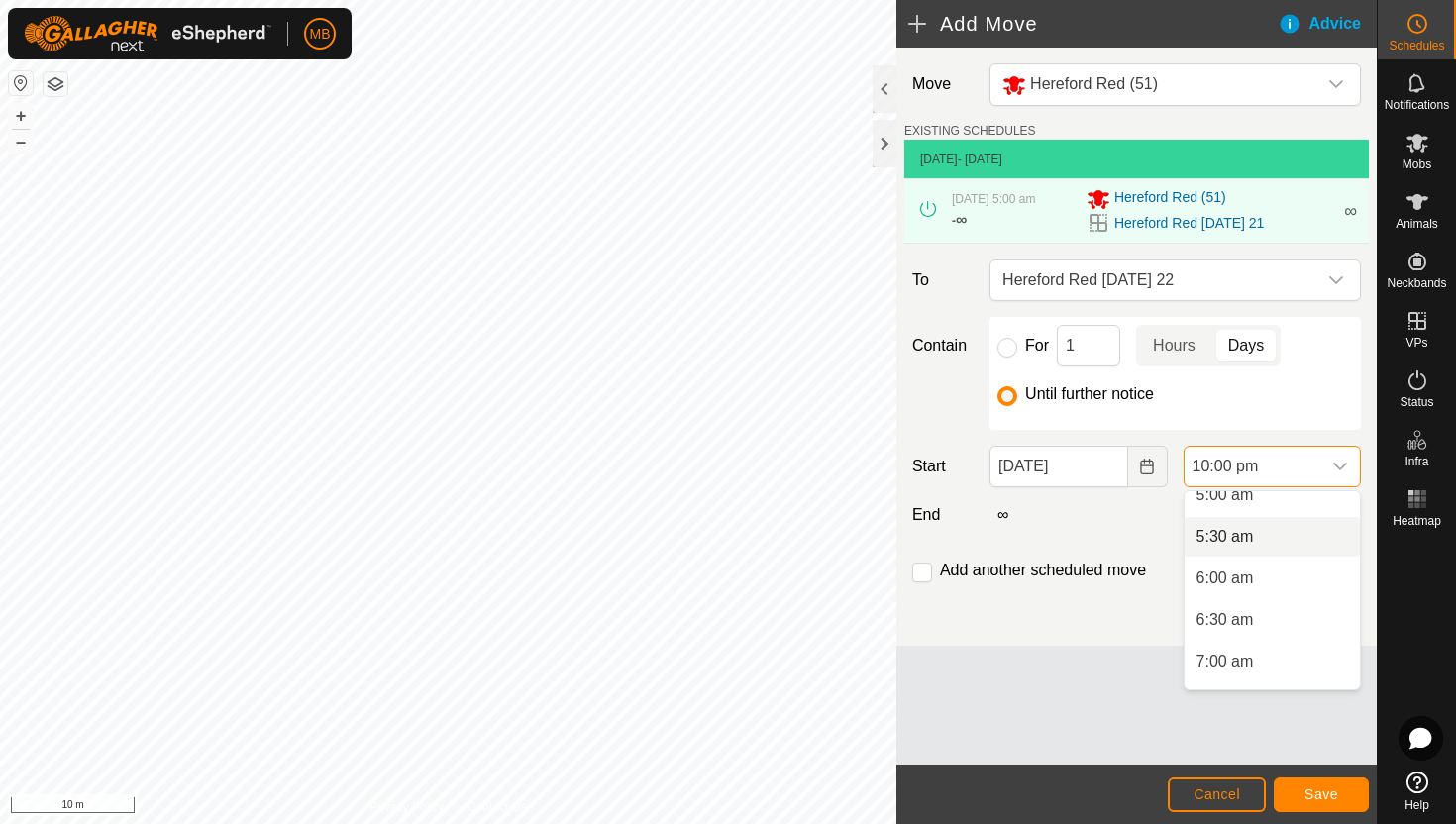 click on "5:30 am" at bounding box center [1272, 537] 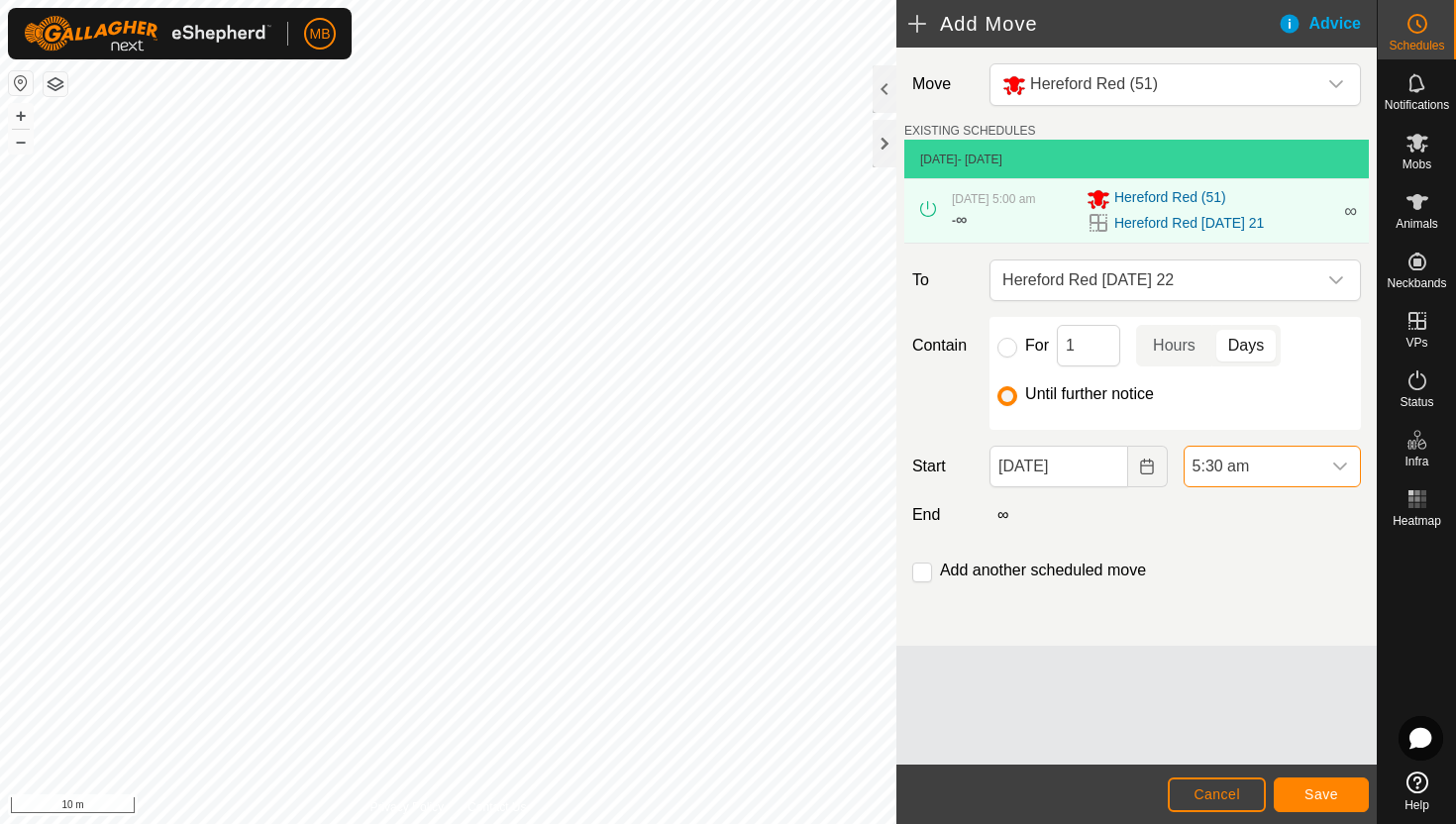scroll, scrollTop: 1672, scrollLeft: 0, axis: vertical 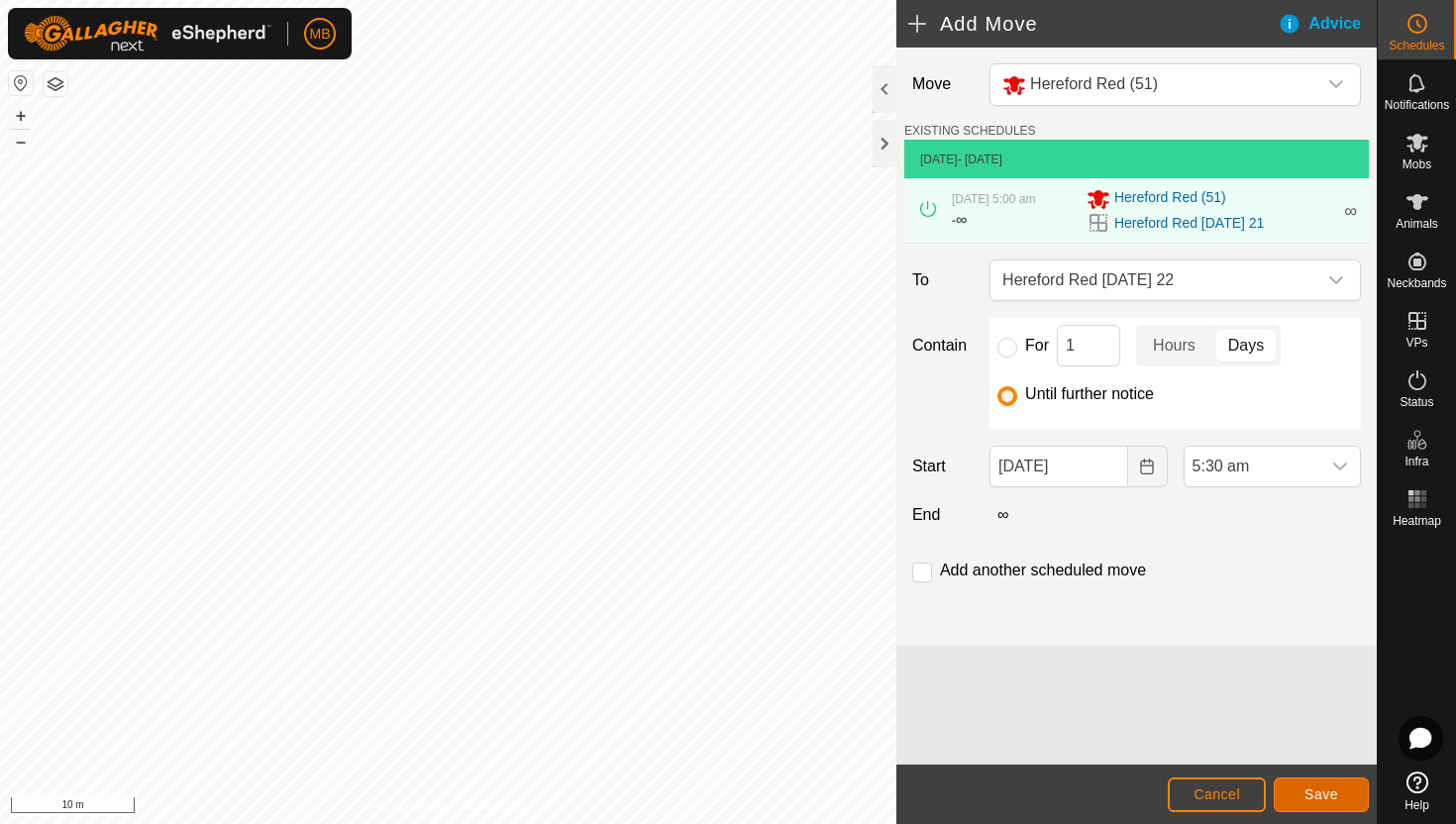 click on "Save" 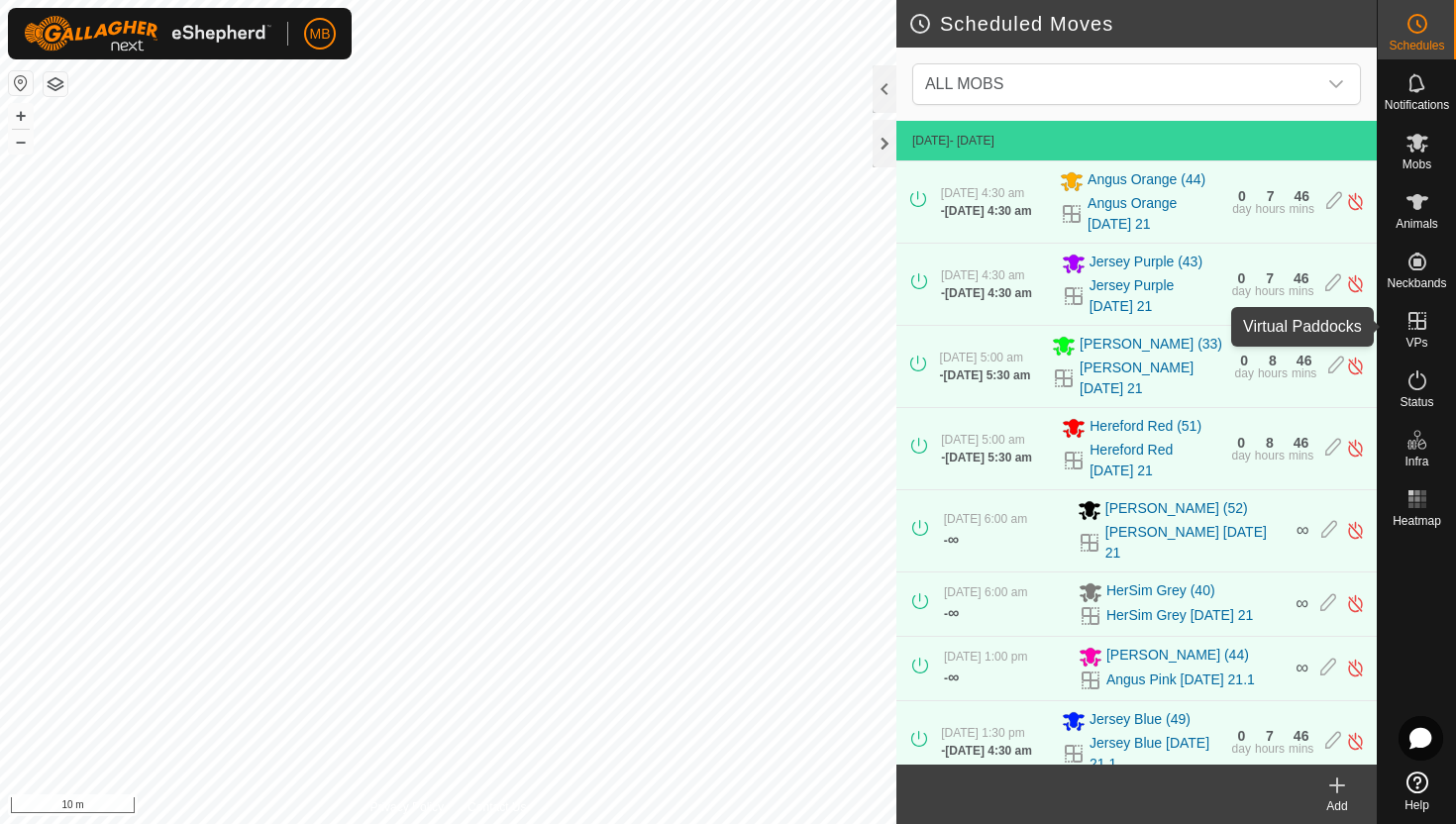 click 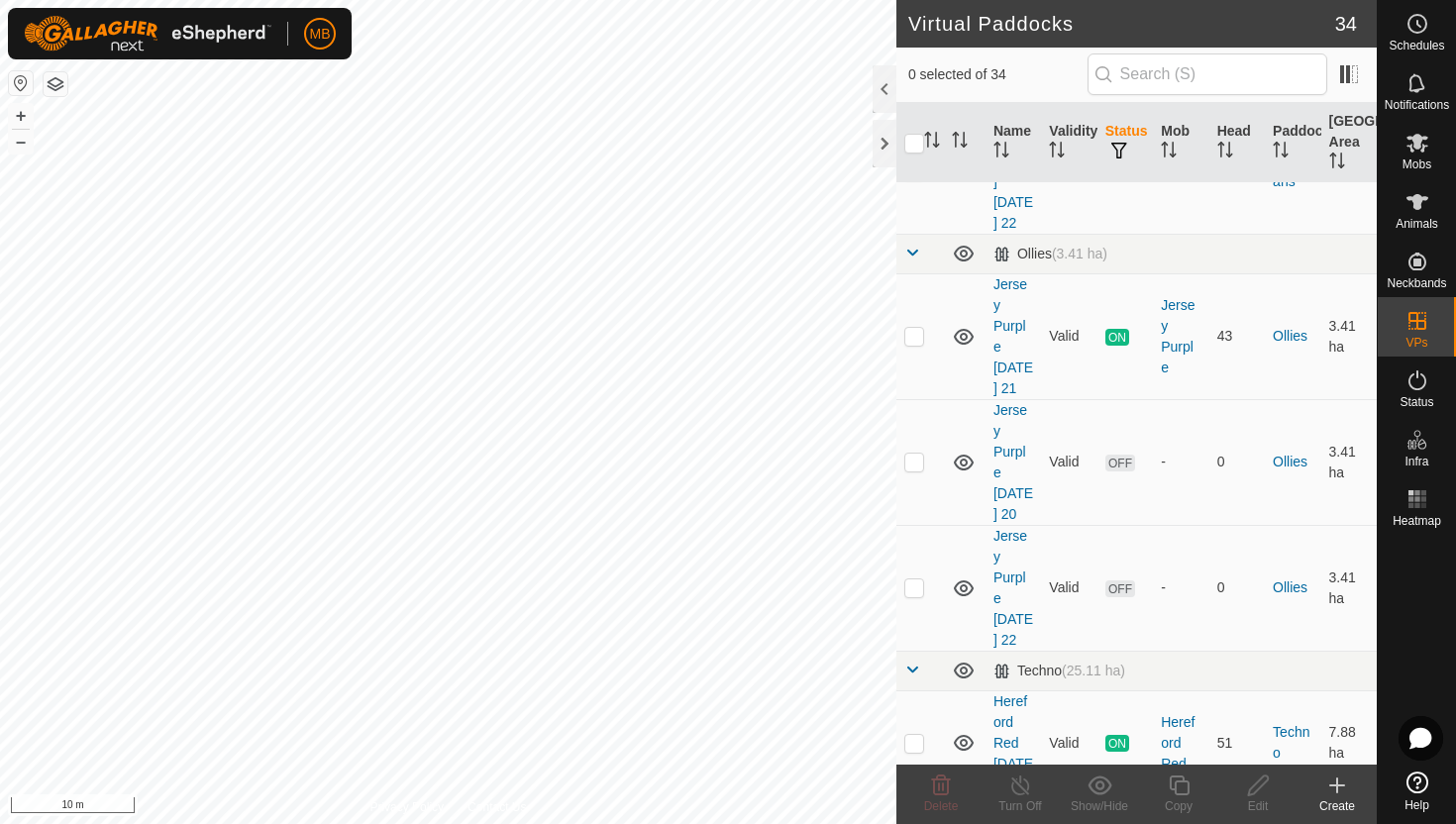 scroll, scrollTop: 1436, scrollLeft: 0, axis: vertical 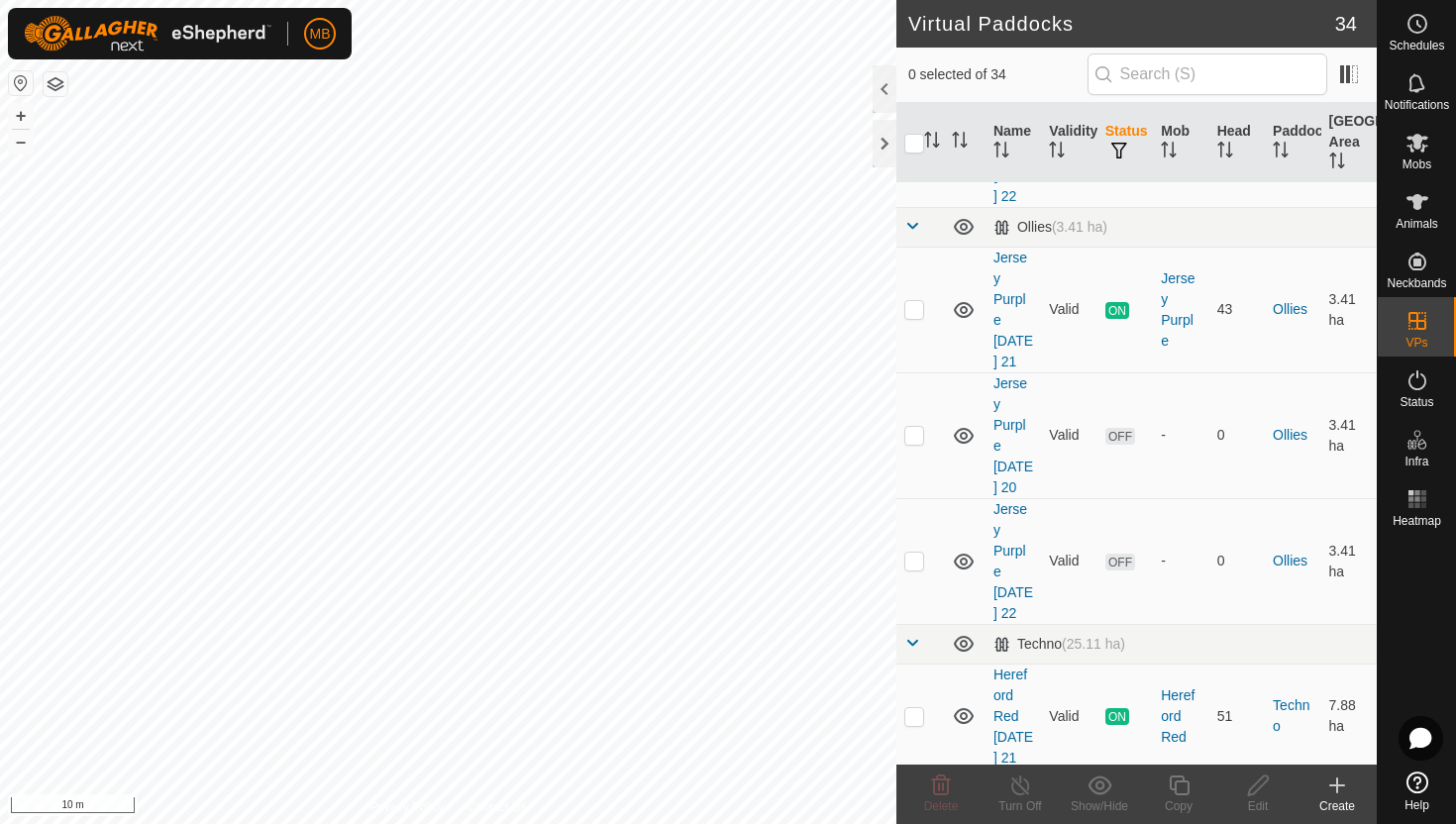 click at bounding box center (914, 927) 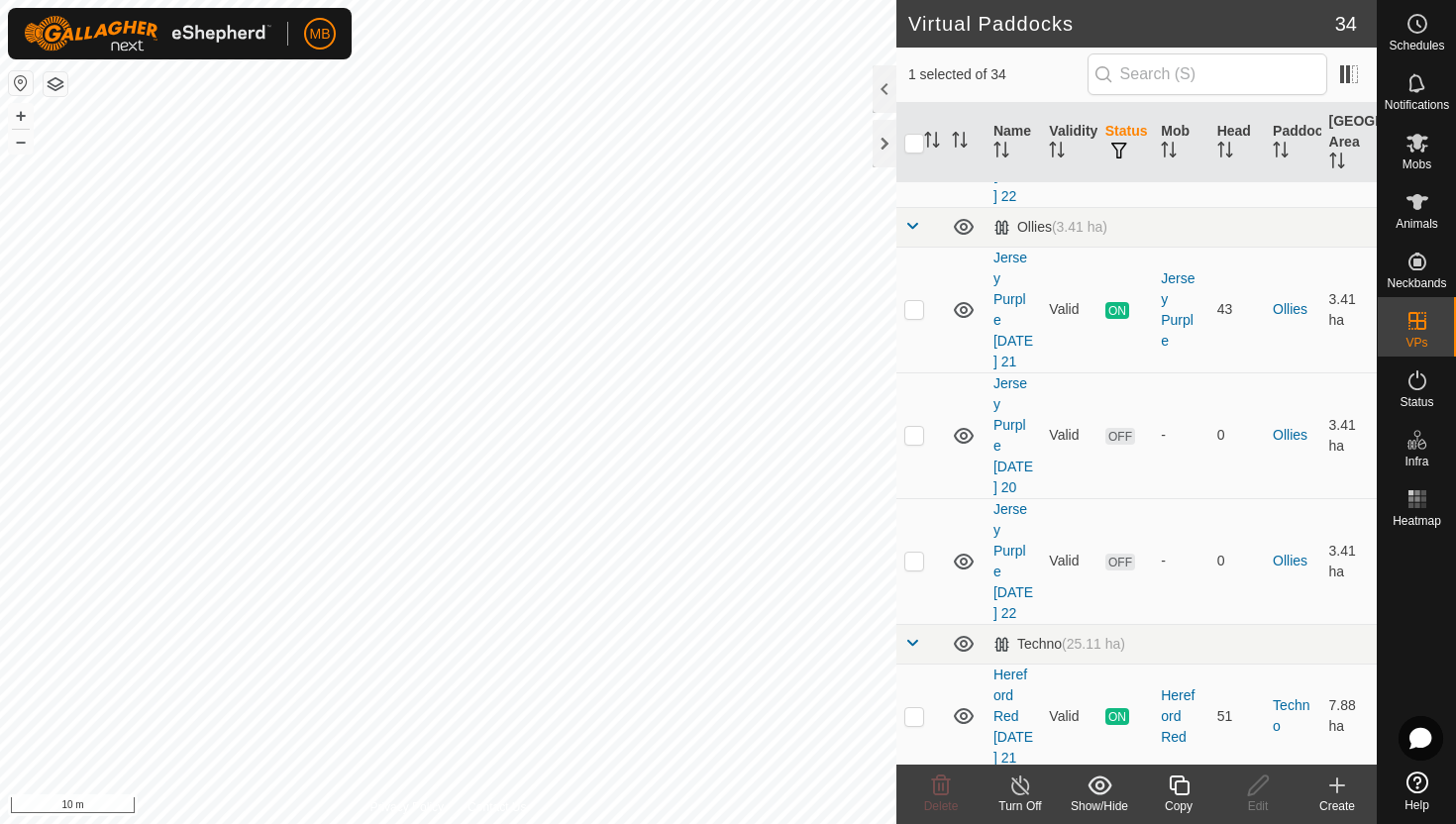 click 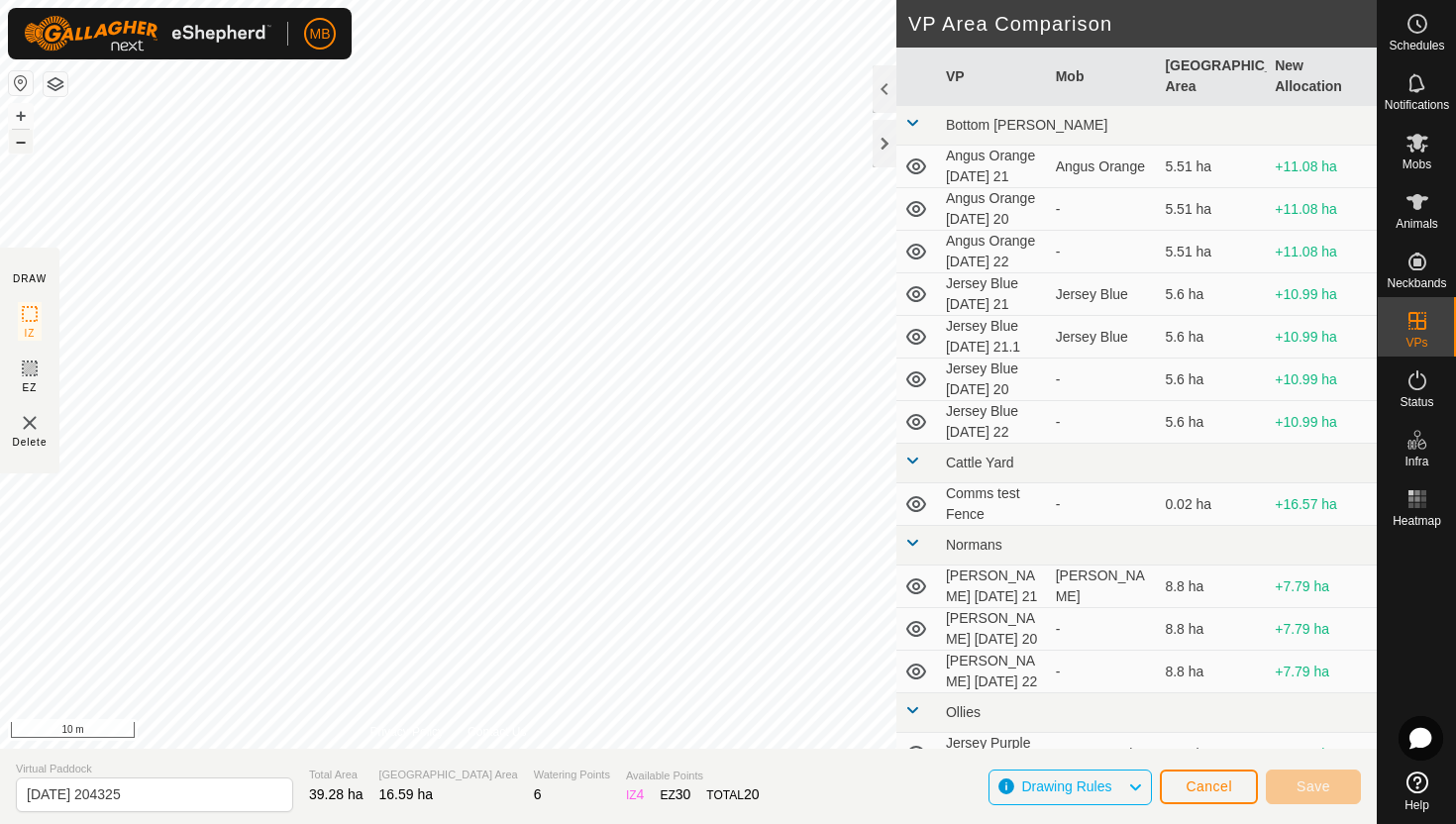 click on "–" at bounding box center (21, 142) 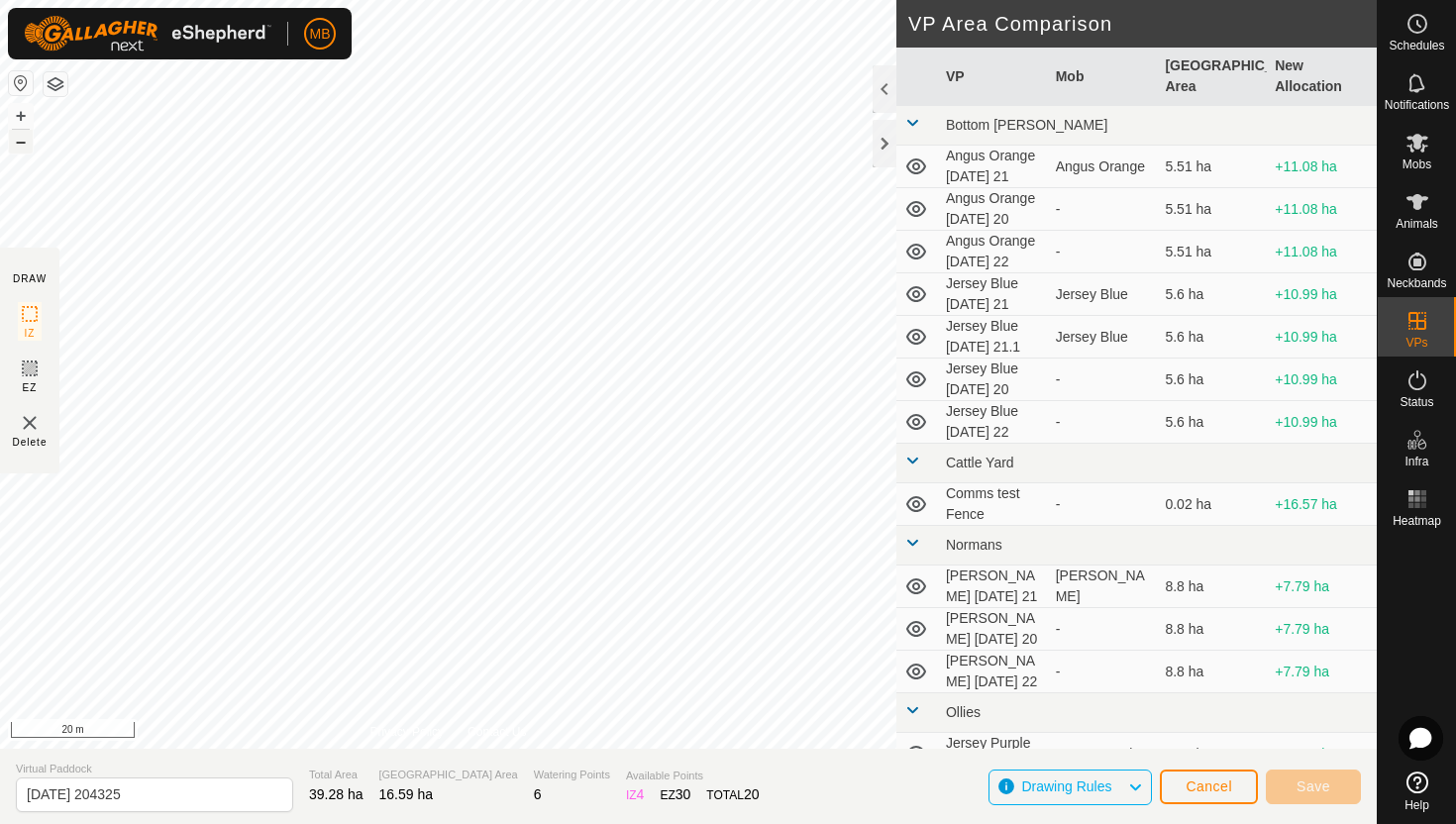 click on "–" at bounding box center (21, 142) 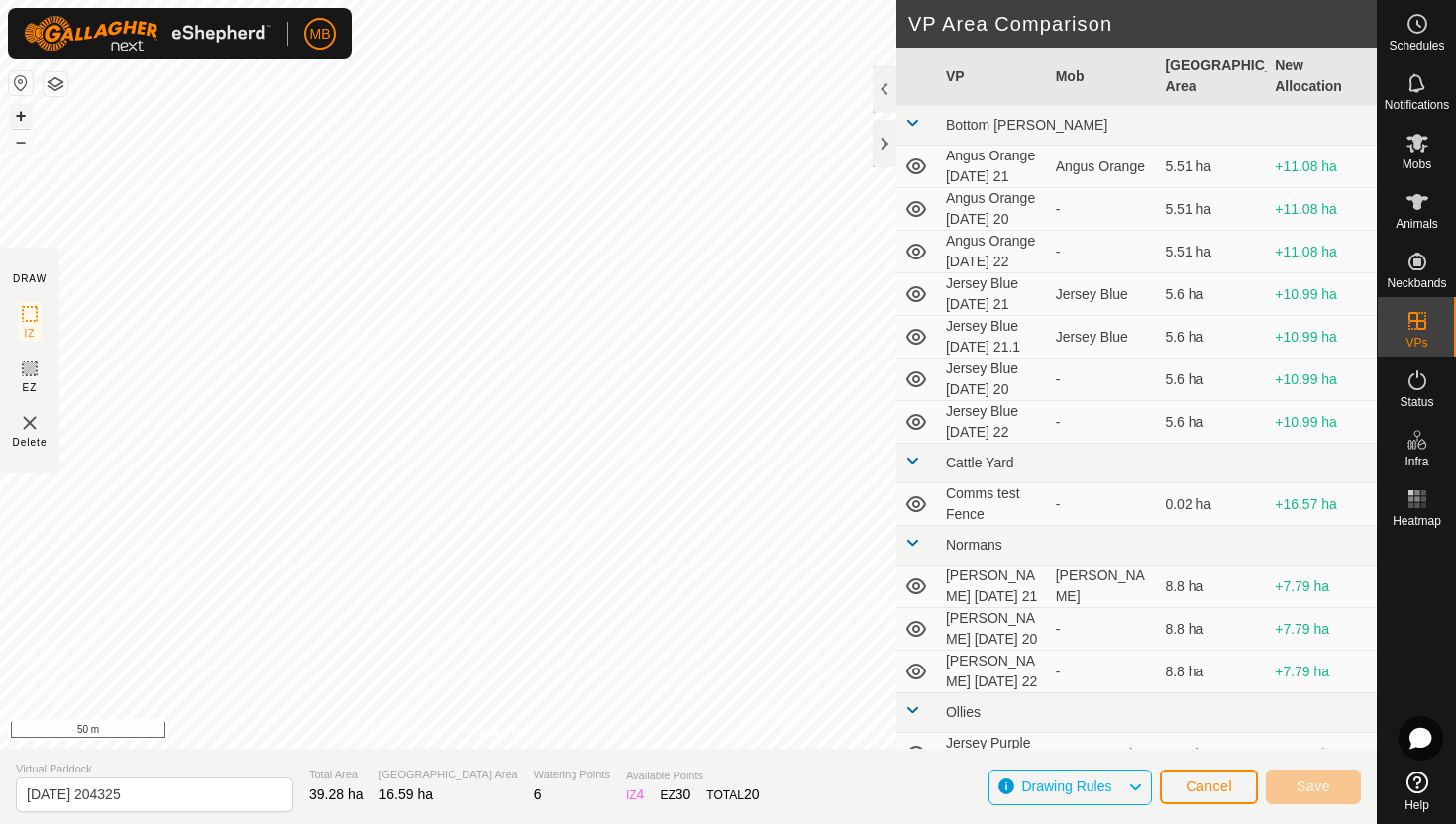 click on "+" at bounding box center [21, 116] 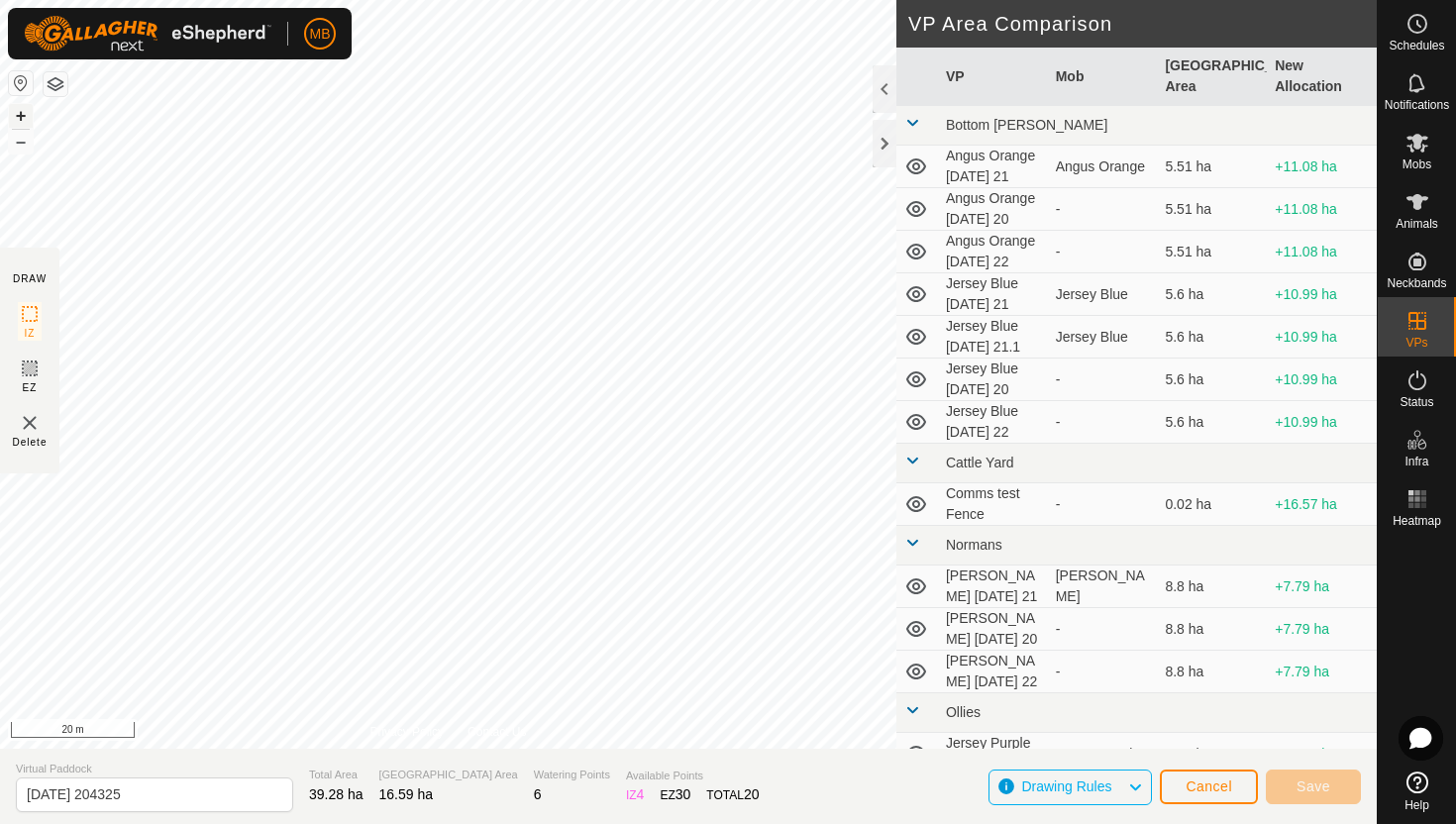 click on "+" at bounding box center (21, 116) 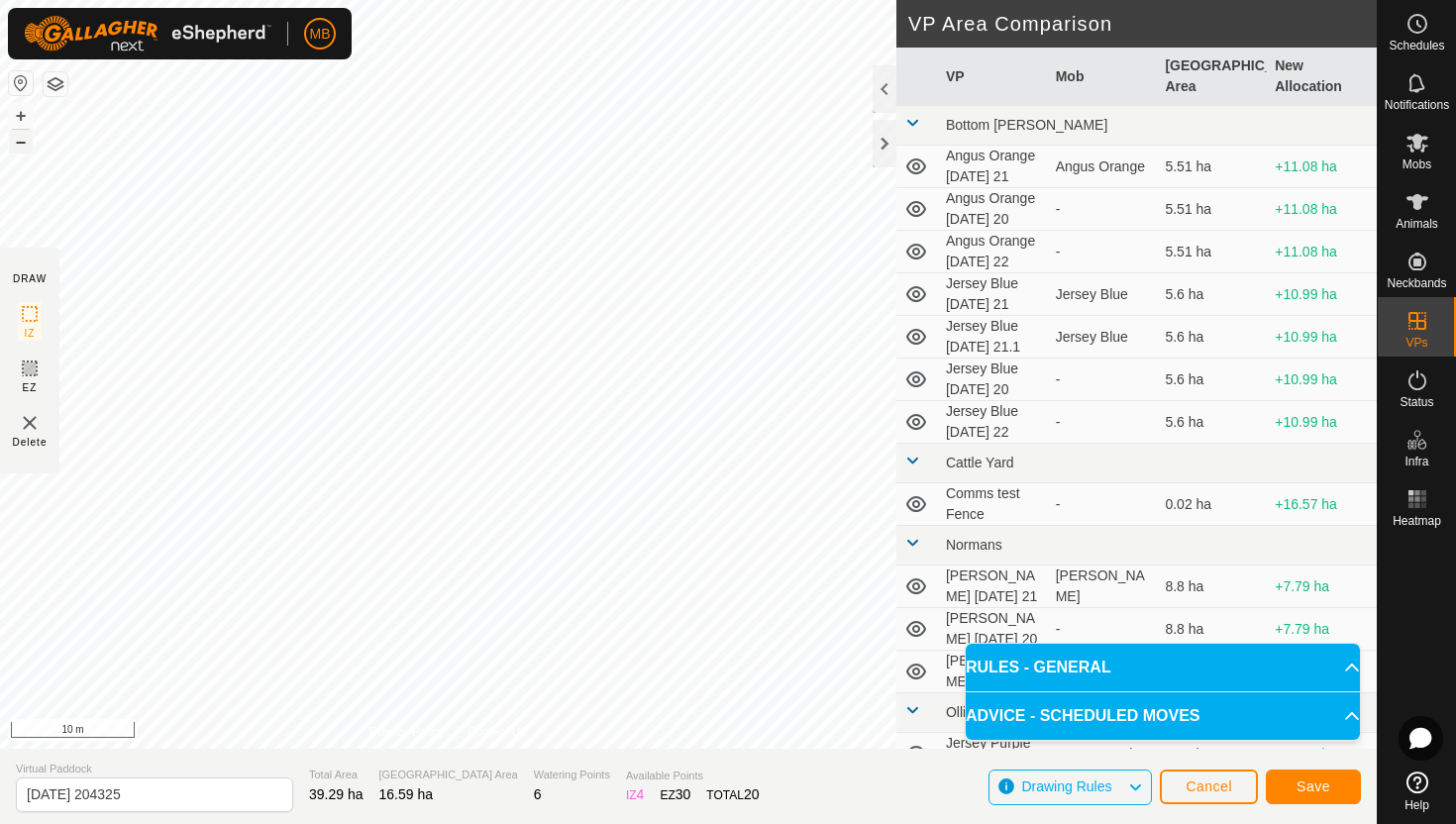 click on "–" at bounding box center [21, 142] 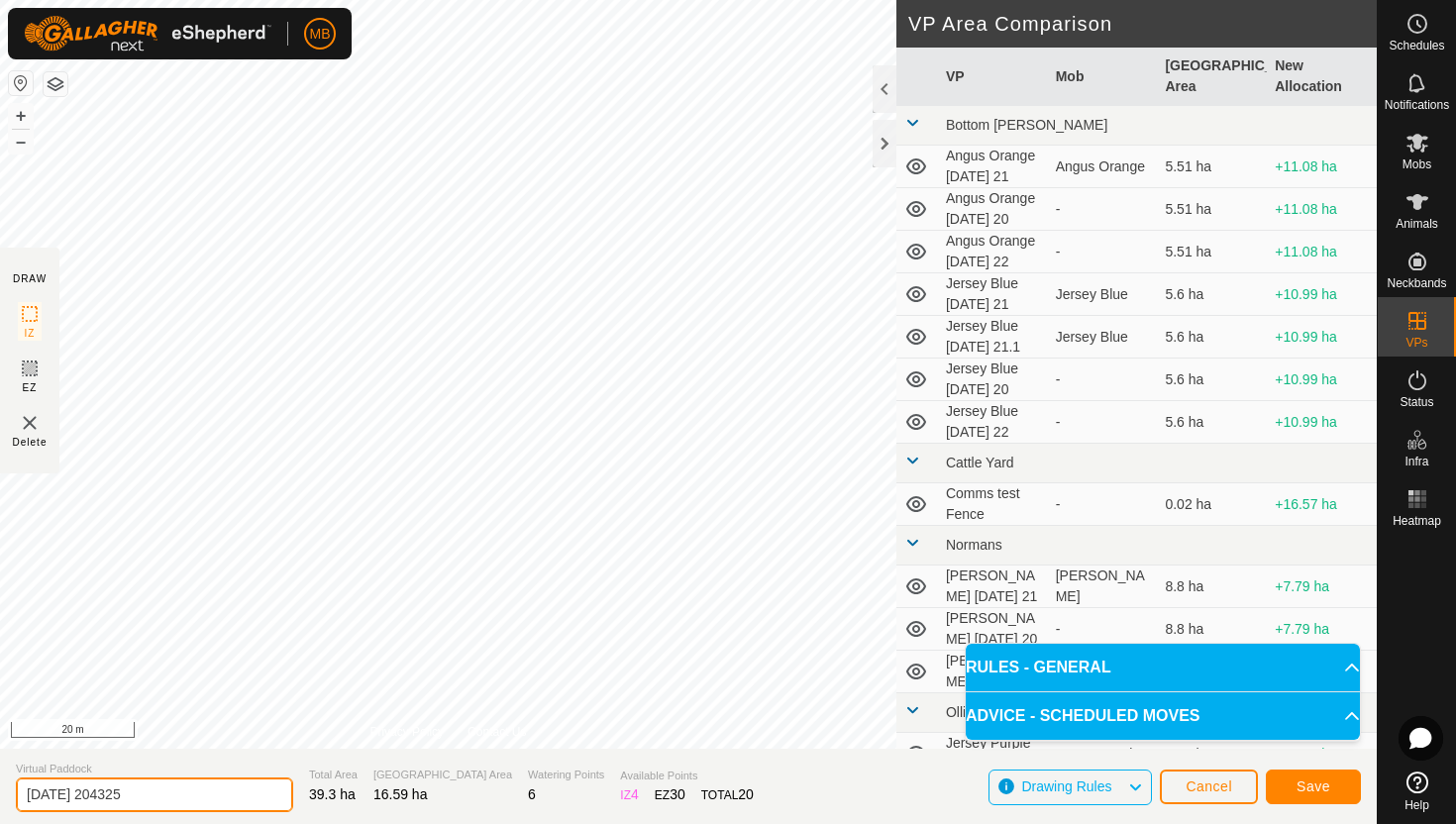 click on "2025-07-21 204325" 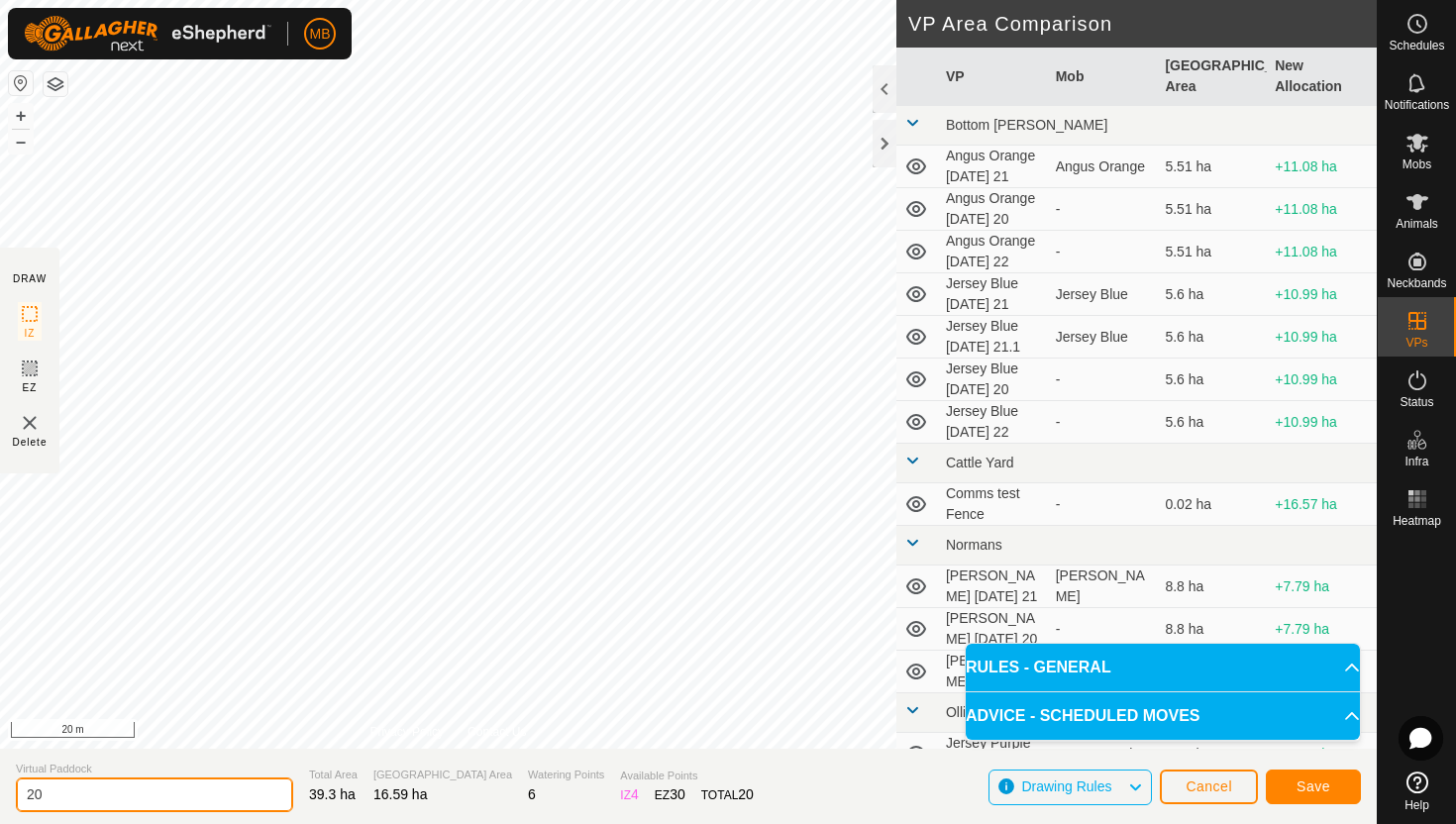 type on "2" 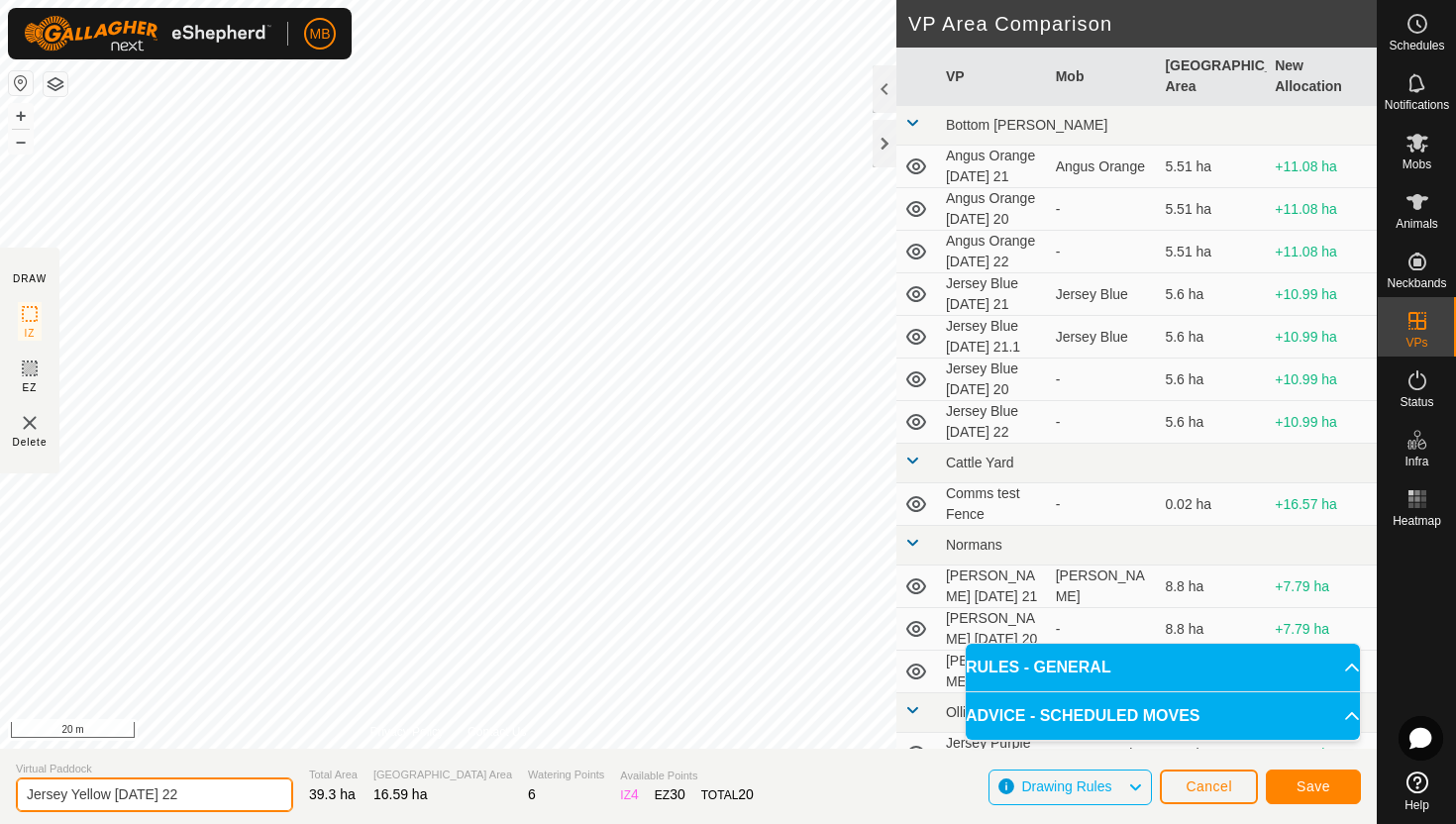 type on "Jersey Yellow [DATE] 22" 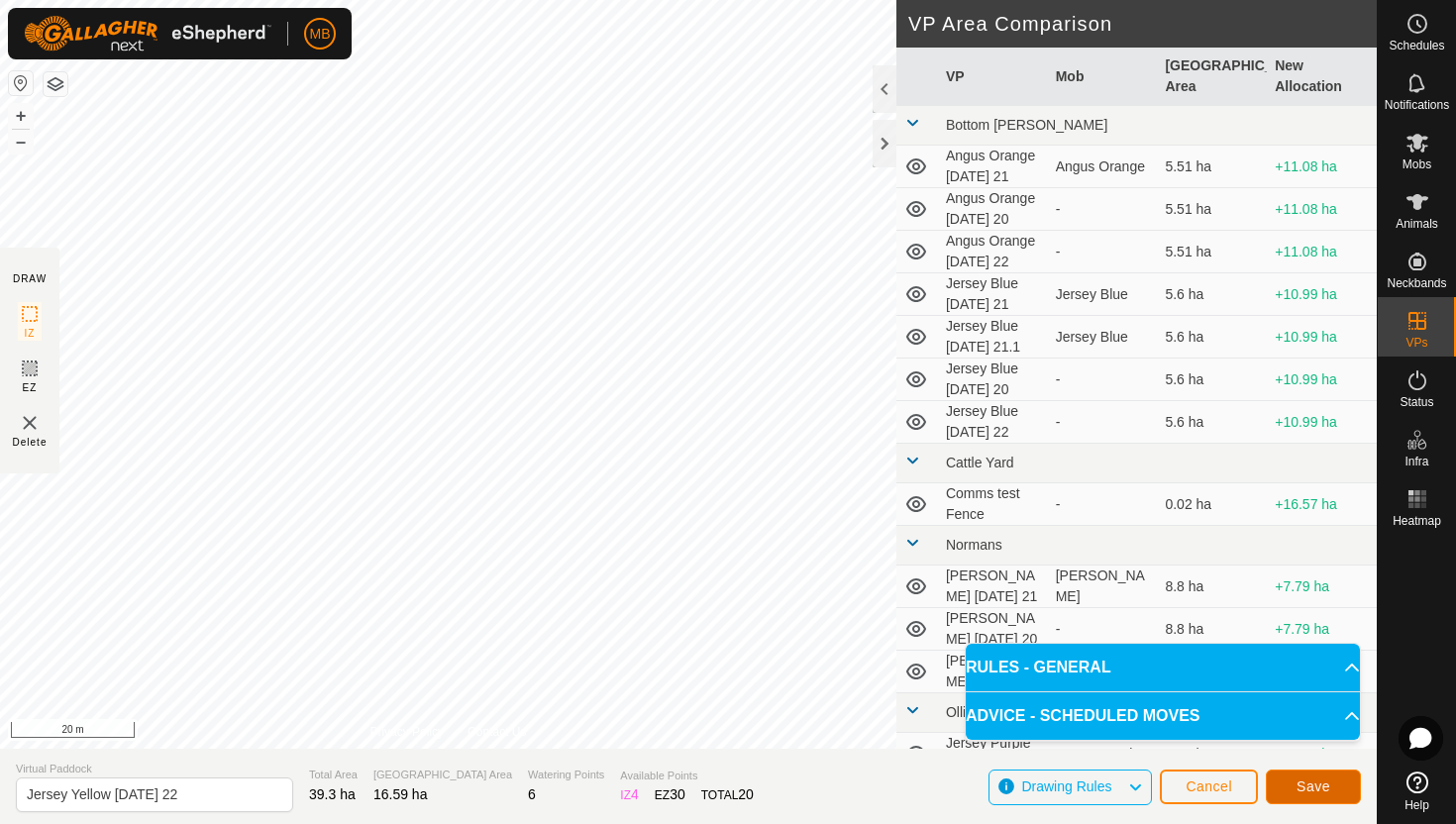 click on "Save" 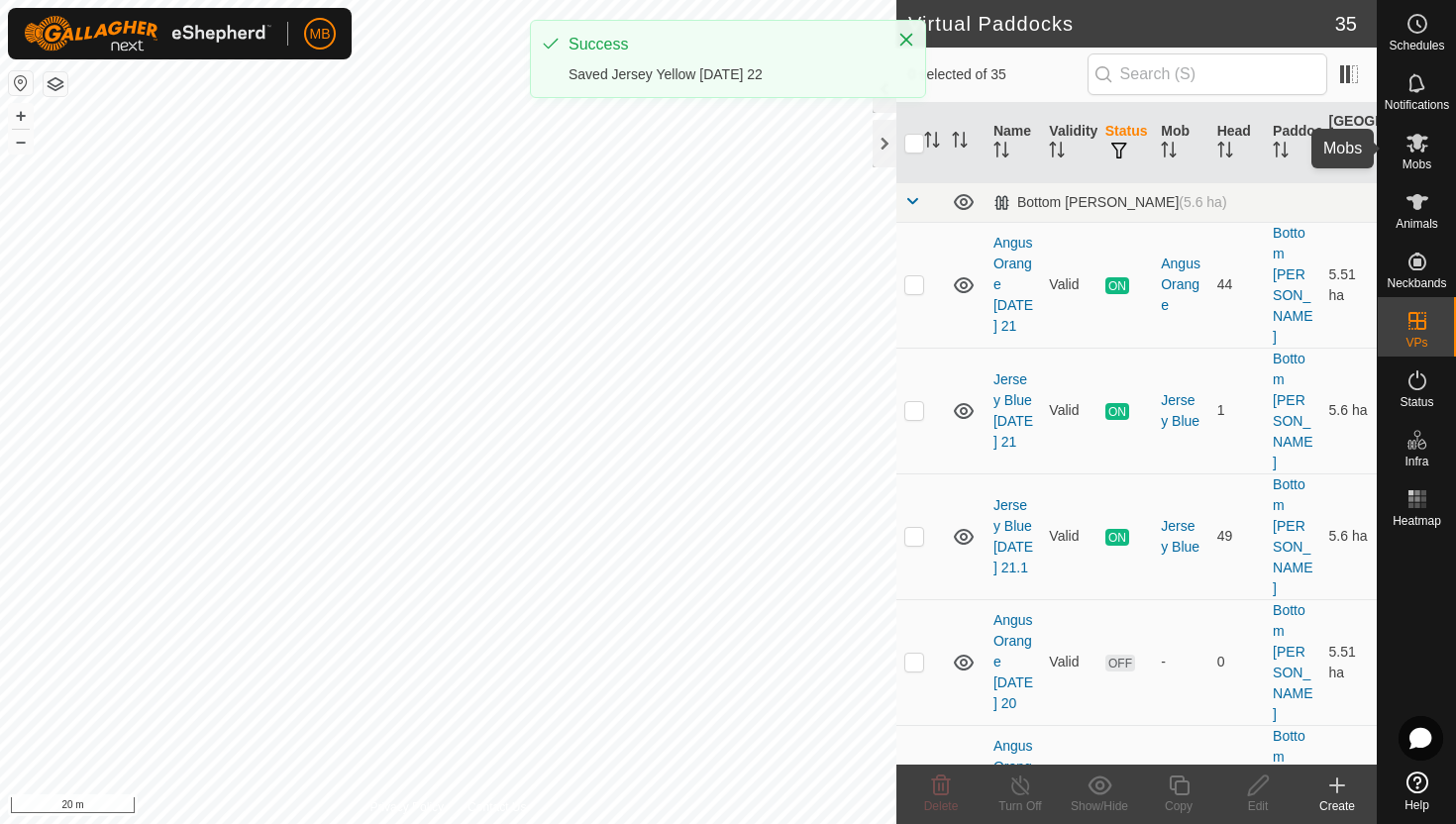 click 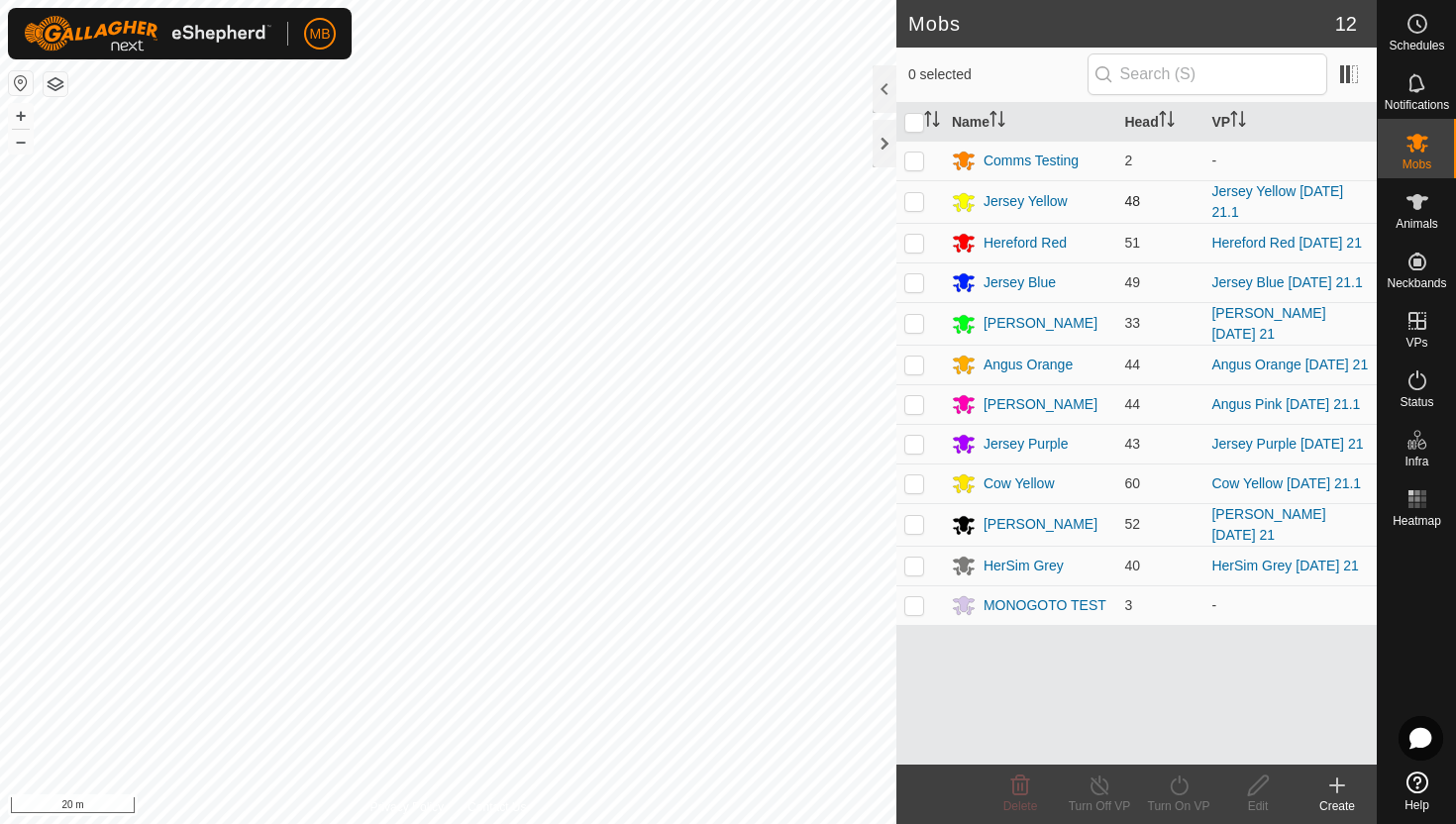 click at bounding box center (914, 201) 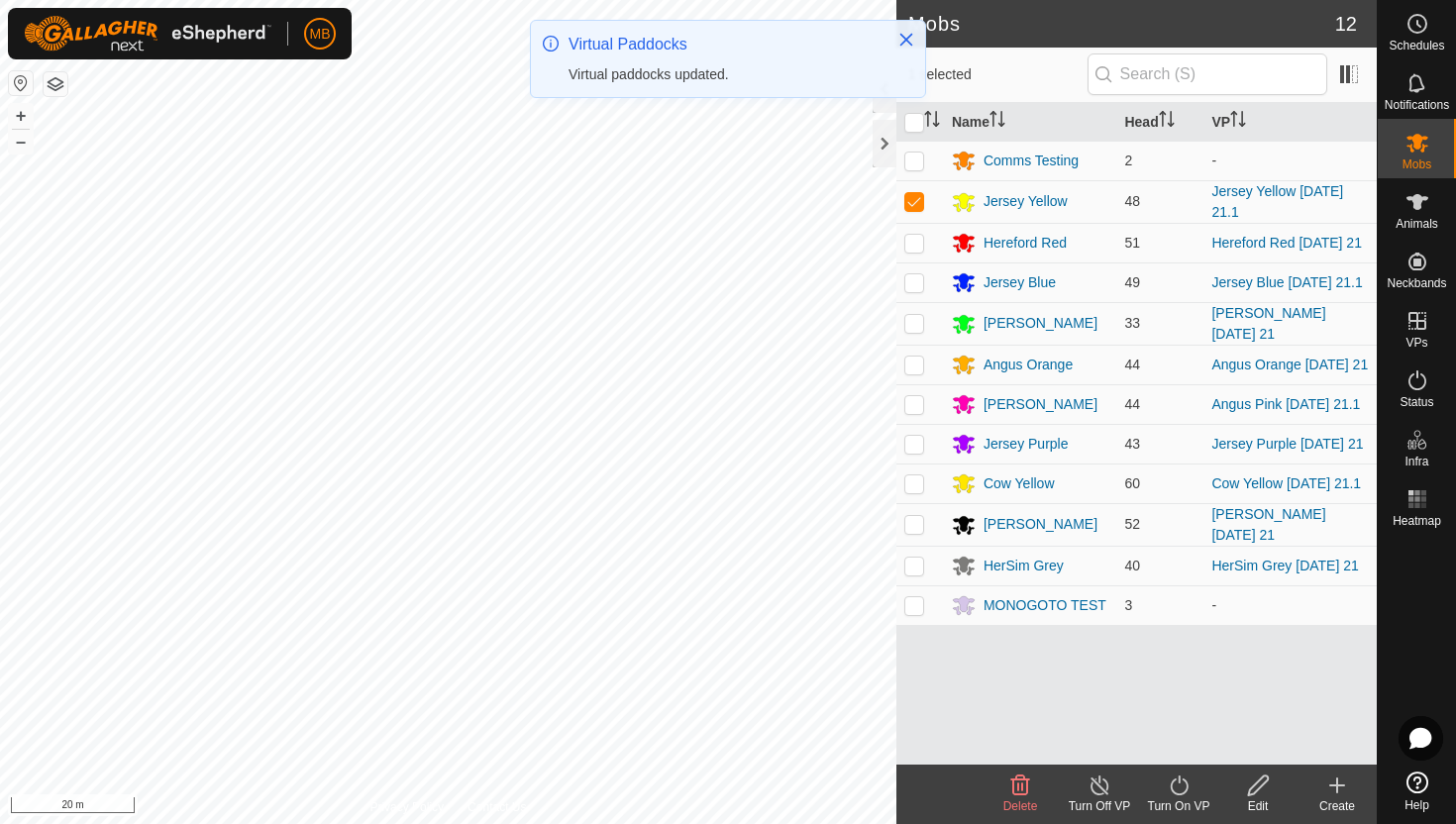 click 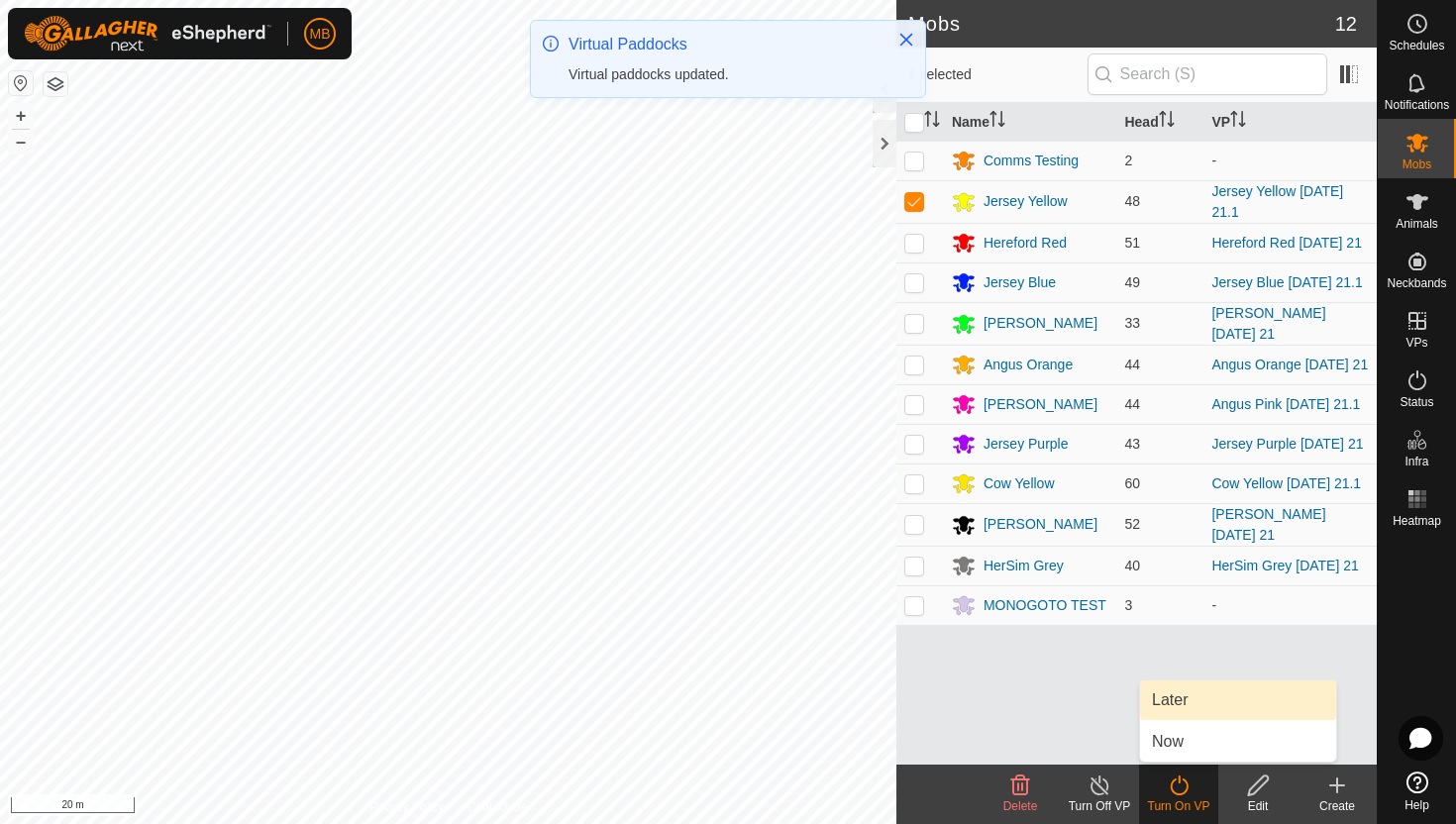 click on "Later" at bounding box center [1238, 700] 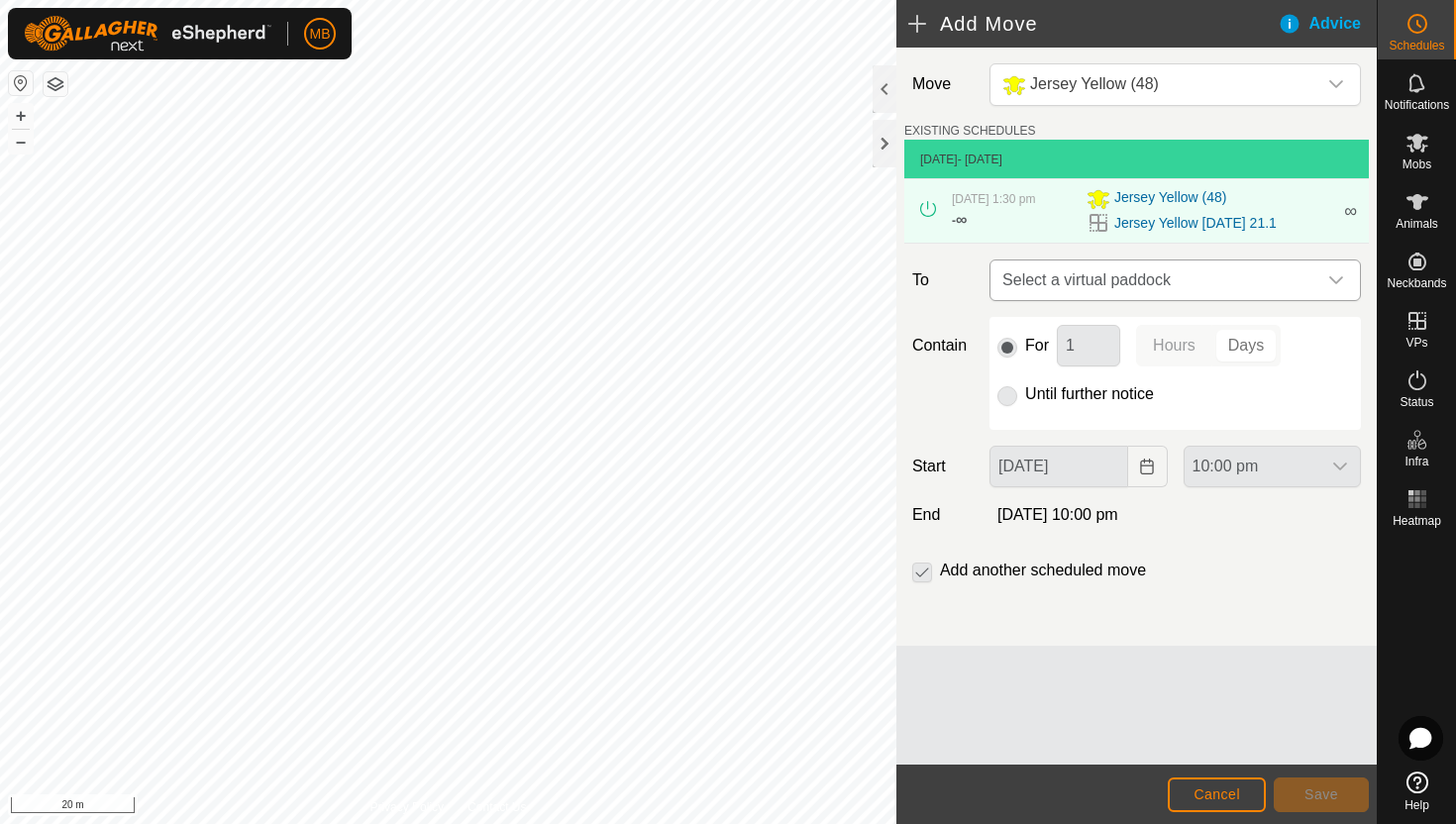 click at bounding box center [1336, 280] 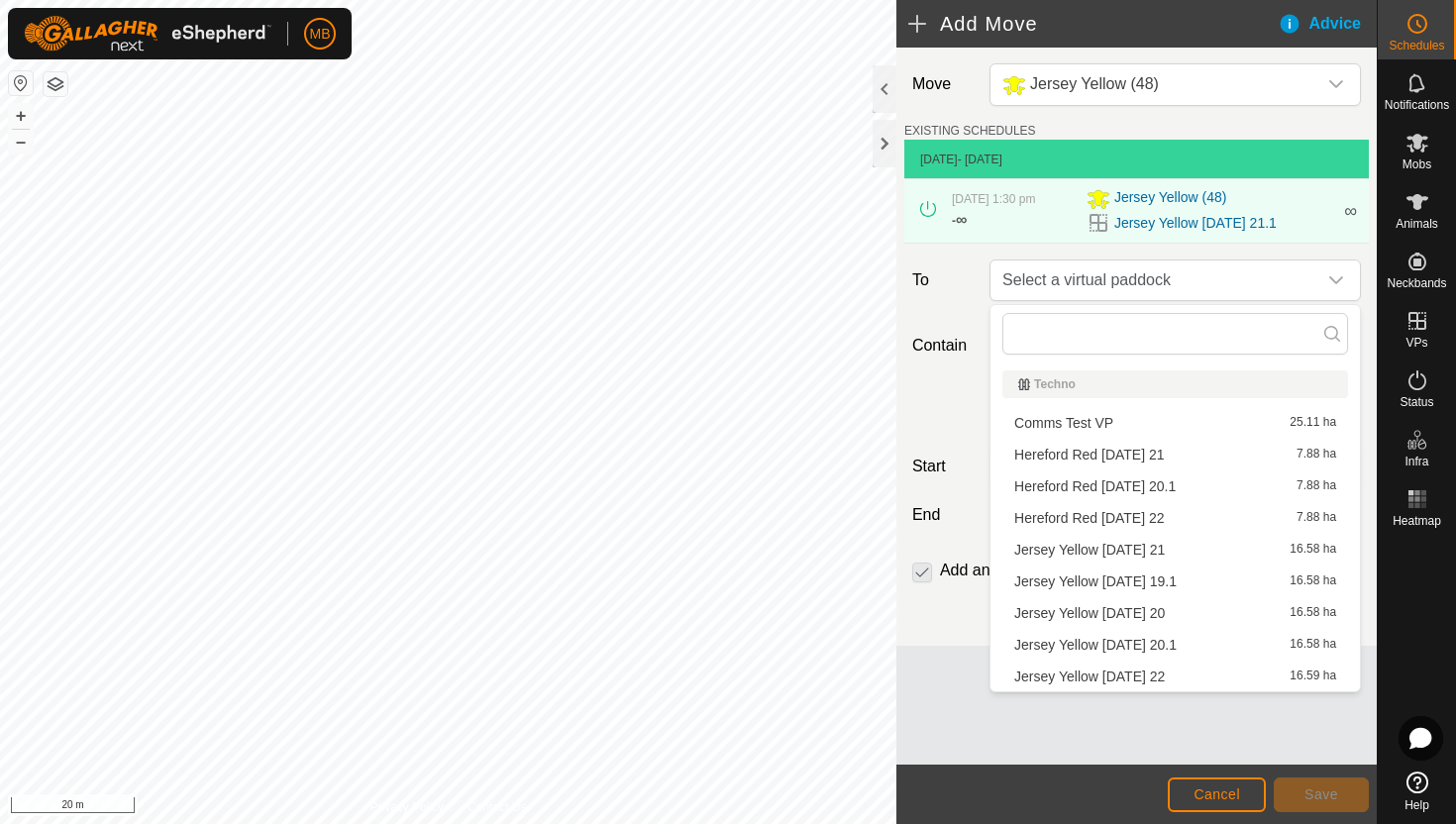 click on "Jersey Yellow Tuesday 22  16.59 ha" at bounding box center (1175, 676) 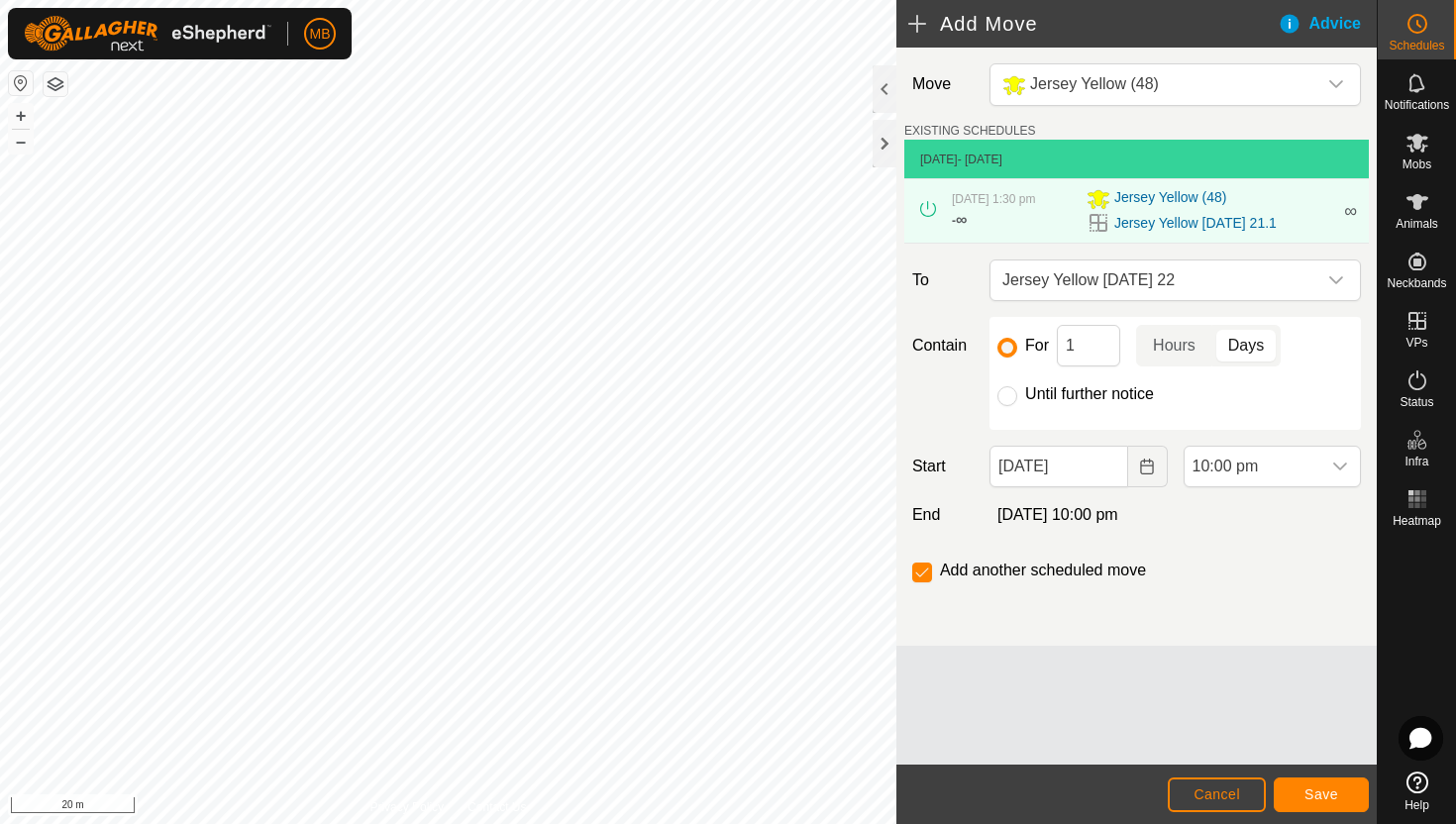 click on "Until further notice" 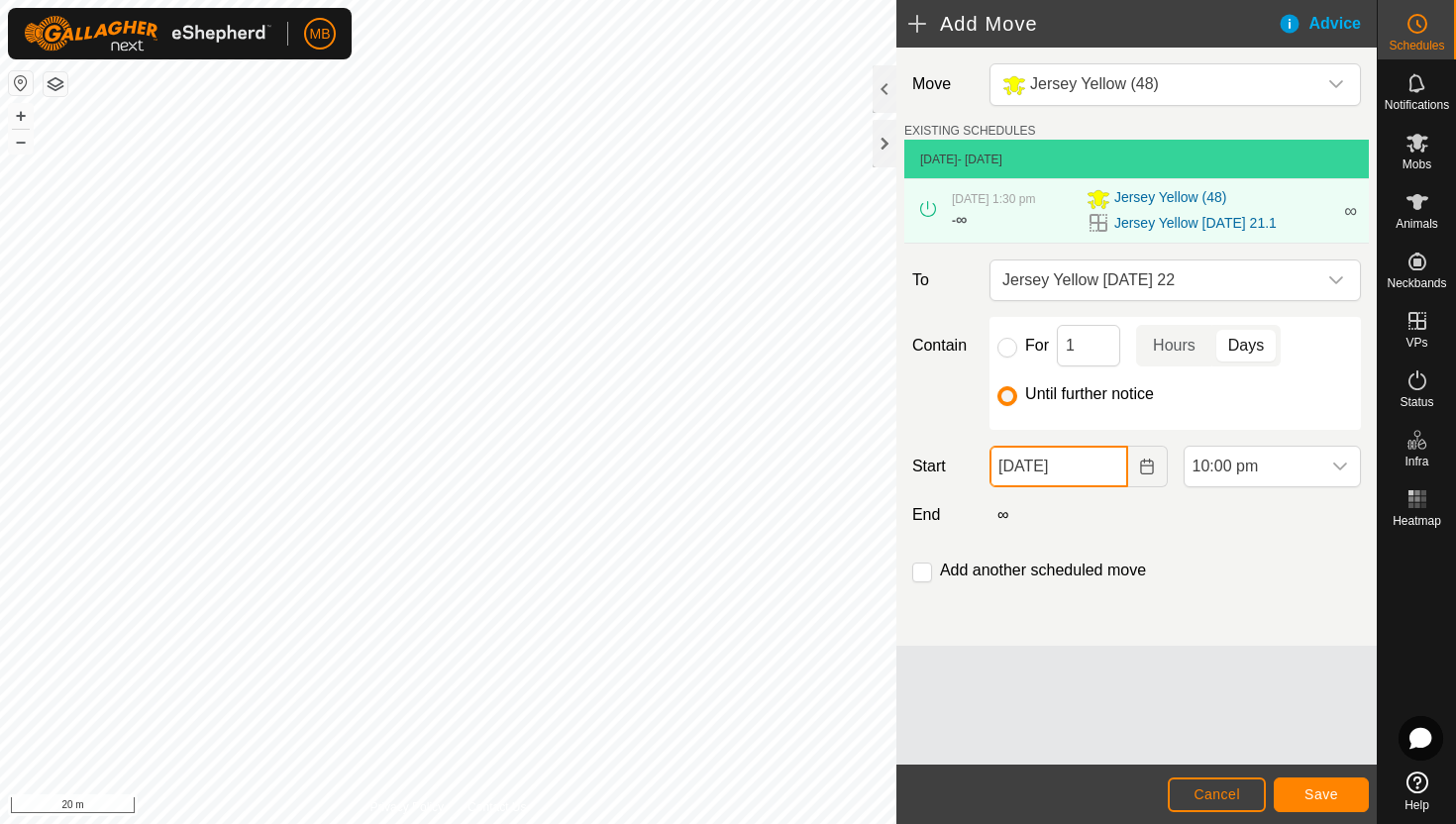 click on "21 Jul, 2025" 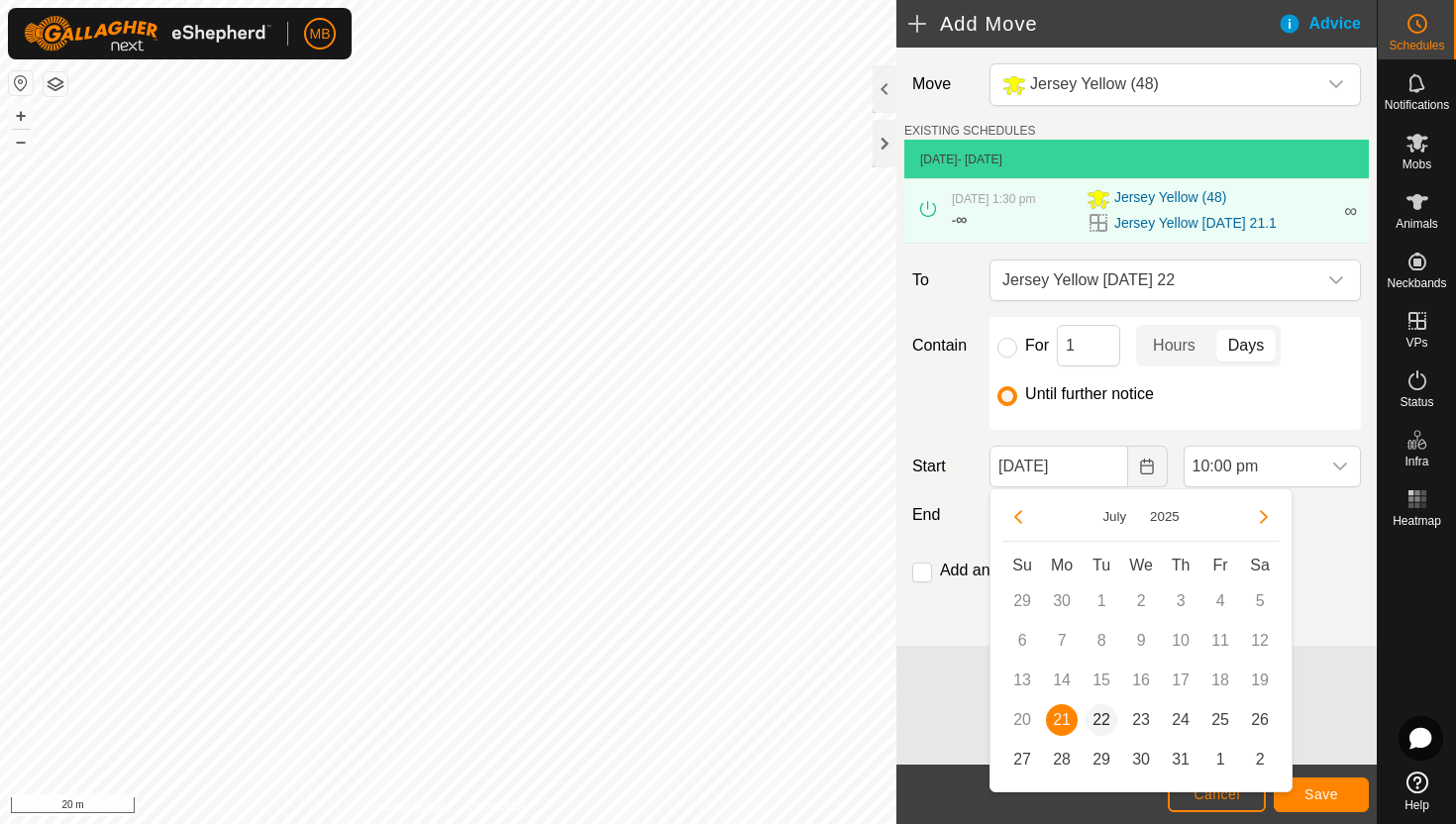click on "22" at bounding box center (1101, 720) 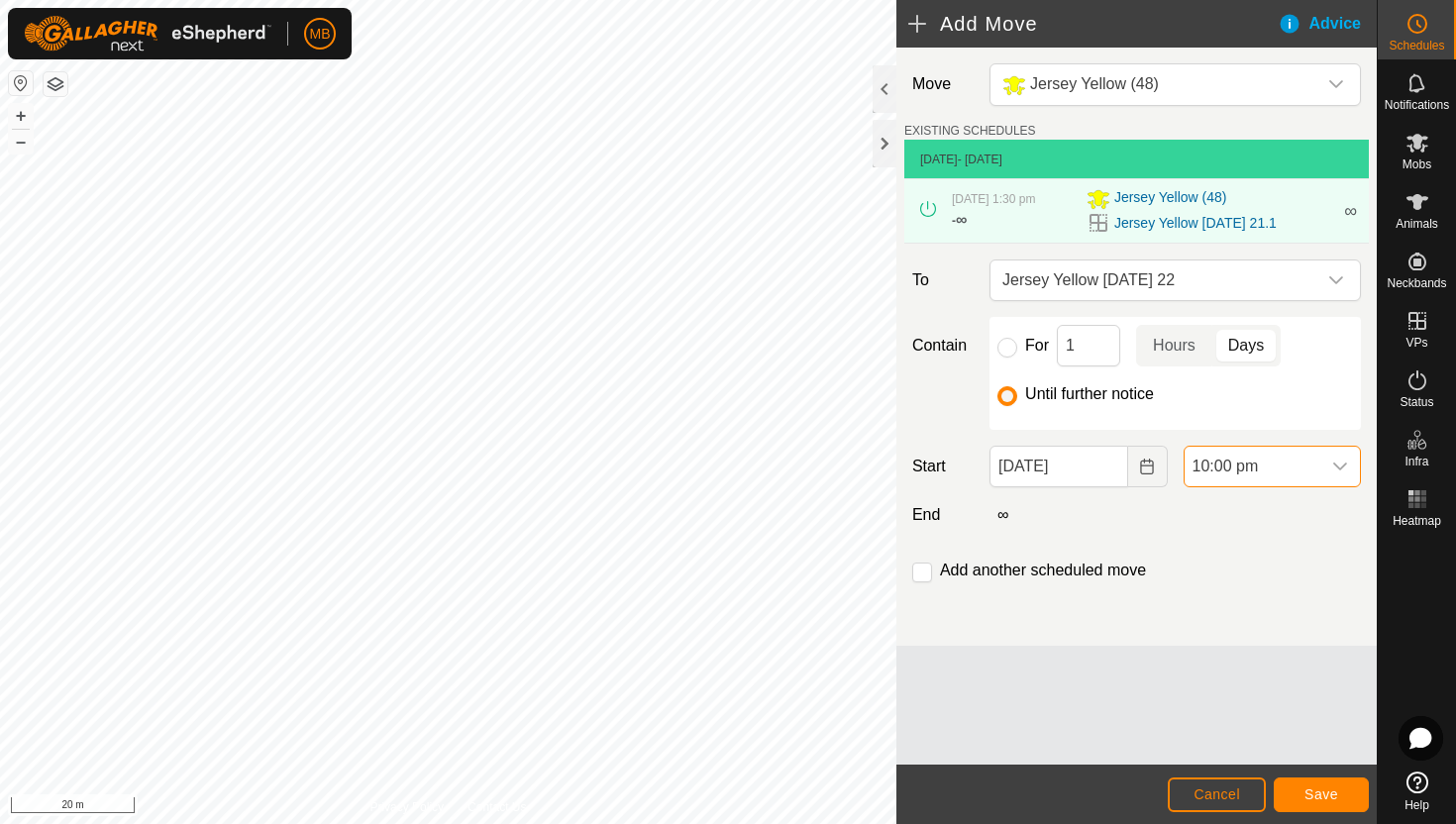 click on "10:00 pm" at bounding box center (1252, 466) 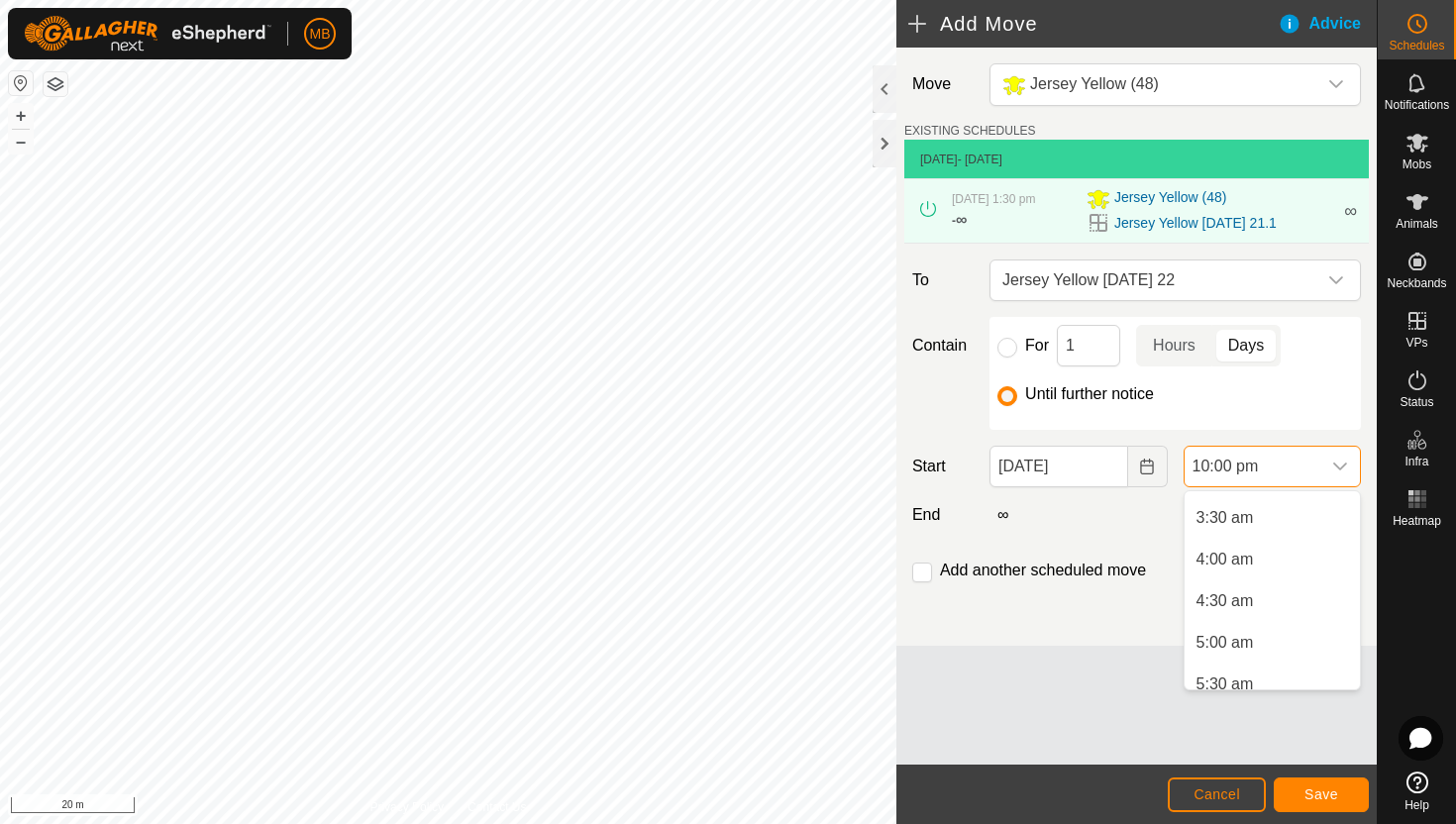 scroll, scrollTop: 272, scrollLeft: 0, axis: vertical 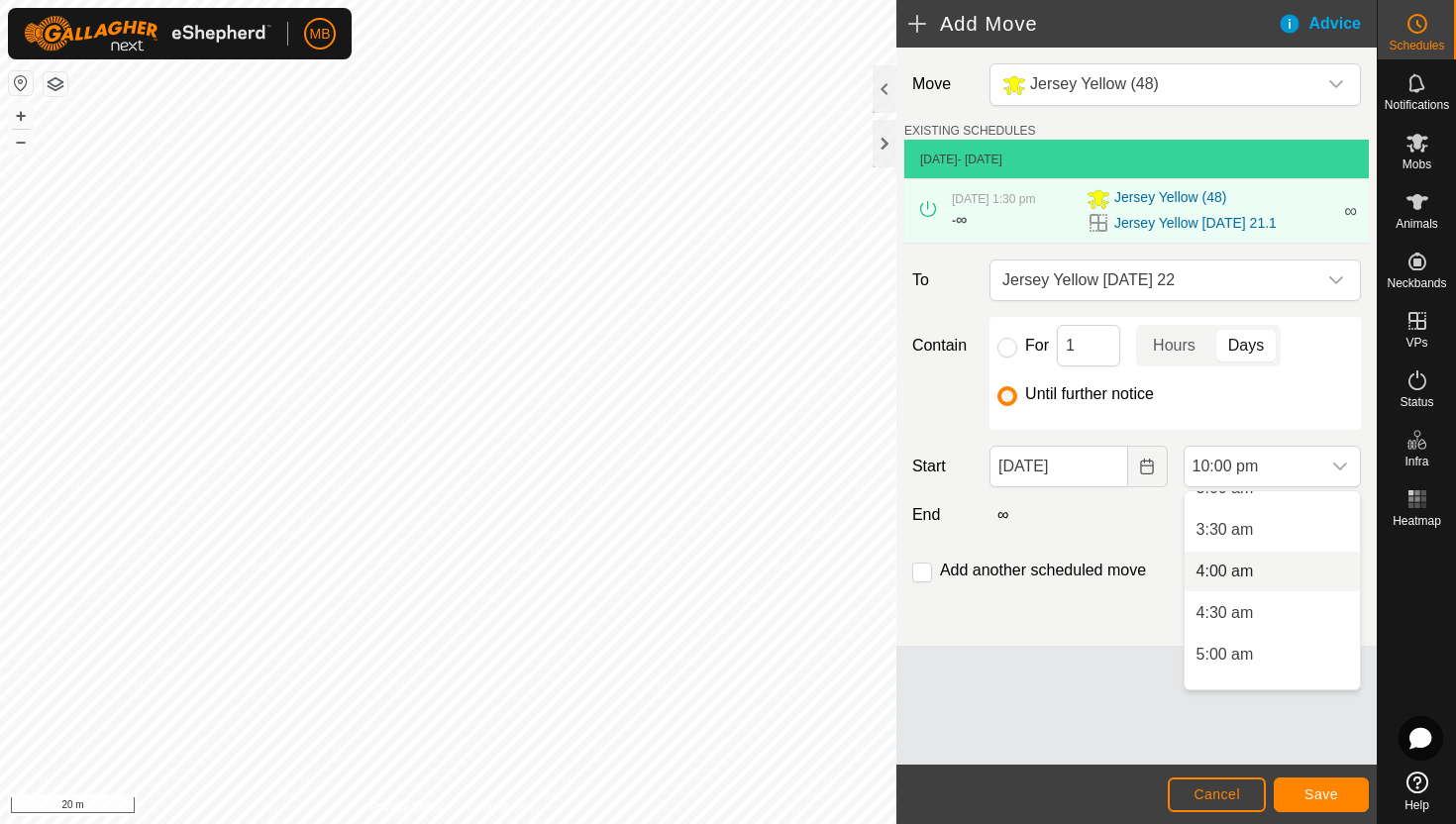 click on "4:00 am" at bounding box center (1272, 571) 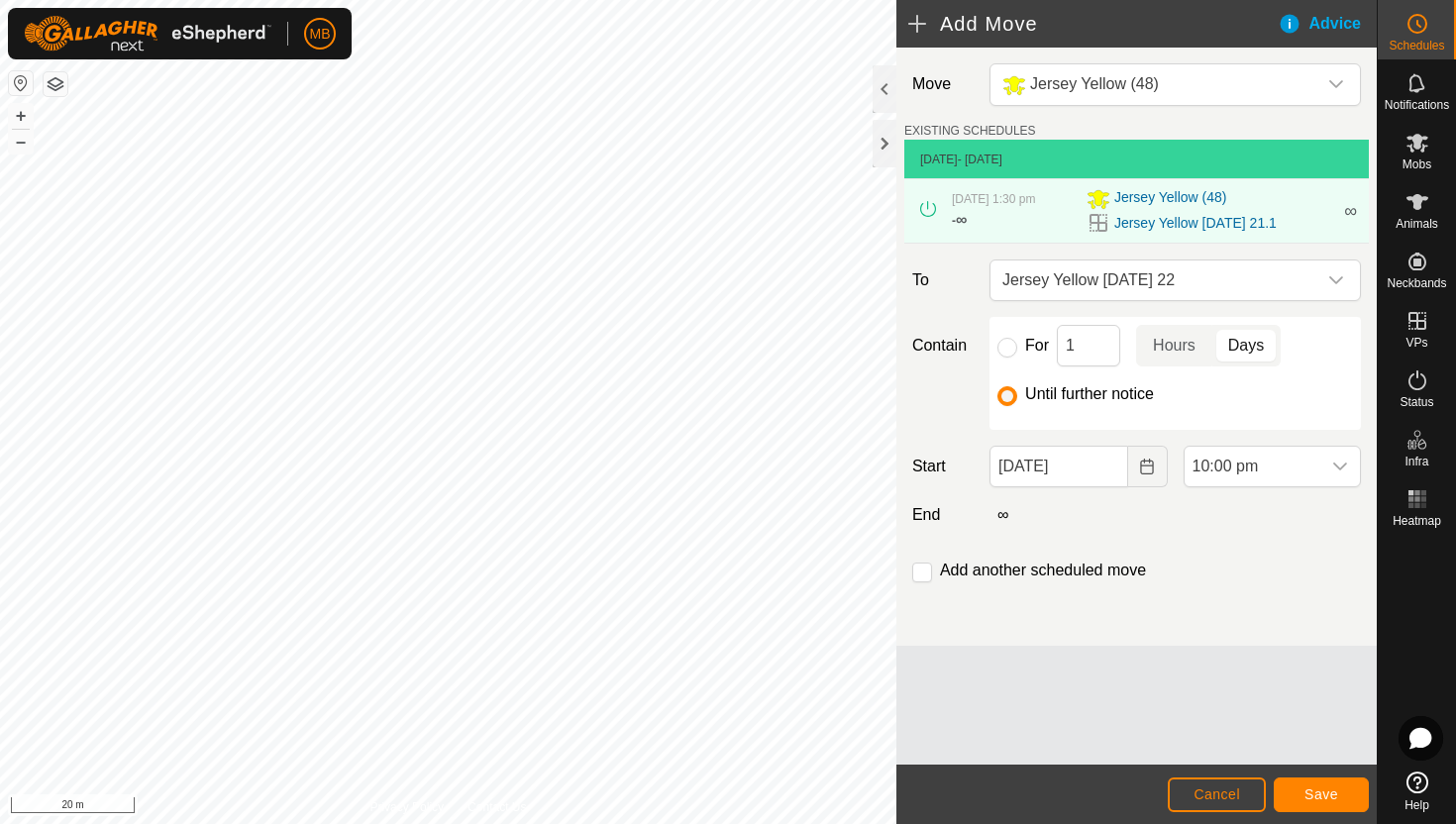 scroll, scrollTop: 1672, scrollLeft: 0, axis: vertical 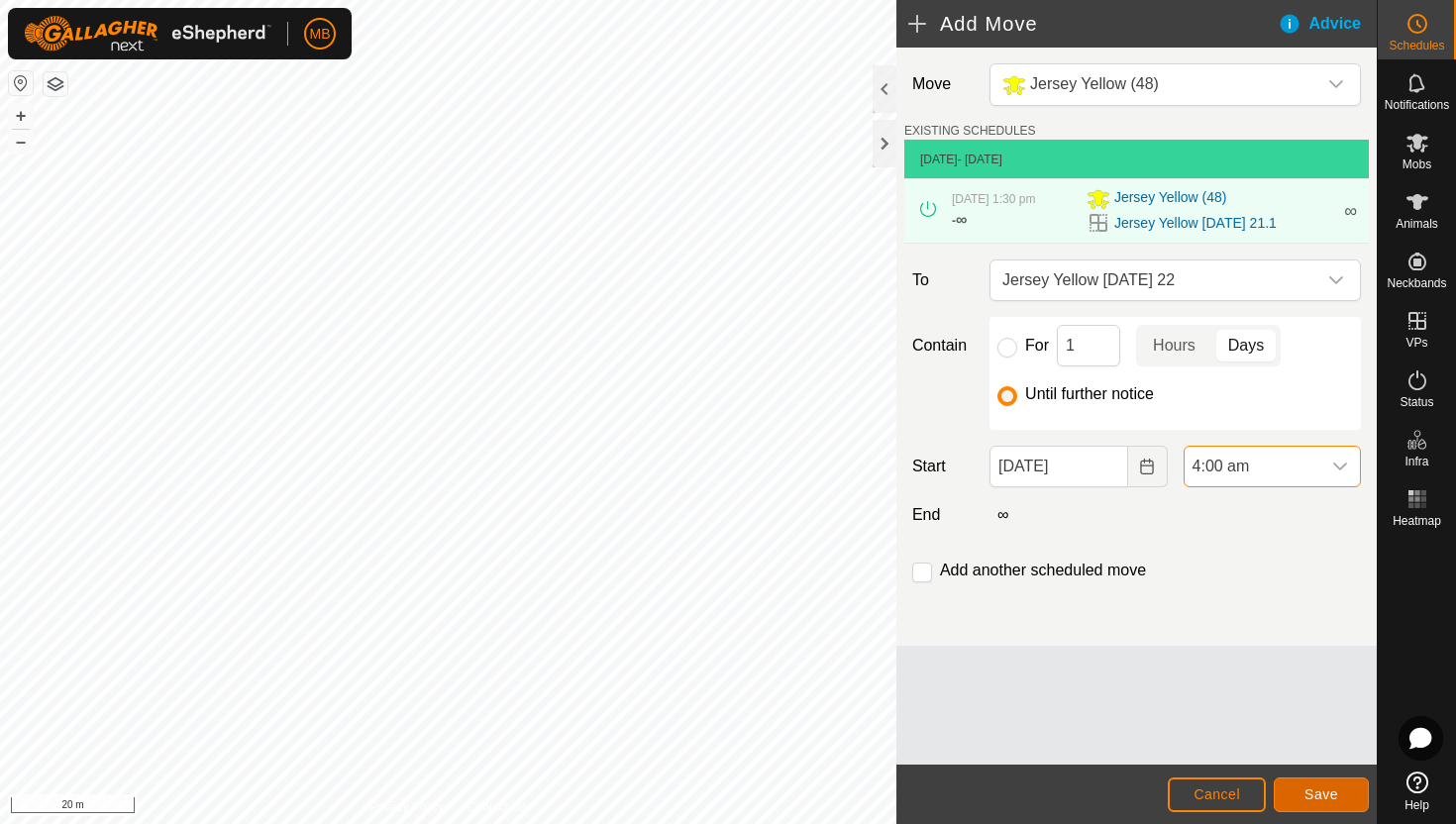 click on "Save" 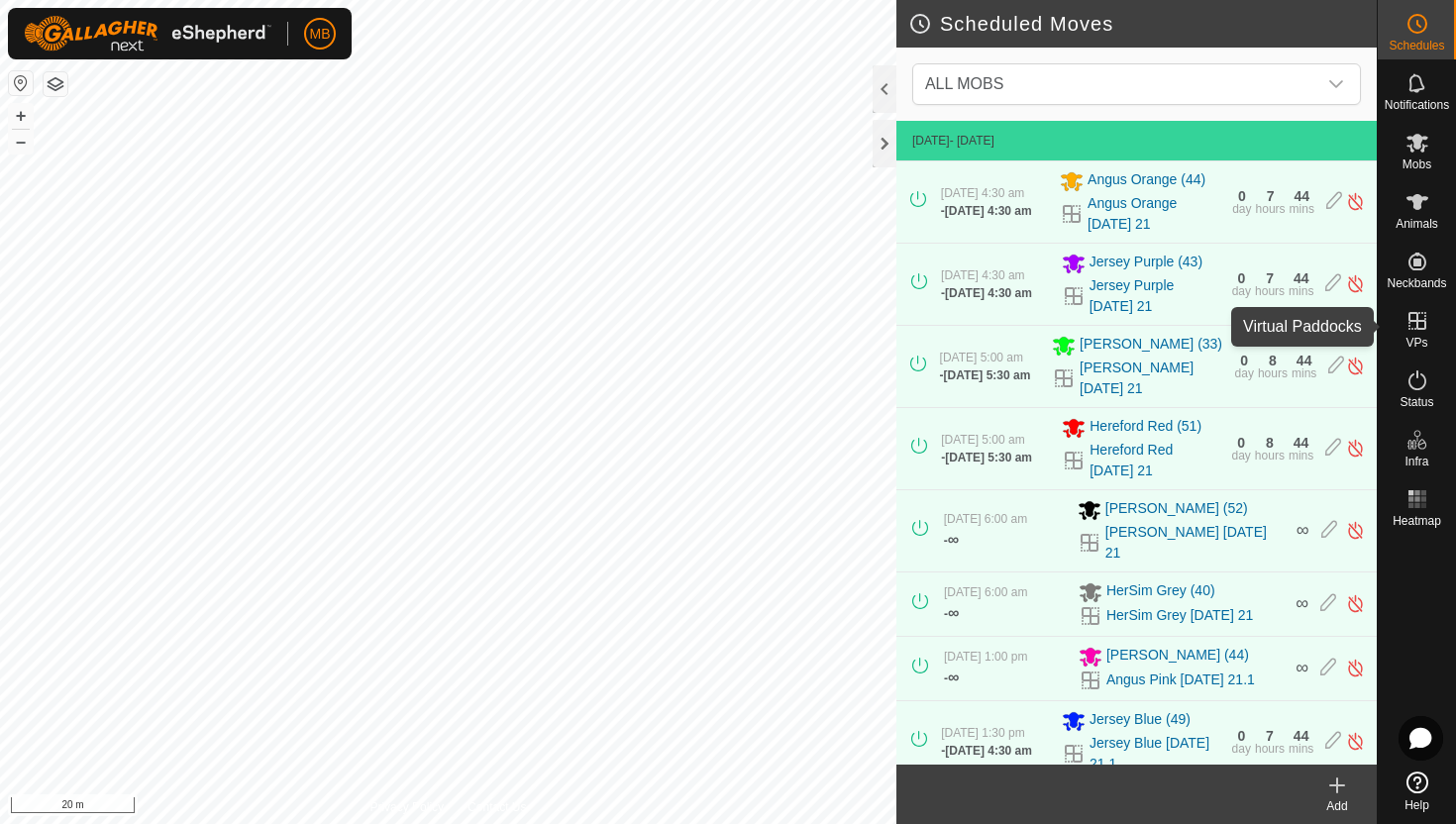 click 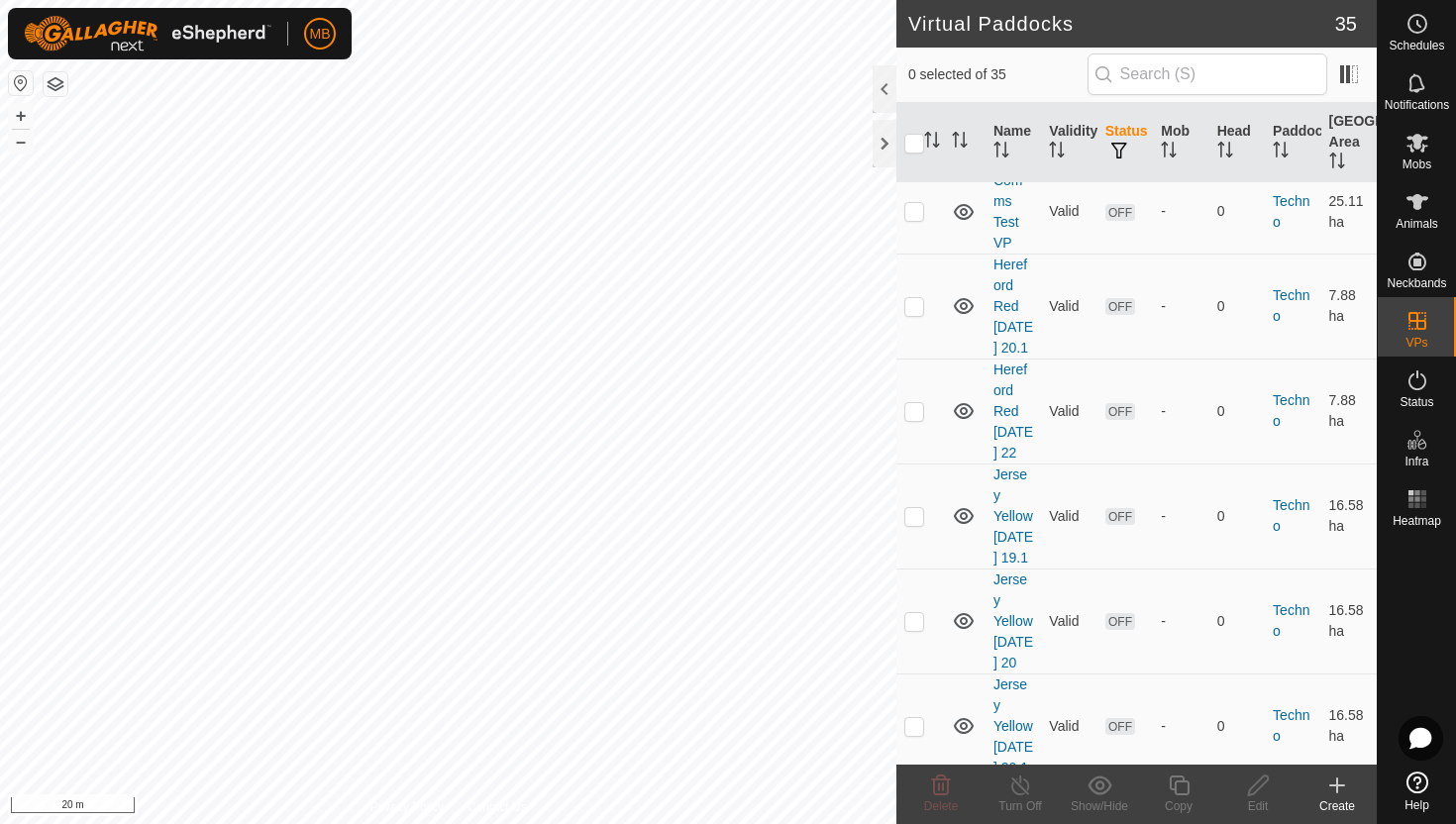 scroll, scrollTop: 2249, scrollLeft: 0, axis: vertical 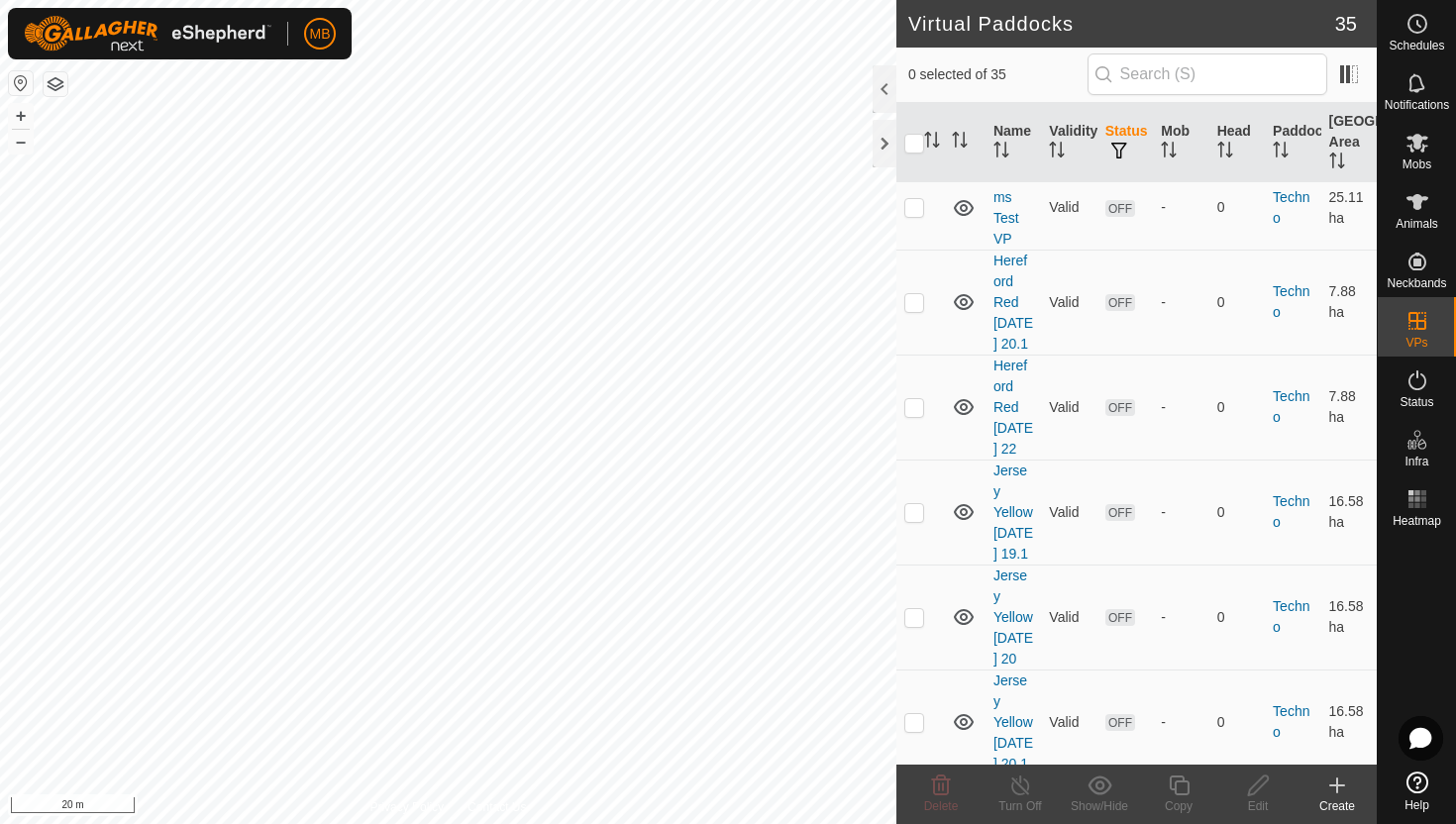 click at bounding box center (914, 828) 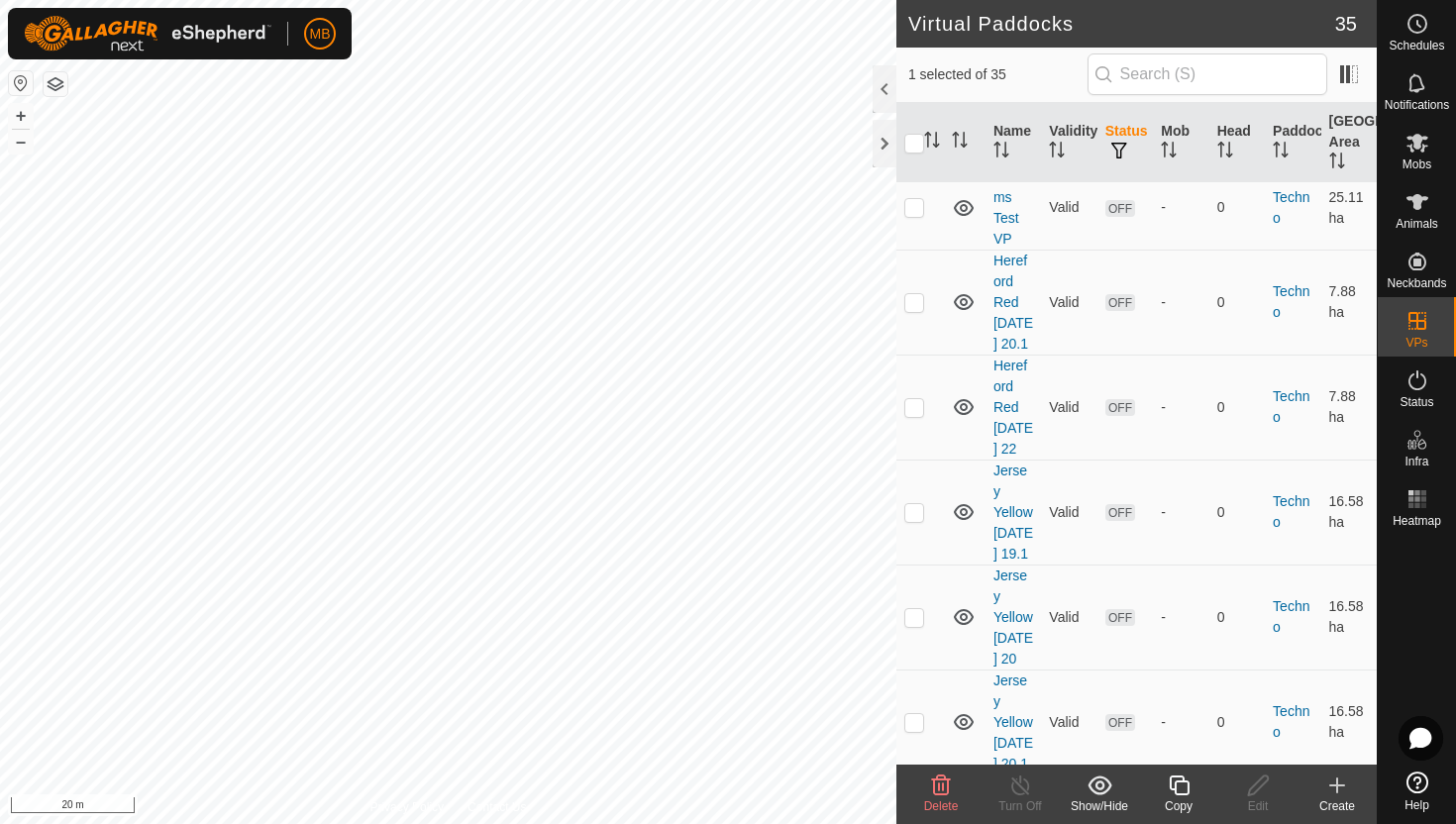 click 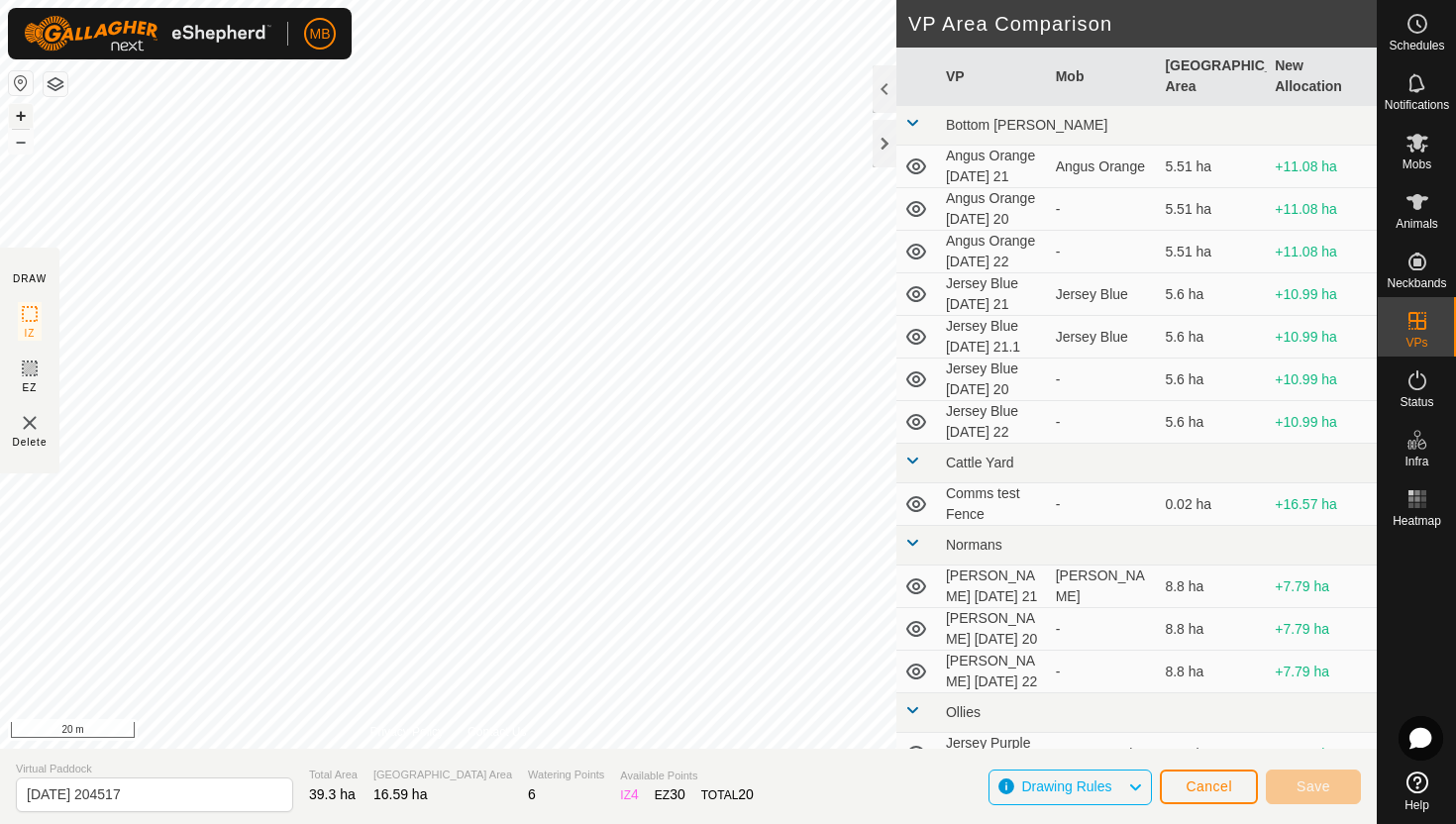 click on "+" at bounding box center (21, 116) 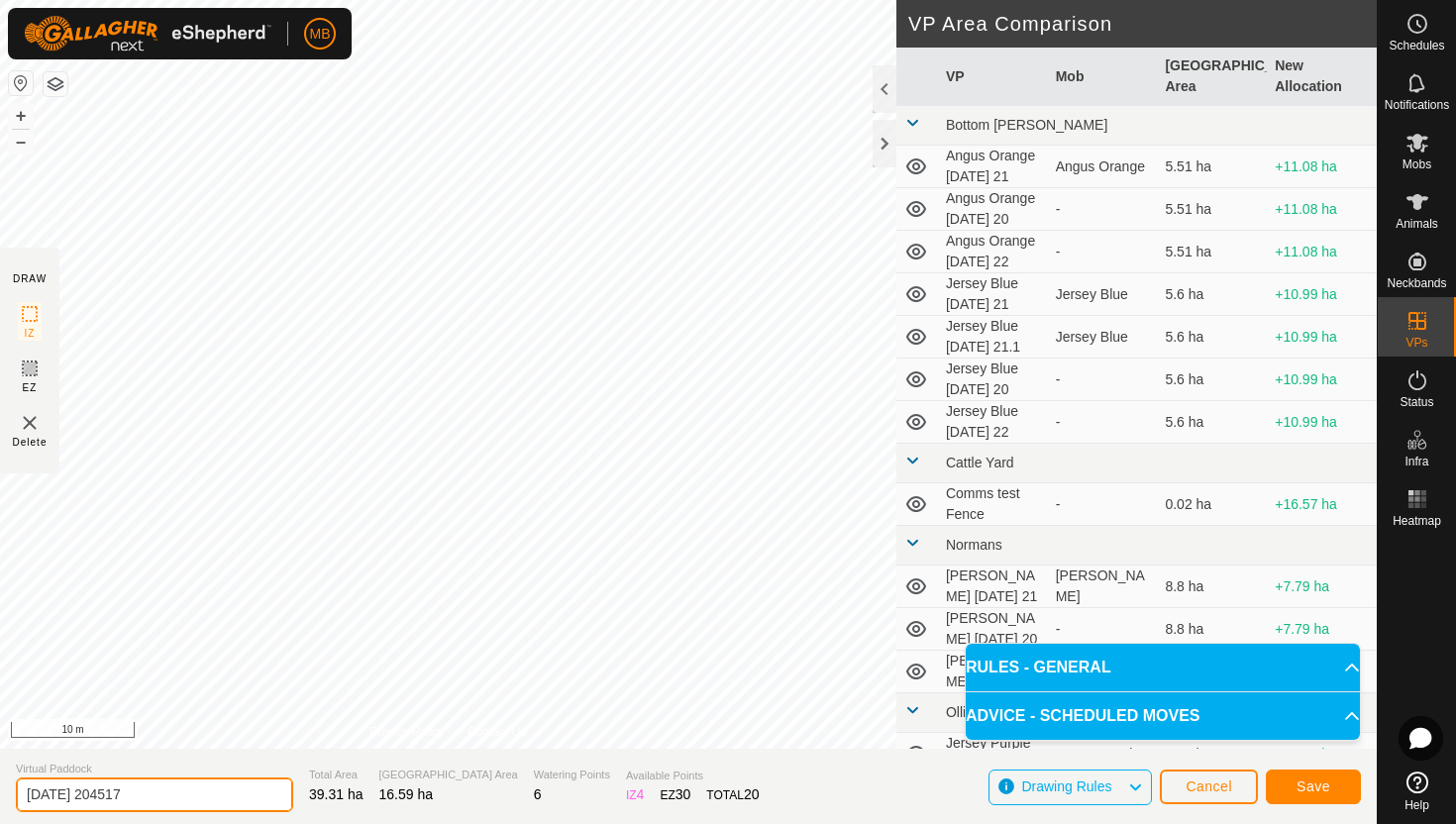 click on "2025-07-21 204517" 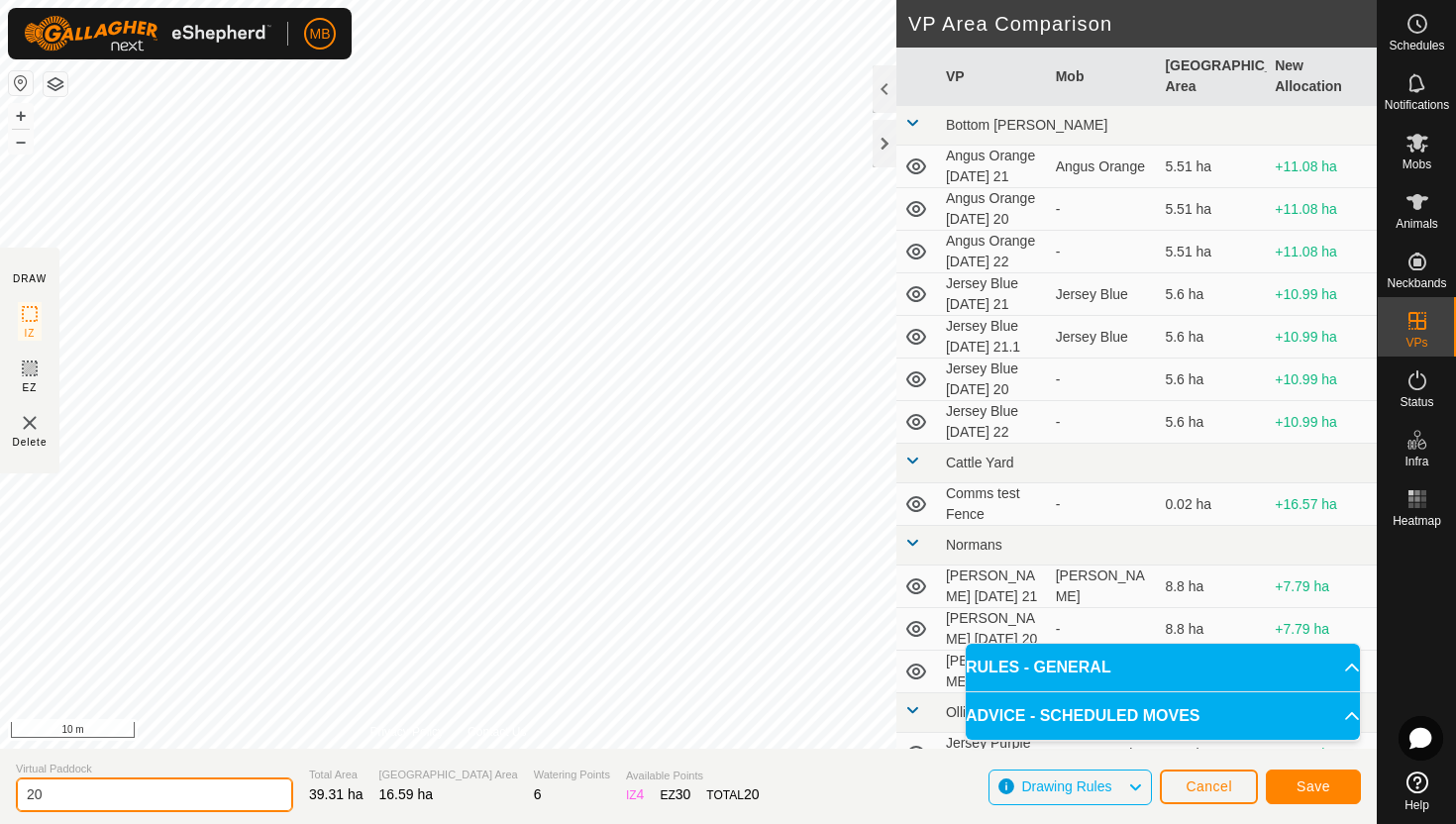 type on "2" 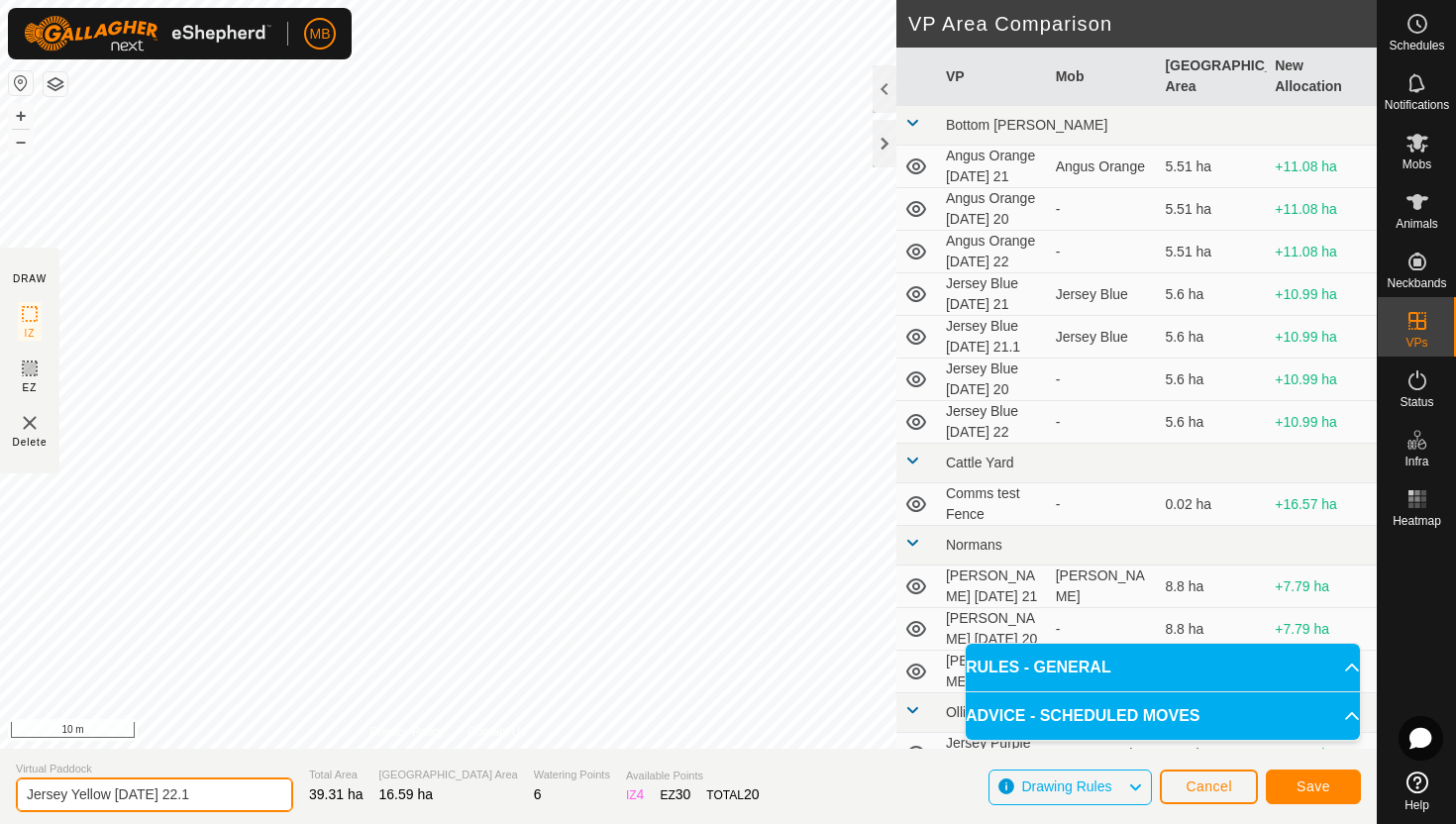 type on "Jersey Yellow Tuesday 22.1" 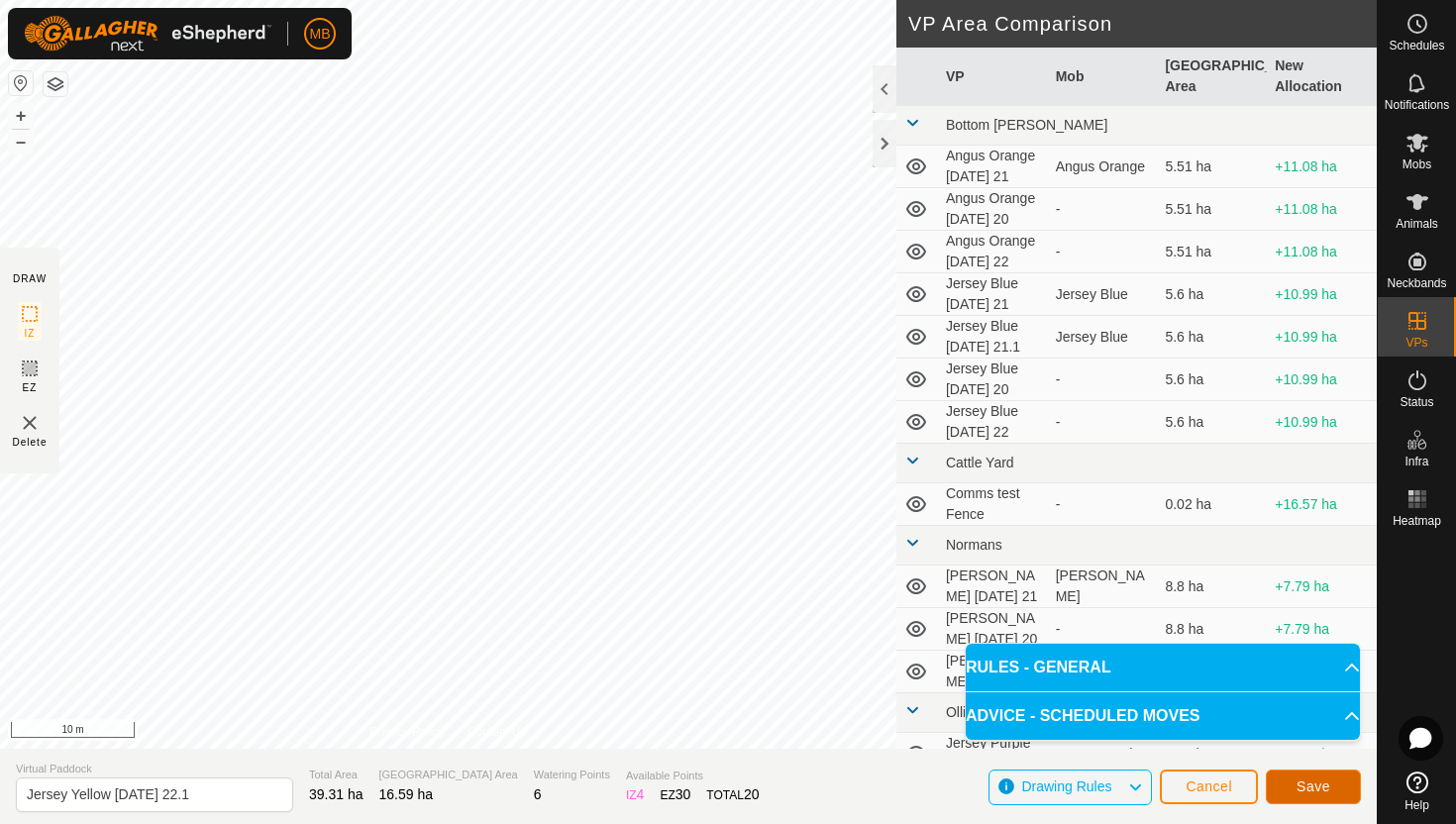 click on "Save" 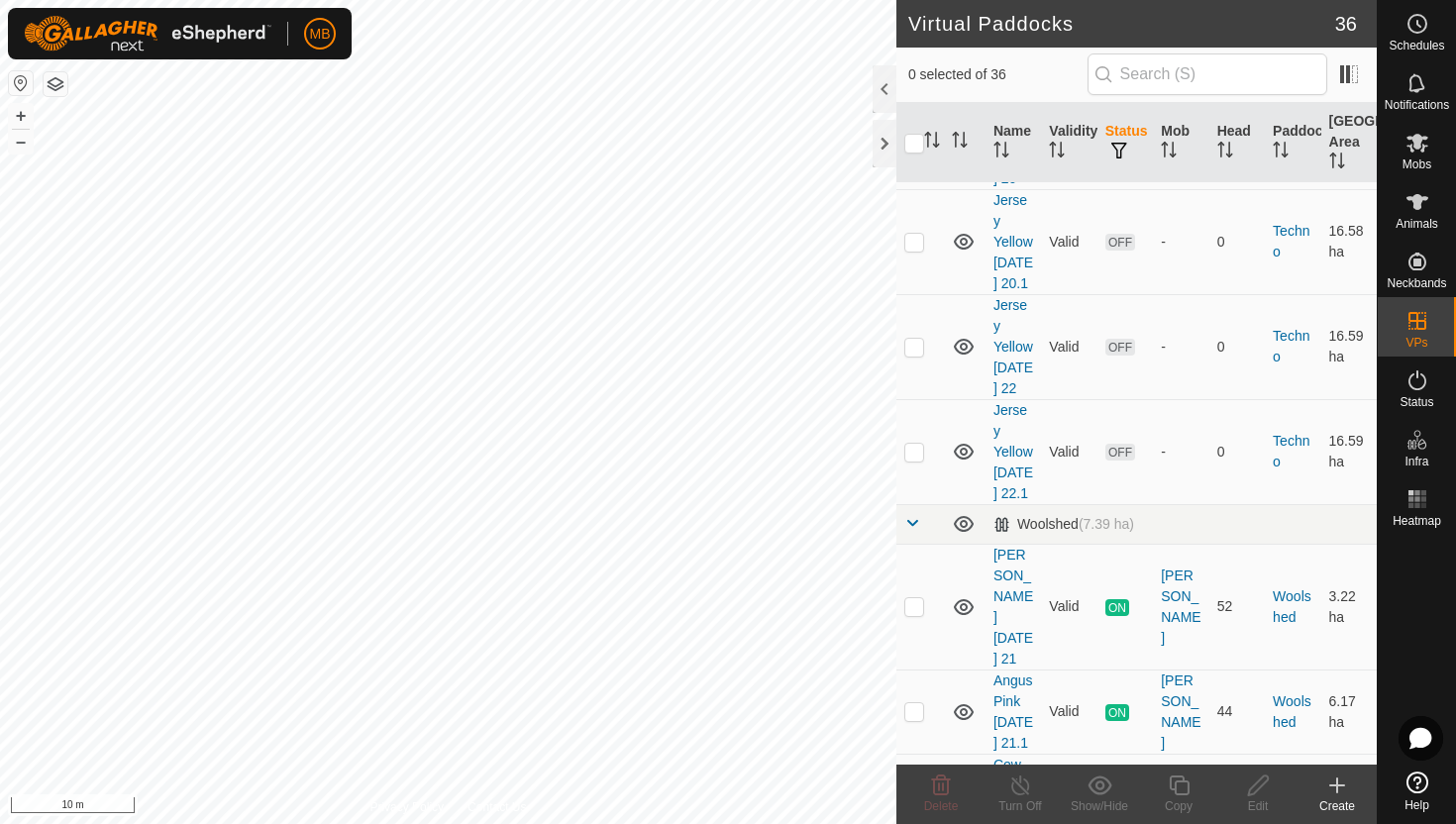 scroll, scrollTop: 2731, scrollLeft: 0, axis: vertical 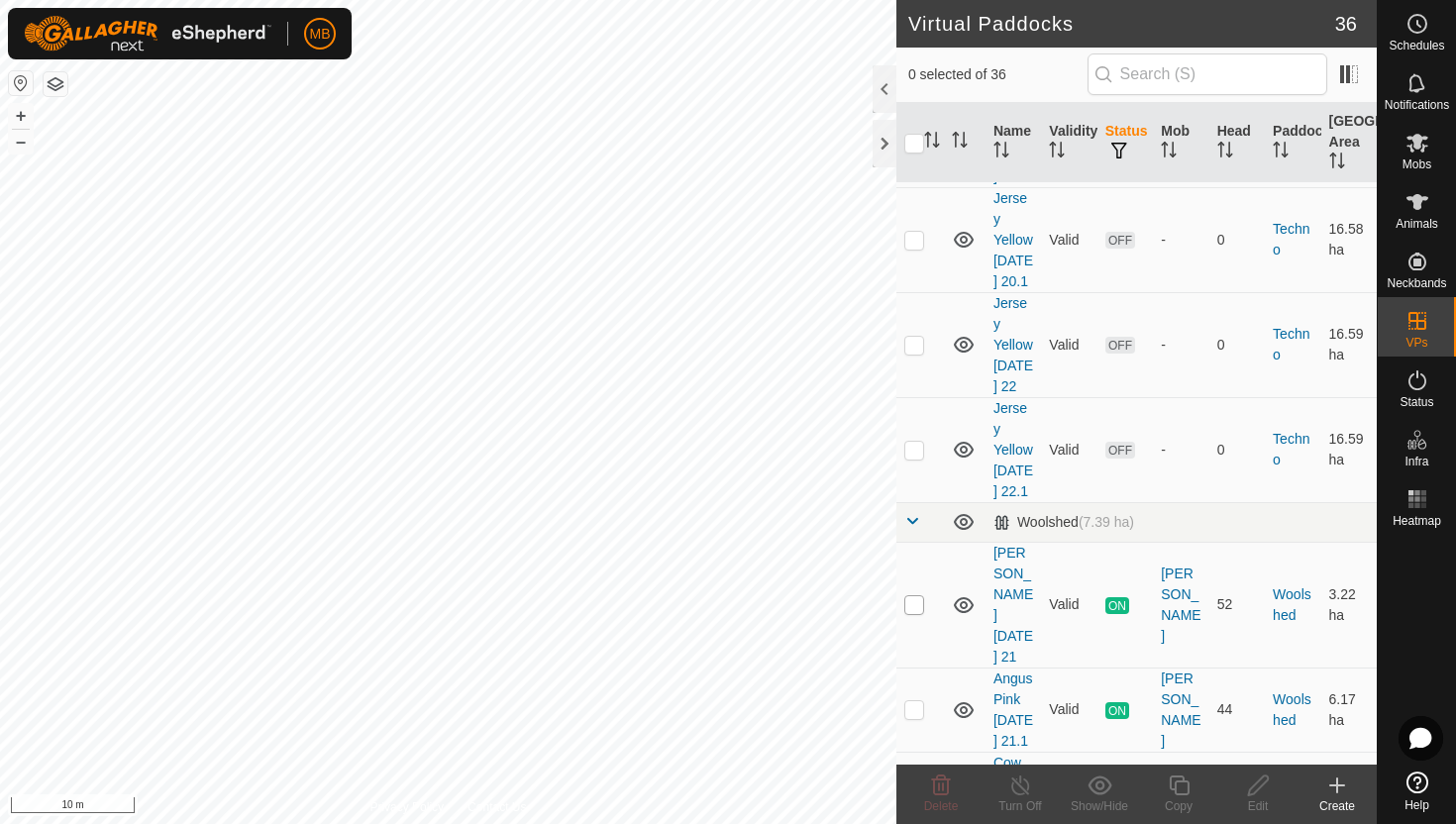 click at bounding box center [914, 605] 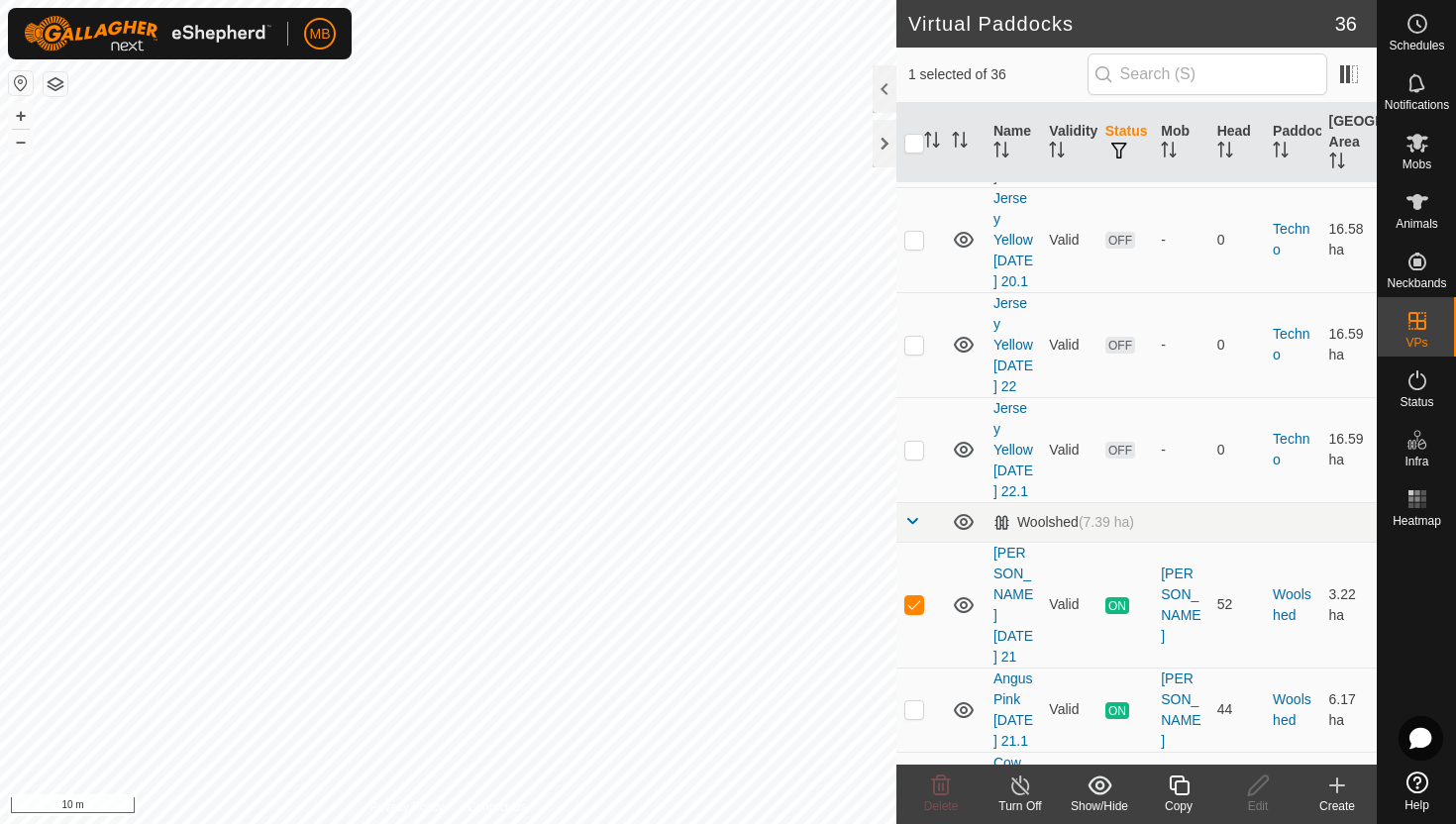 click 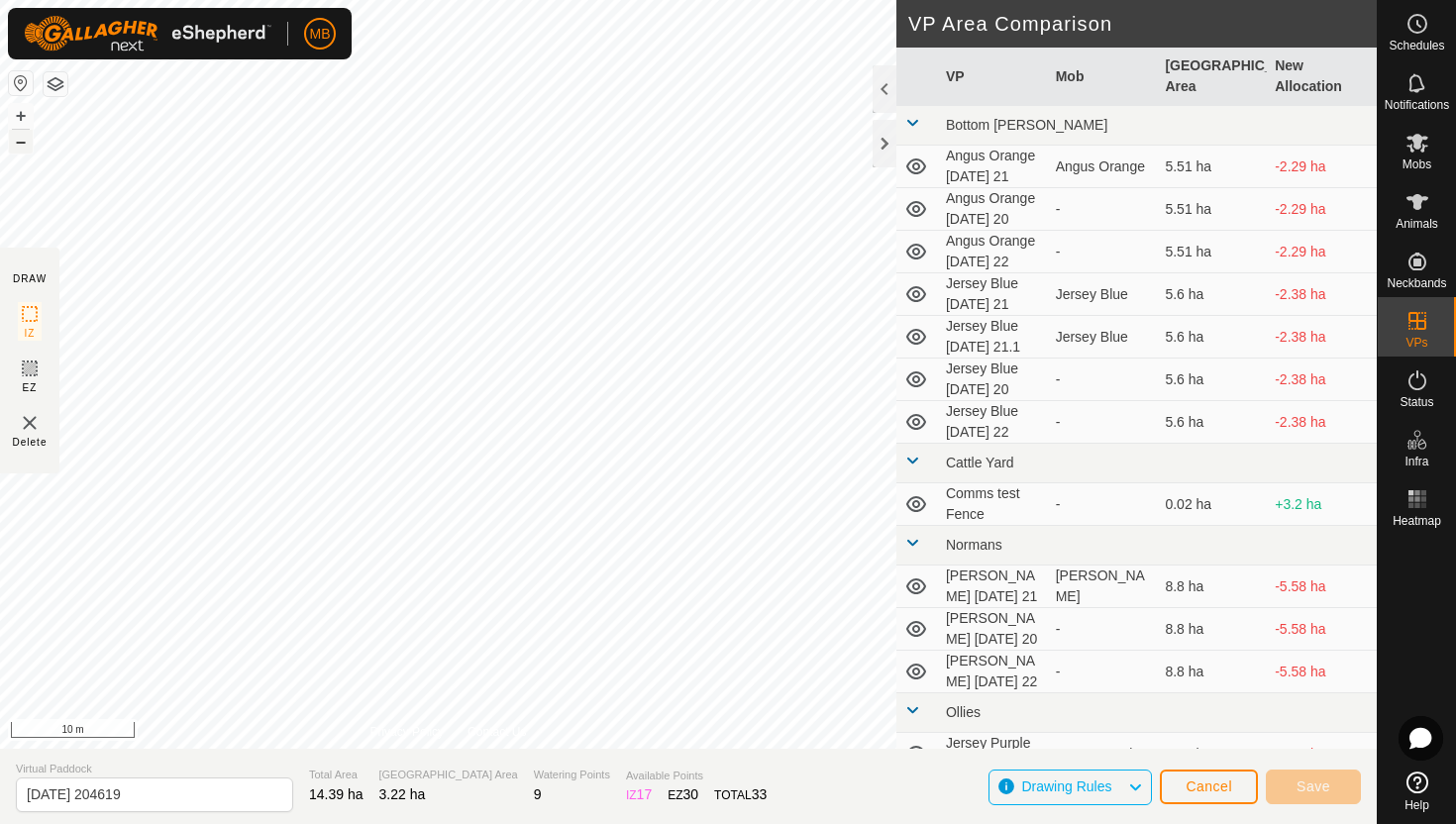 click on "–" at bounding box center (21, 142) 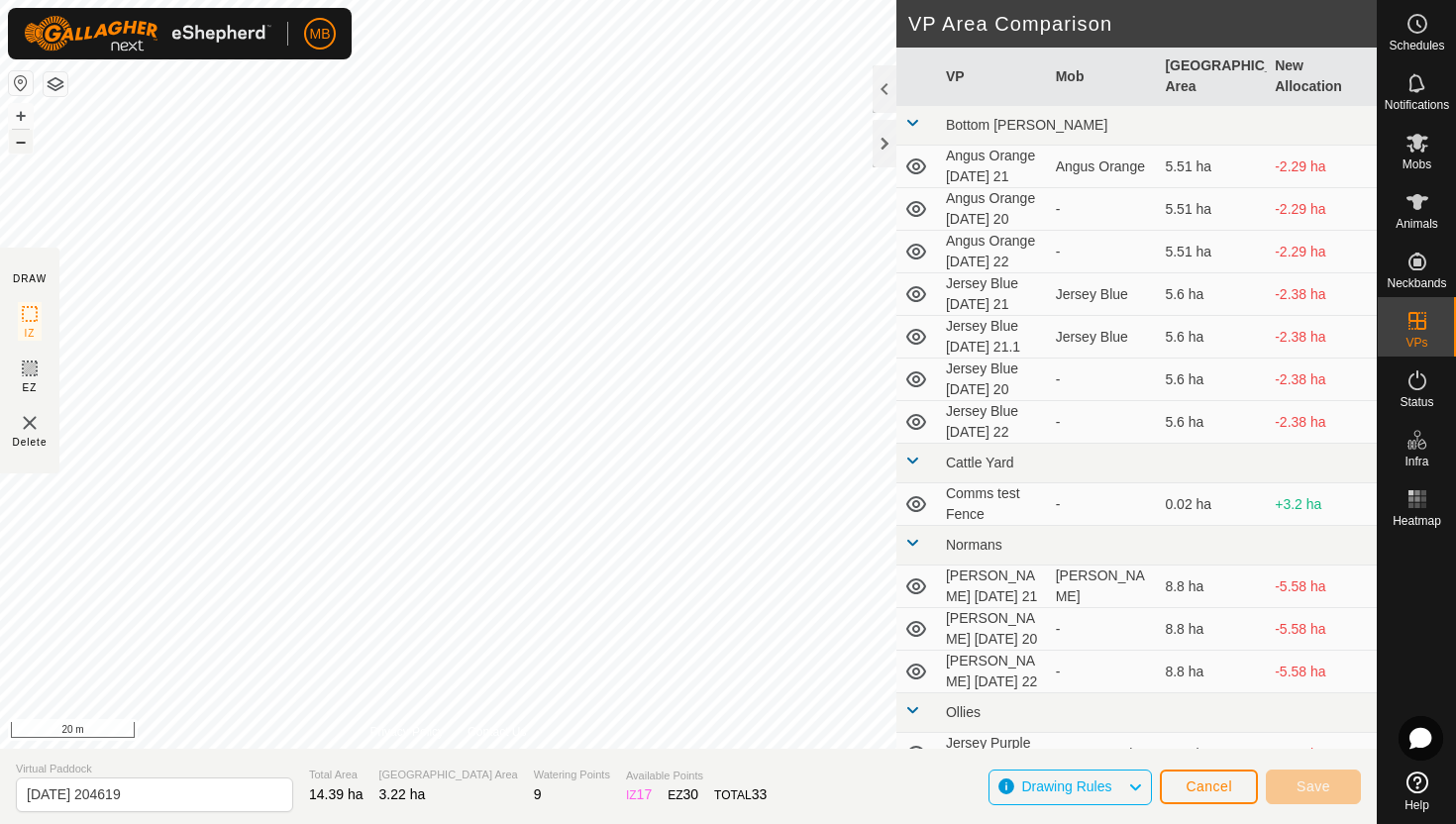 click on "–" at bounding box center [21, 142] 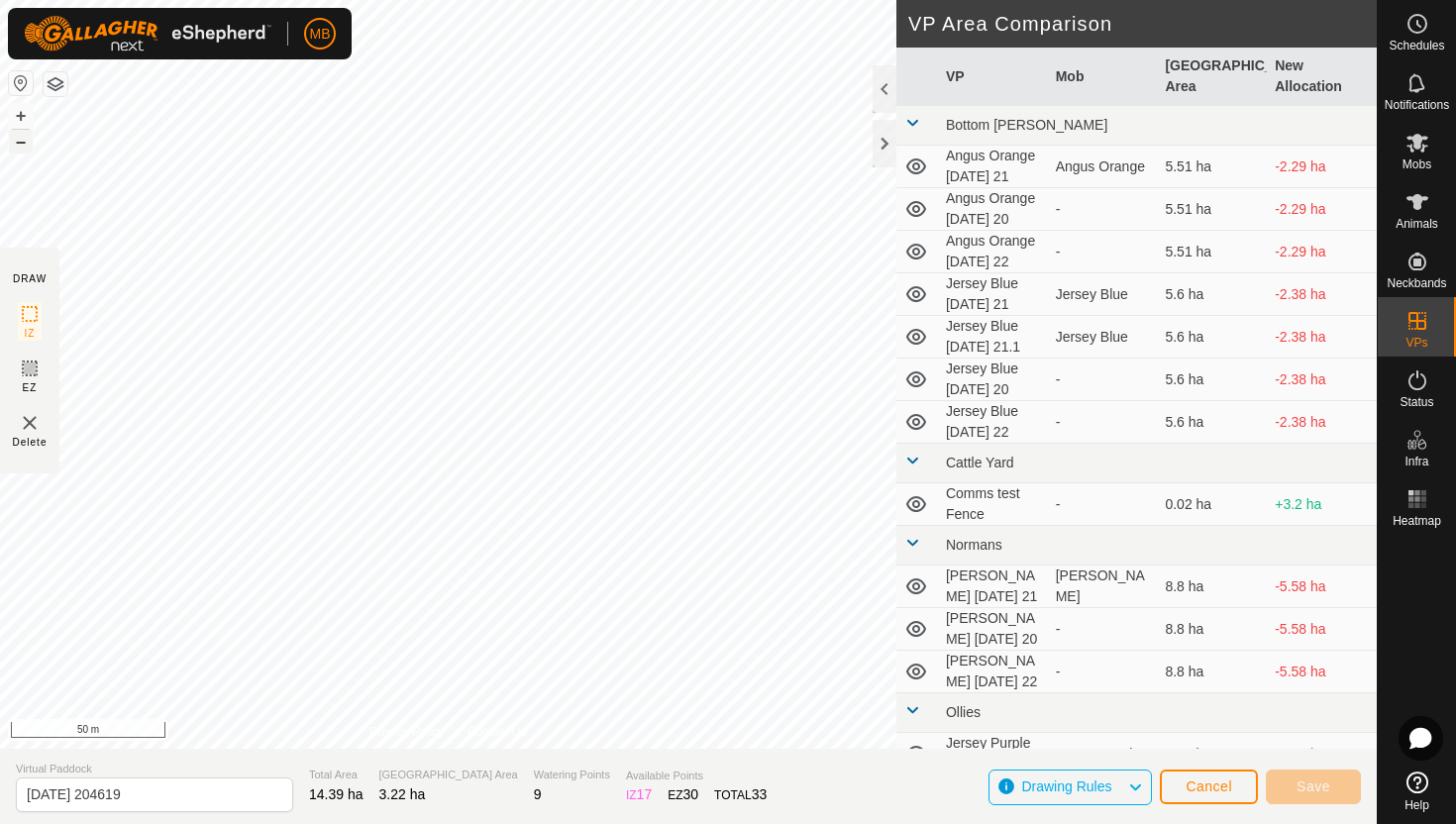 click on "–" at bounding box center [21, 142] 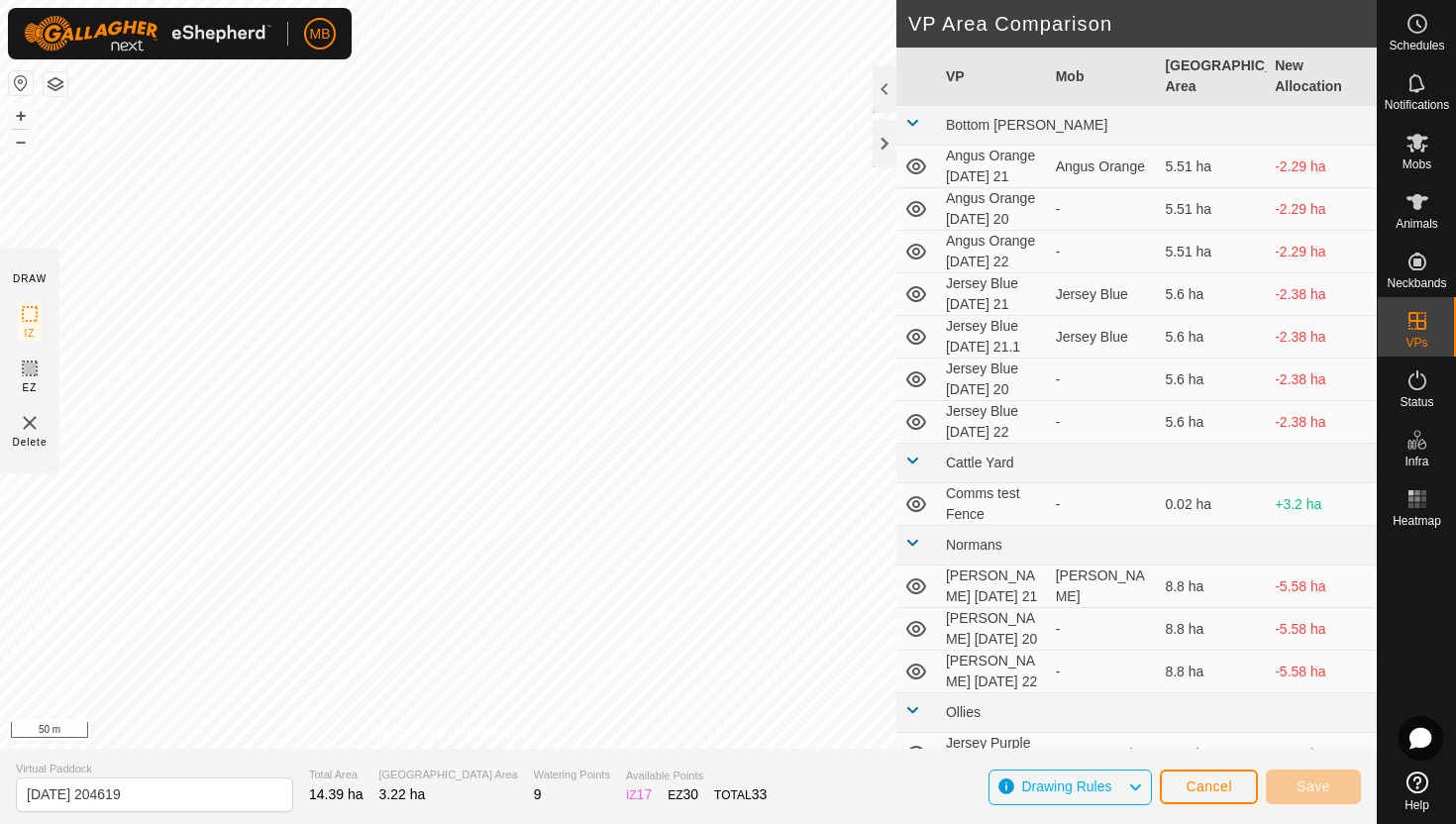 click on "MB Schedules Notifications Mobs Animals Neckbands VPs Status Infra Heatmap Help DRAW IZ EZ Delete Privacy Policy Contact Us + – ⇧ i 50 m VP Area Comparison     VP   Mob   Grazing Area   New Allocation  Bottom Davey  Angus Orange Monday 21   Angus Orange   5.51 ha  -2.29 ha  Angus Orange Sunday 20  -  5.51 ha  -2.29 ha  Angus Orange Tuesday 22  -  5.51 ha  -2.29 ha  Jersey Blue Monday 21   Jersey Blue   5.6 ha  -2.38 ha  Jersey Blue Monday 21.1   Jersey Blue   5.6 ha  -2.38 ha  Jersey Blue Sunday 20  -  5.6 ha  -2.38 ha  Jersey Blue Tuesday 22  -  5.6 ha  -2.38 ha Cattle Yard  Comms test Fence  -  0.02 ha  +3.2 ha Normans  Angus Green Monday 21   Angus Green   8.8 ha  -5.58 ha  Angus Green Sunday 20  -  8.8 ha  -5.58 ha  Angus green Tuesday 22  -  8.8 ha  -5.58 ha Ollies  Jersey Purple Monday 21   Jersey Purple   3.41 ha  -0.19 ha  Jersey Purple Sunday 20  -  3.41 ha  -0.19 ha  Jersey Purple Tuesday 22  -  3.41 ha  -0.19 ha Techno  Comms Test VP  -  25.11 ha  -21.89 ha  Hereford Red Monday 21   7.88 ha  -" 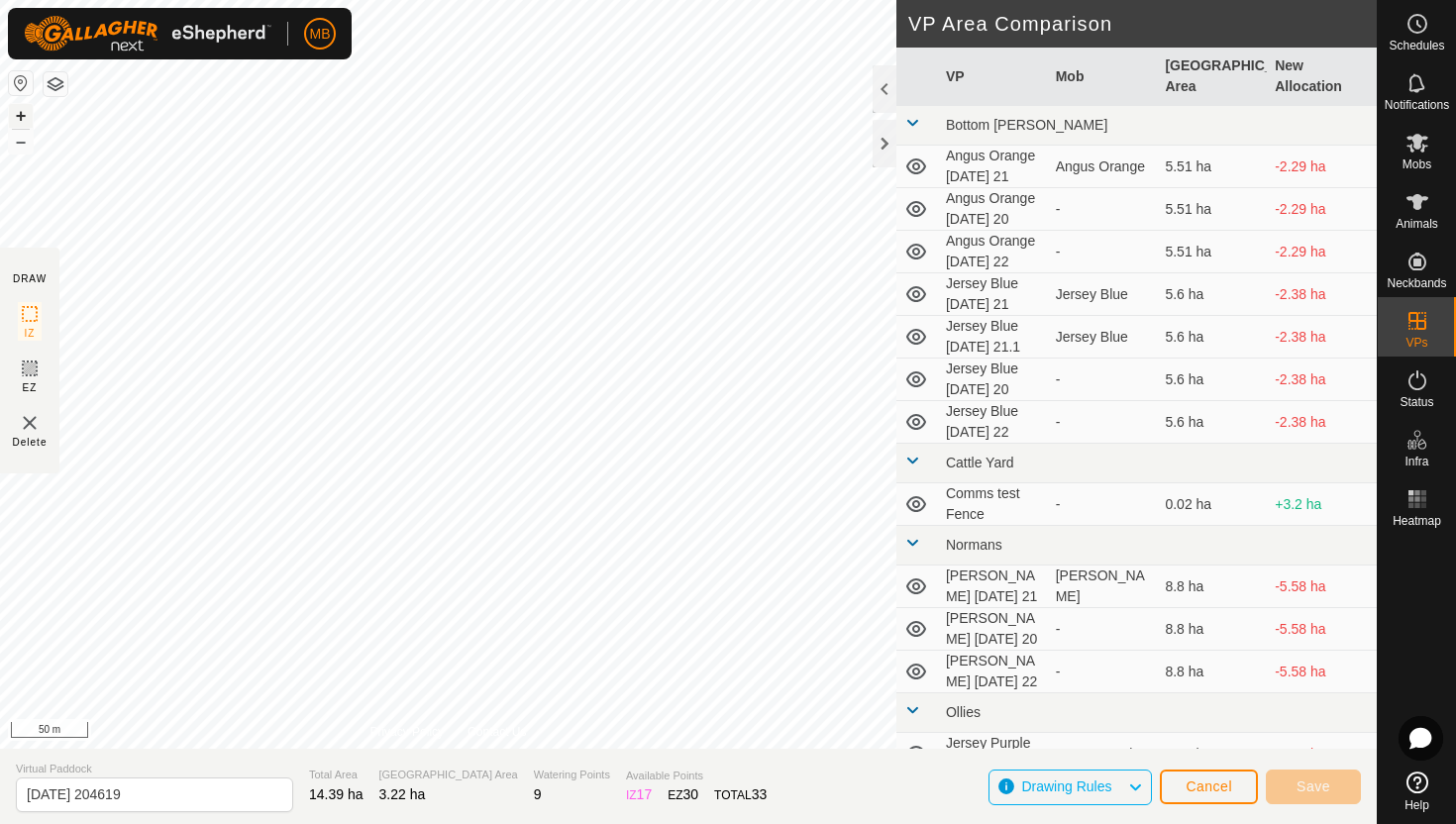 click on "+" at bounding box center [21, 116] 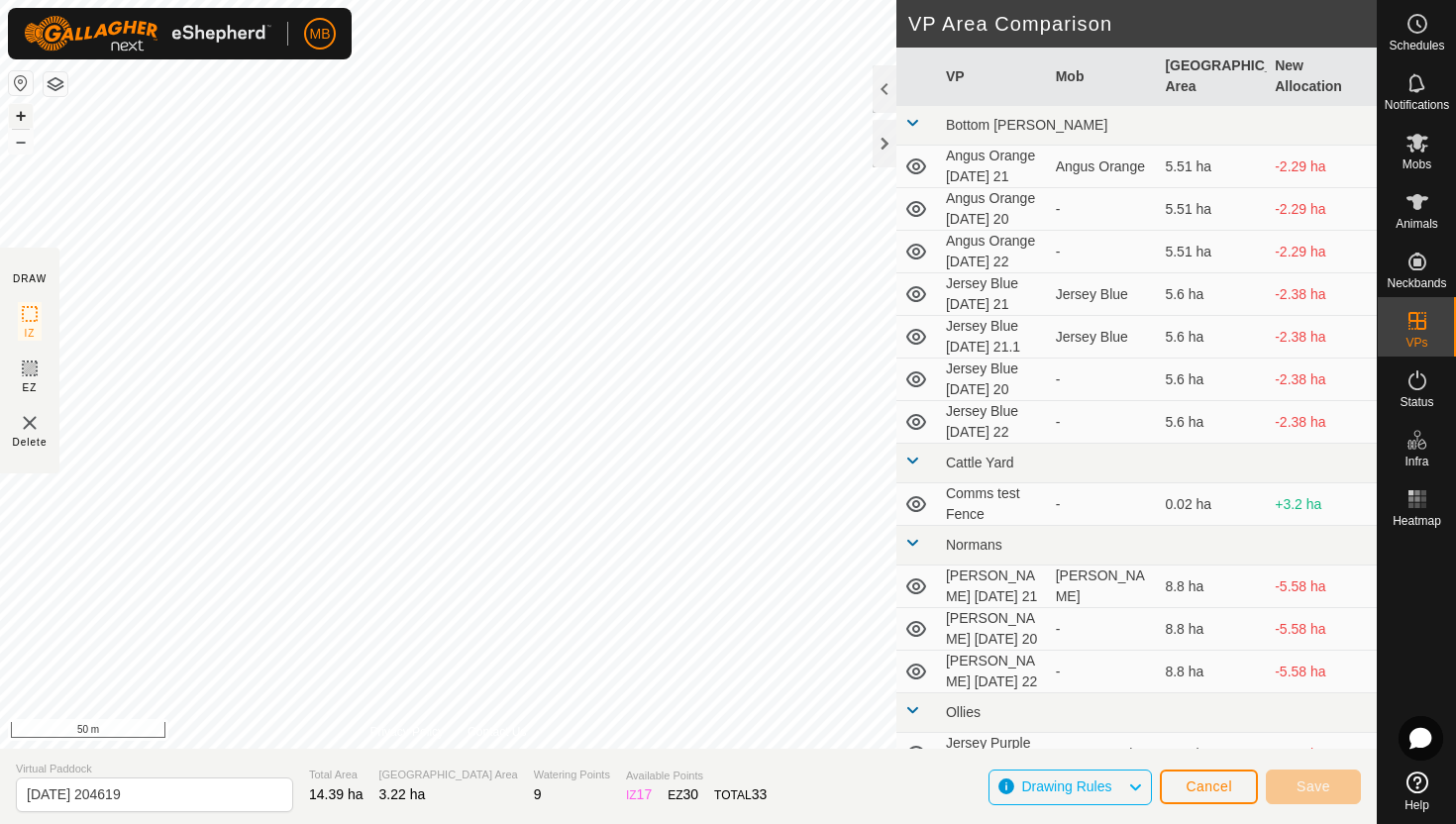 click on "+" at bounding box center (21, 116) 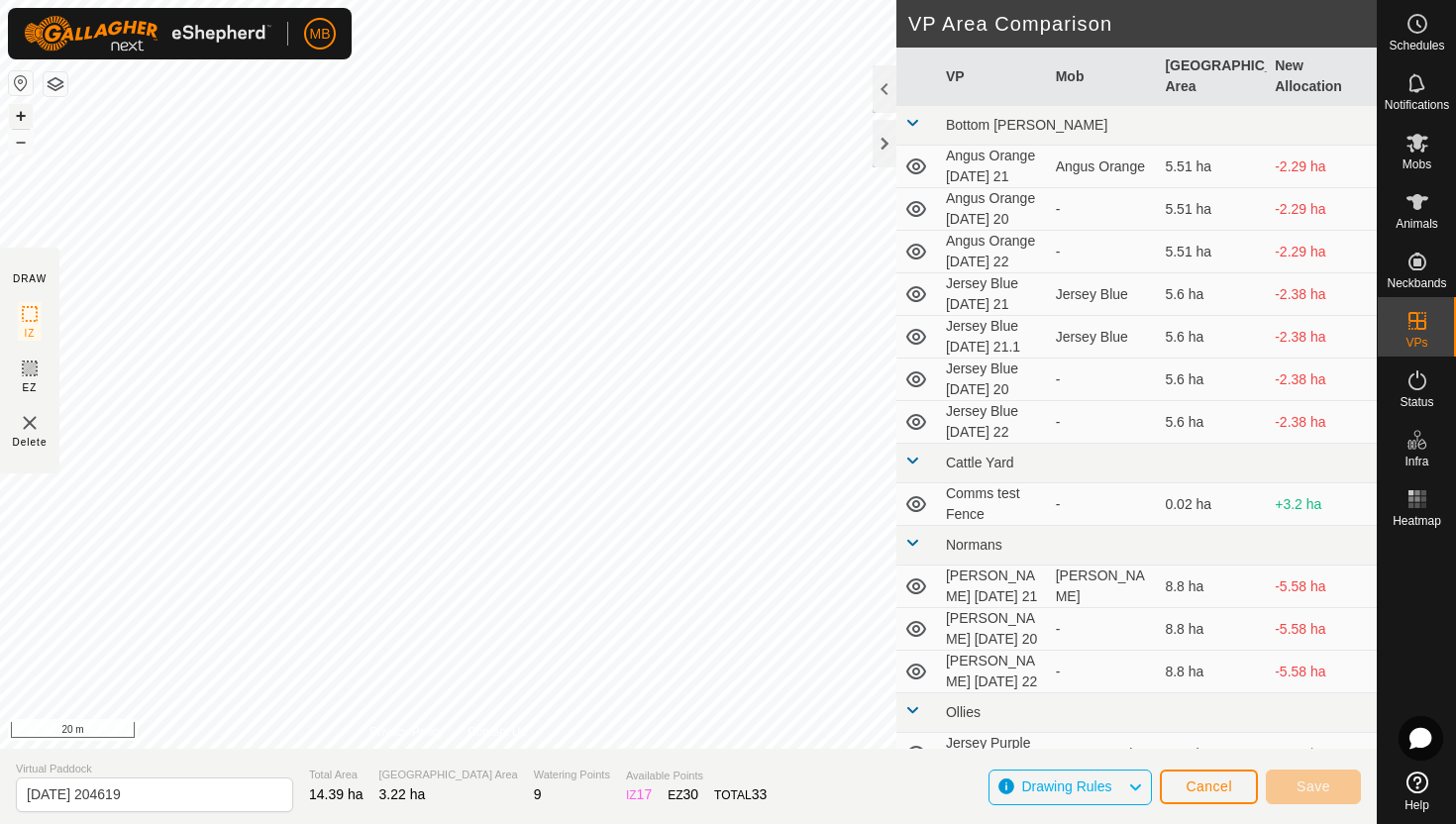 click on "+" at bounding box center [21, 116] 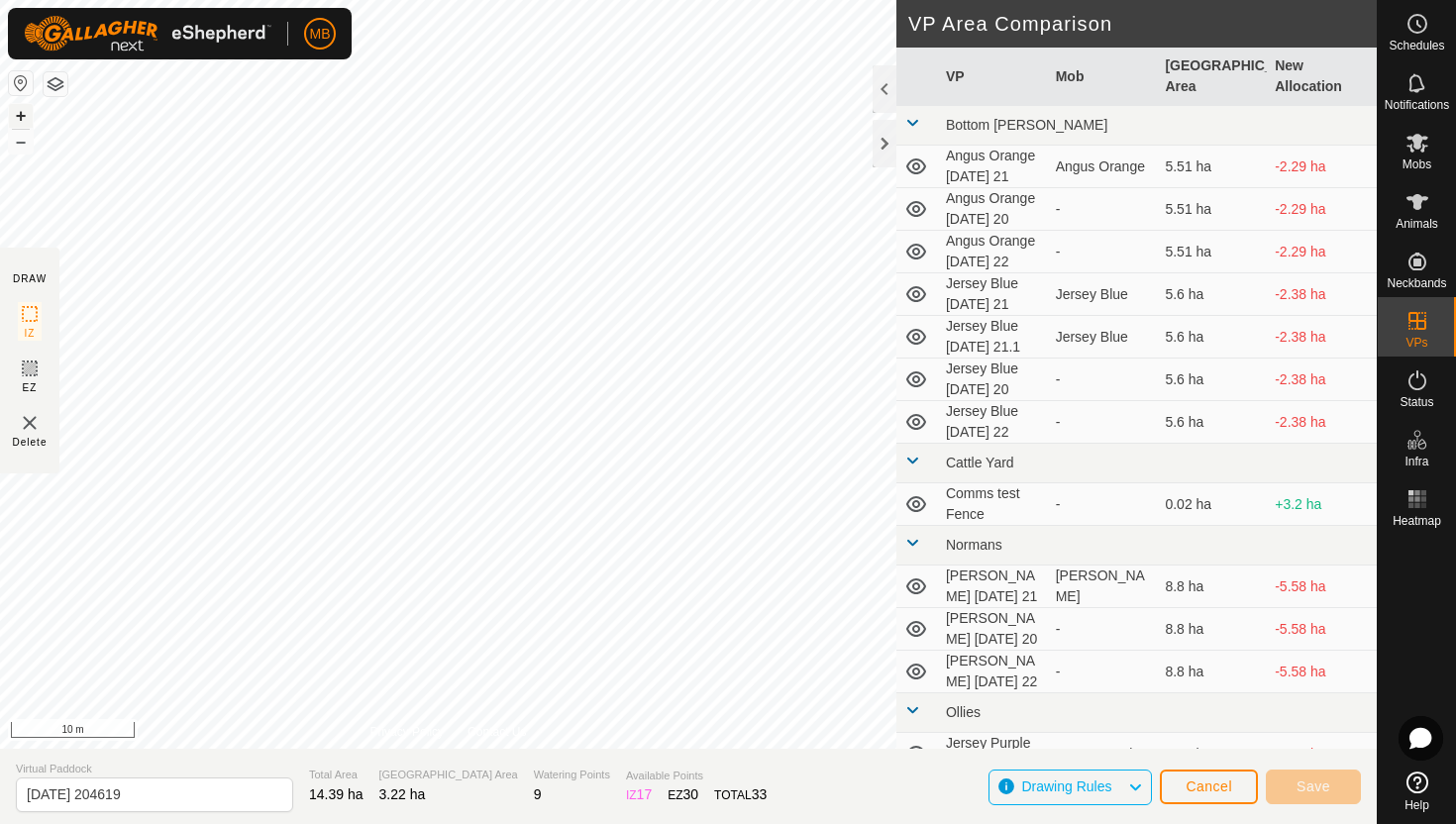 click on "+" at bounding box center [21, 116] 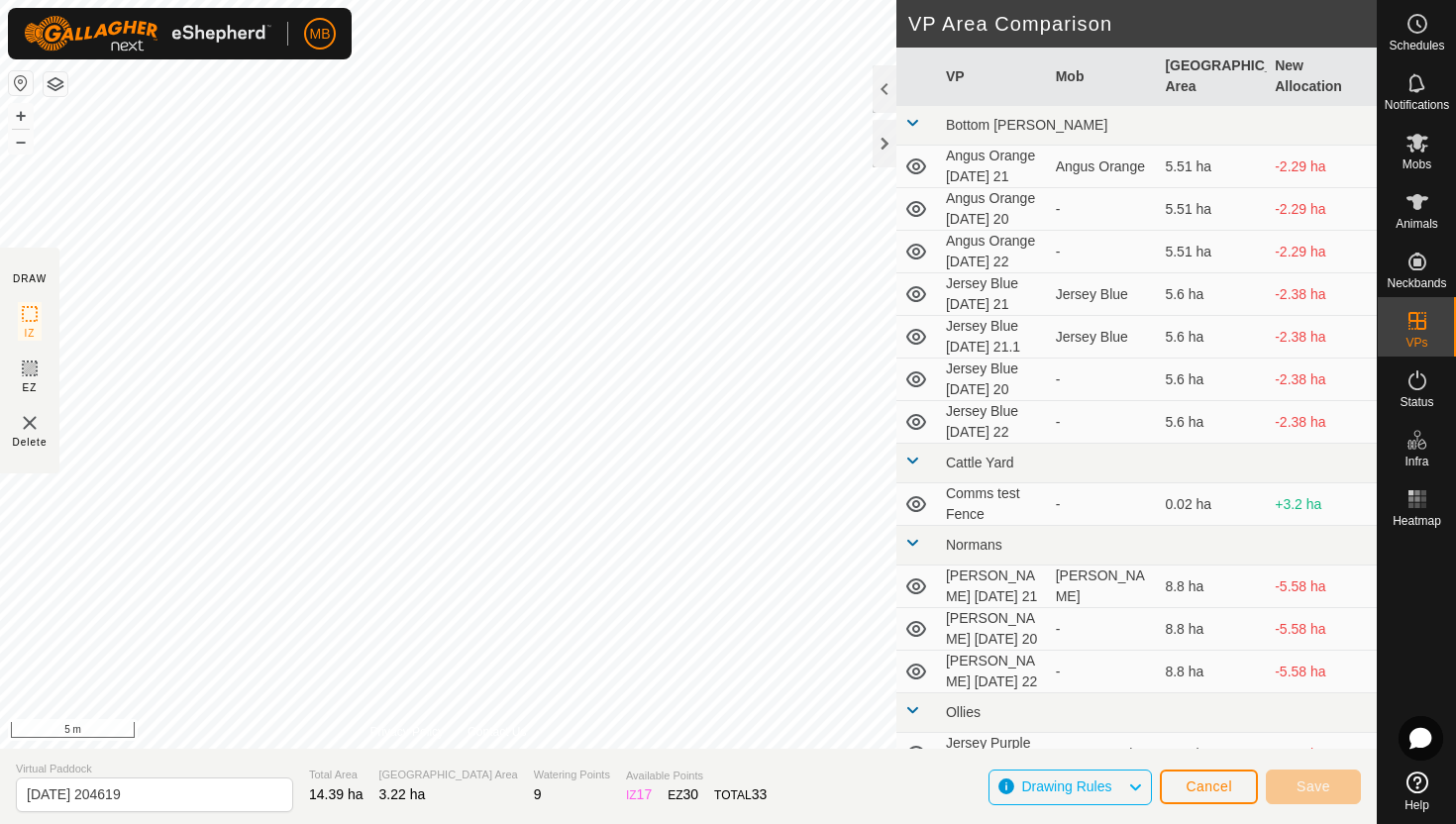 click on "MB Schedules Notifications Mobs Animals Neckbands VPs Status Infra Heatmap Help DRAW IZ EZ Delete Privacy Policy Contact Us + – ⇧ i 5 m VP Area Comparison     VP   Mob   Grazing Area   New Allocation  Bottom Davey  Angus Orange Monday 21   Angus Orange   5.51 ha  -2.29 ha  Angus Orange Sunday 20  -  5.51 ha  -2.29 ha  Angus Orange Tuesday 22  -  5.51 ha  -2.29 ha  Jersey Blue Monday 21   Jersey Blue   5.6 ha  -2.38 ha  Jersey Blue Monday 21.1   Jersey Blue   5.6 ha  -2.38 ha  Jersey Blue Sunday 20  -  5.6 ha  -2.38 ha  Jersey Blue Tuesday 22  -  5.6 ha  -2.38 ha Cattle Yard  Comms test Fence  -  0.02 ha  +3.2 ha Normans  Angus Green Monday 21   Angus Green   8.8 ha  -5.58 ha  Angus Green Sunday 20  -  8.8 ha  -5.58 ha  Angus green Tuesday 22  -  8.8 ha  -5.58 ha Ollies  Jersey Purple Monday 21   Jersey Purple   3.41 ha  -0.19 ha  Jersey Purple Sunday 20  -  3.41 ha  -0.19 ha  Jersey Purple Tuesday 22  -  3.41 ha  -0.19 ha Techno  Comms Test VP  -  25.11 ha  -21.89 ha  Hereford Red Monday 21   7.88 ha  - -" 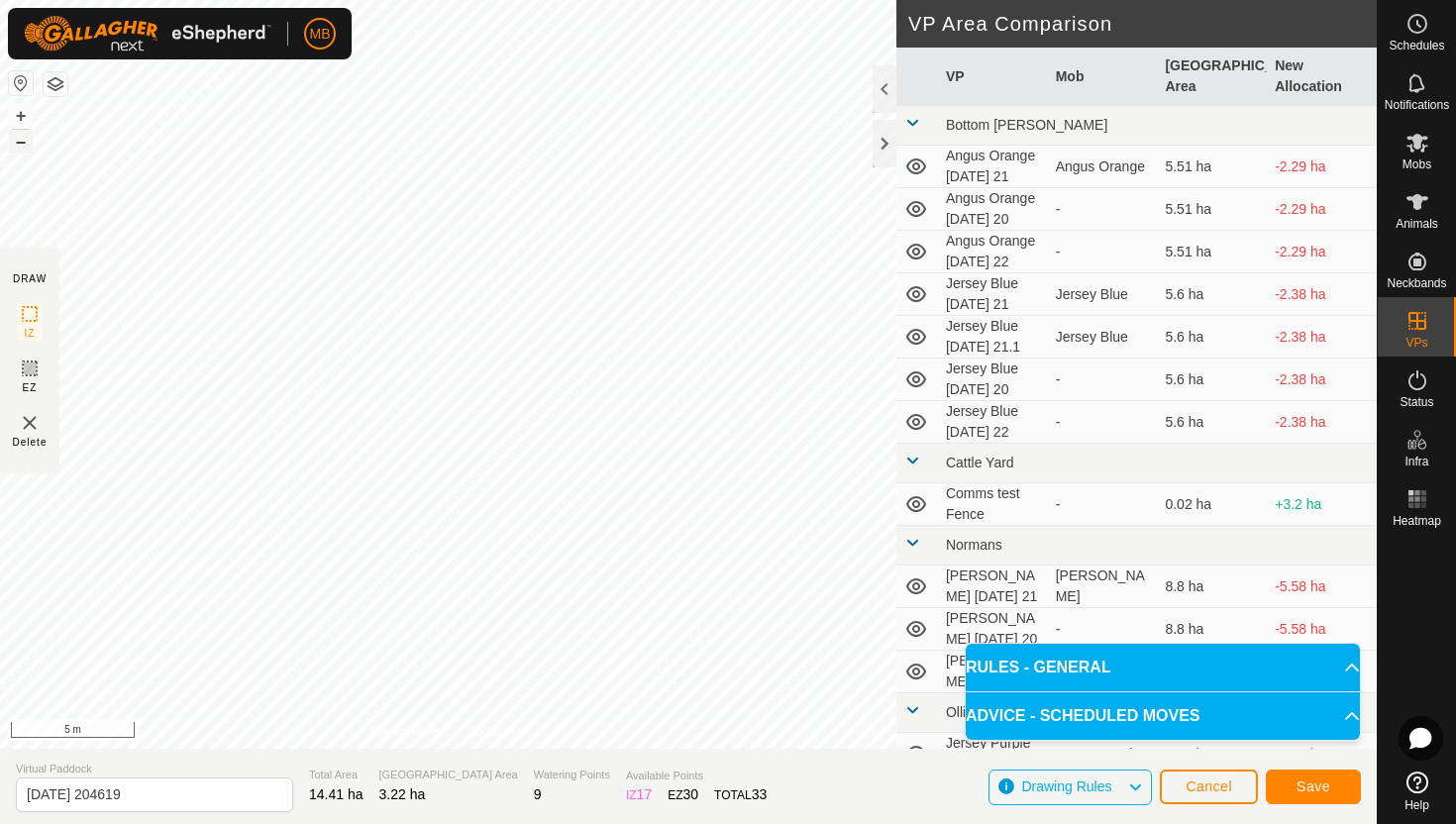 click on "–" at bounding box center [21, 142] 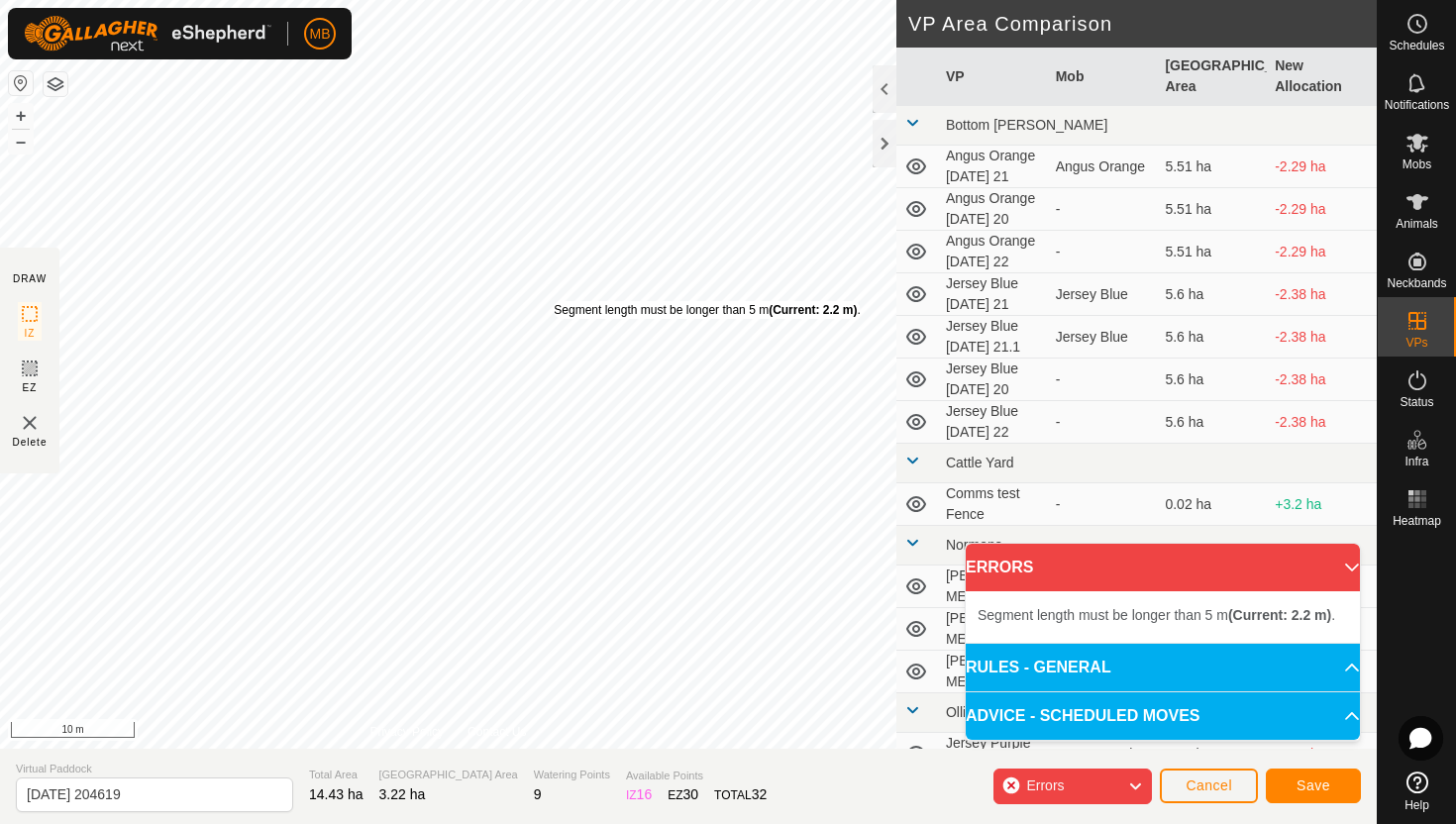click on "Segment length must be longer than 5 m  (Current: 2.2 m) ." at bounding box center (706, 310) 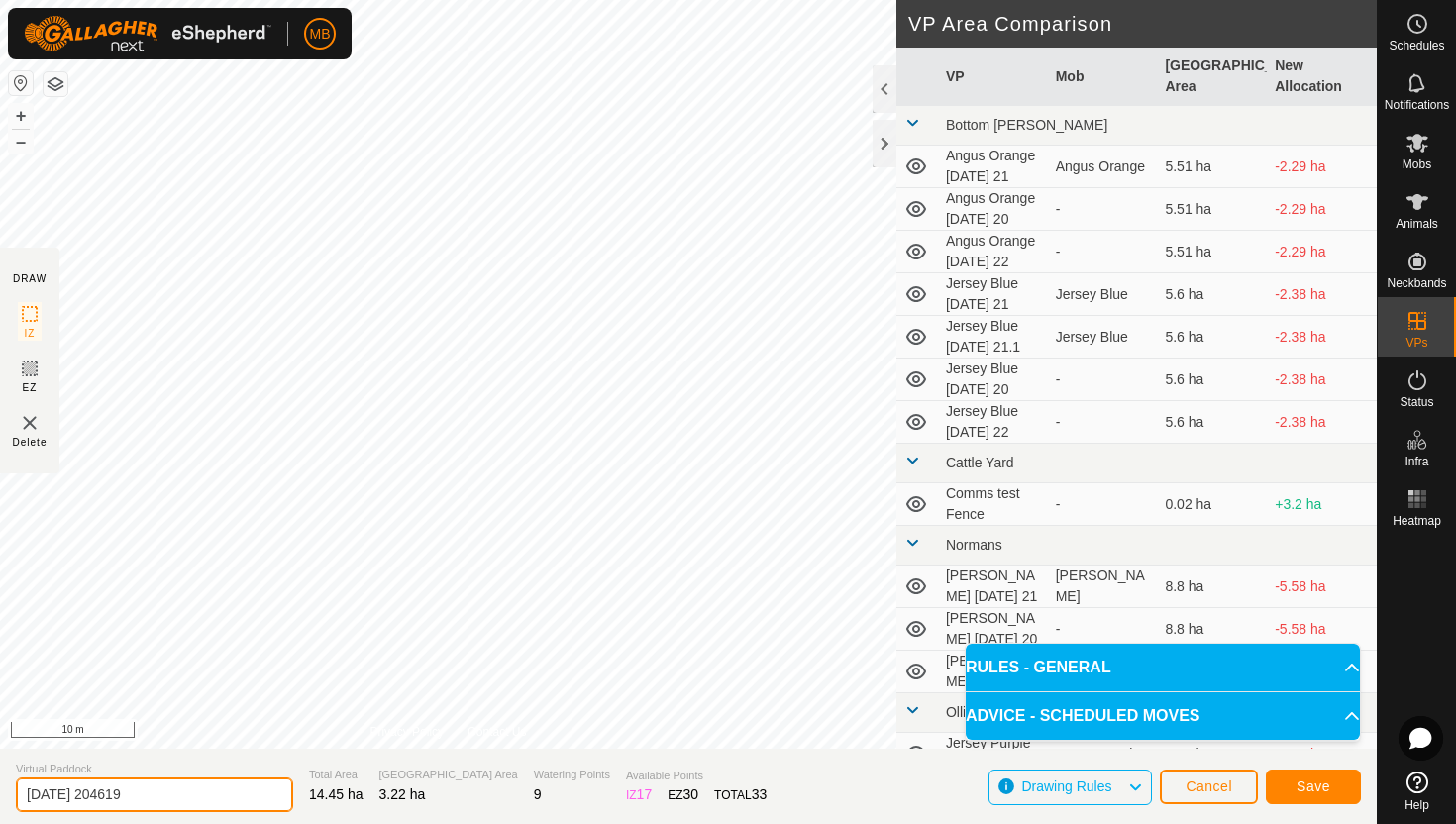 click on "2025-07-21 204619" 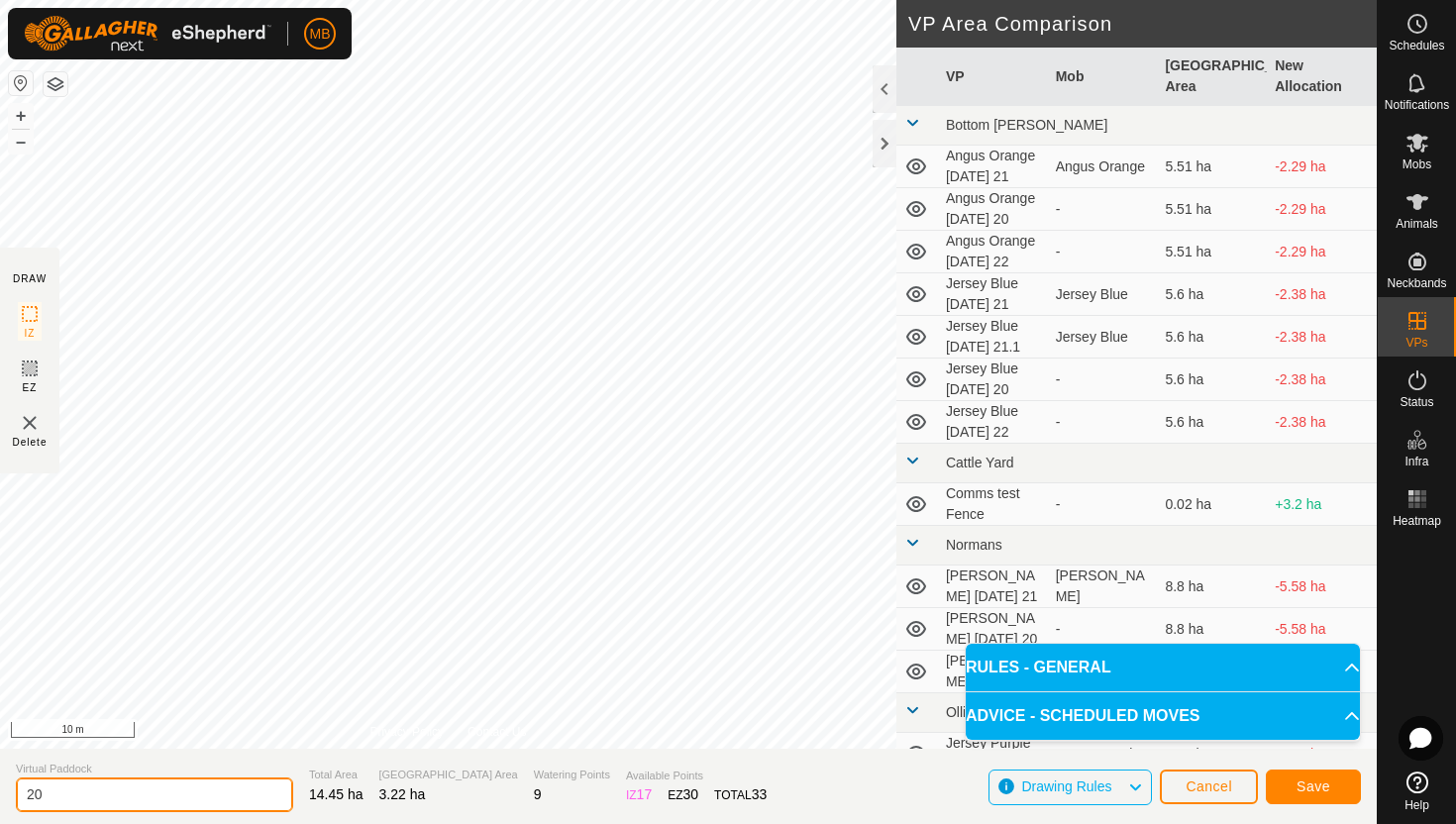 type on "2" 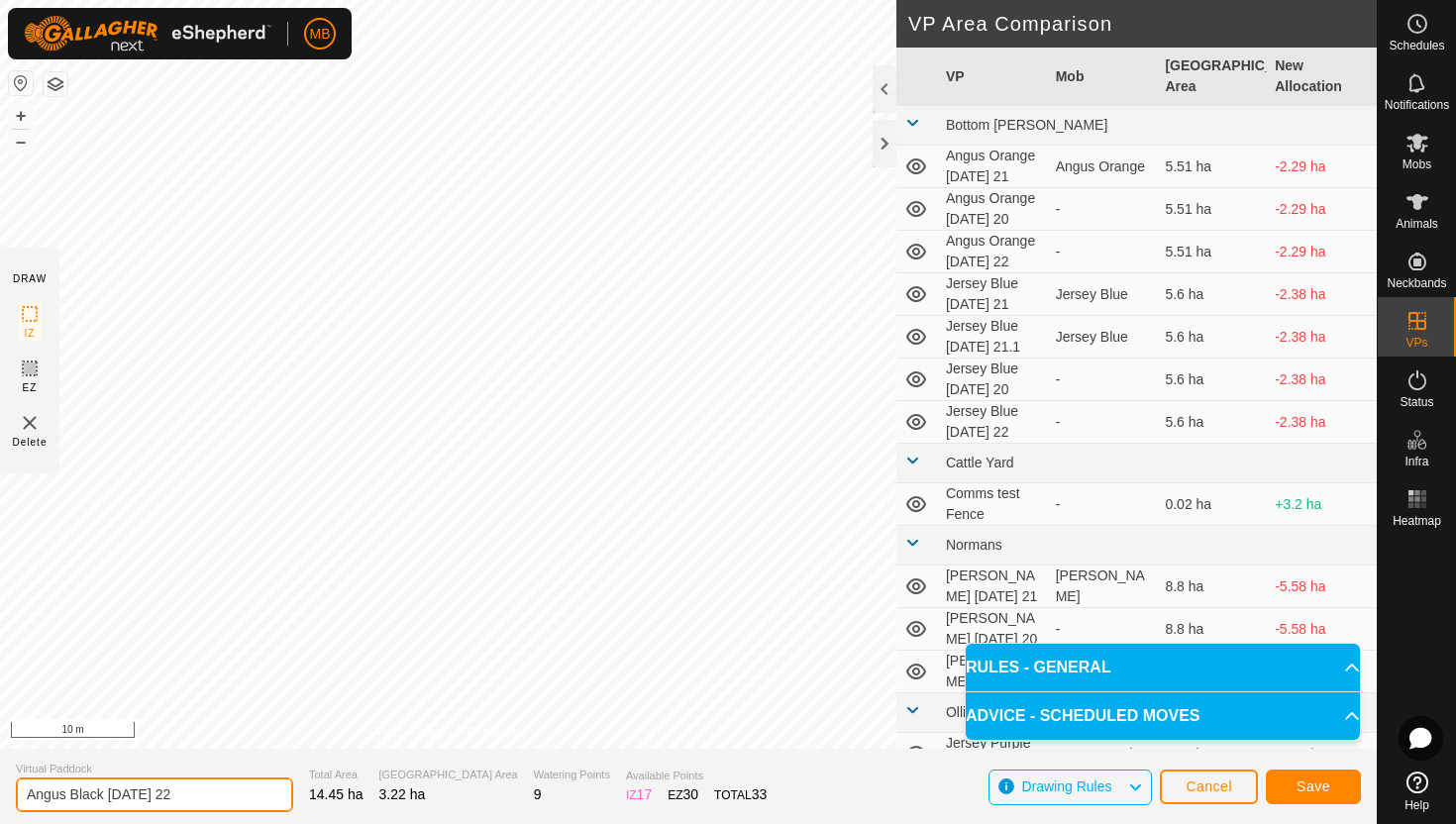 type on "Angus Black [DATE] 22" 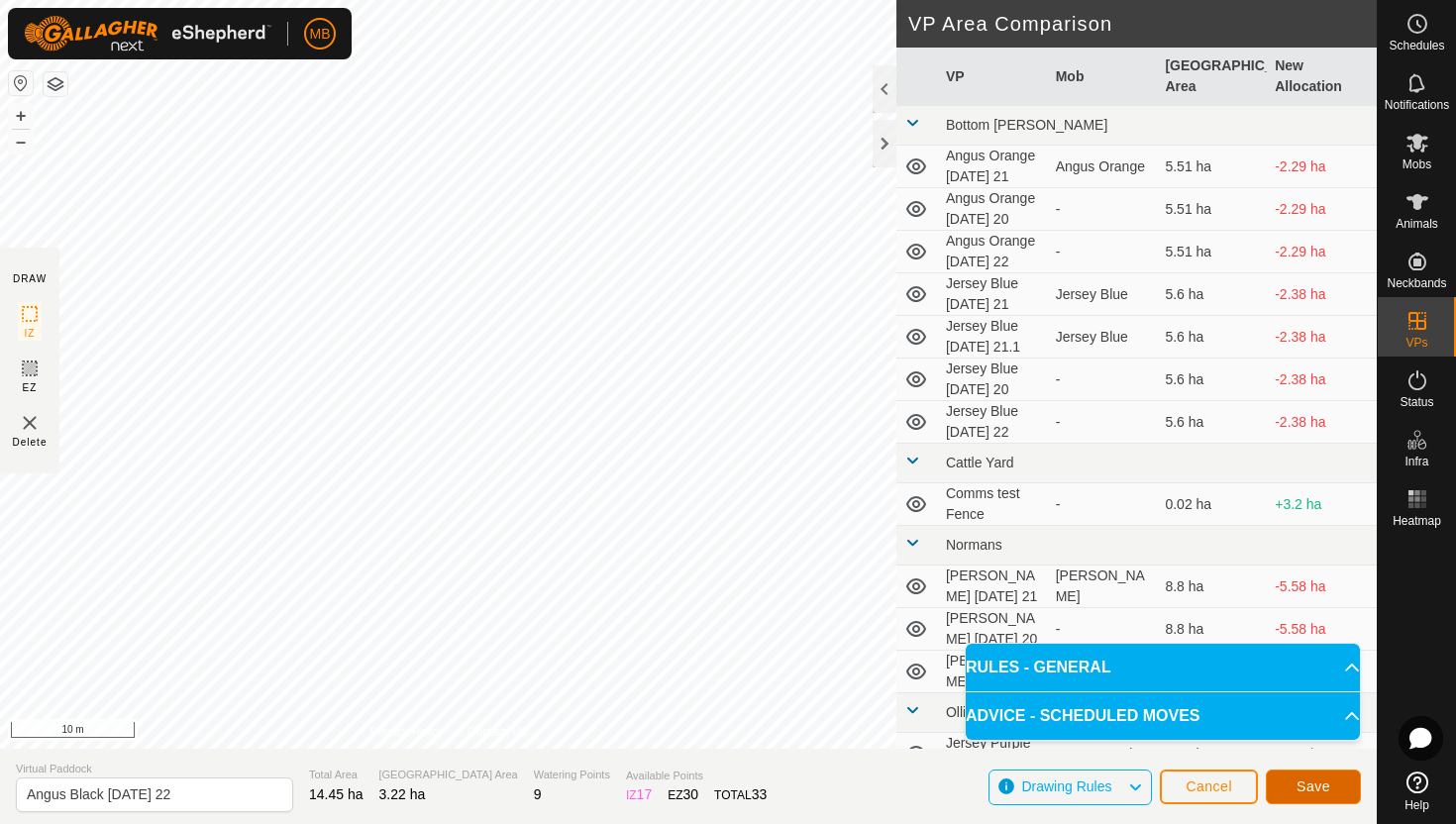 click on "Save" 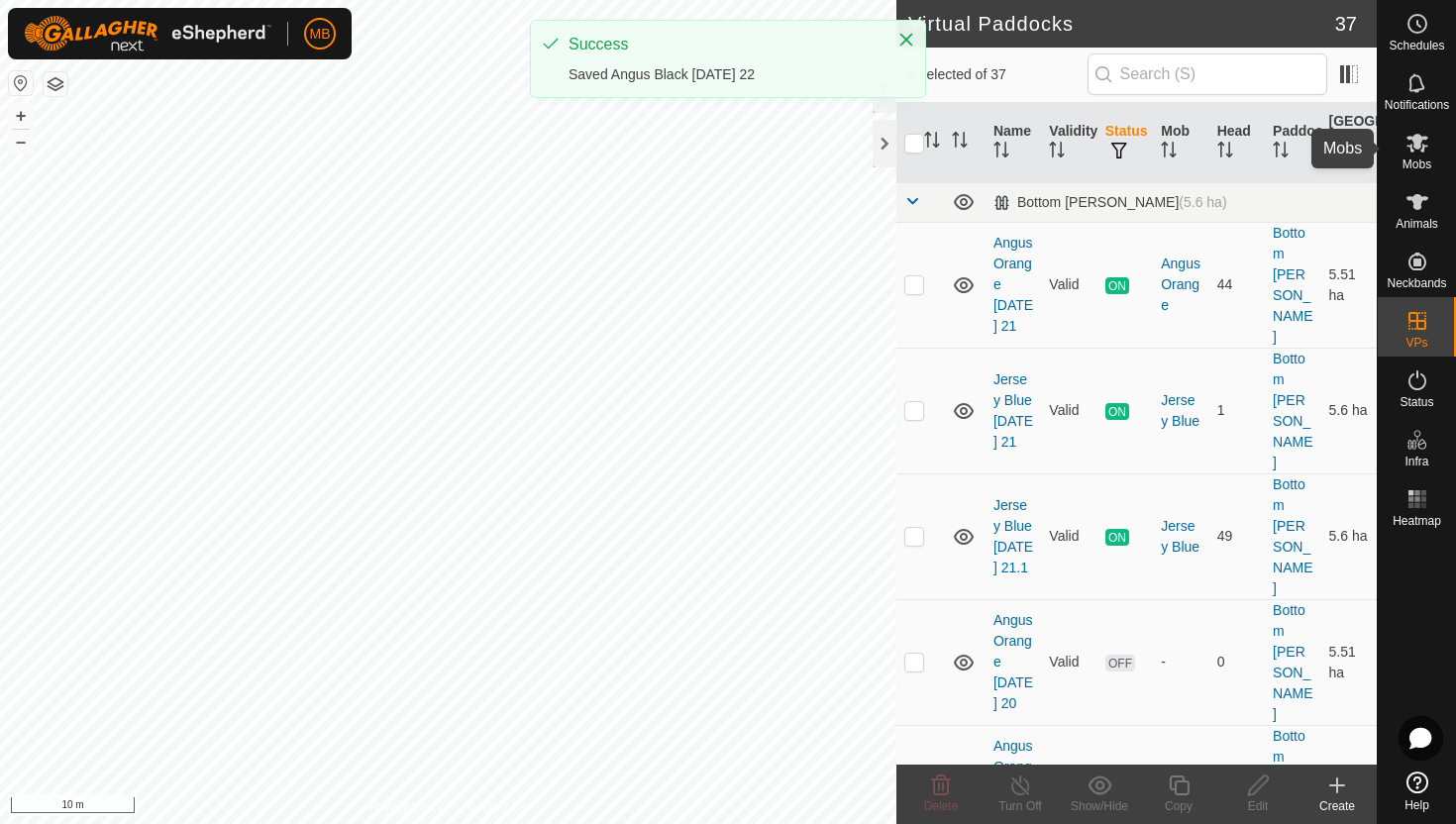 click 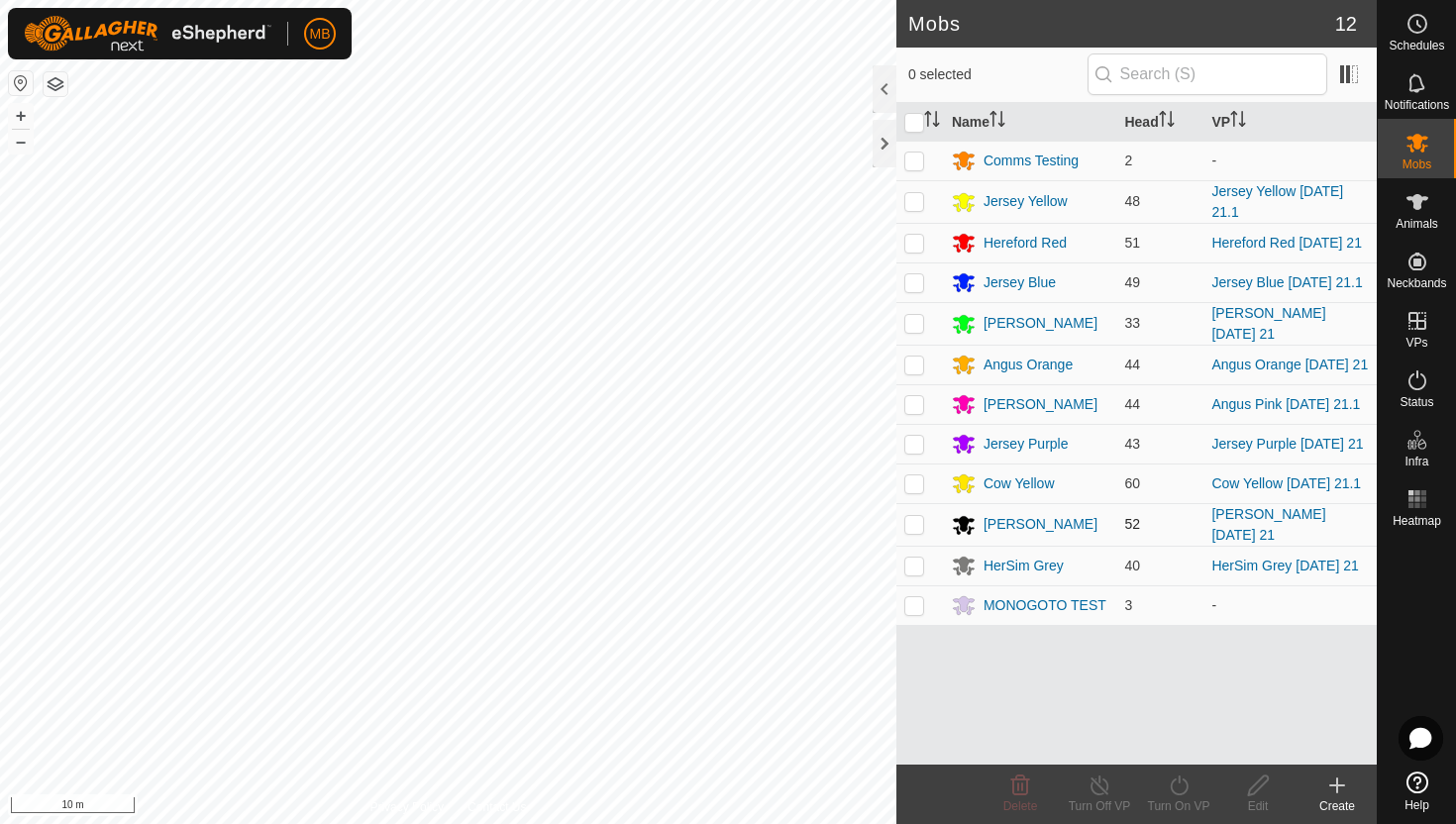 click at bounding box center [914, 524] 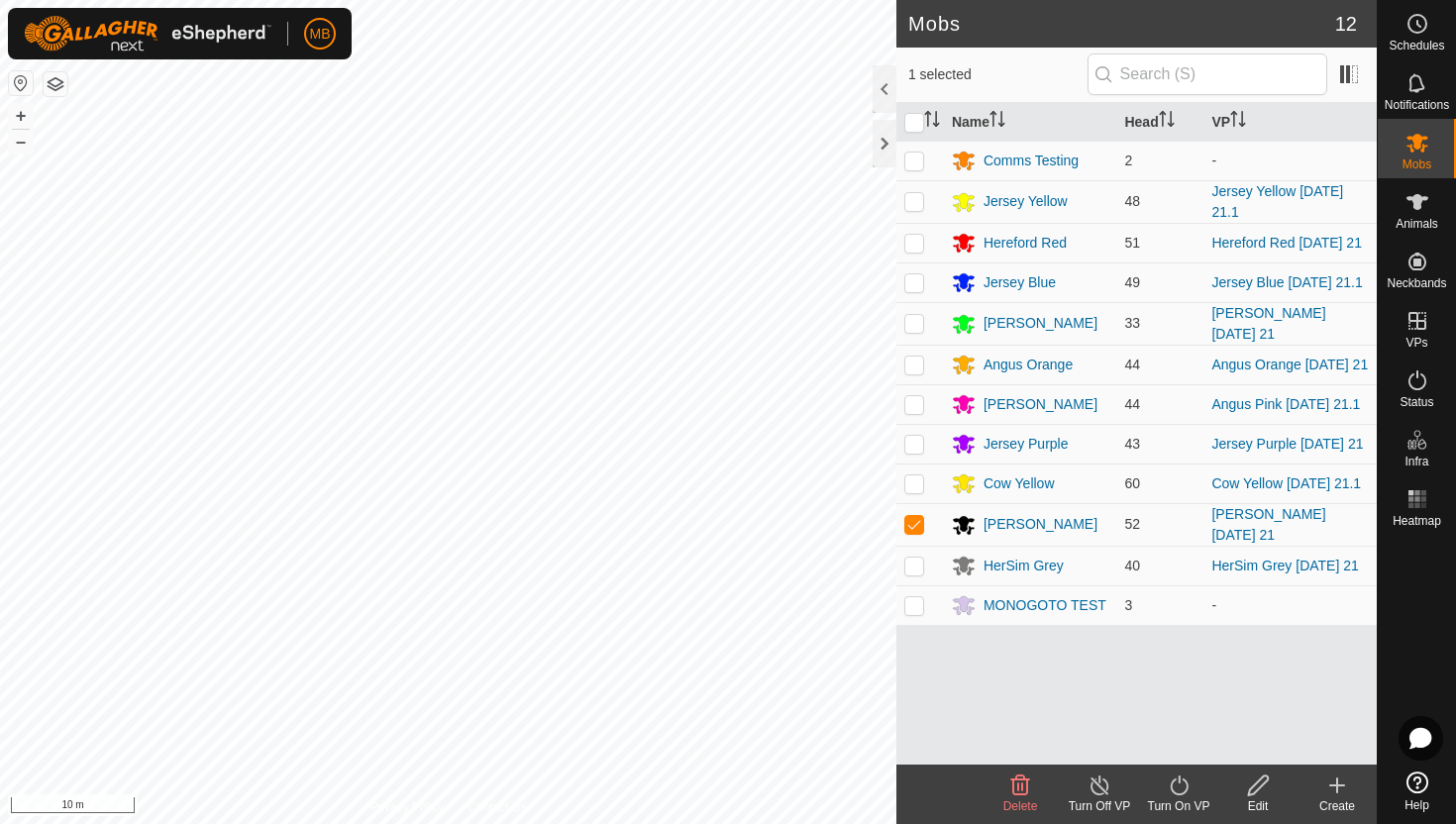 click 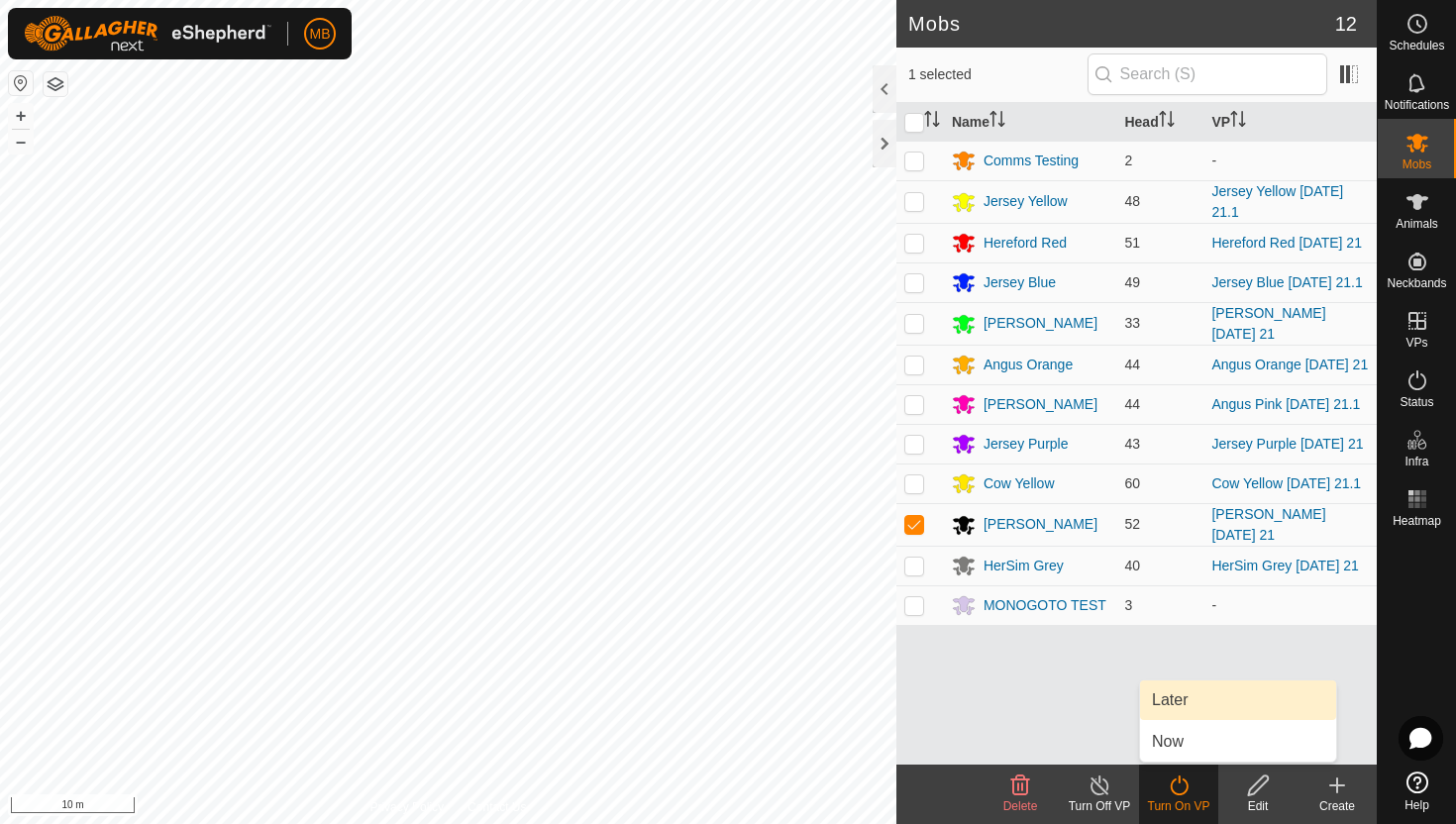 click on "Later" at bounding box center (1238, 700) 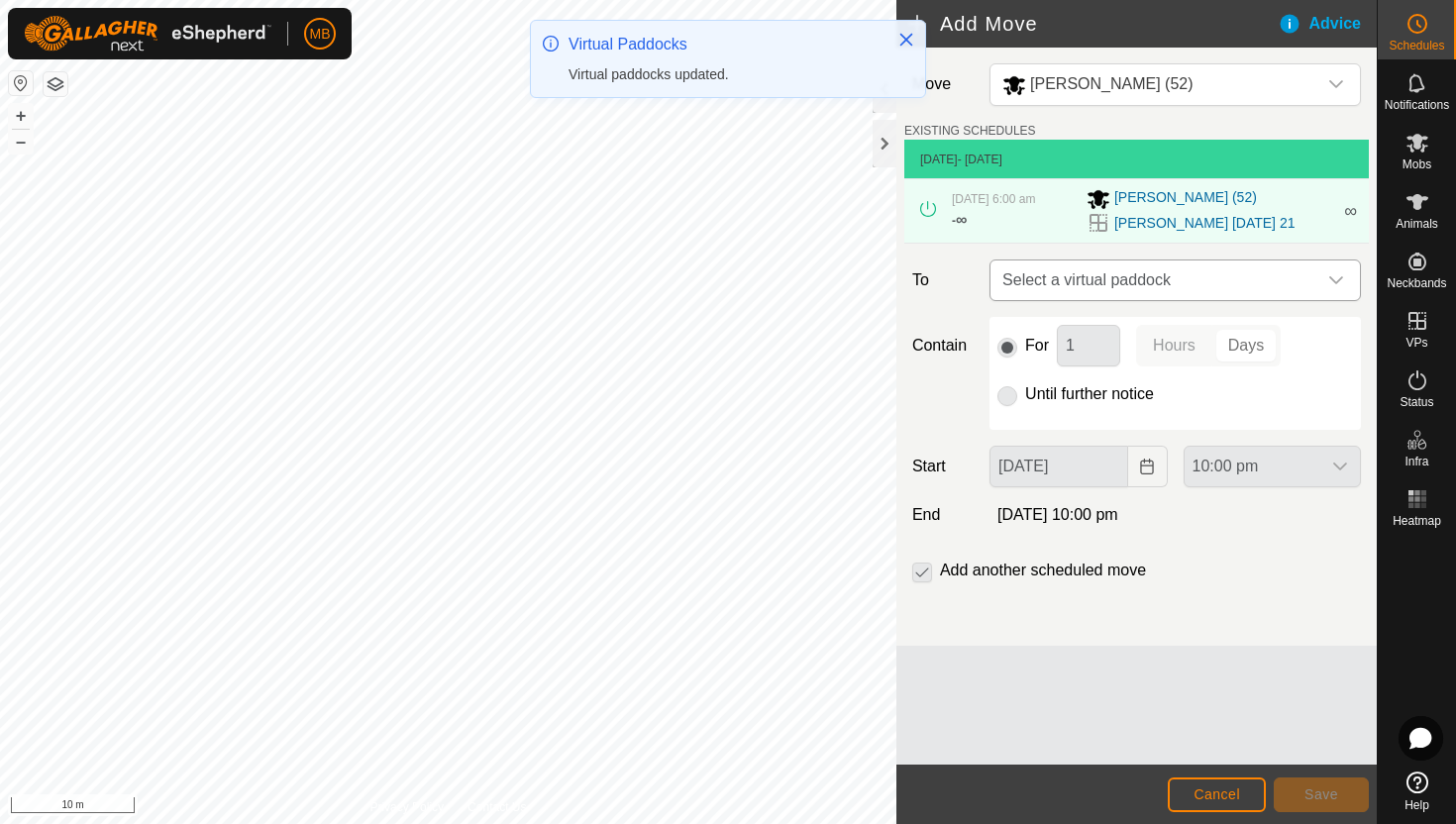 click on "Select a virtual paddock" at bounding box center (1155, 280) 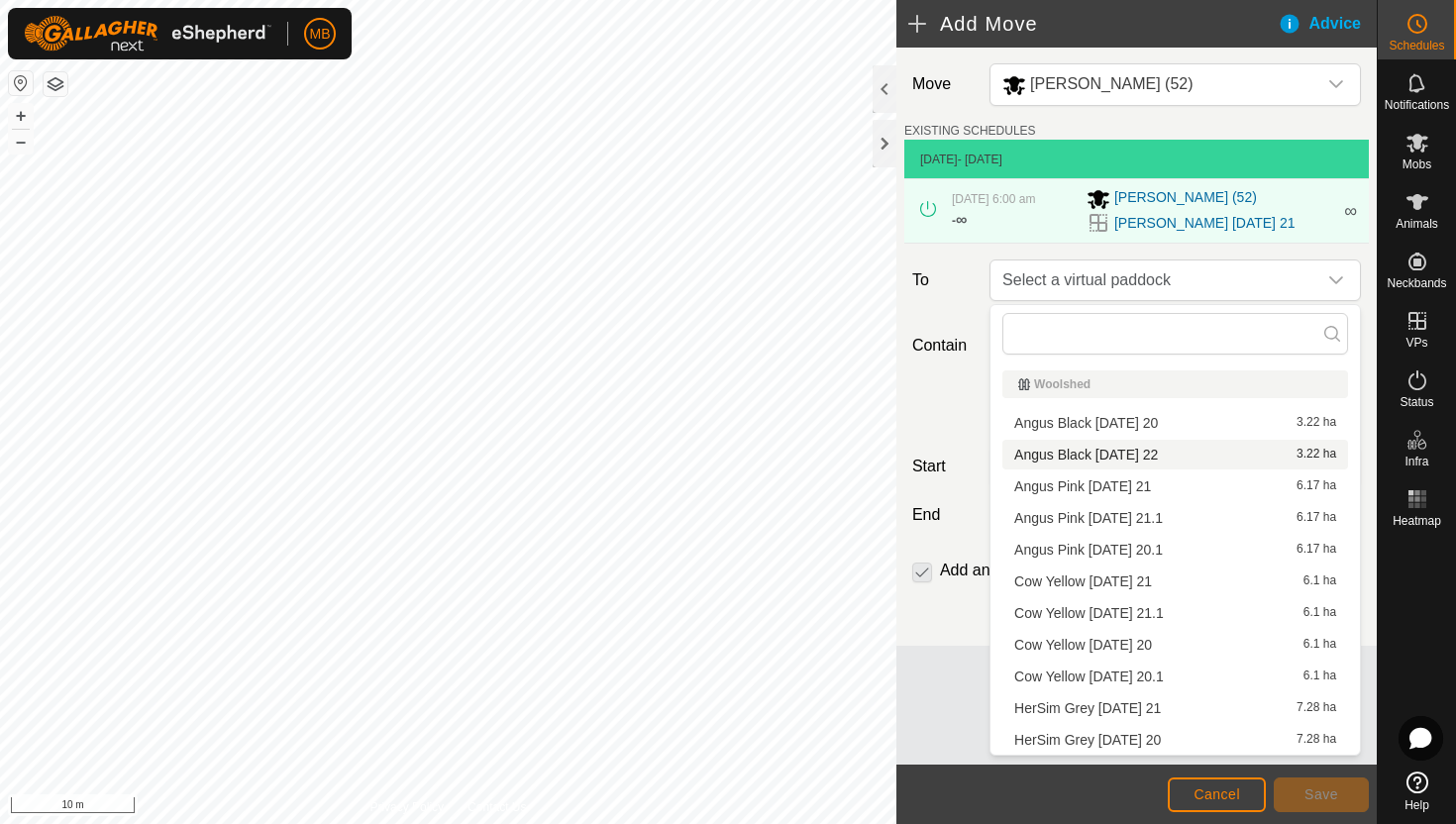 click on "Angus Black Tuesday 22  3.22 ha" at bounding box center [1175, 455] 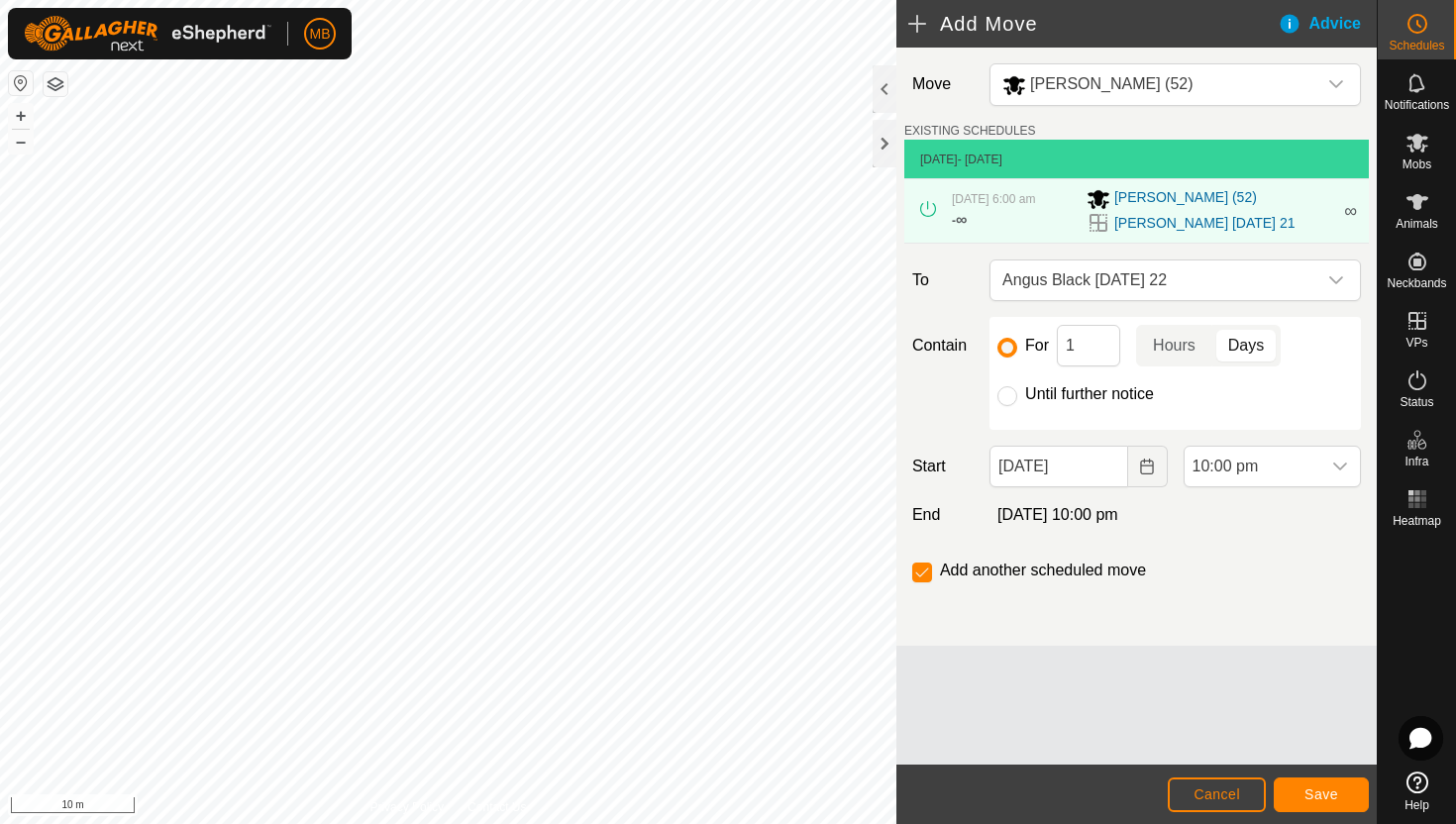 click on "Until further notice" 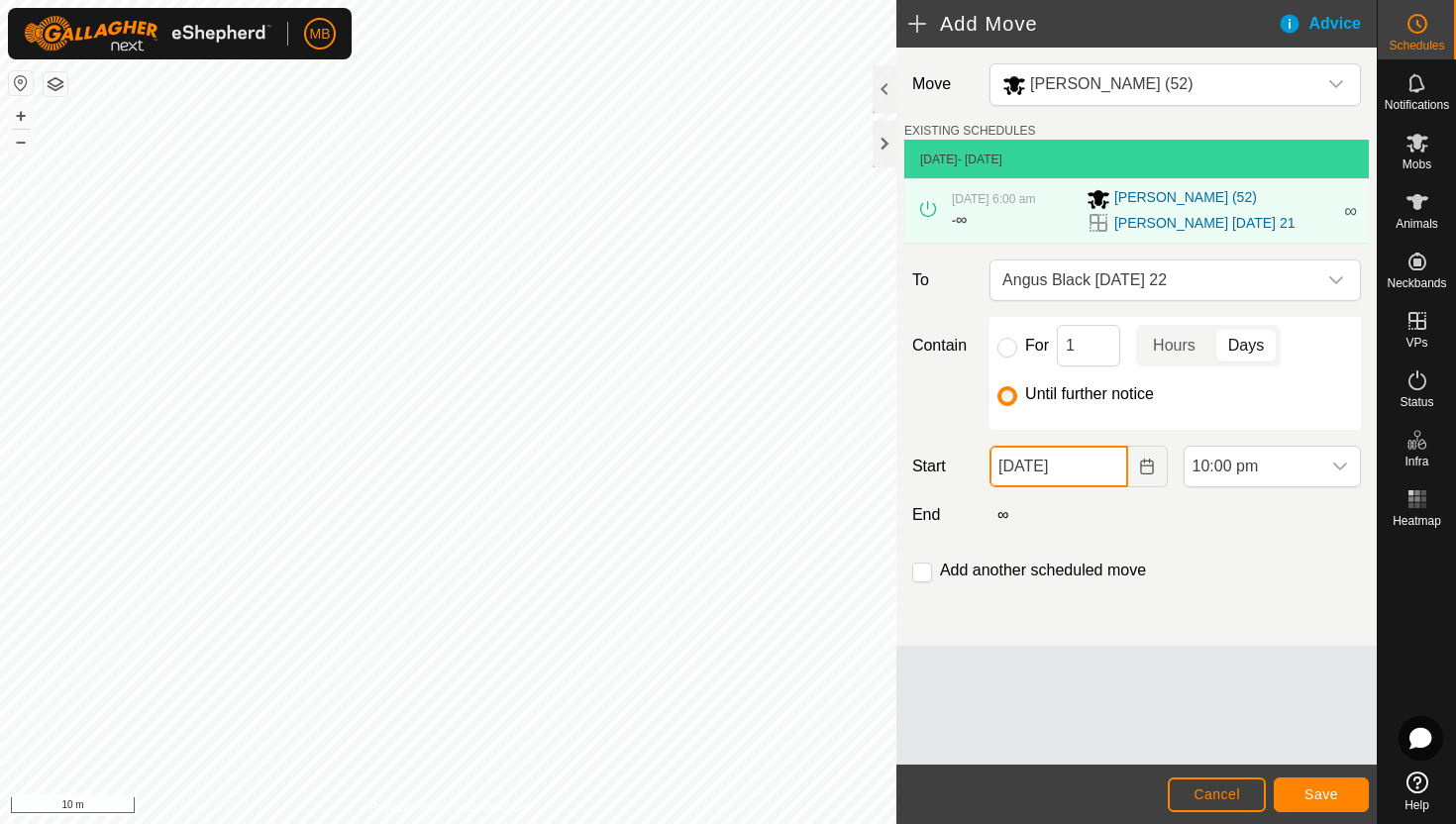 click on "21 Jul, 2025" 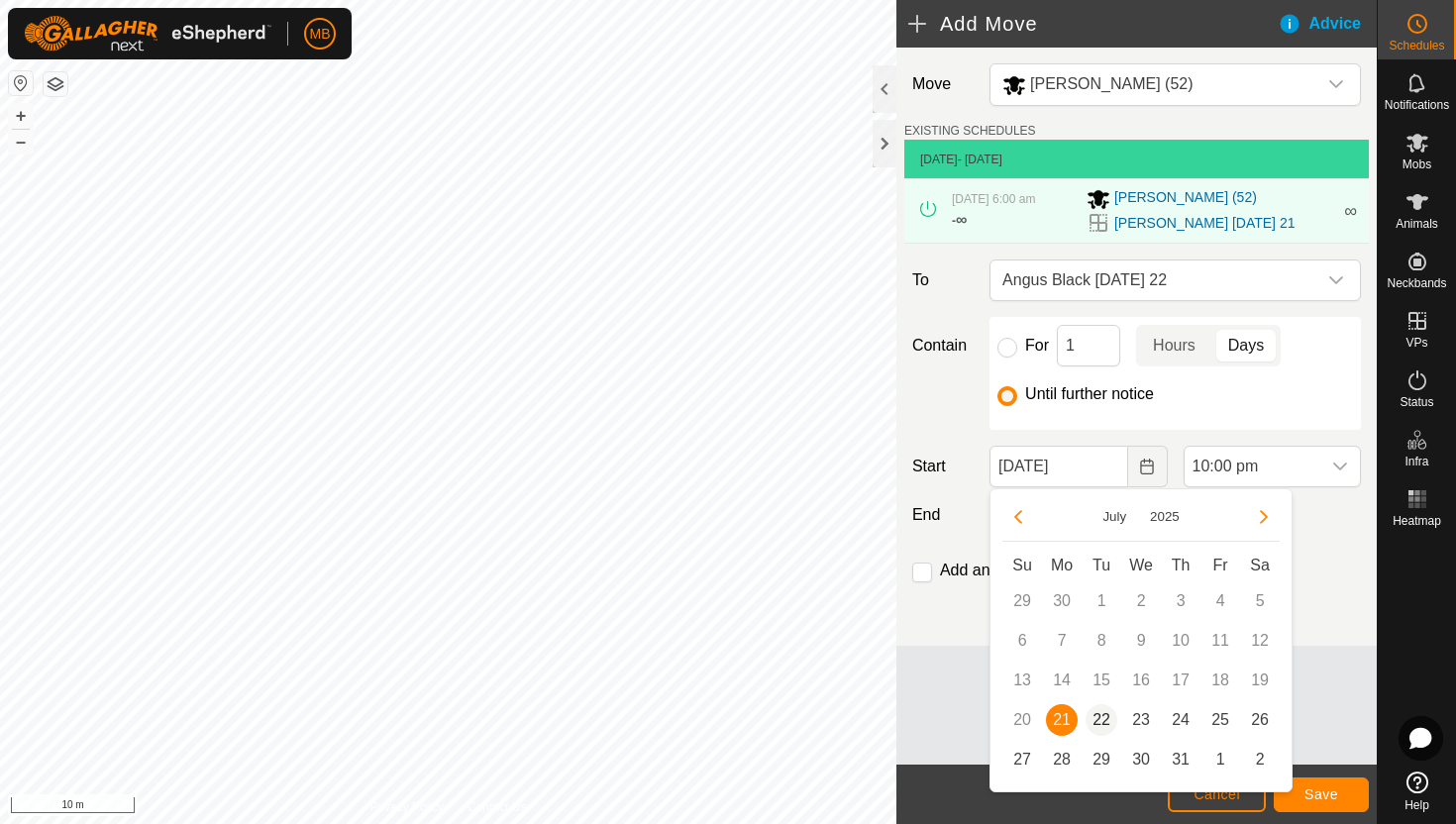 click on "22" at bounding box center [1101, 720] 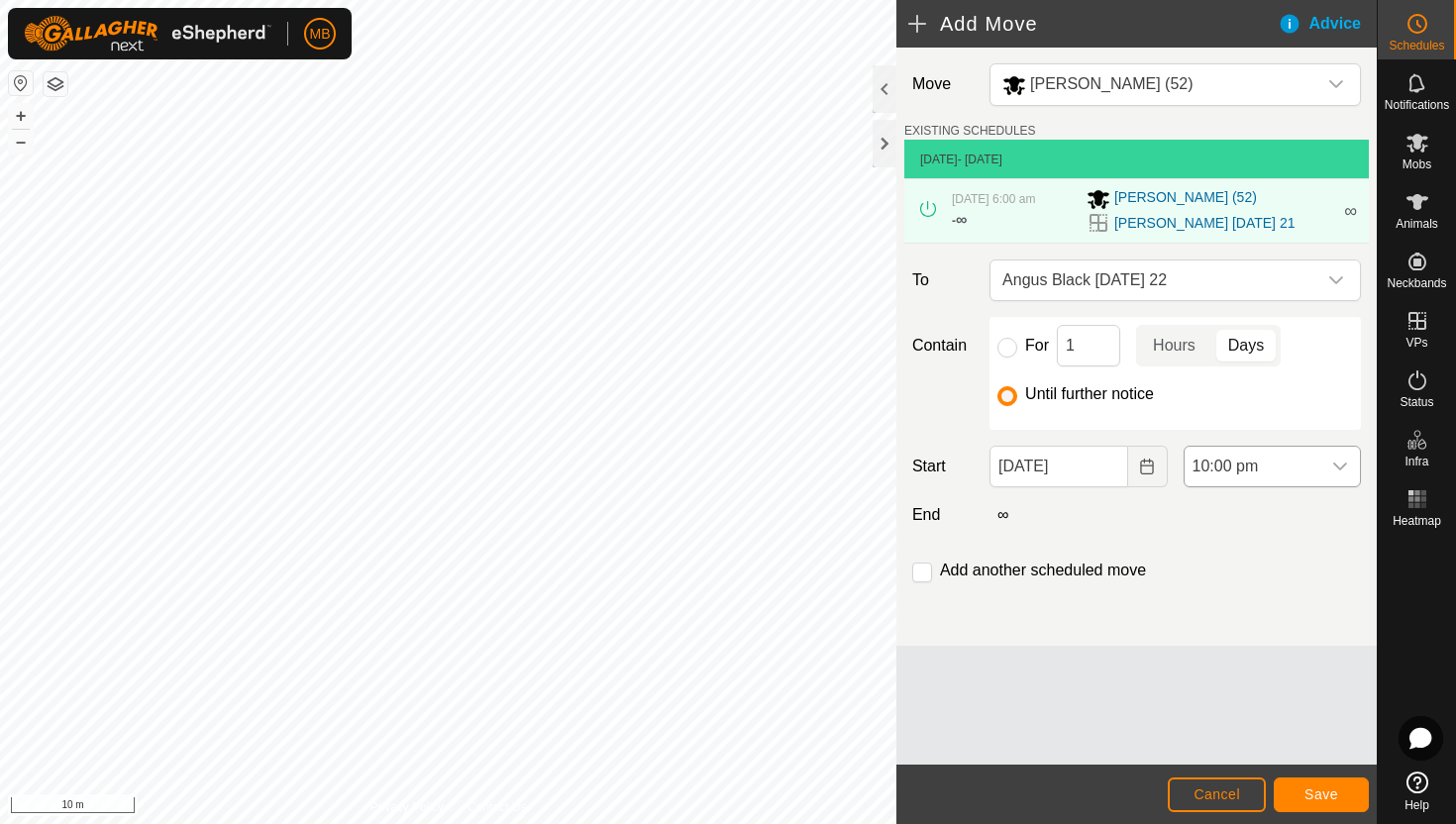 click at bounding box center (1340, 466) 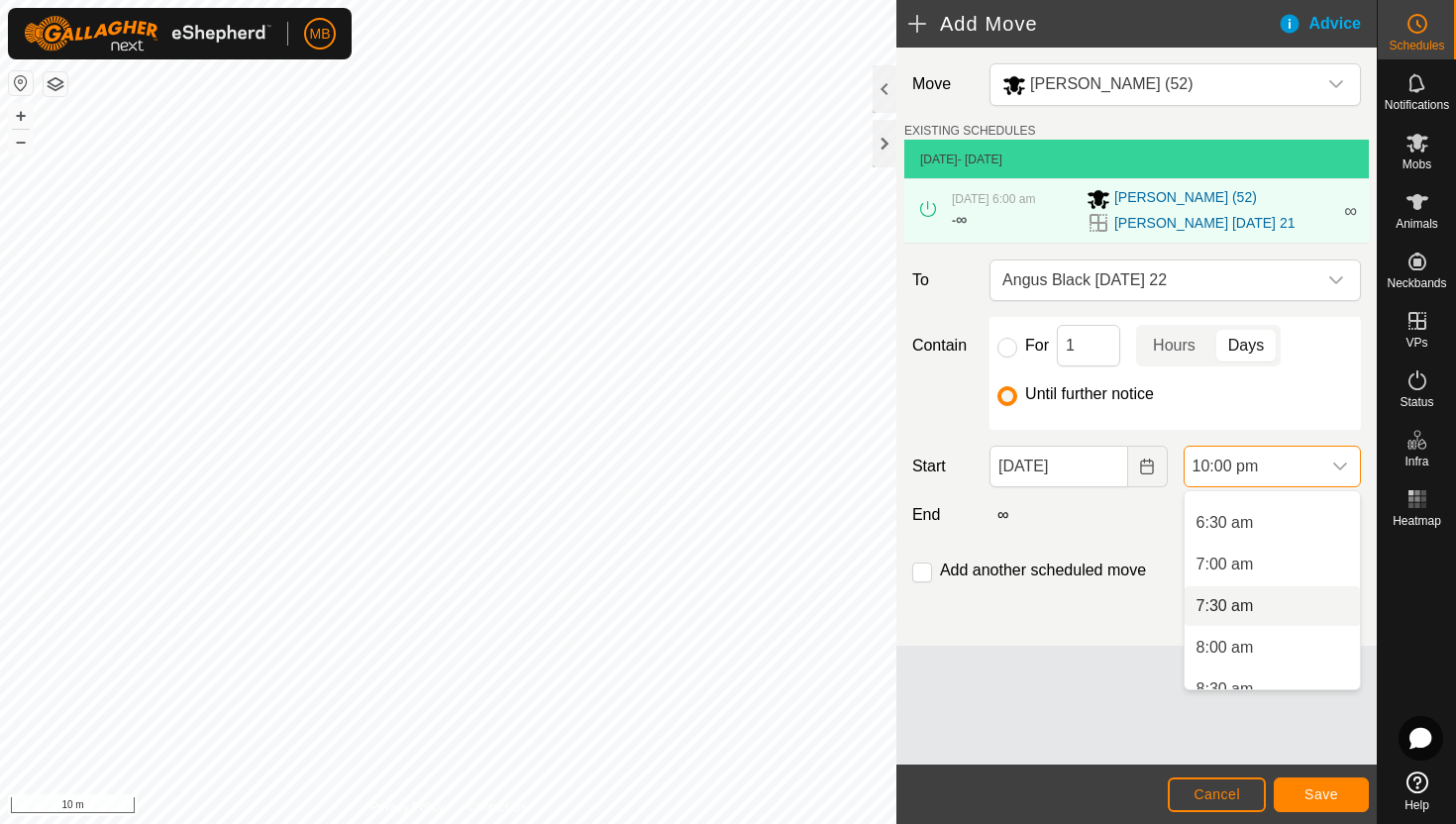 scroll, scrollTop: 486, scrollLeft: 0, axis: vertical 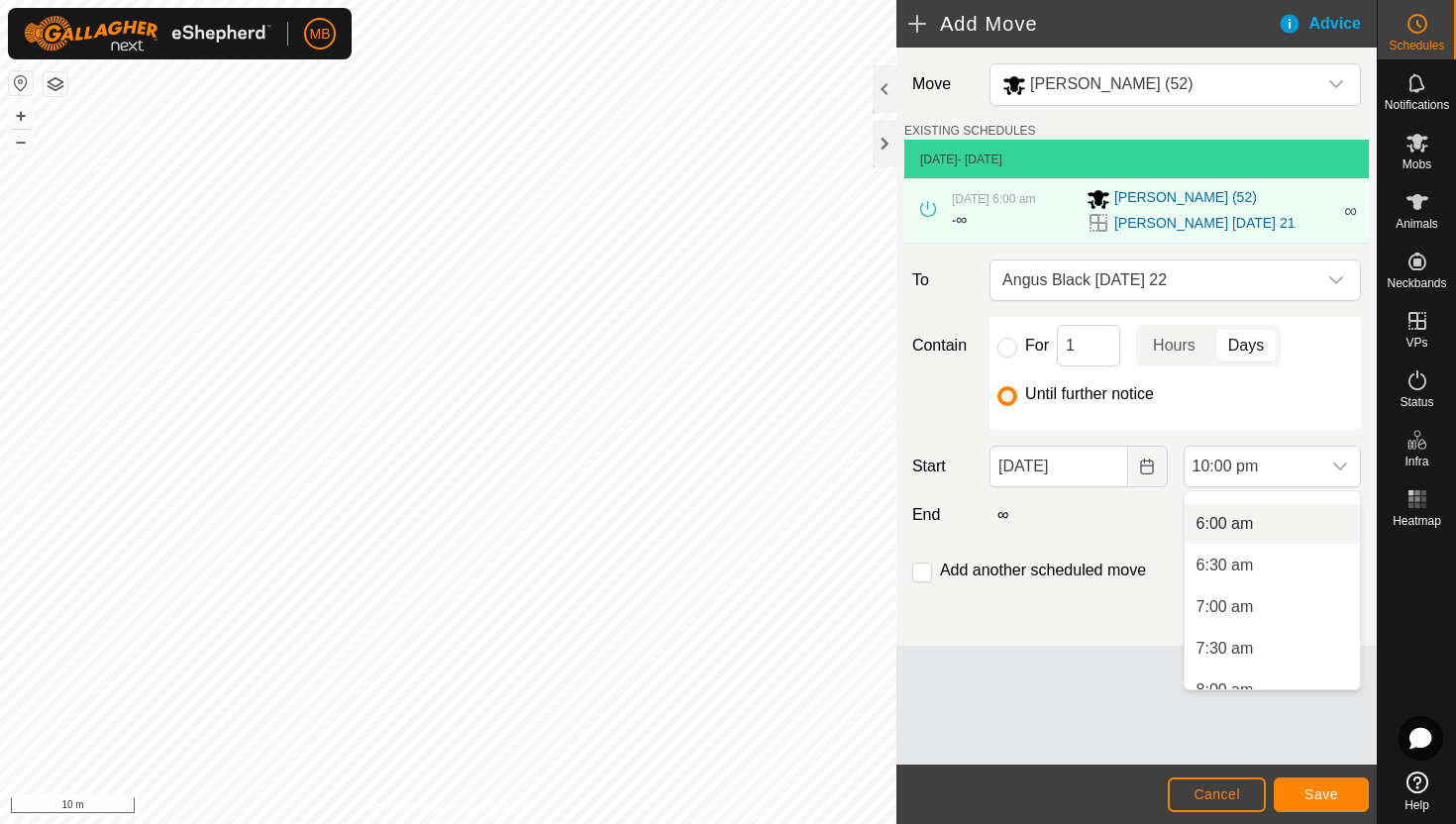 click on "6:00 am" at bounding box center (1272, 524) 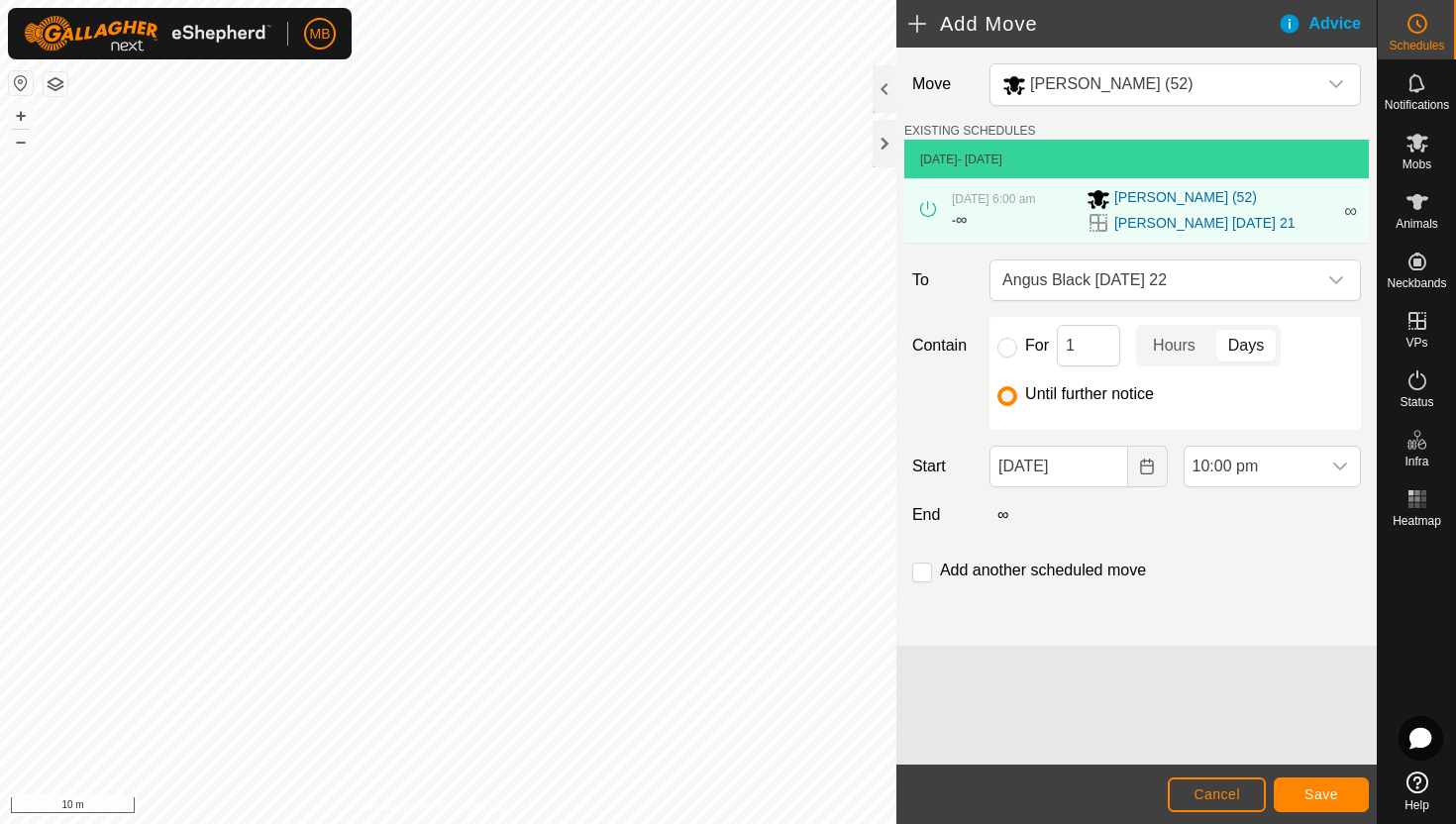 scroll, scrollTop: 1672, scrollLeft: 0, axis: vertical 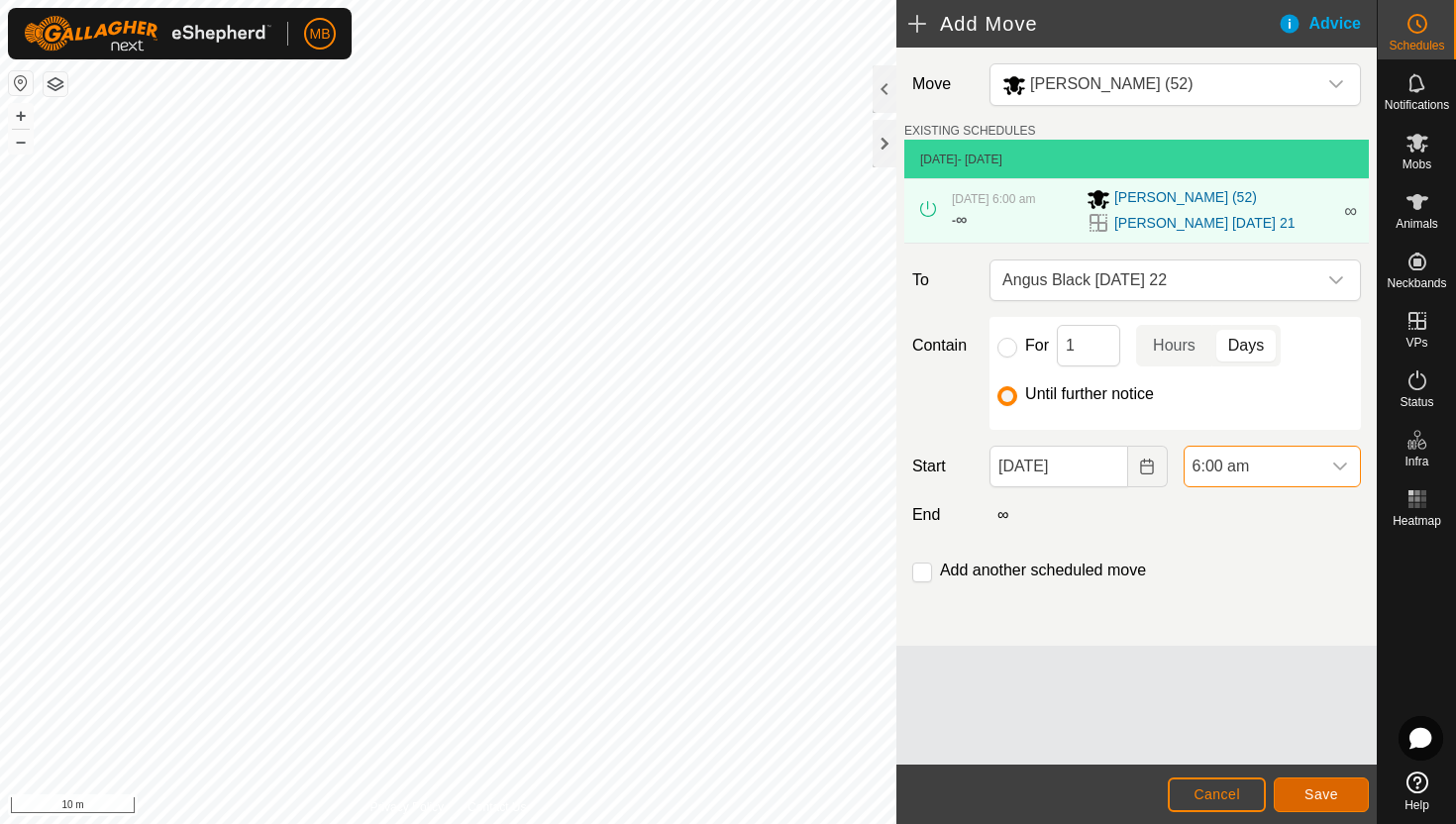 click on "Save" 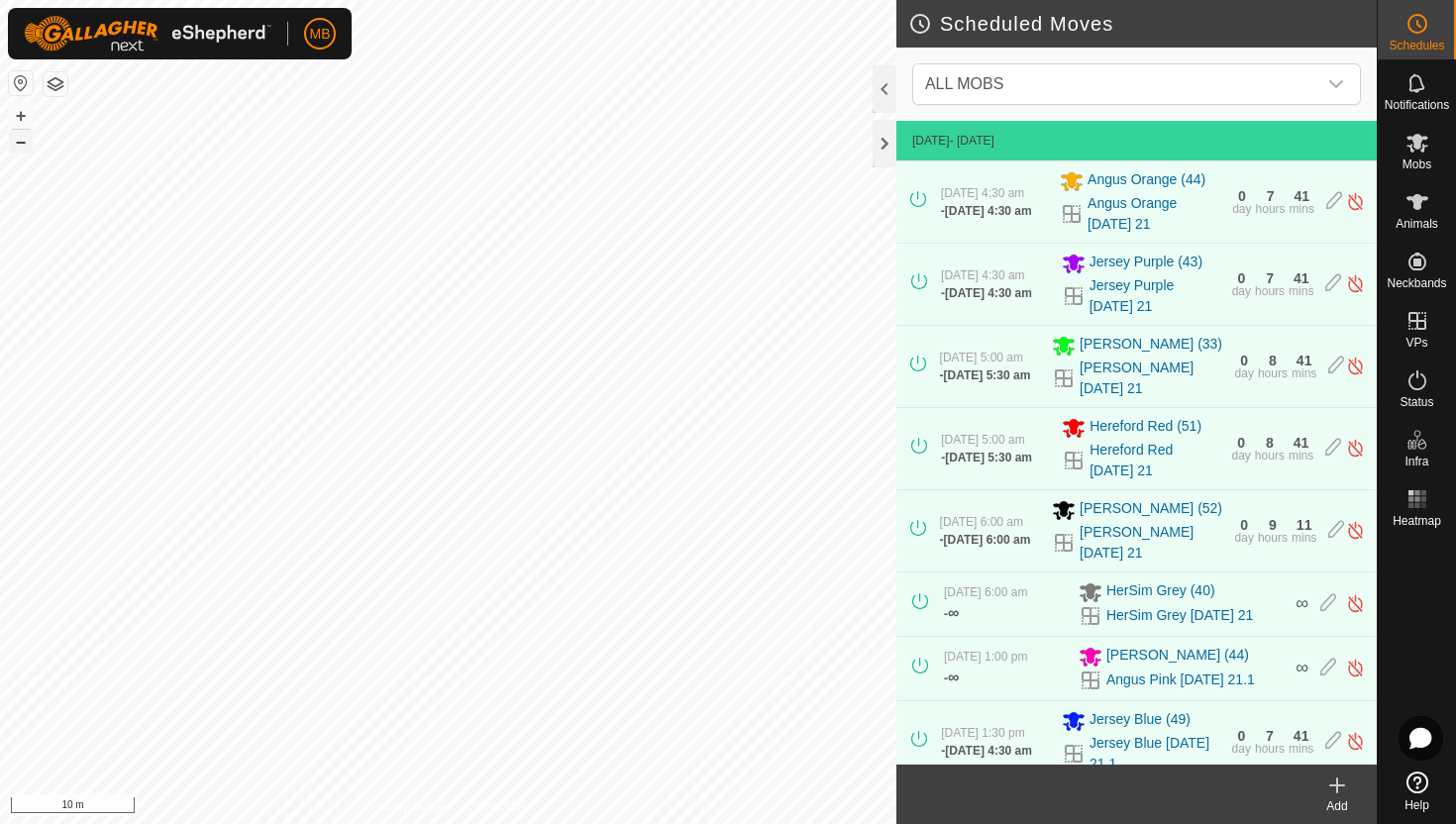 click on "–" at bounding box center (21, 142) 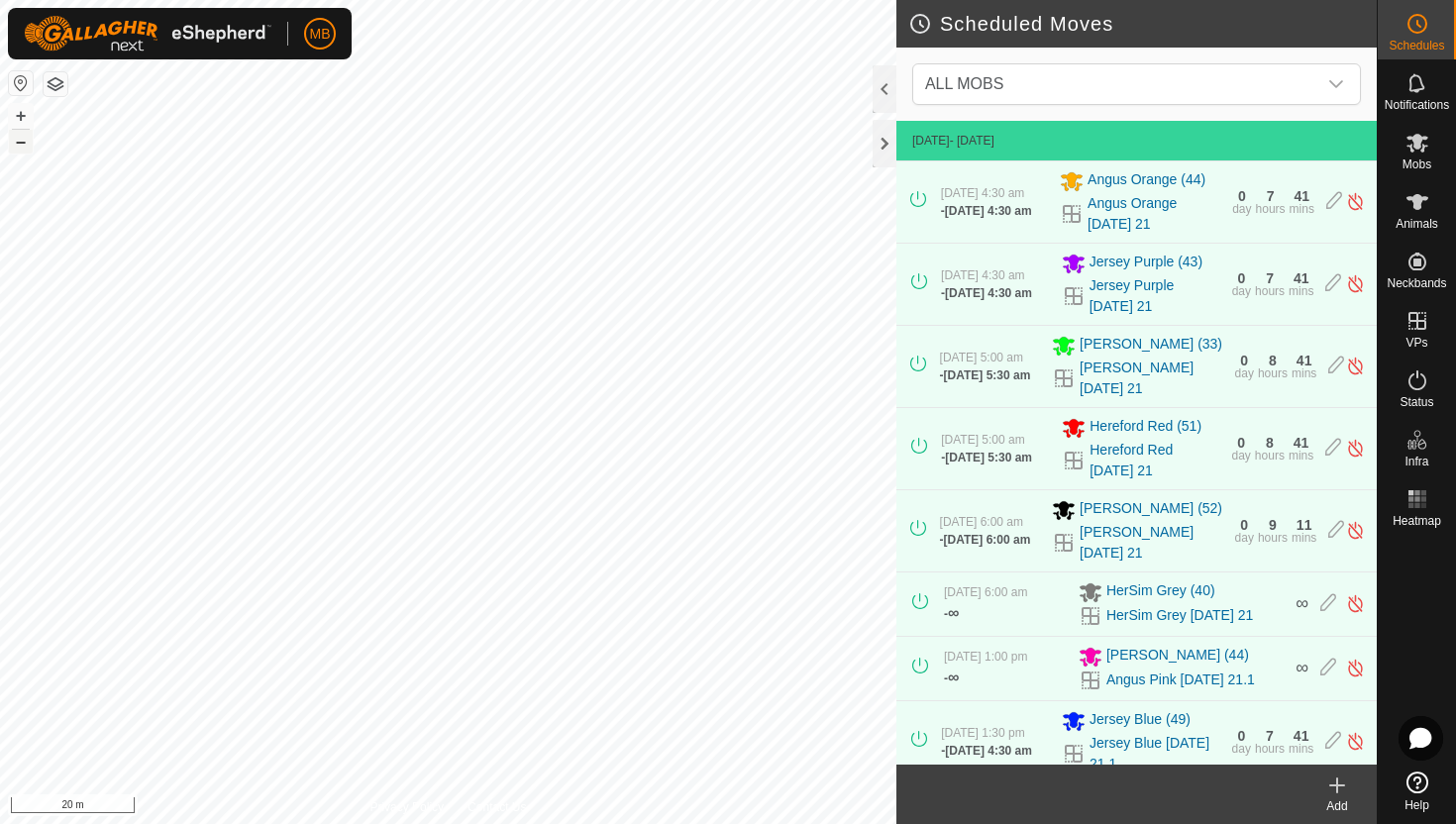 click on "–" at bounding box center [21, 142] 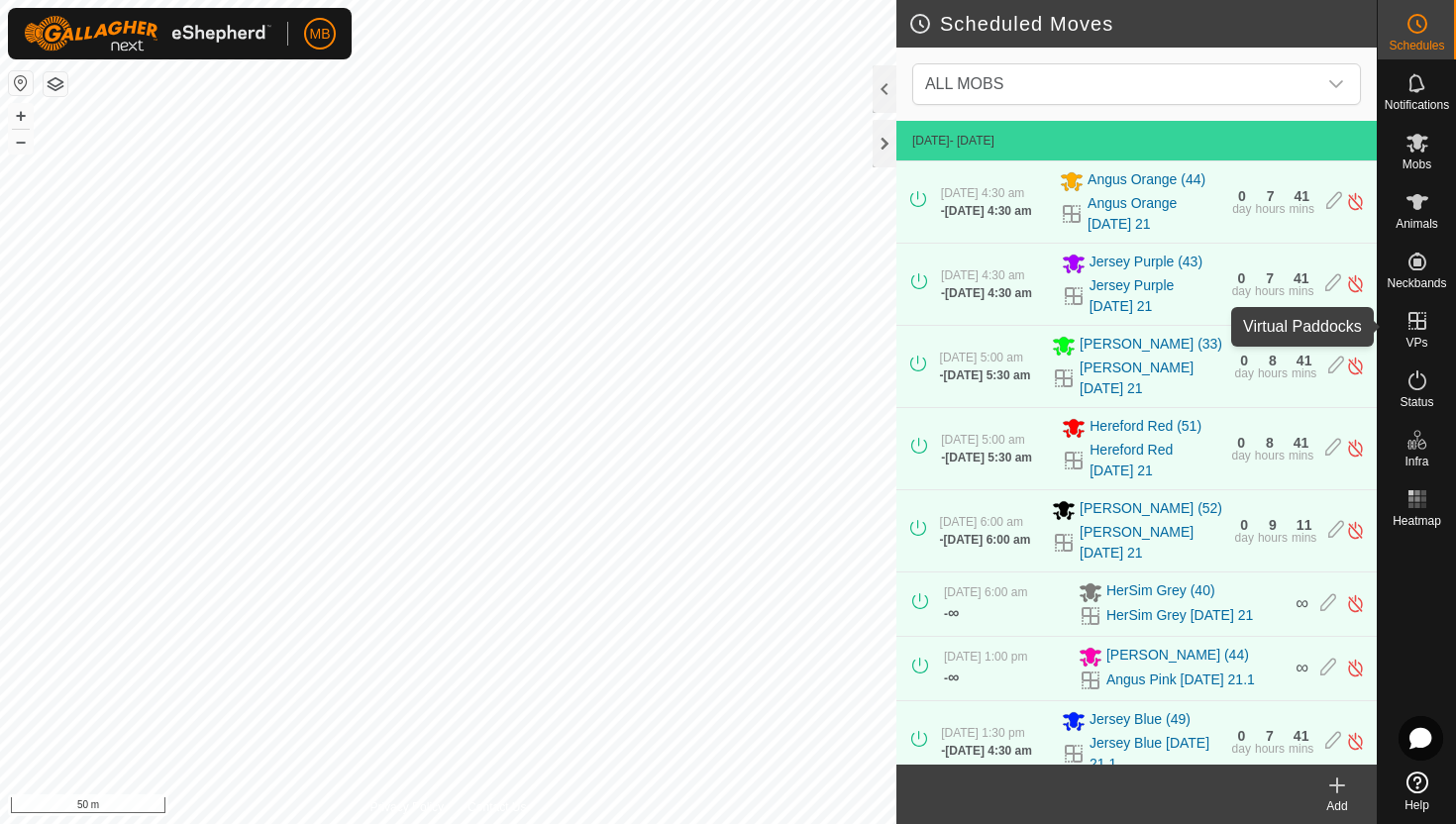 click at bounding box center (1417, 321) 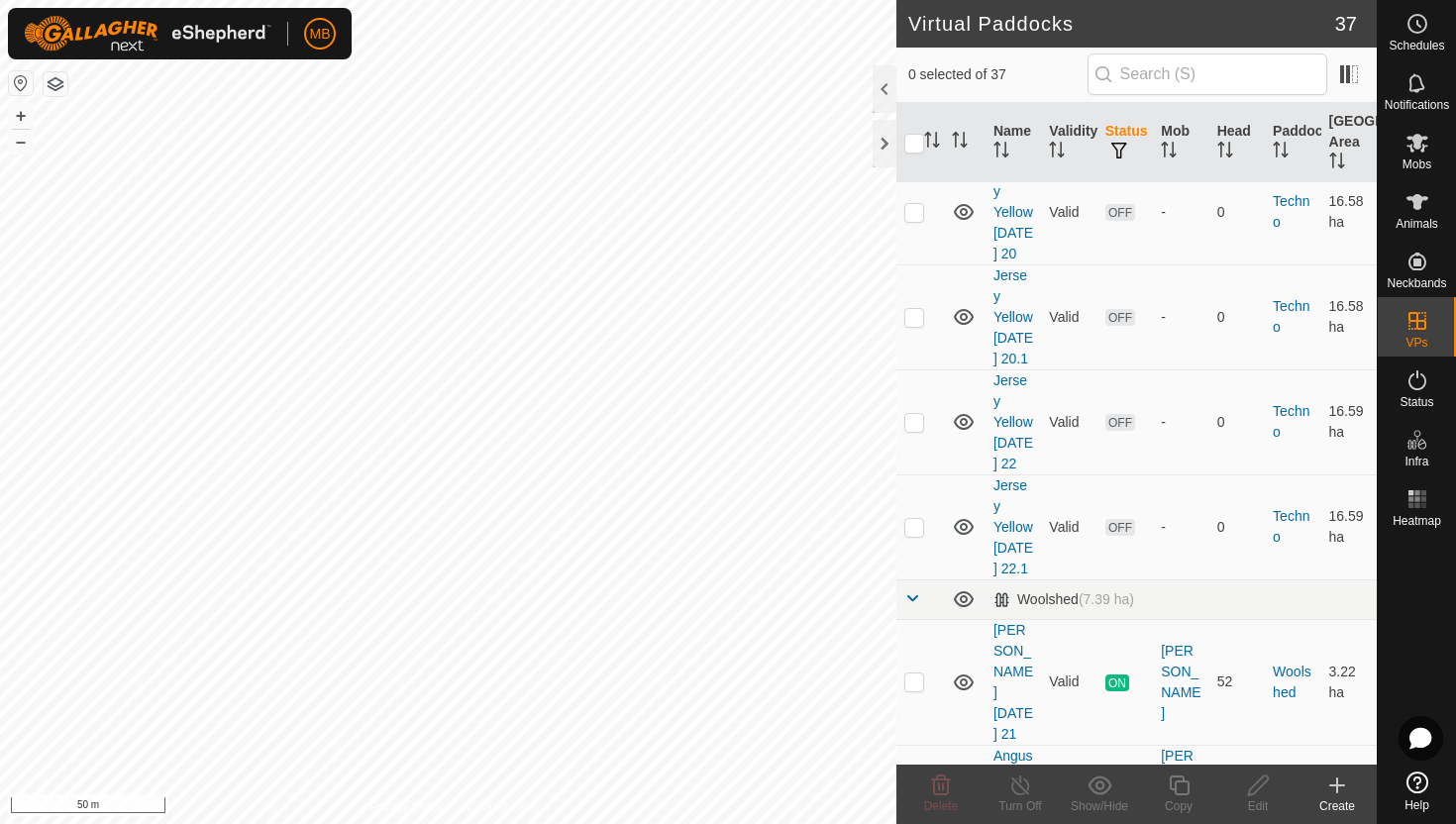 scroll, scrollTop: 2657, scrollLeft: 0, axis: vertical 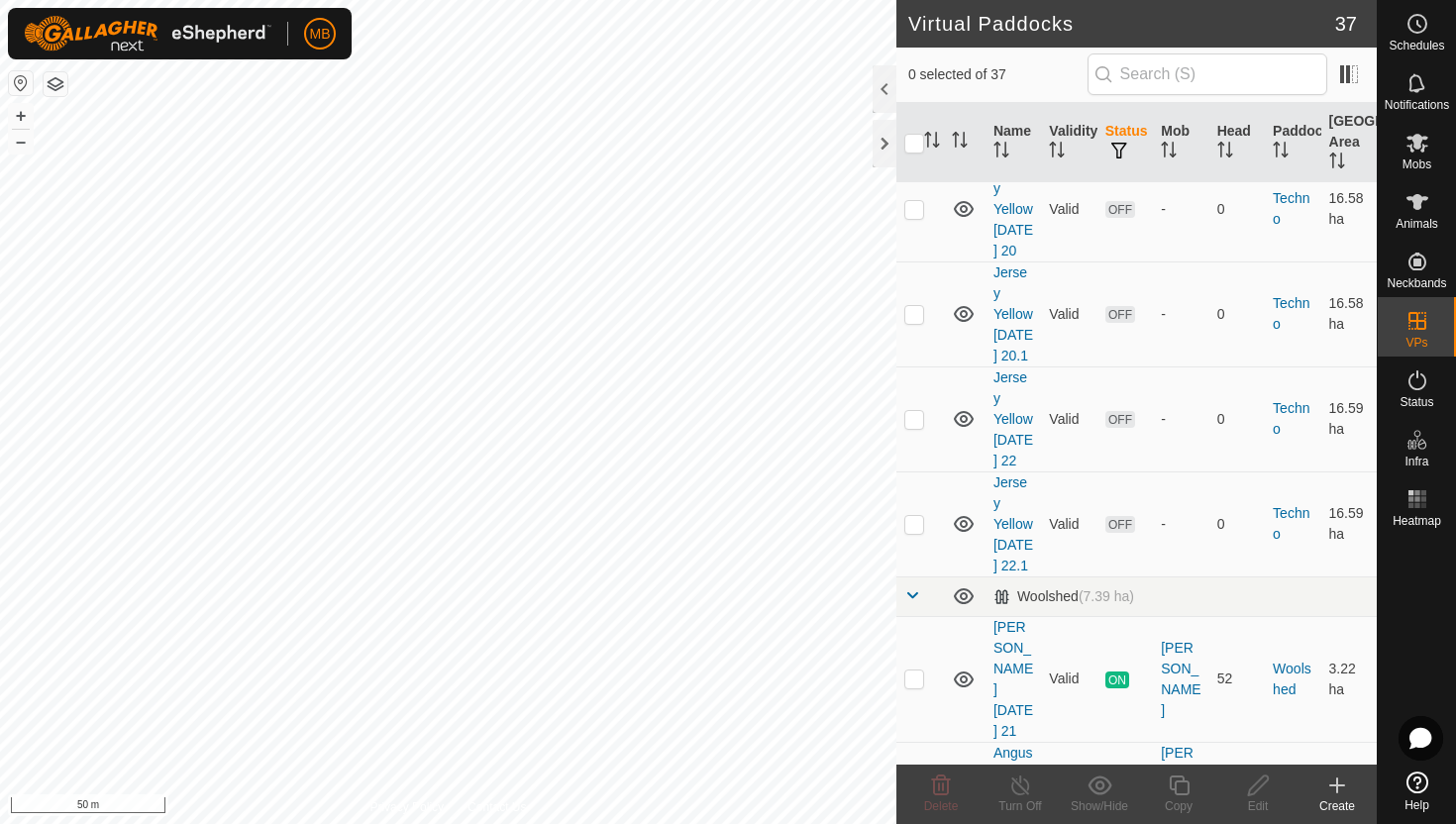 click at bounding box center [914, 784] 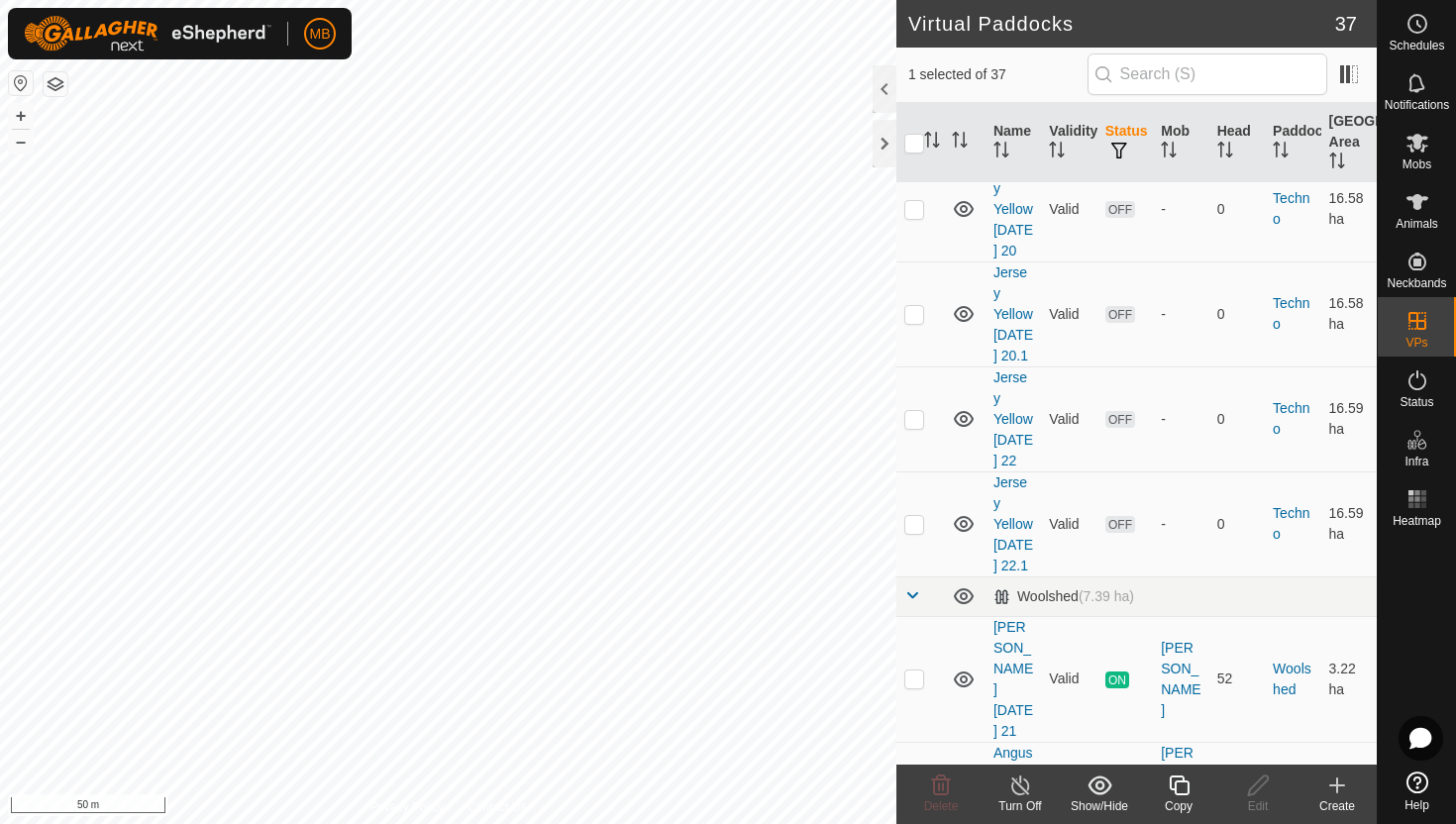 click 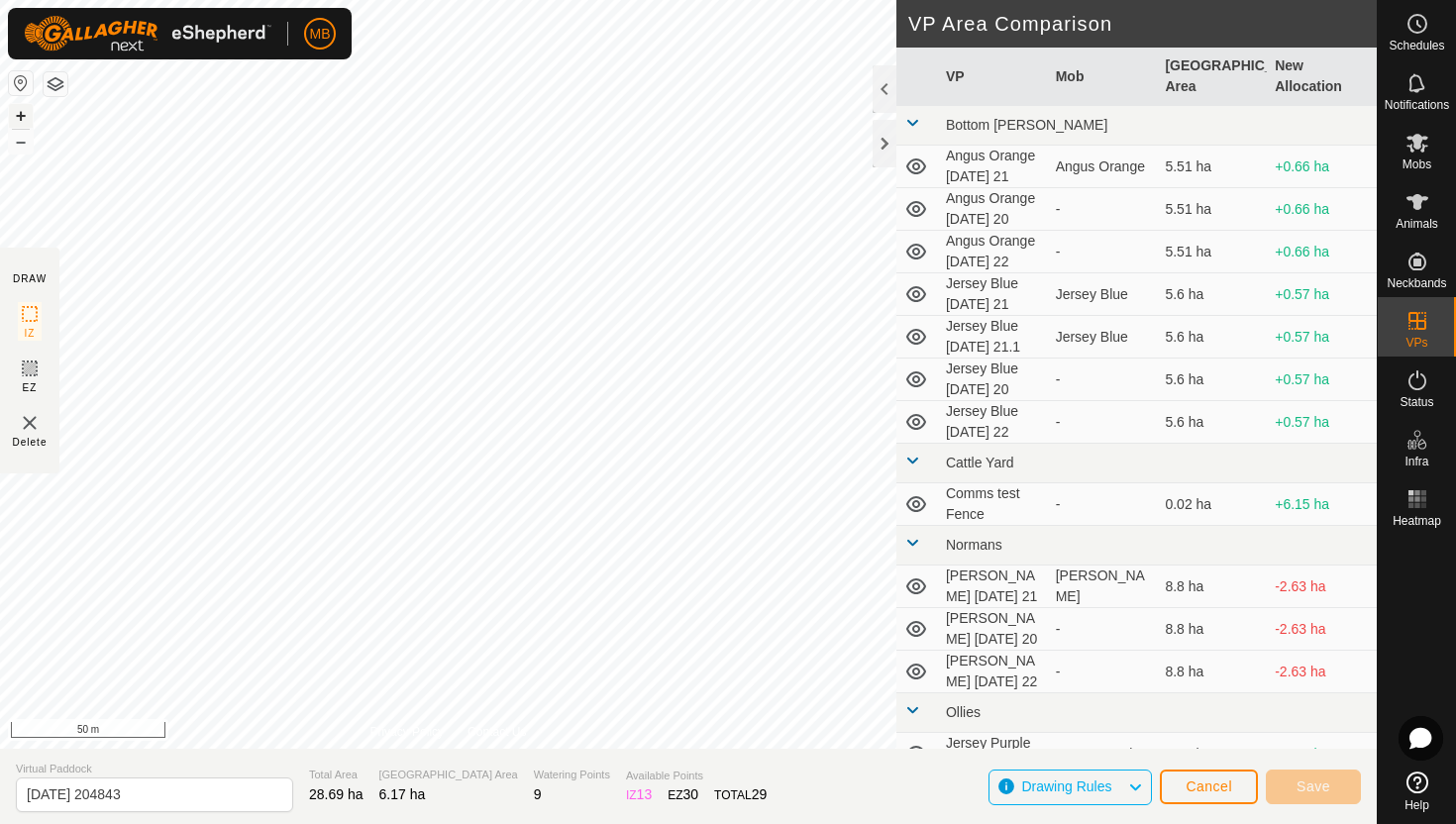 click on "+" at bounding box center (21, 116) 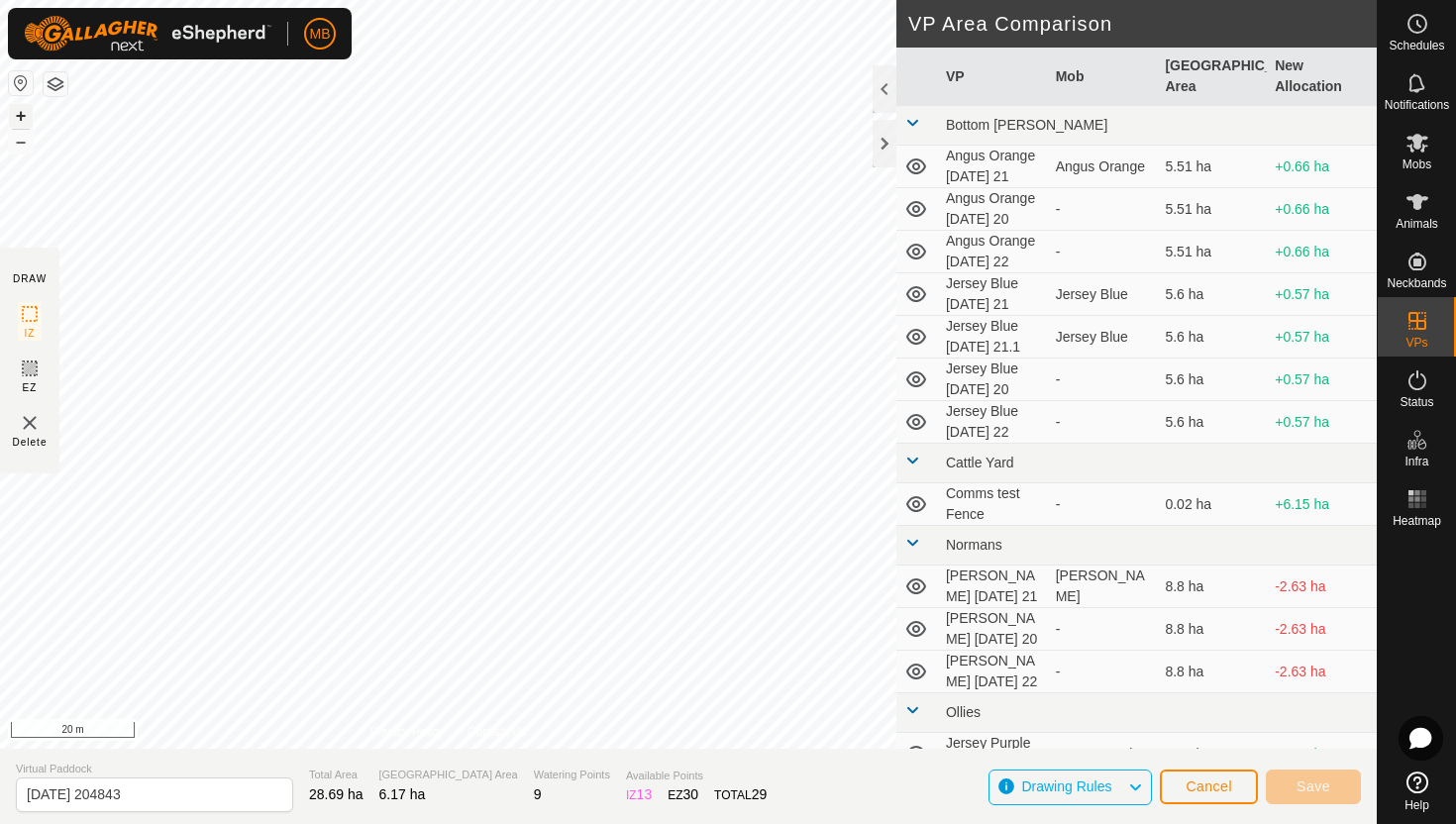 click on "+" at bounding box center (21, 116) 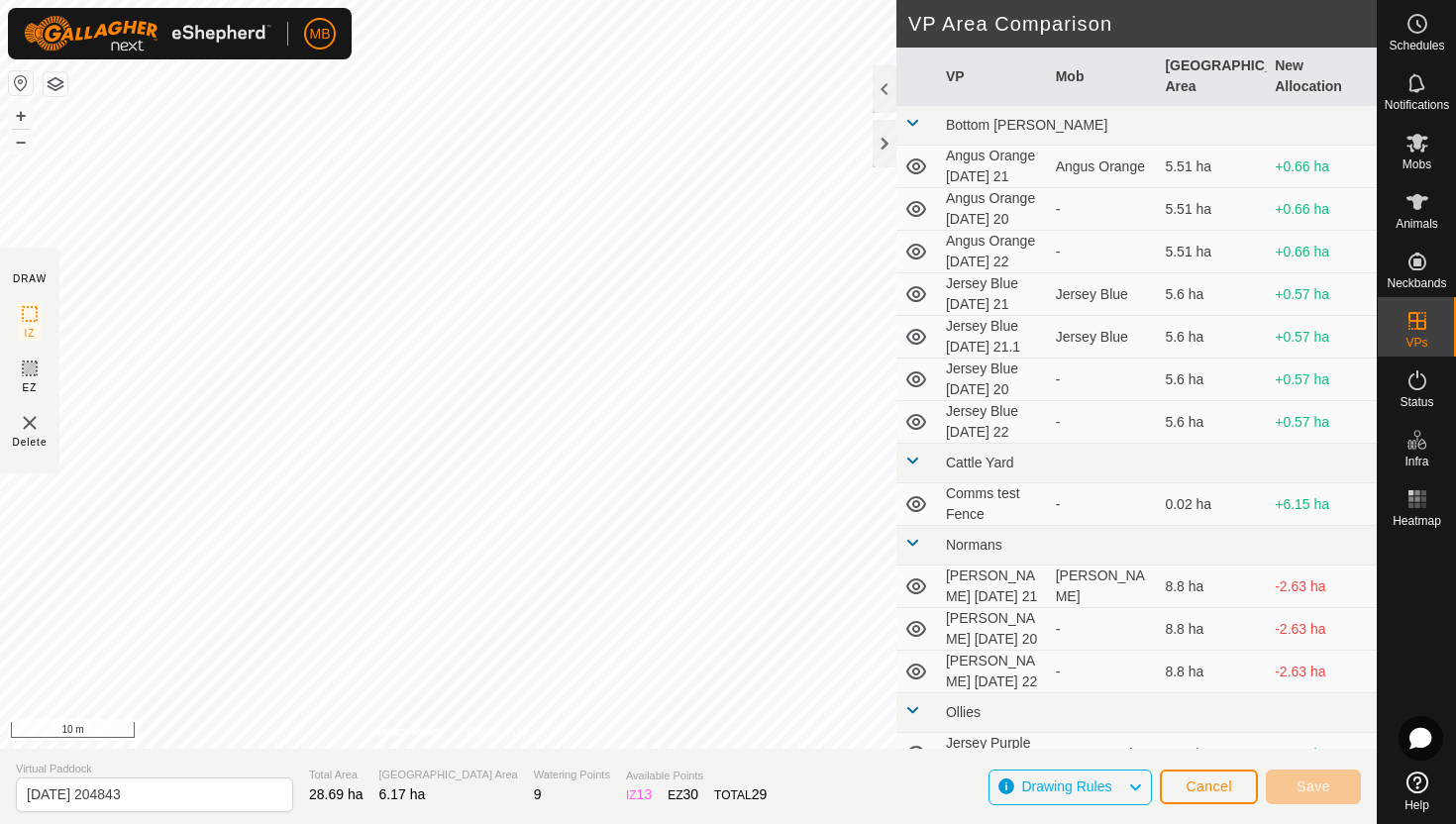 click on "MB Schedules Notifications Mobs Animals Neckbands VPs Status Infra Heatmap Help DRAW IZ EZ Delete Privacy Policy Contact Us + – ⇧ i 10 m VP Area Comparison     VP   Mob   Grazing Area   New Allocation  Bottom Davey  Angus Orange Monday 21   Angus Orange   5.51 ha  +0.66 ha  Angus Orange Sunday 20  -  5.51 ha  +0.66 ha  Angus Orange Tuesday 22  -  5.51 ha  +0.66 ha  Jersey Blue Monday 21   Jersey Blue   5.6 ha  +0.57 ha  Jersey Blue Monday 21.1   Jersey Blue   5.6 ha  +0.57 ha  Jersey Blue Sunday 20  -  5.6 ha  +0.57 ha  Jersey Blue Tuesday 22  -  5.6 ha  +0.57 ha Cattle Yard  Comms test Fence  -  0.02 ha  +6.15 ha Normans  Angus Green Monday 21   Angus Green   8.8 ha  -2.63 ha  Angus Green Sunday 20  -  8.8 ha  -2.63 ha  Angus green Tuesday 22  -  8.8 ha  -2.63 ha Ollies  Jersey Purple Monday 21   Jersey Purple   3.41 ha  +2.76 ha  Jersey Purple Sunday 20  -  3.41 ha  +2.76 ha  Jersey Purple Tuesday 22  -  3.41 ha  +2.76 ha Techno  Comms Test VP  -  25.11 ha  -18.94 ha  Hereford Red Monday 21" at bounding box center [728, 412] 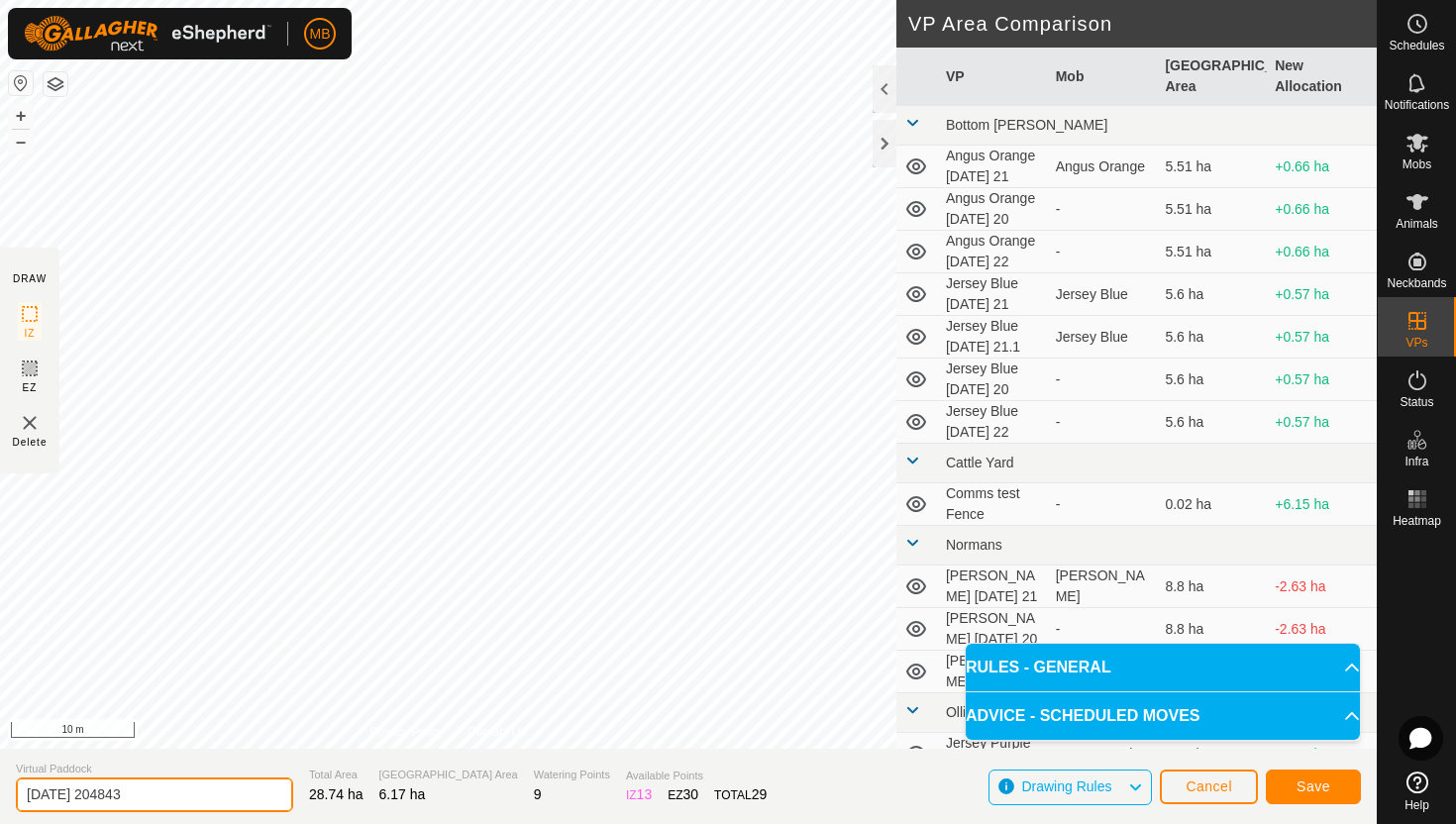 click on "2025-07-21 204843" 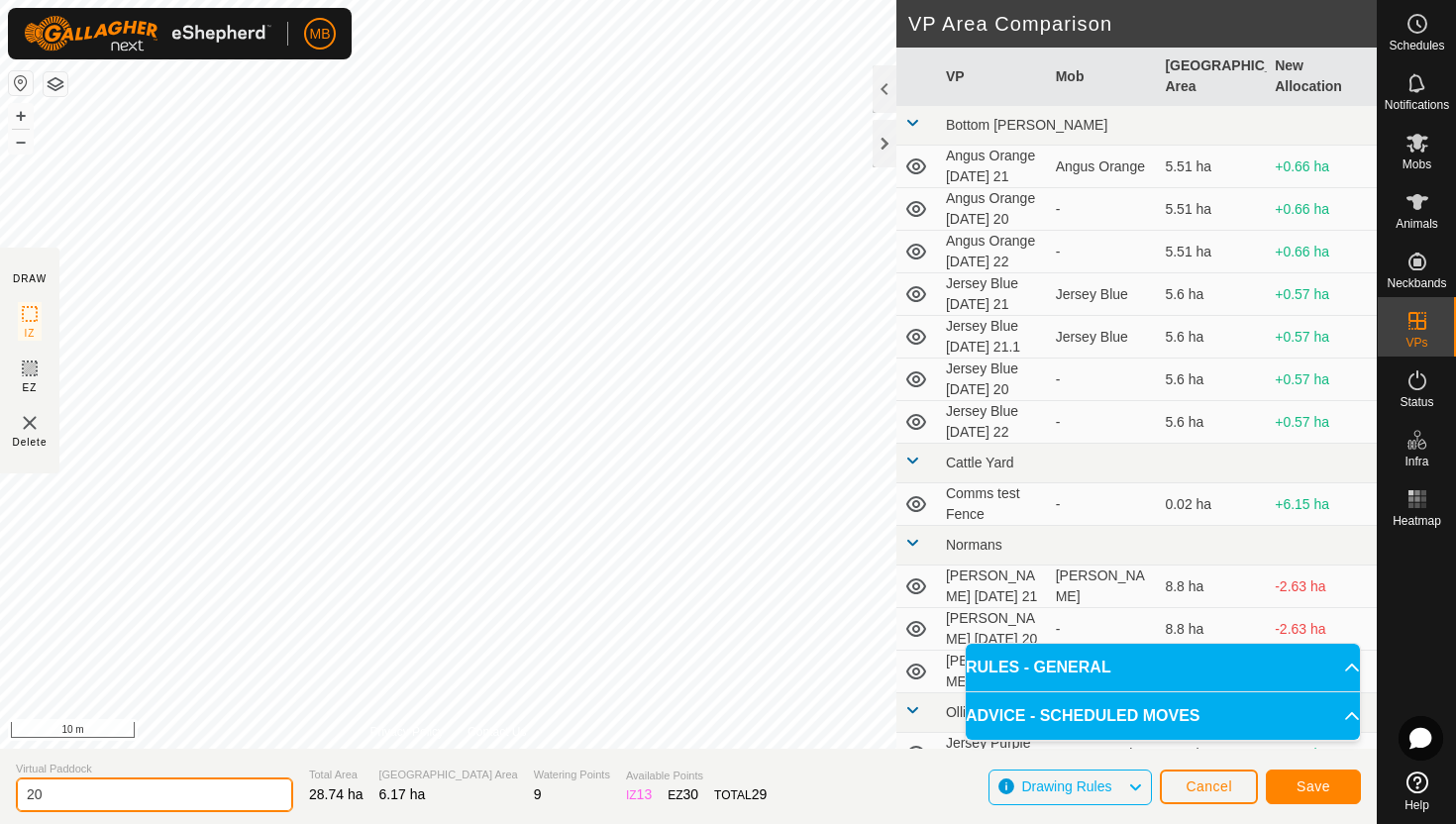 type on "2" 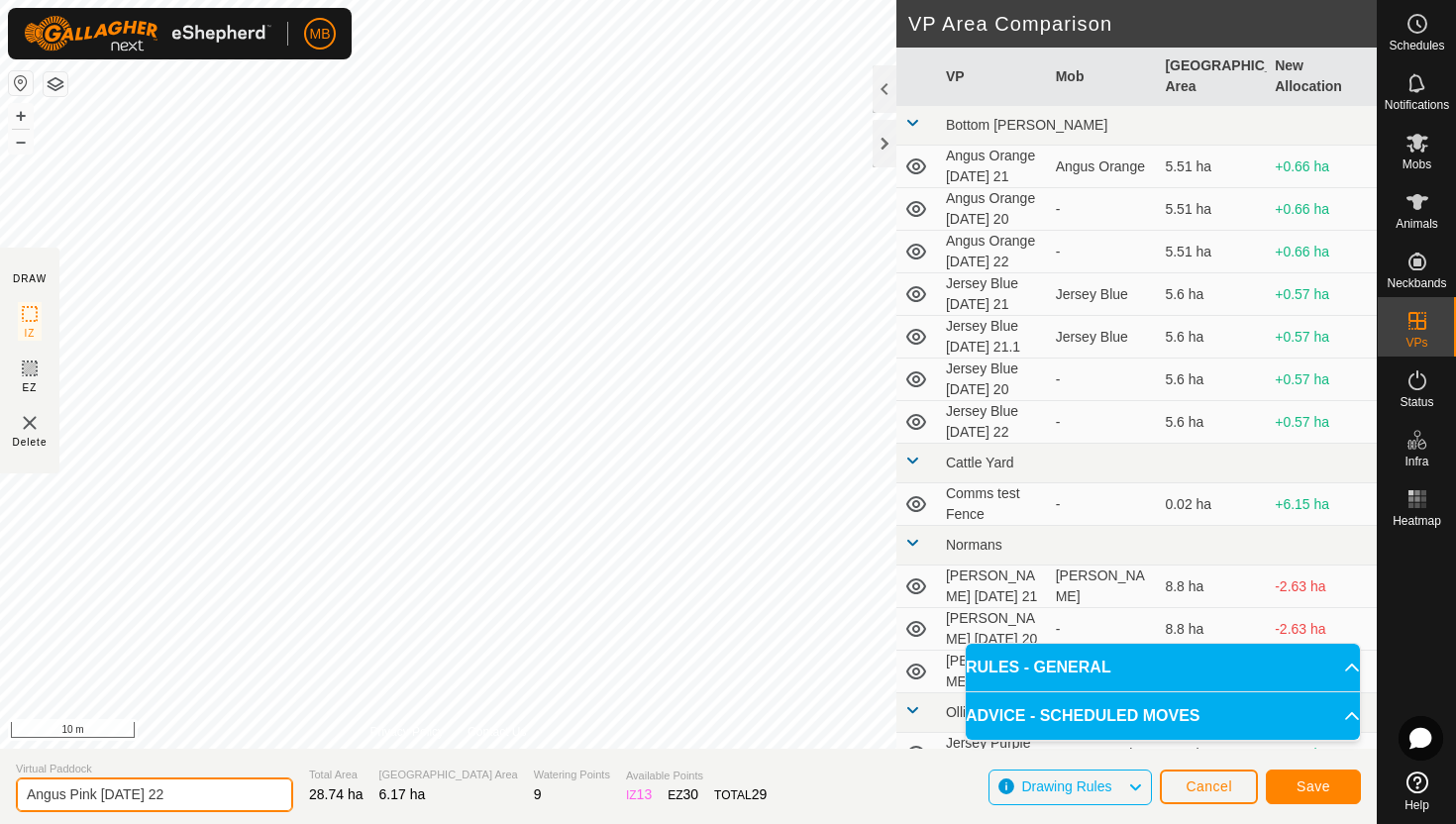 type on "Angus Pink [DATE] 22" 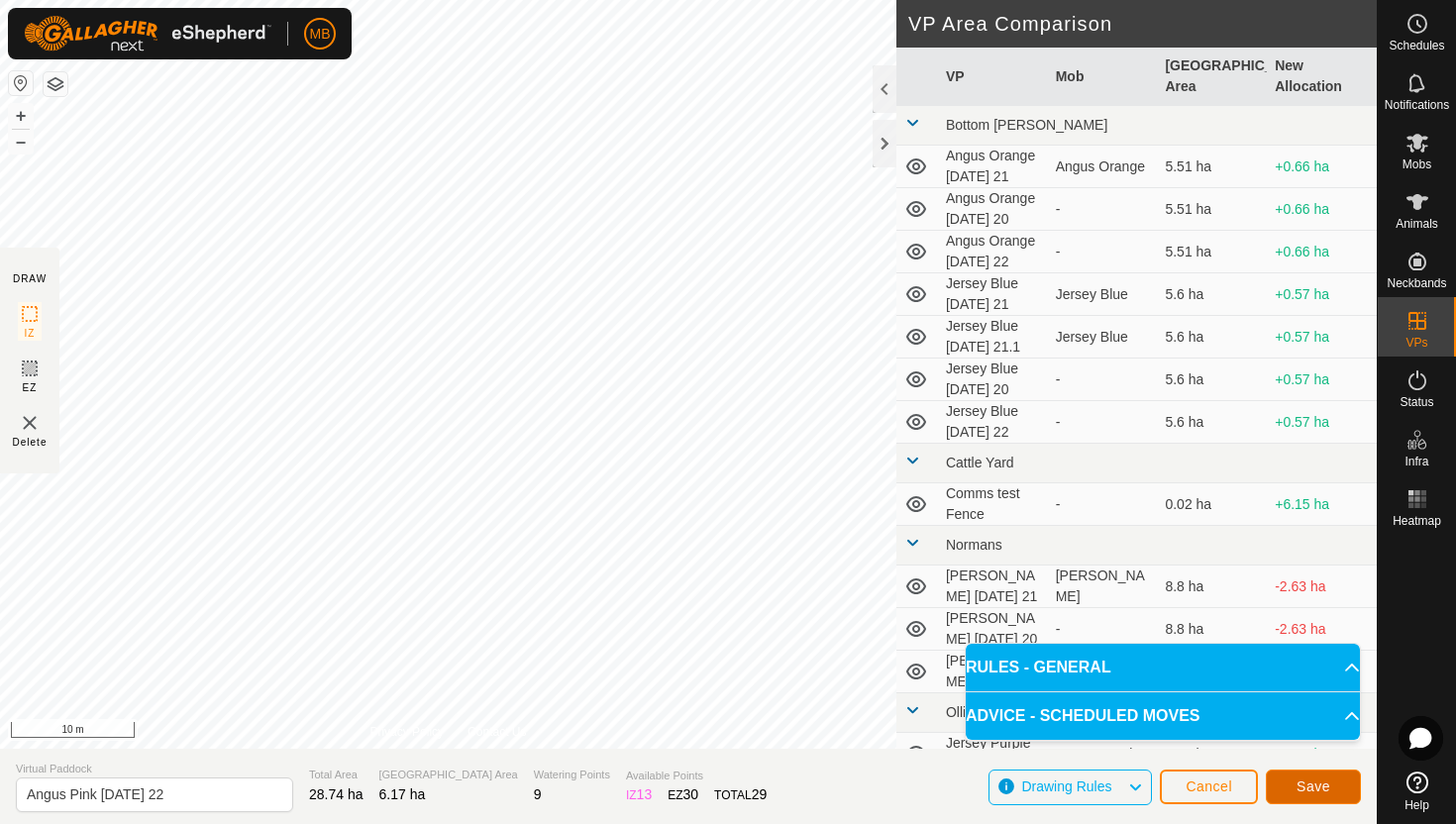 click on "Save" 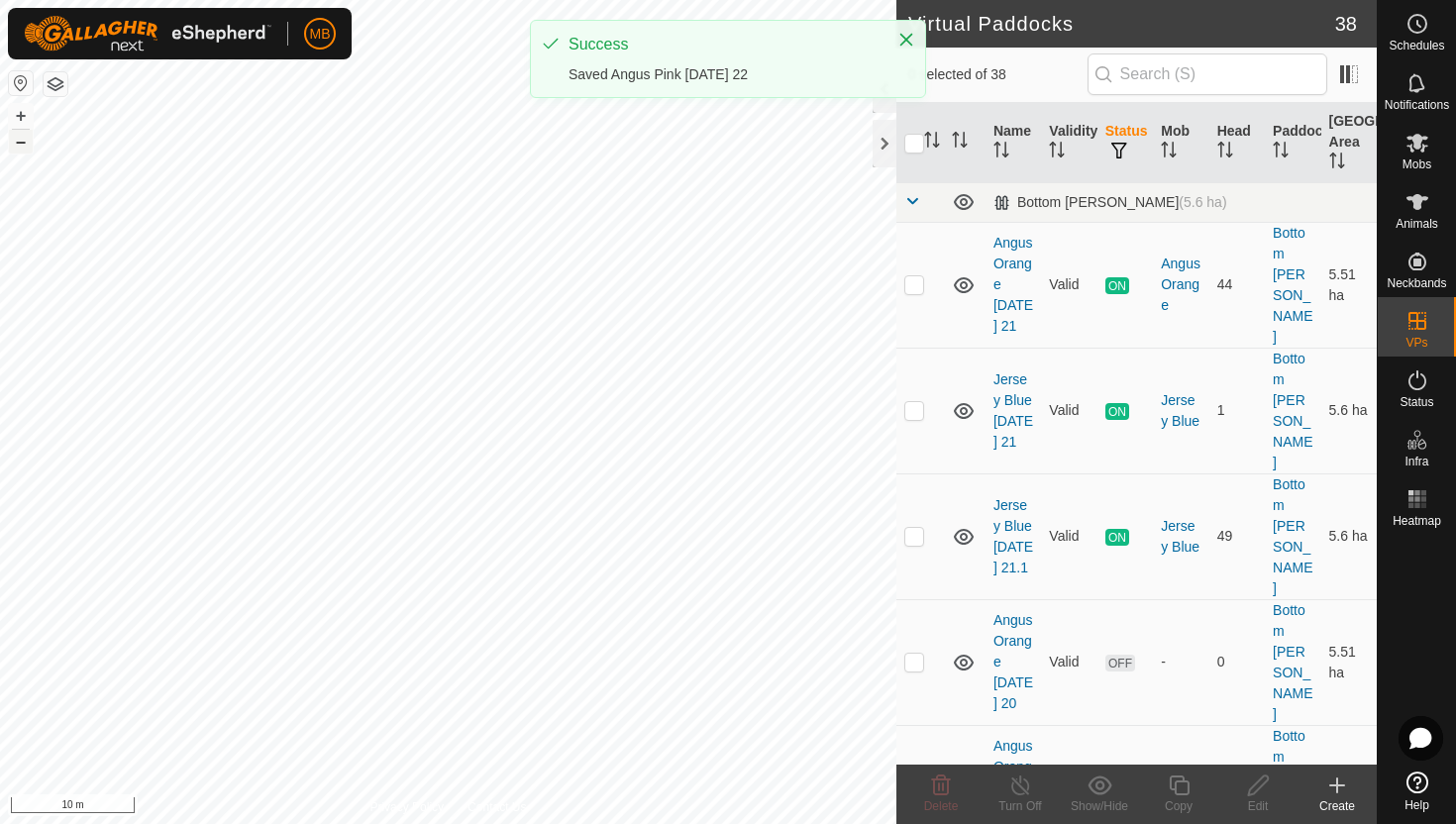 click on "–" at bounding box center [21, 142] 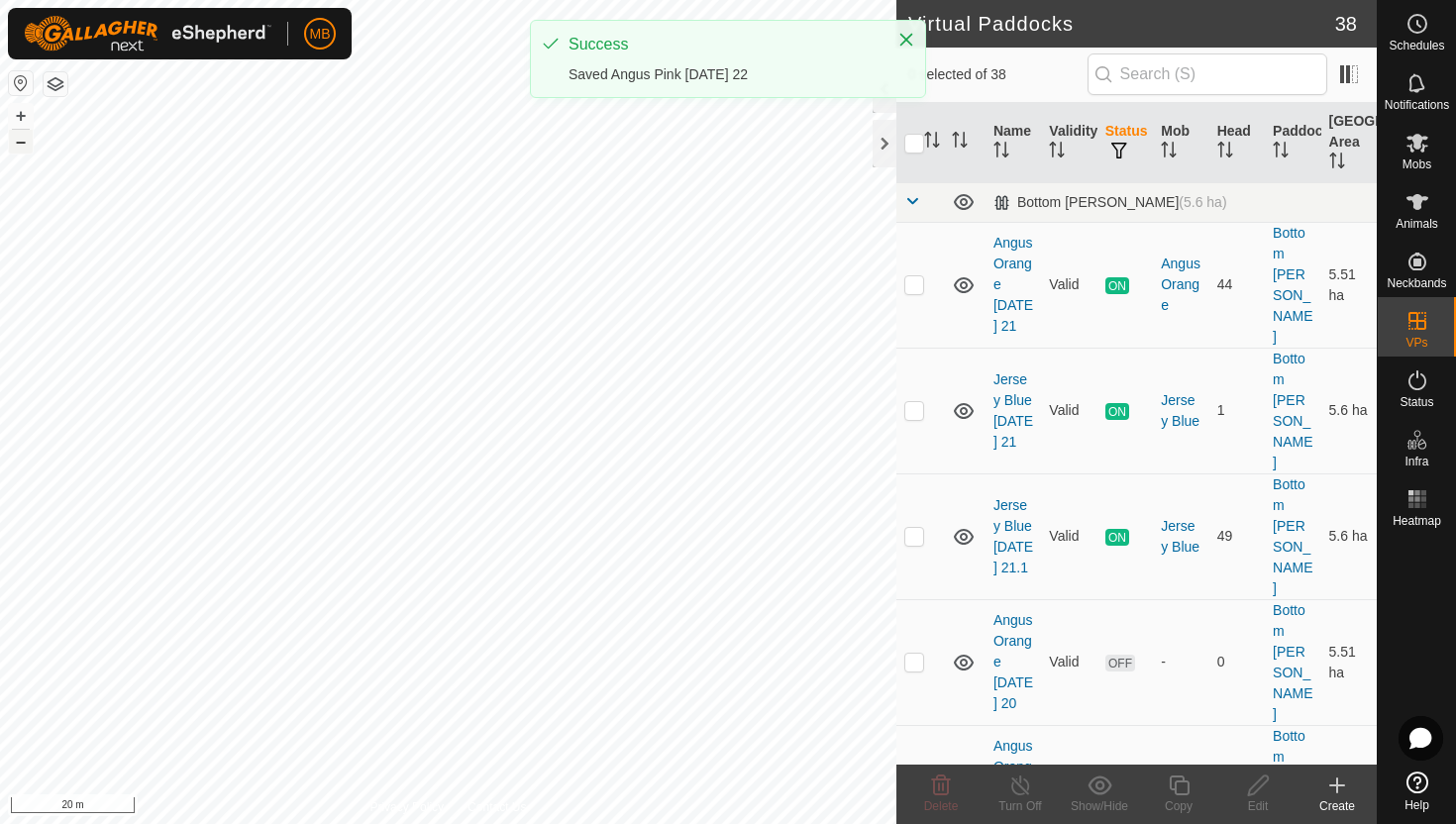 click on "–" at bounding box center (21, 142) 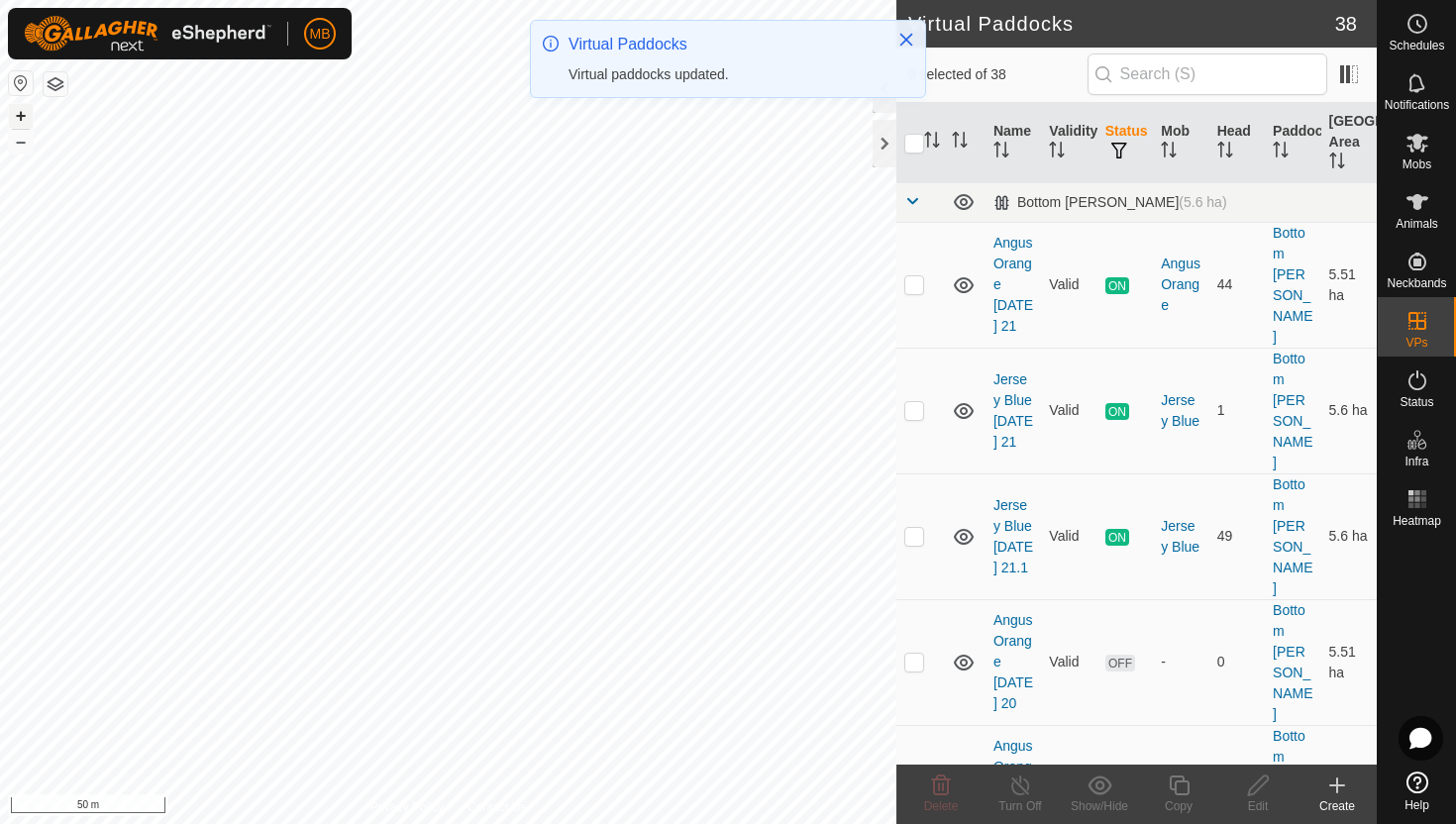 click on "+" at bounding box center [21, 116] 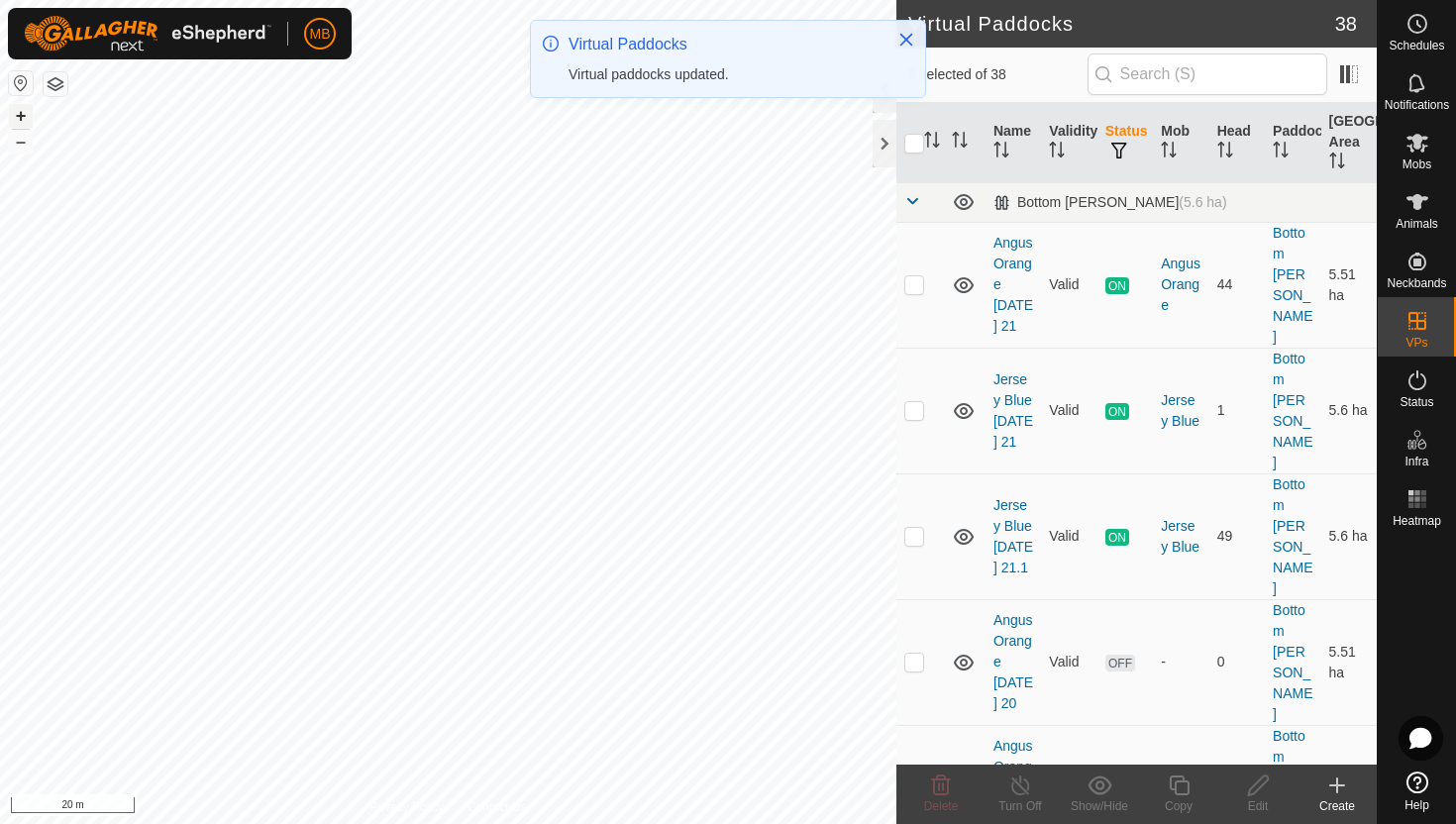 click on "+" at bounding box center (21, 116) 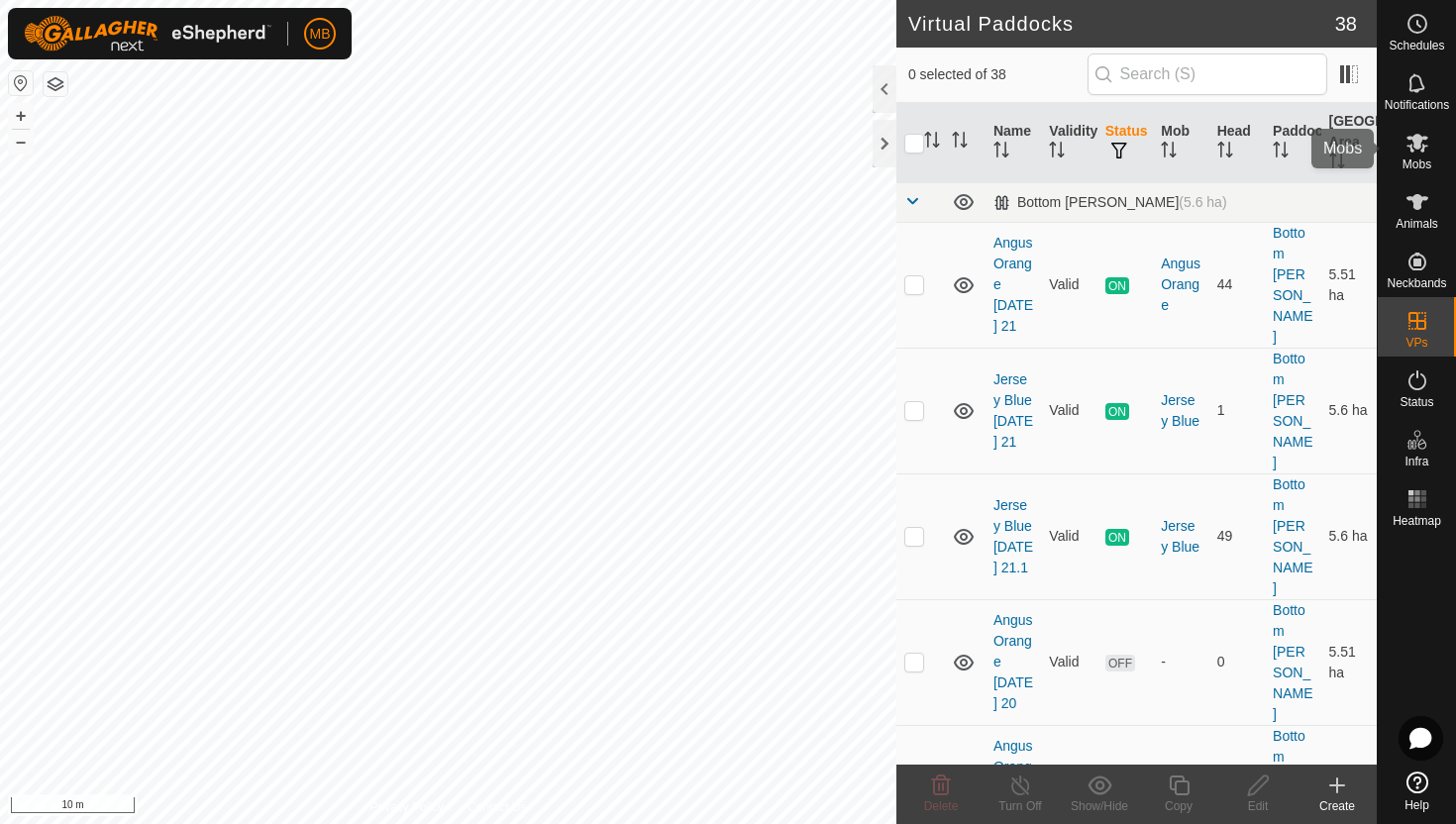click 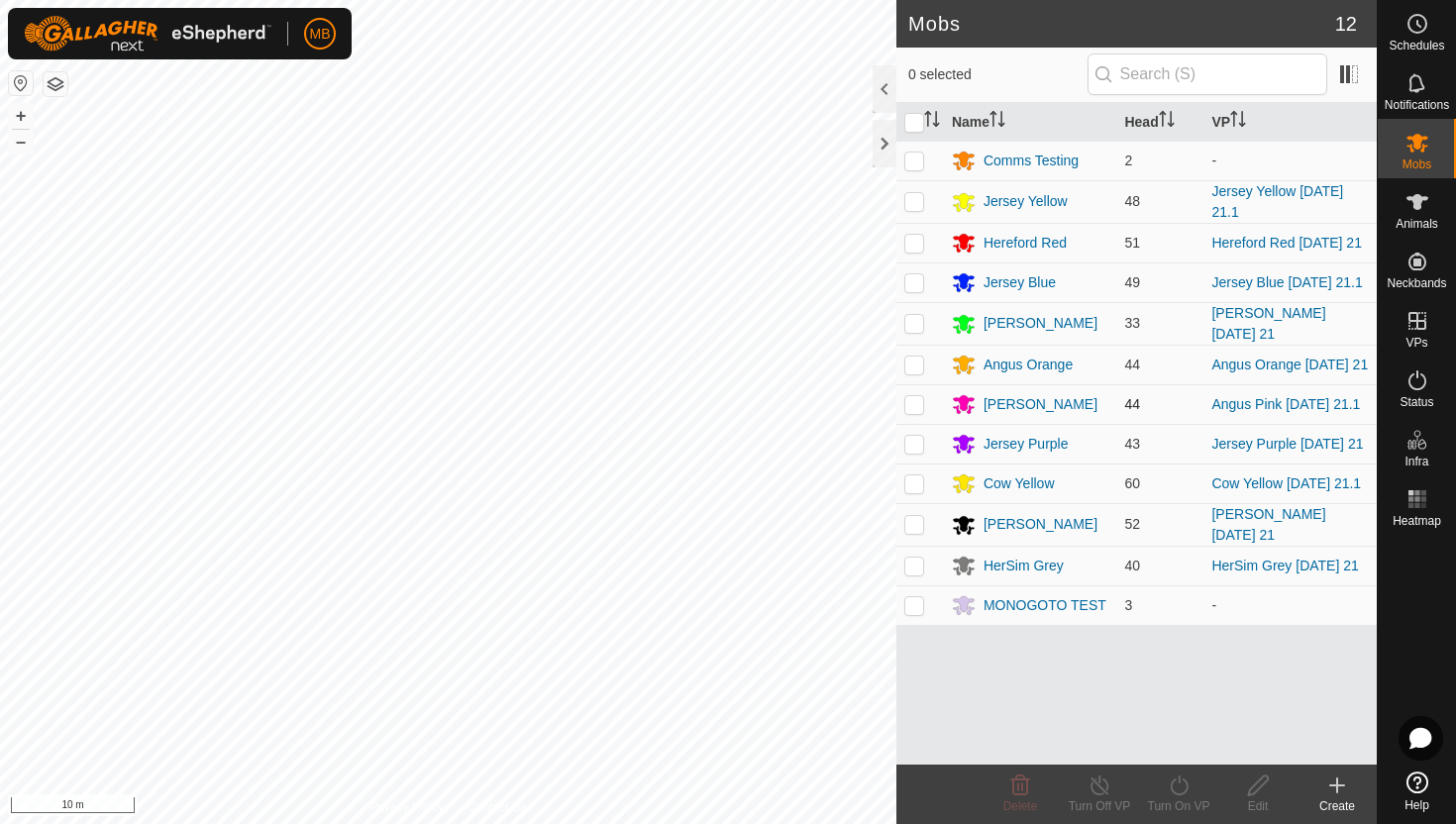 click at bounding box center (914, 404) 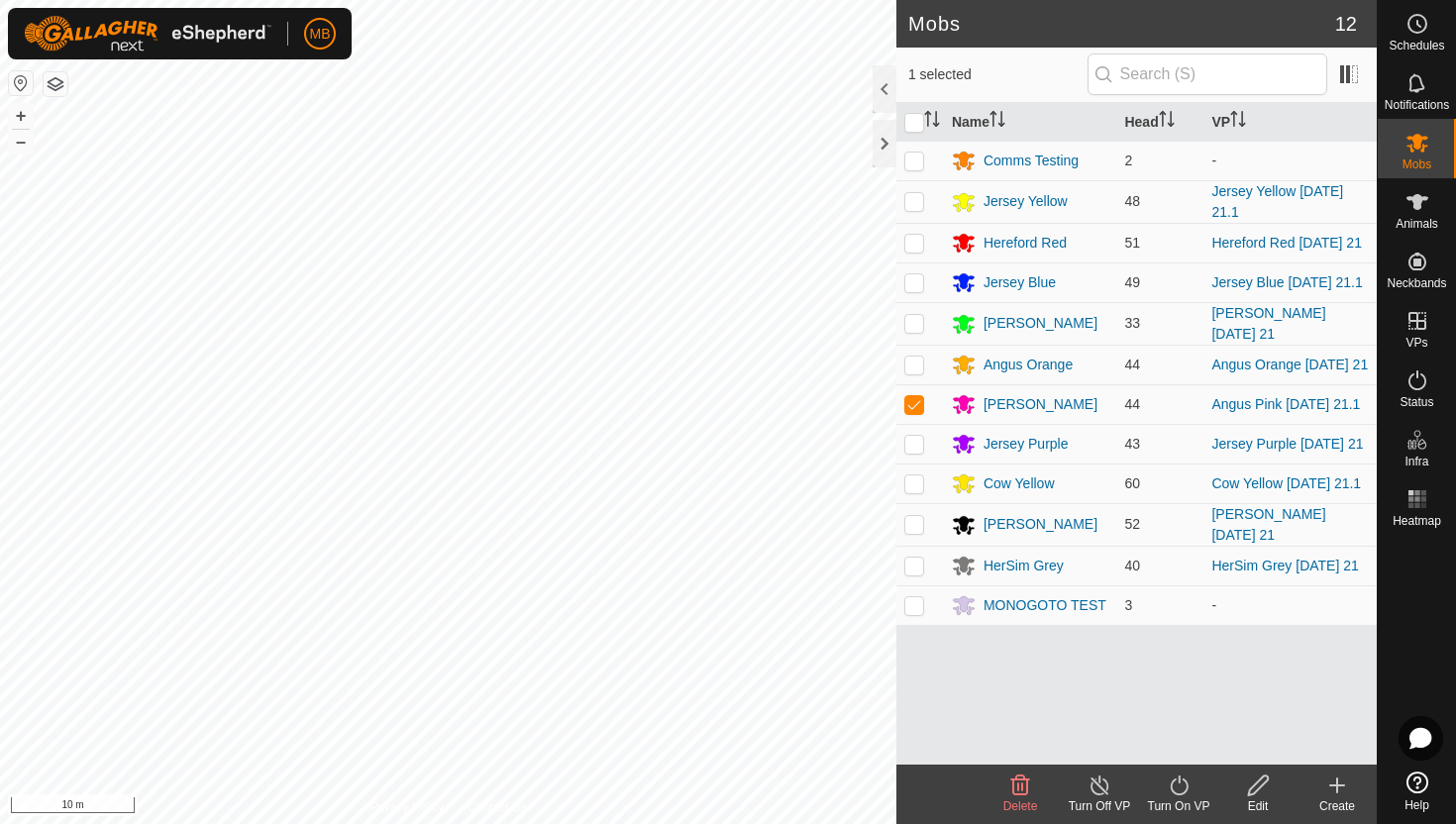 click 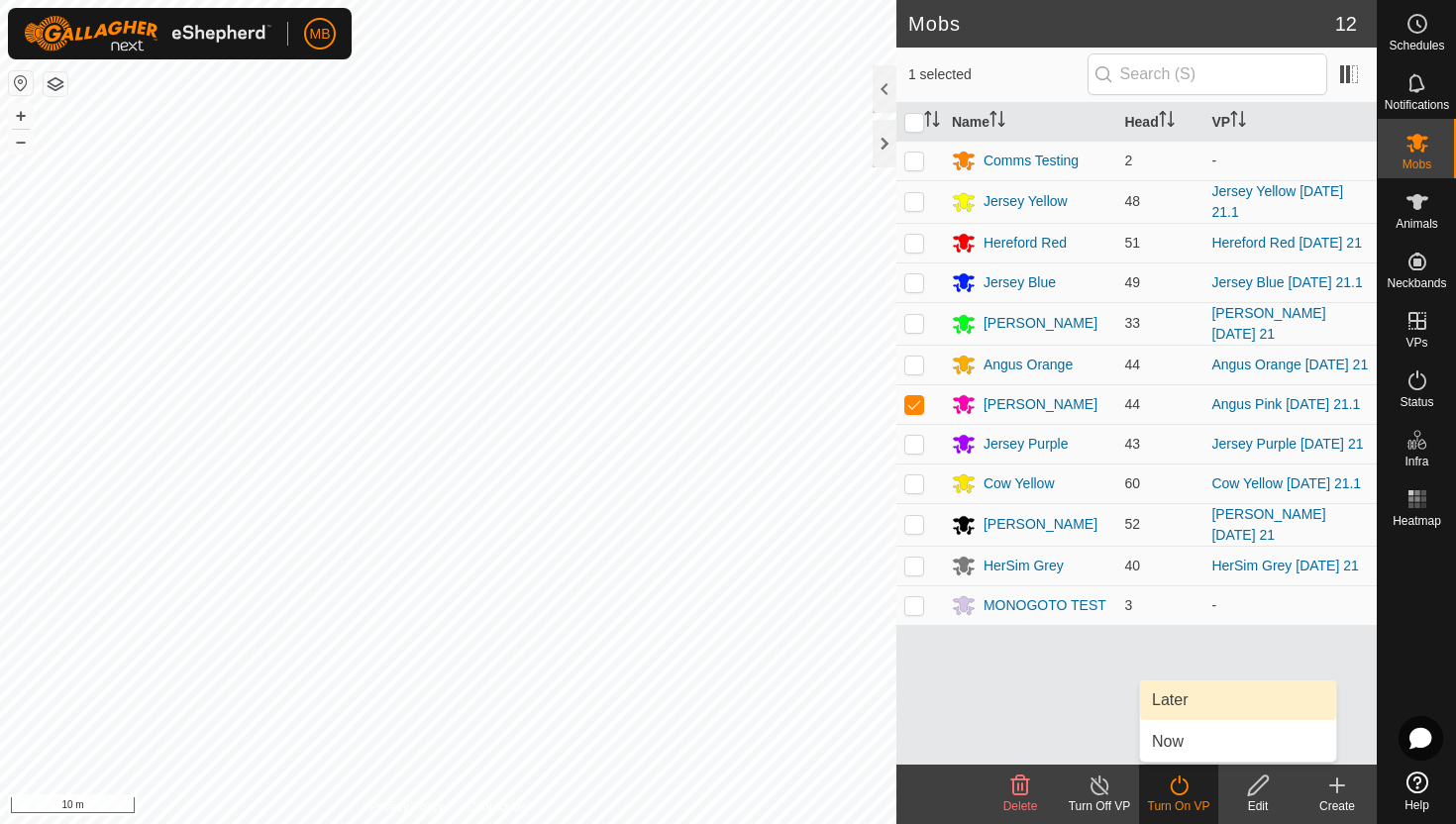 click on "Later" at bounding box center (1238, 700) 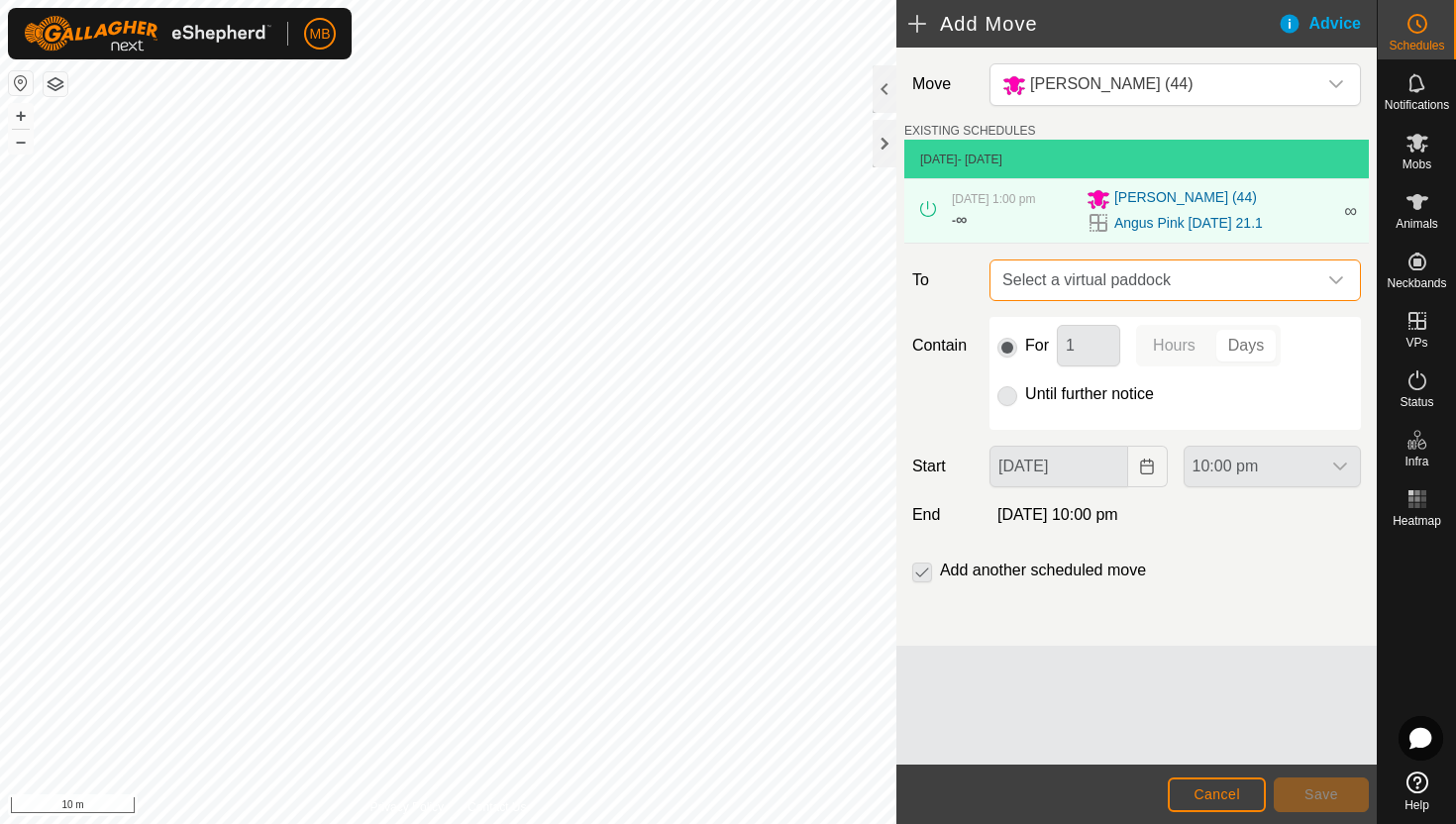 click on "Select a virtual paddock" at bounding box center (1155, 280) 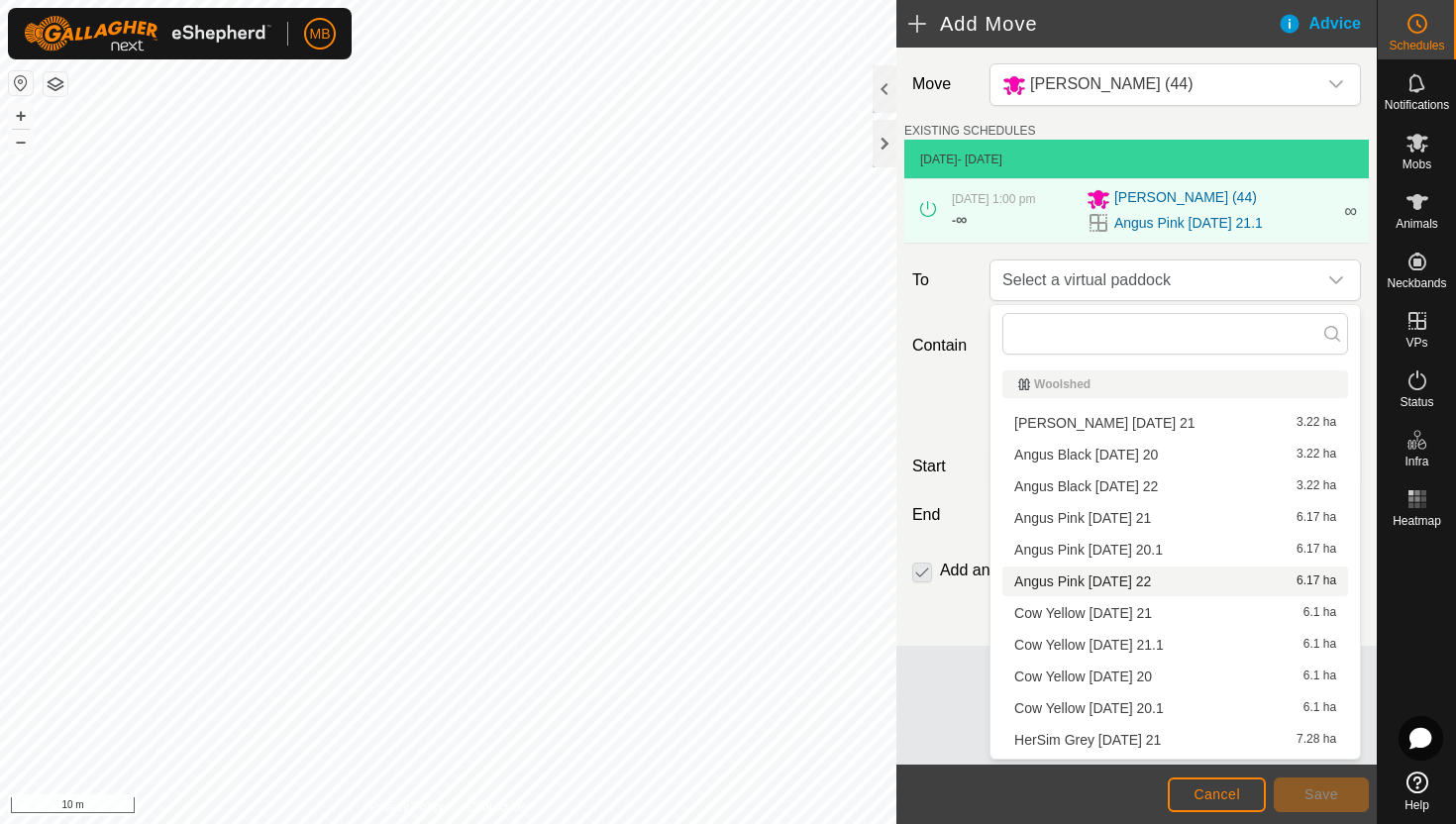 click on "Angus Pink Tuesday 22  6.17 ha" at bounding box center [1175, 581] 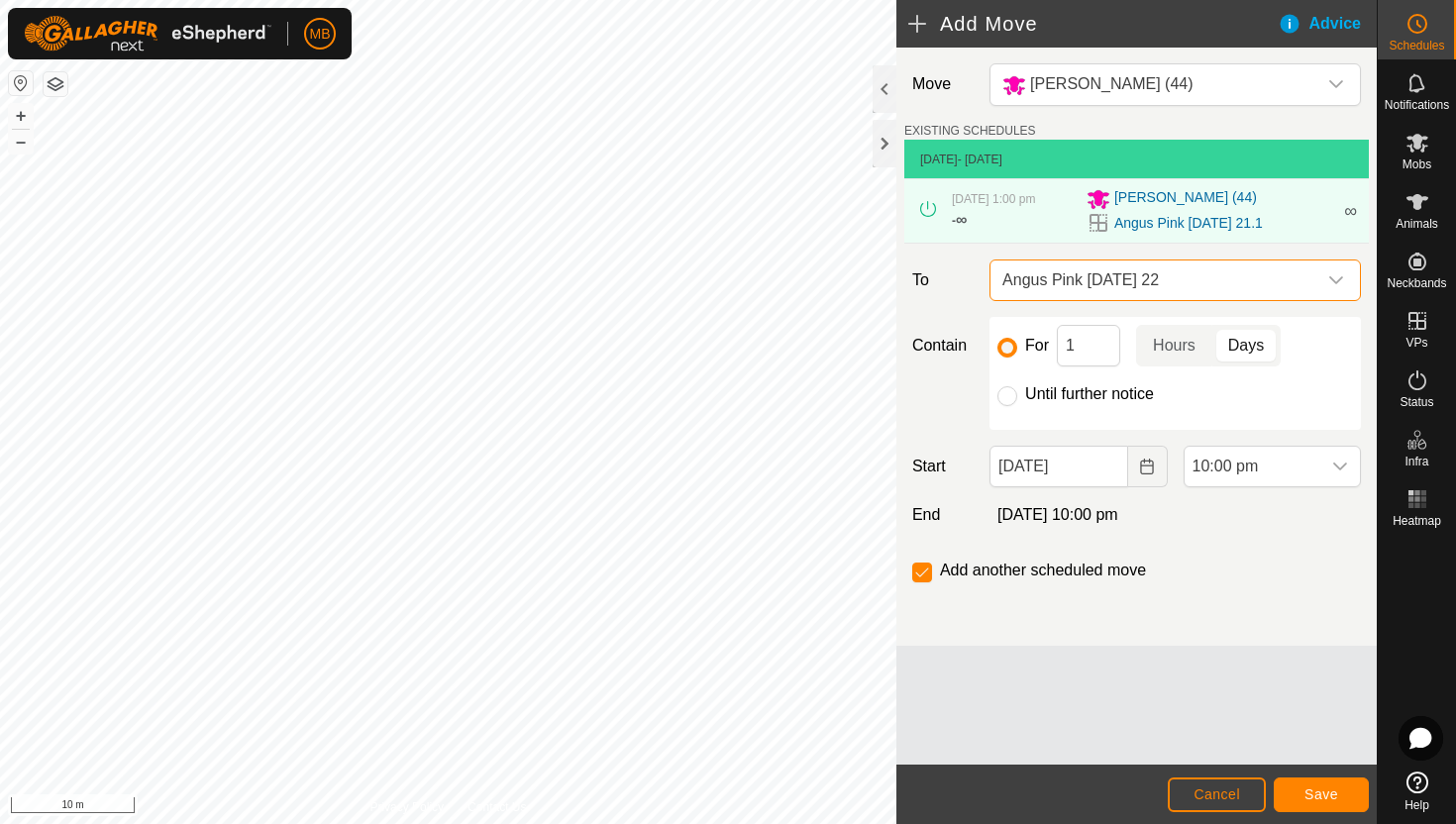 click on "Until further notice" 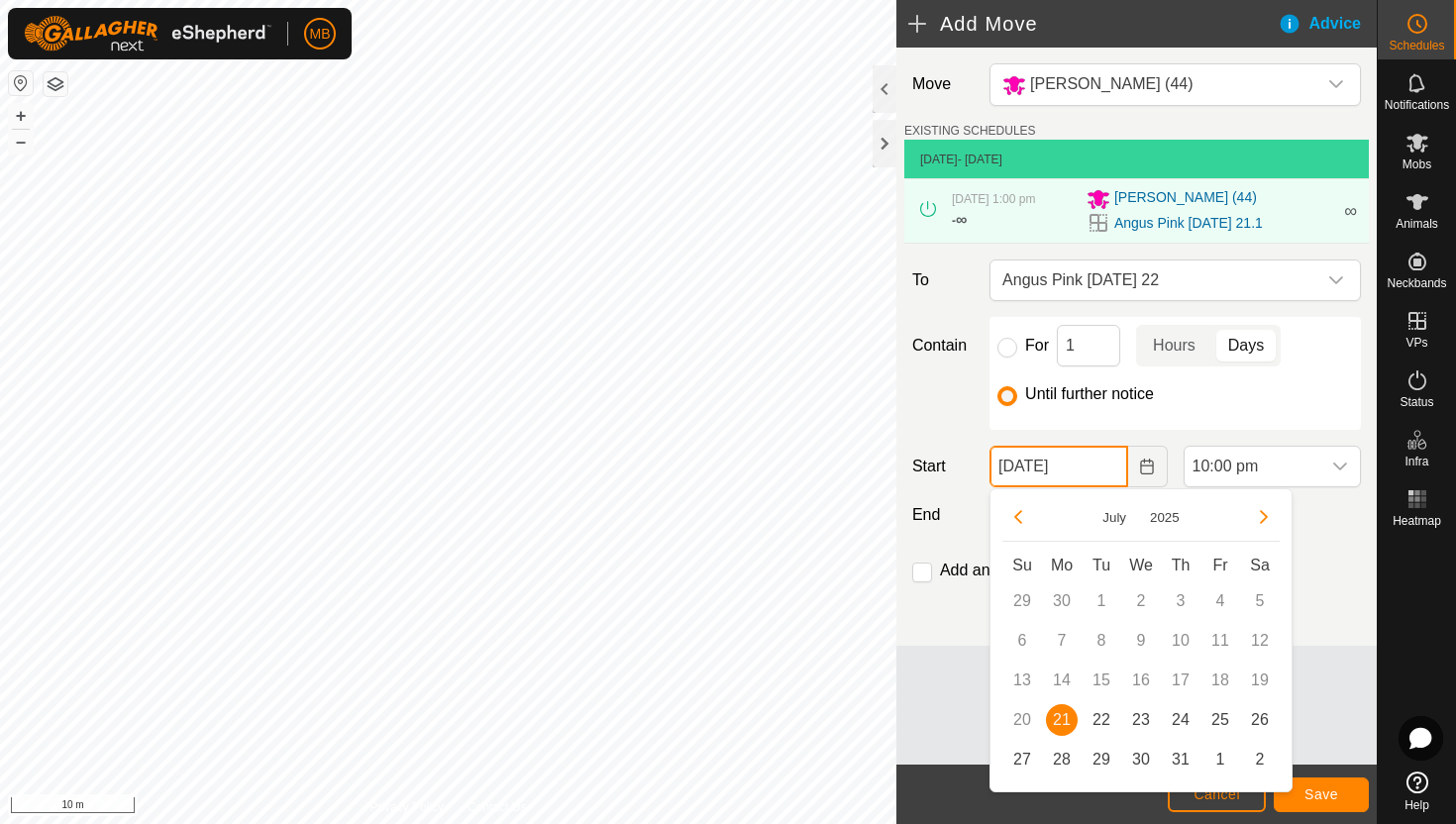 click on "21 Jul, 2025" 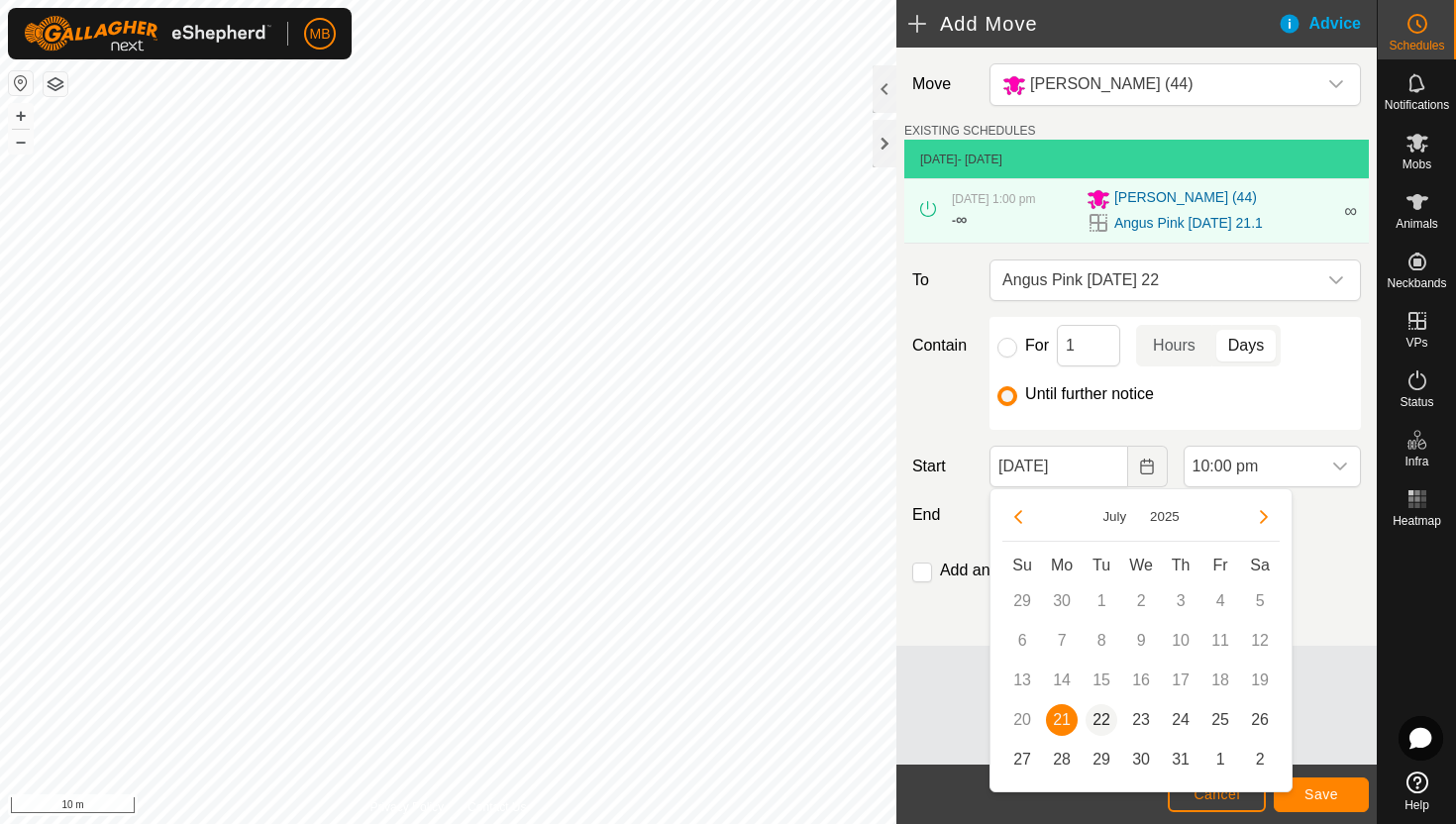 click on "22" at bounding box center [1101, 720] 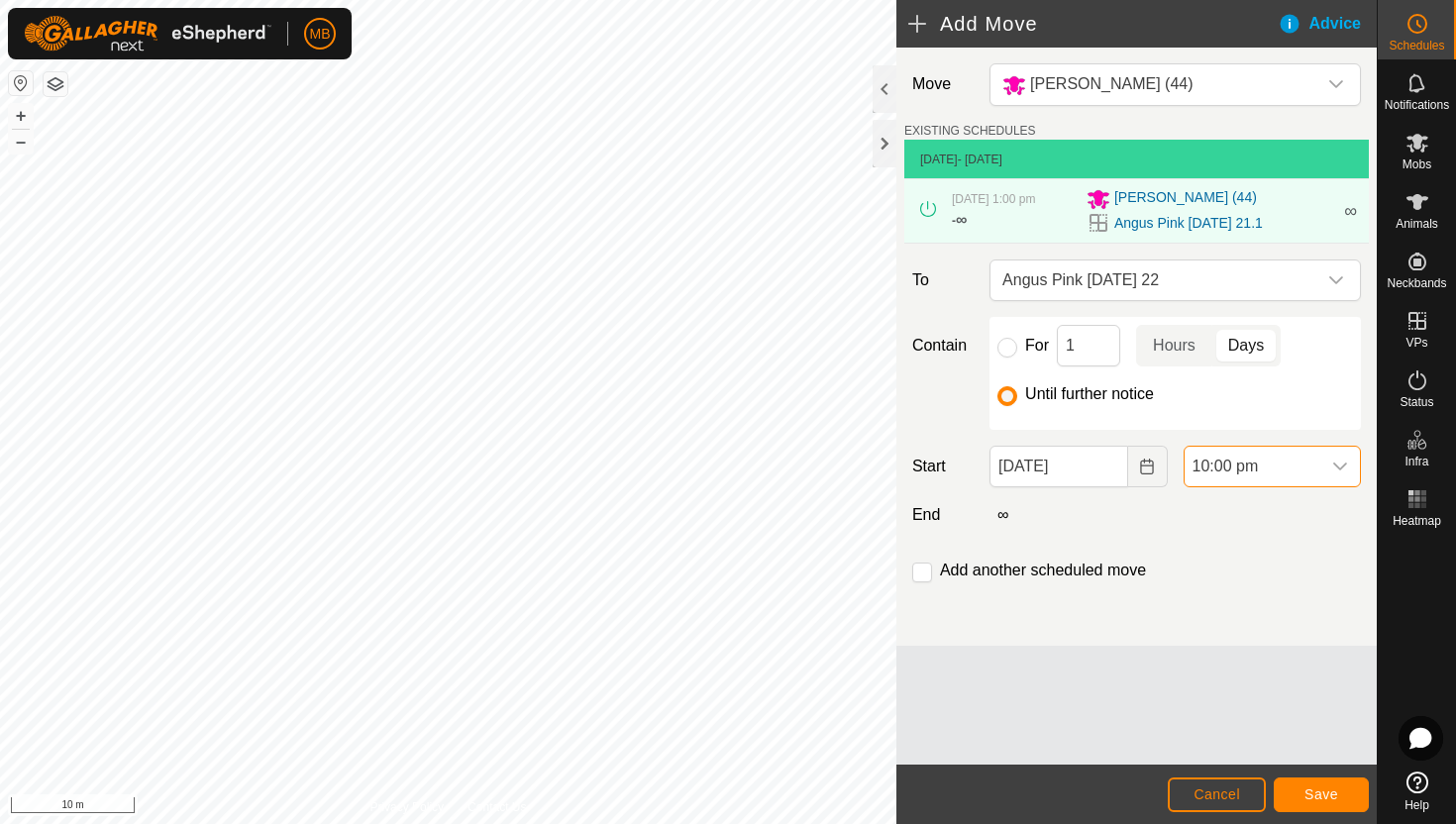 click on "10:00 pm" at bounding box center [1252, 466] 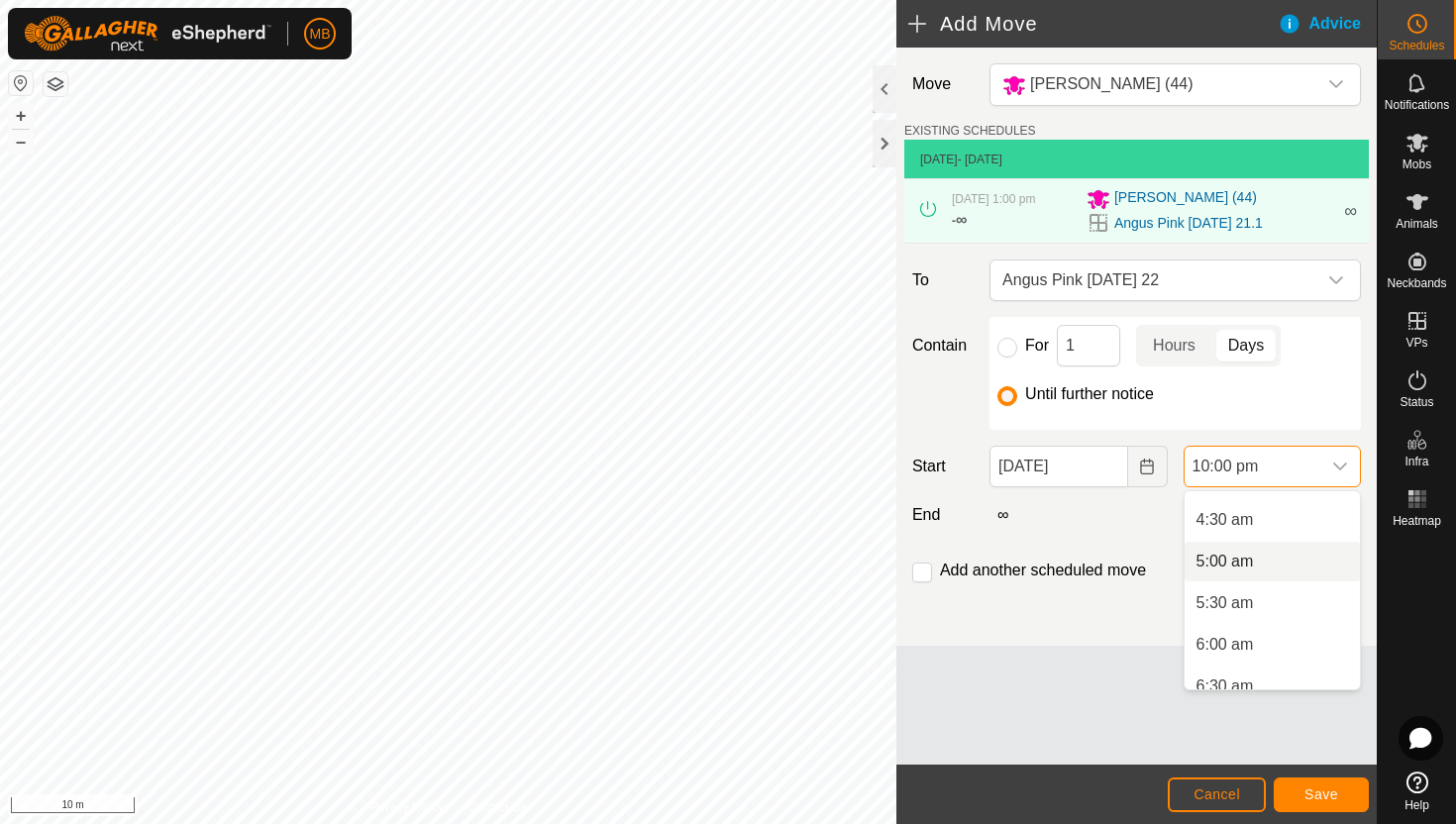 scroll, scrollTop: 364, scrollLeft: 0, axis: vertical 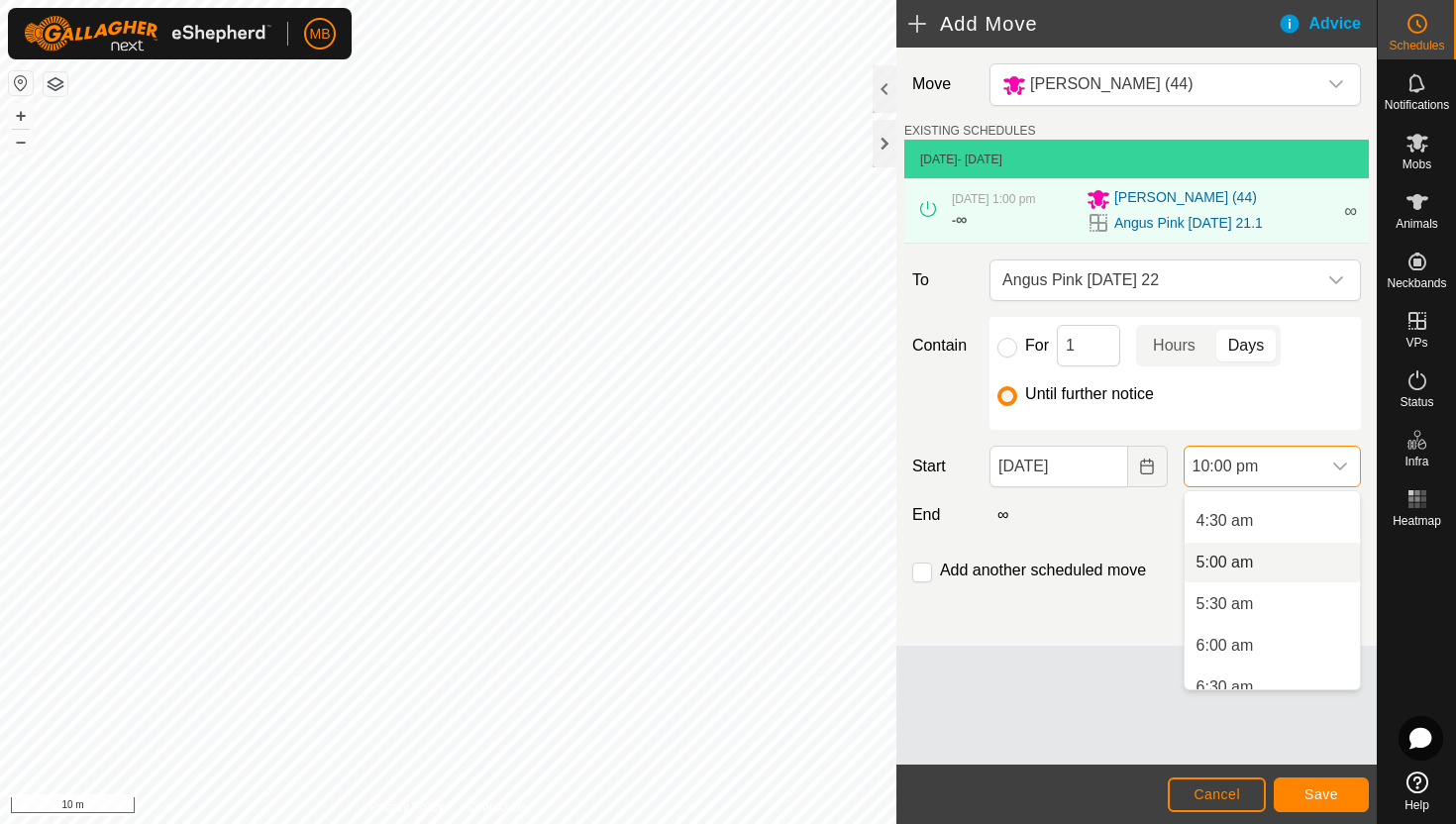 click on "5:00 am" at bounding box center (1272, 563) 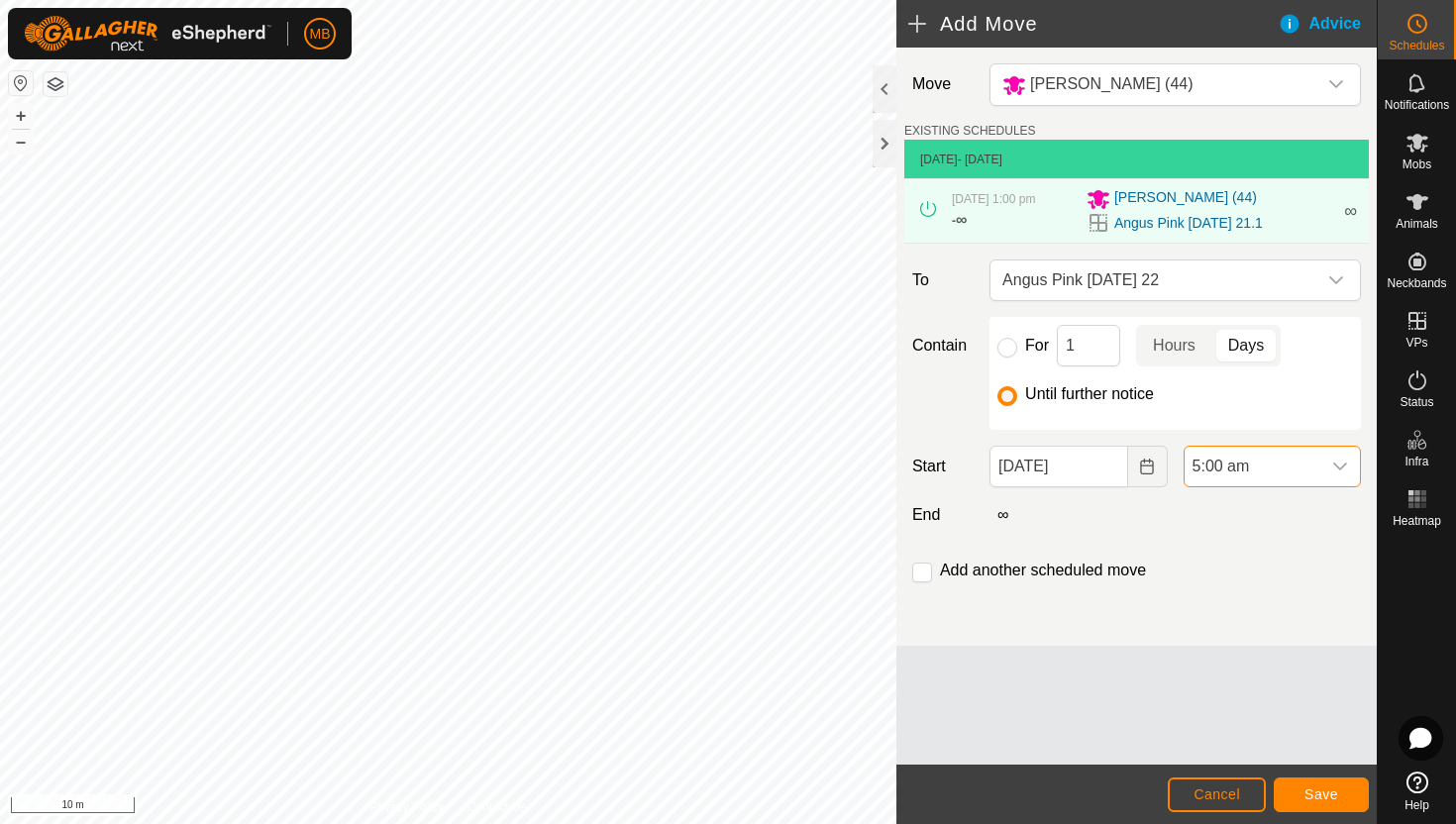 scroll, scrollTop: 1672, scrollLeft: 0, axis: vertical 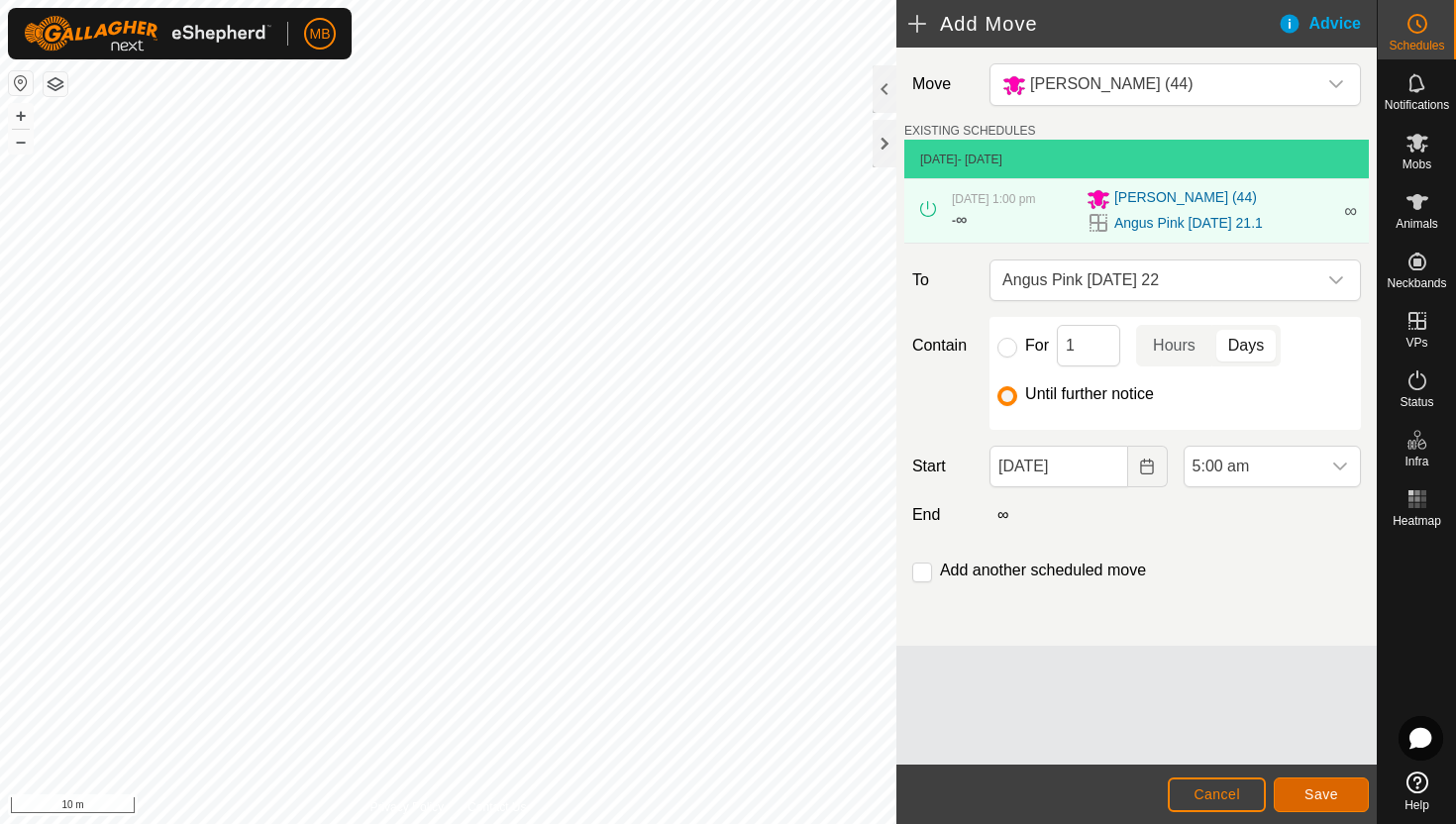 click on "Save" 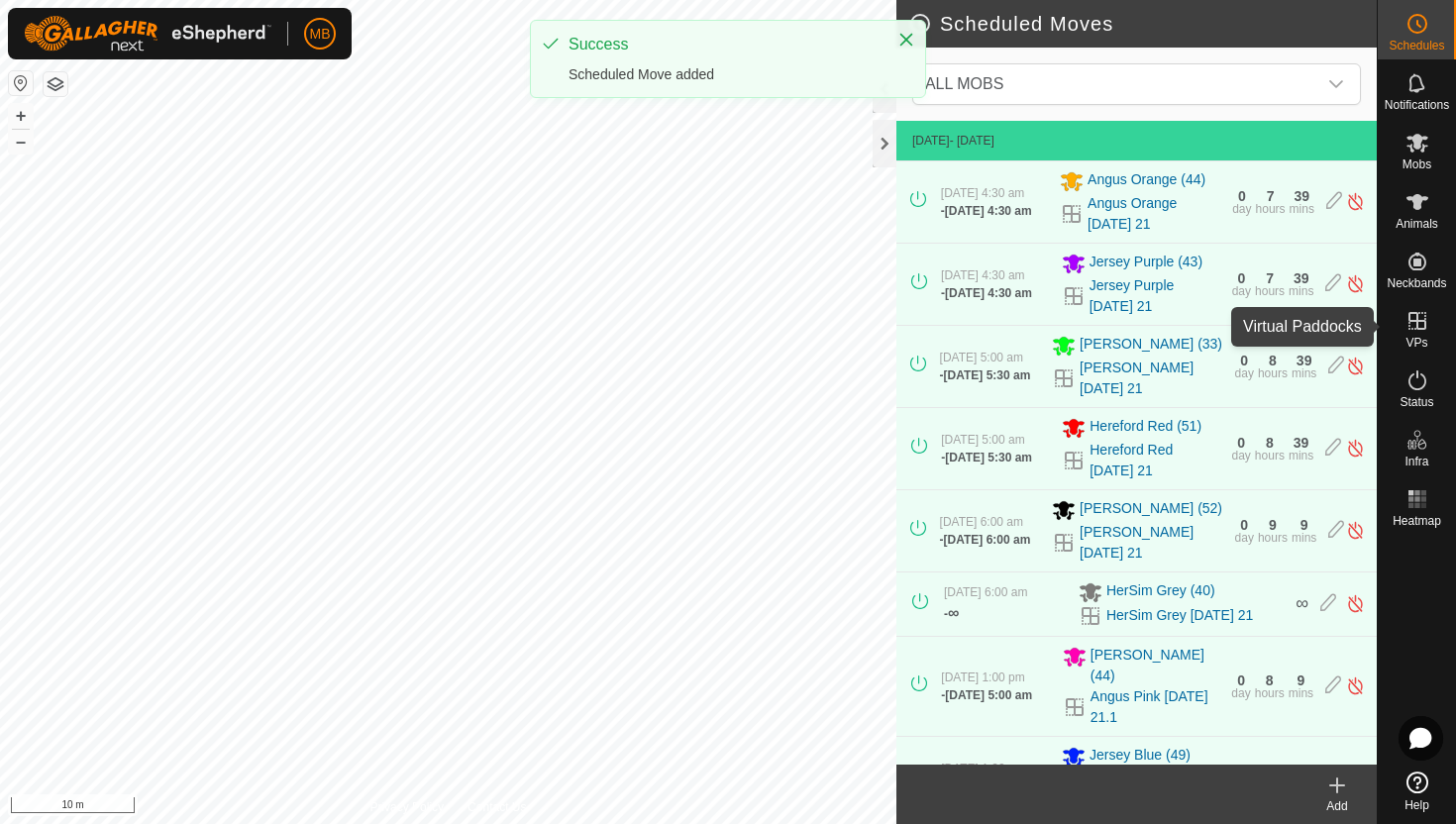 click 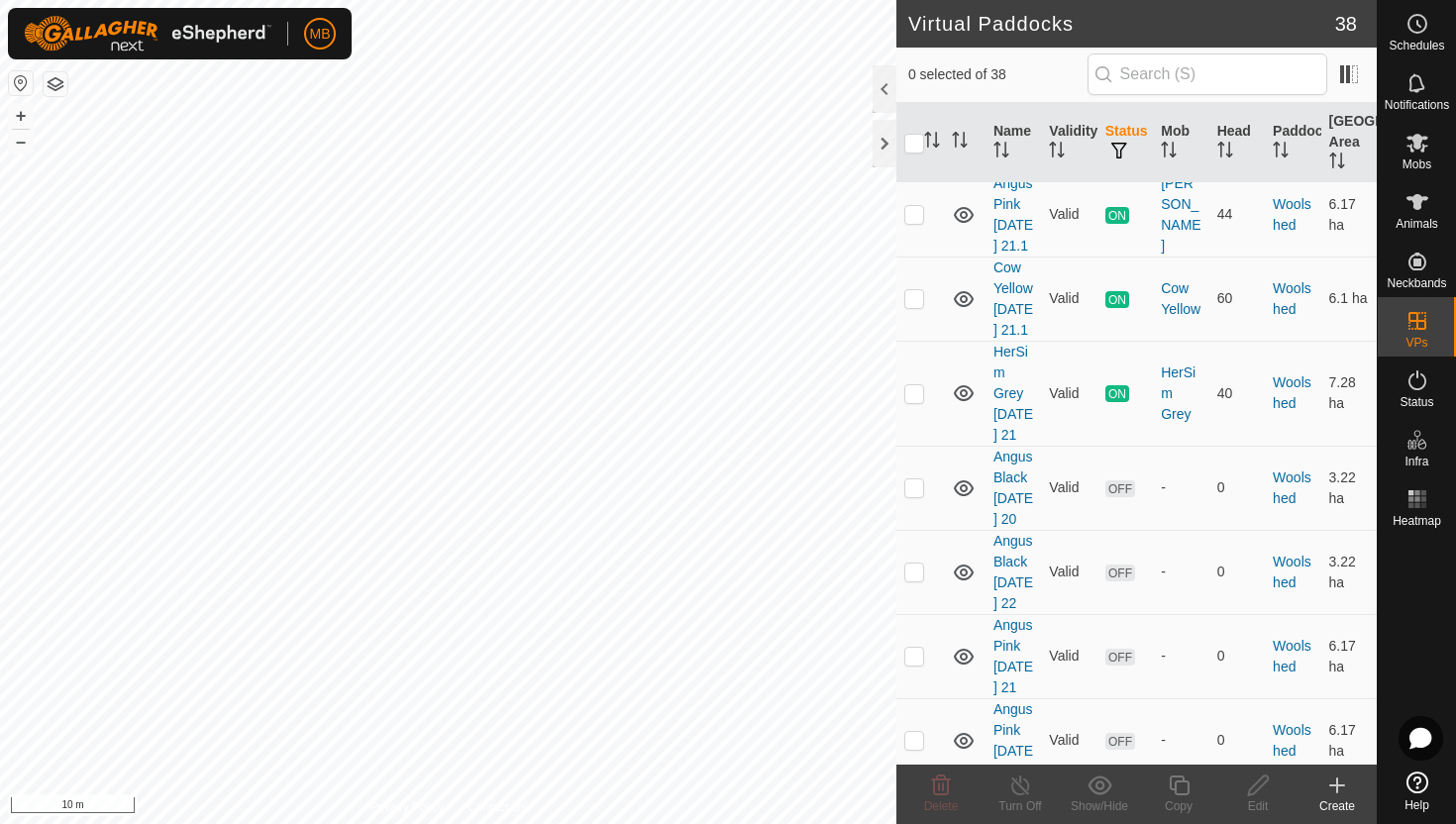scroll, scrollTop: 3229, scrollLeft: 0, axis: vertical 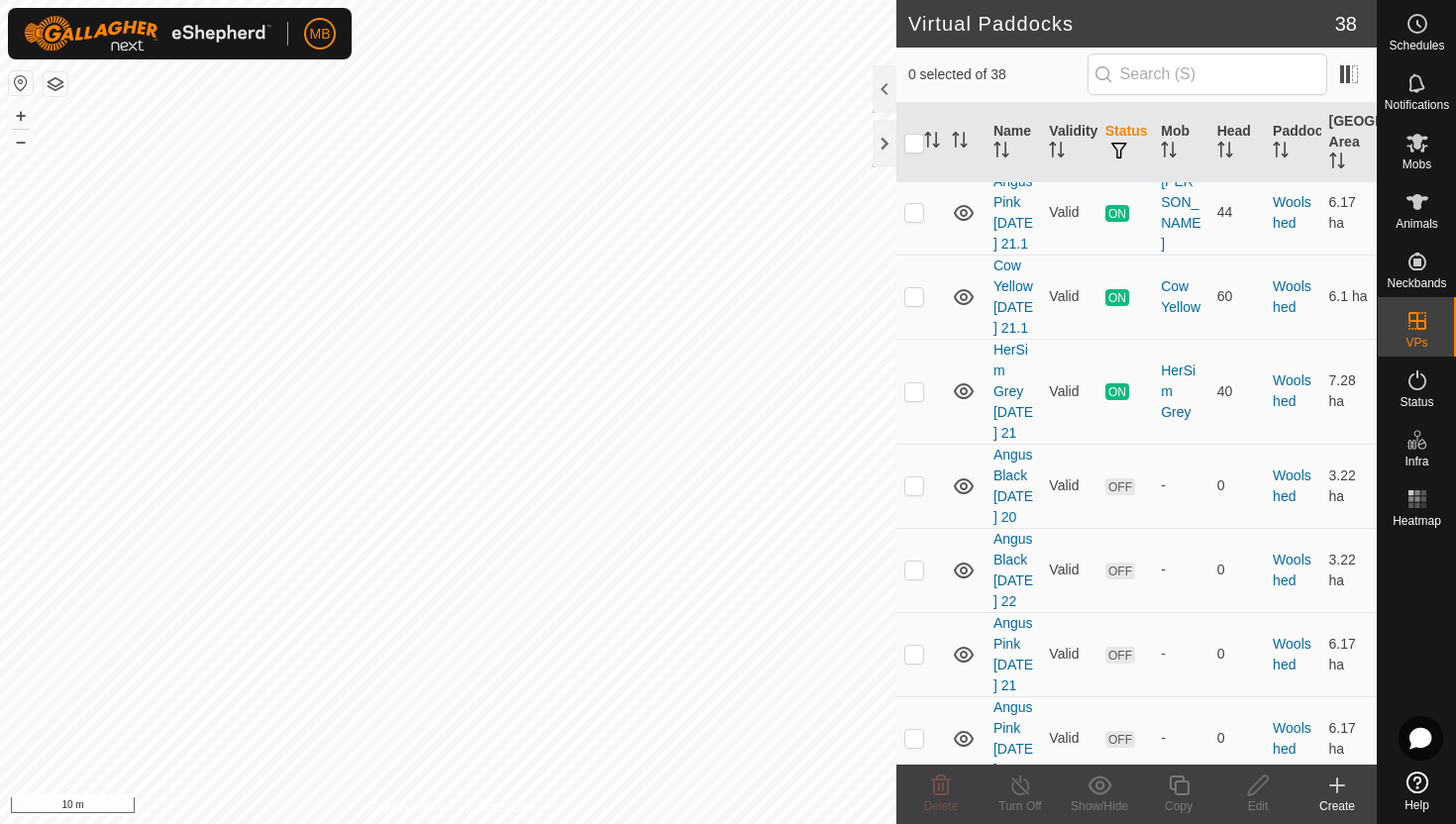 click at bounding box center [914, 823] 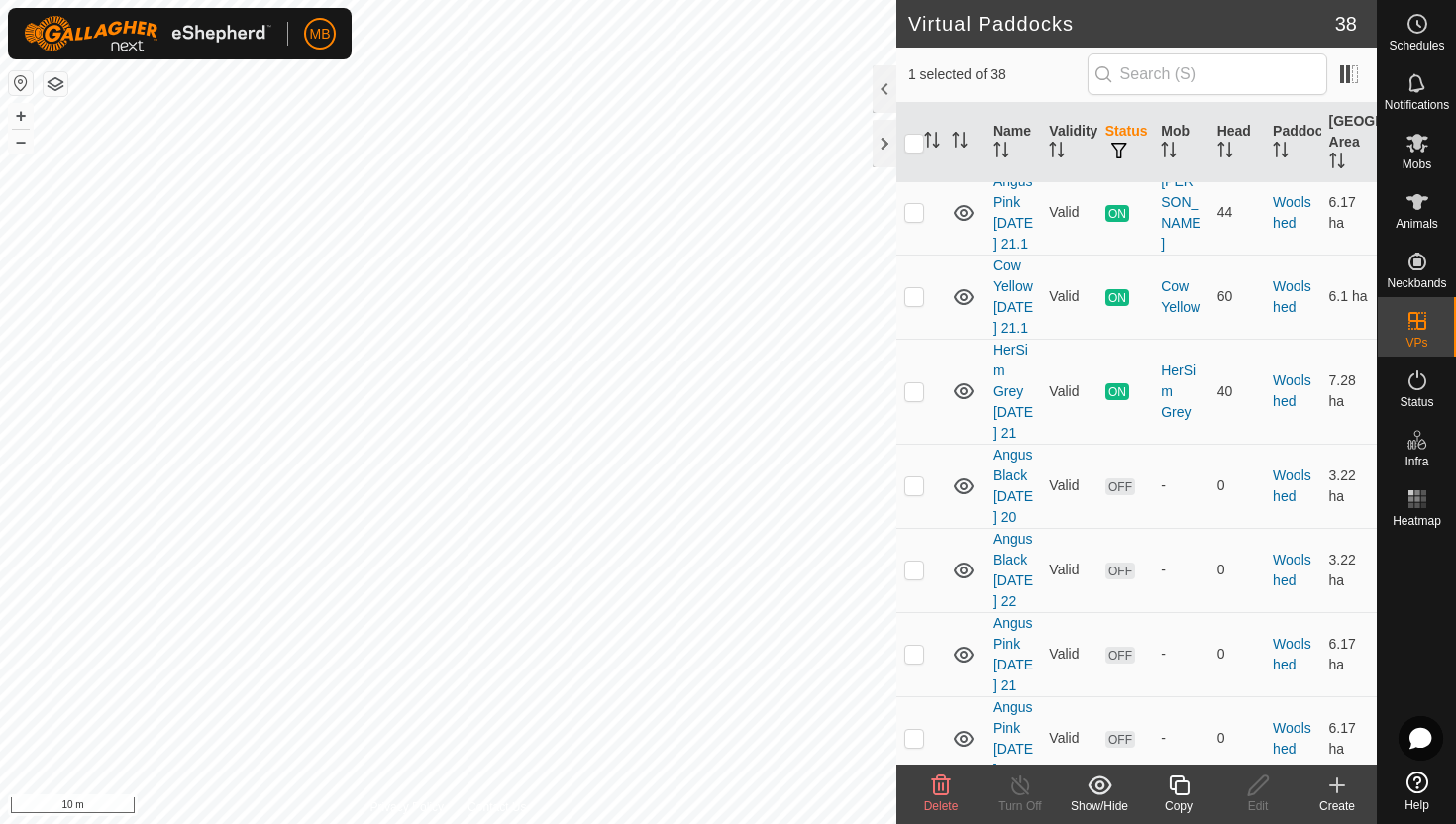 click 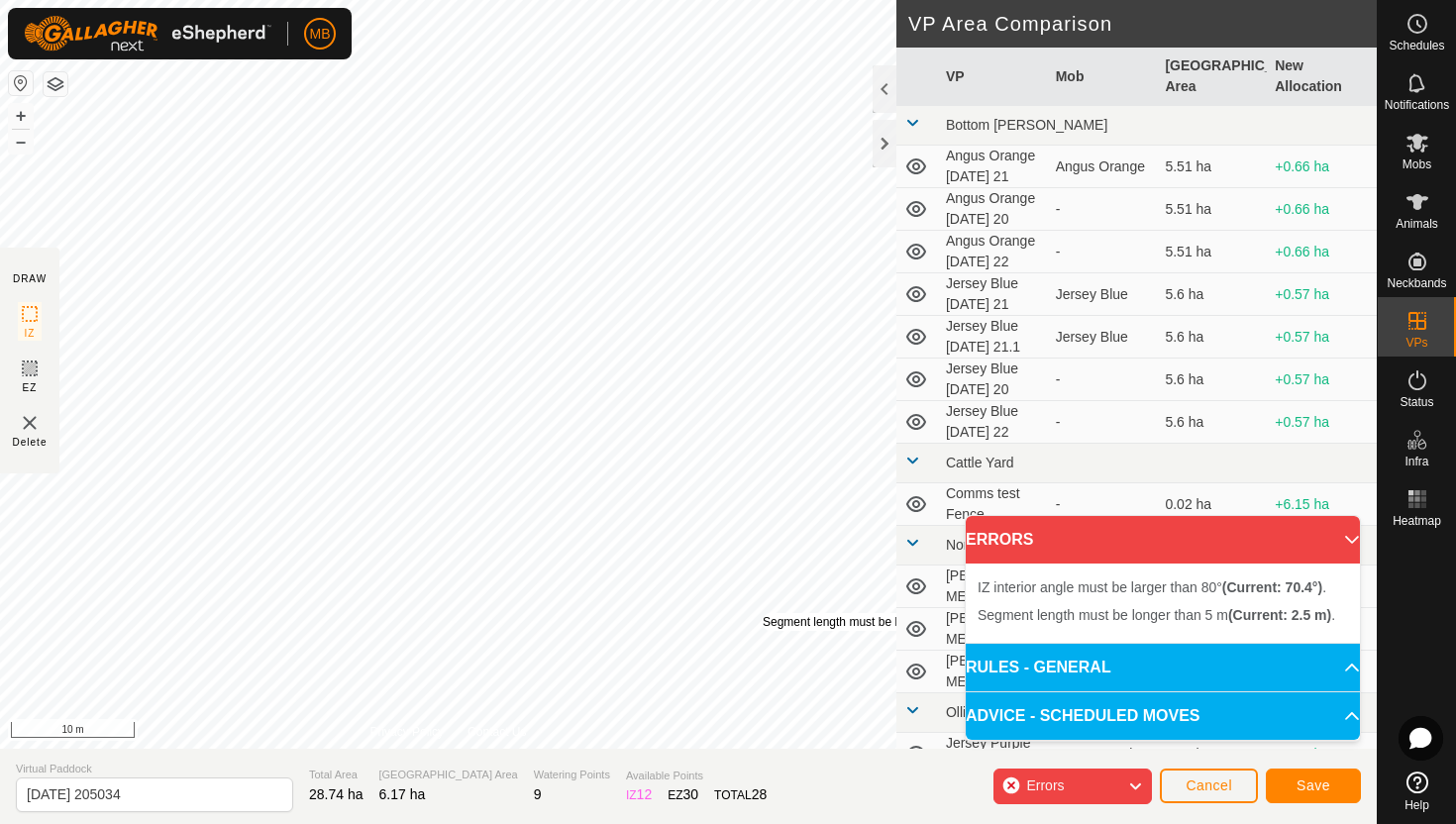 click on "Segment length must be longer than 5 m  (Current: 2.5 m) ." at bounding box center [915, 622] 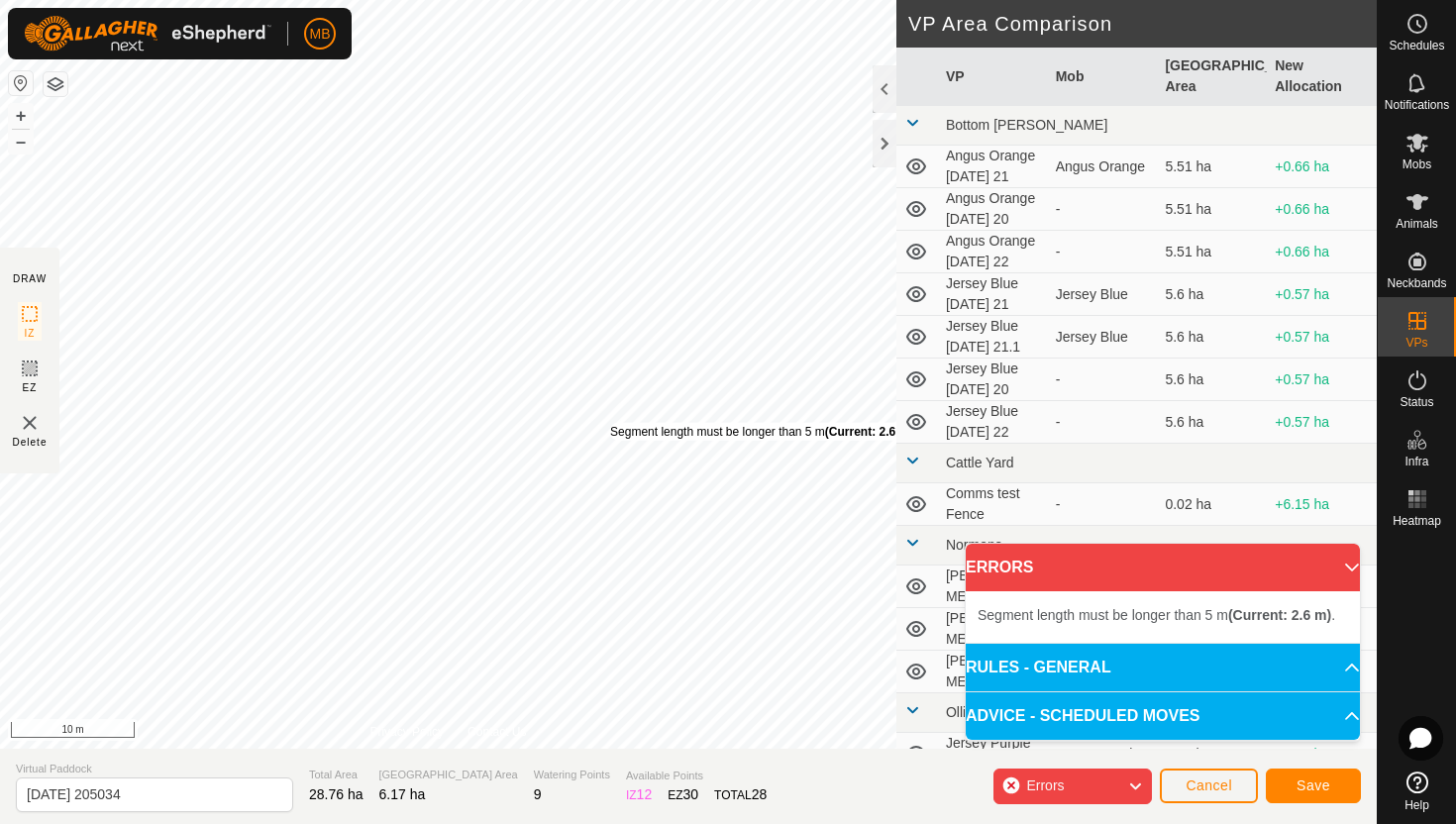 click on "Segment length must be longer than 5 m  (Current: 2.6 m) ." at bounding box center (763, 432) 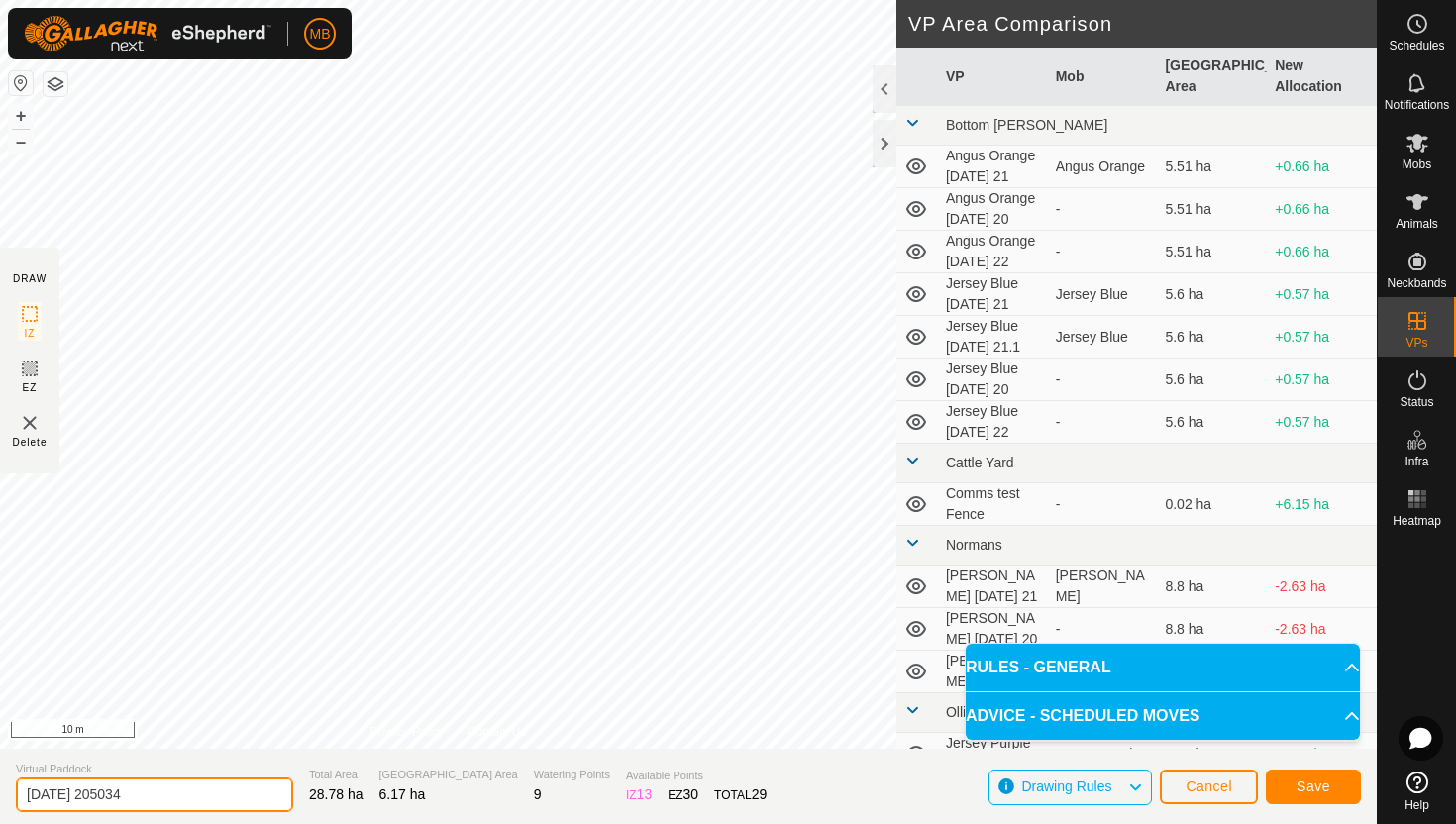click on "2025-07-21 205034" 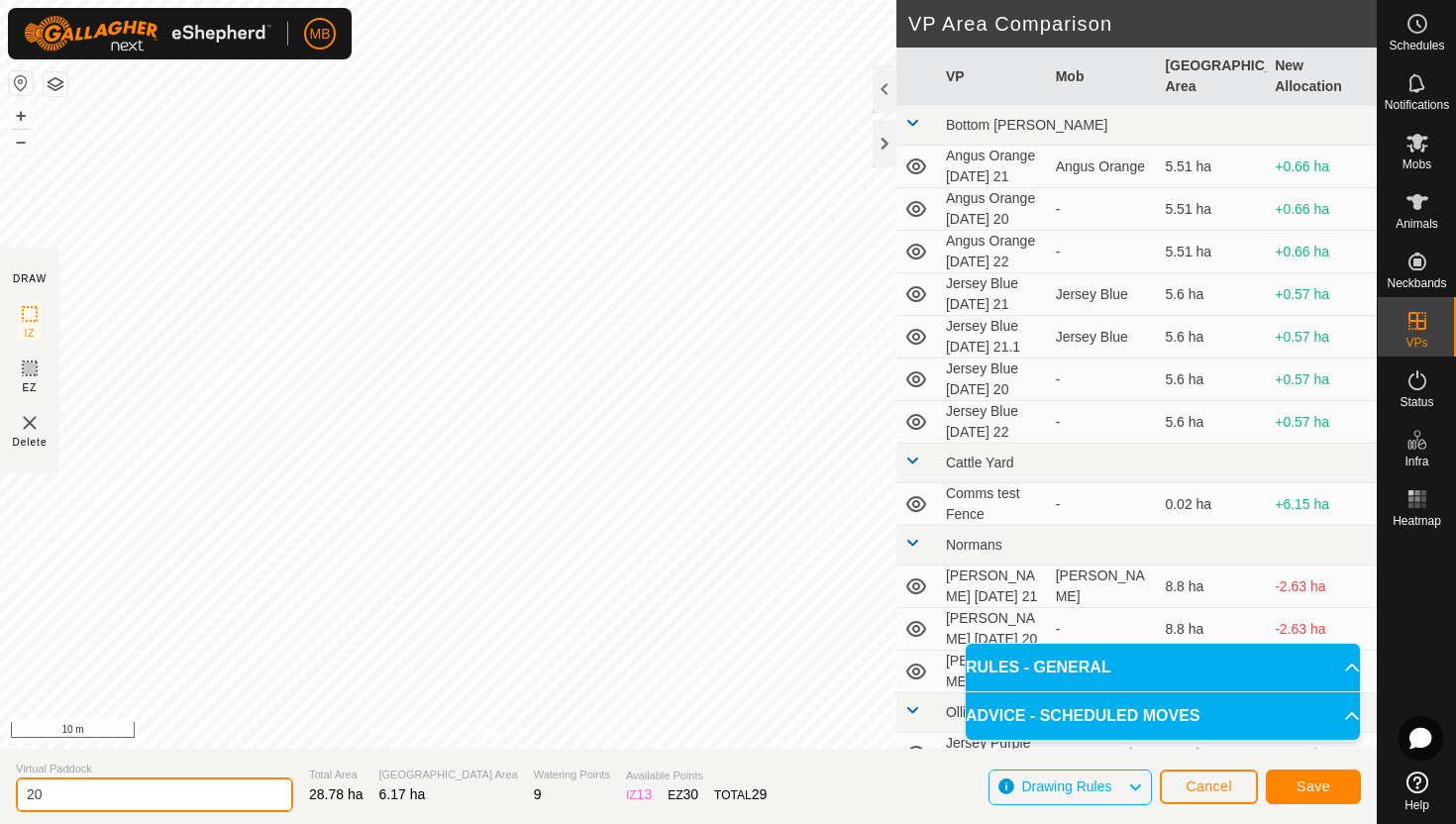 type on "2" 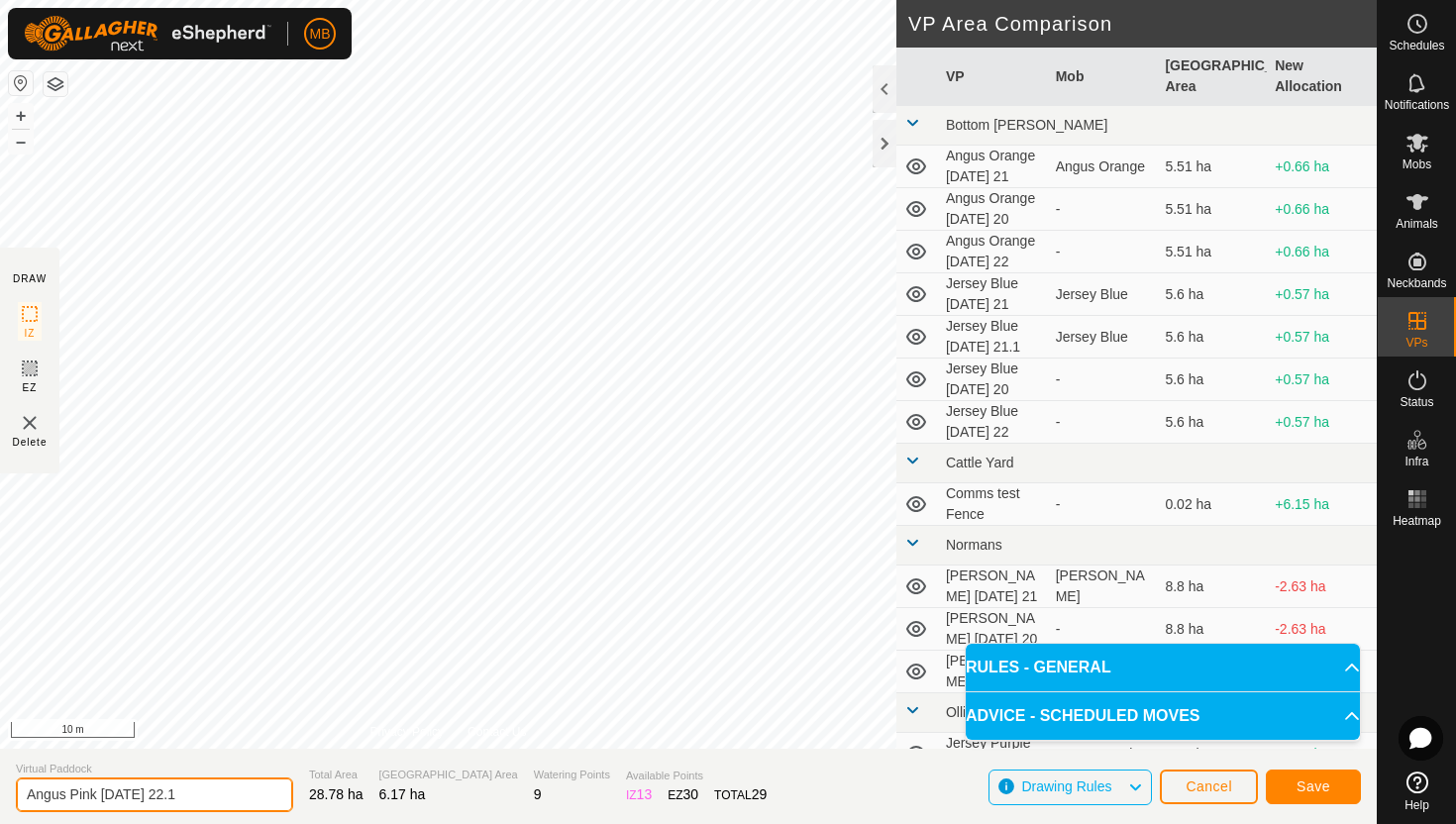 type on "Angus Pink Tuesday 22.1" 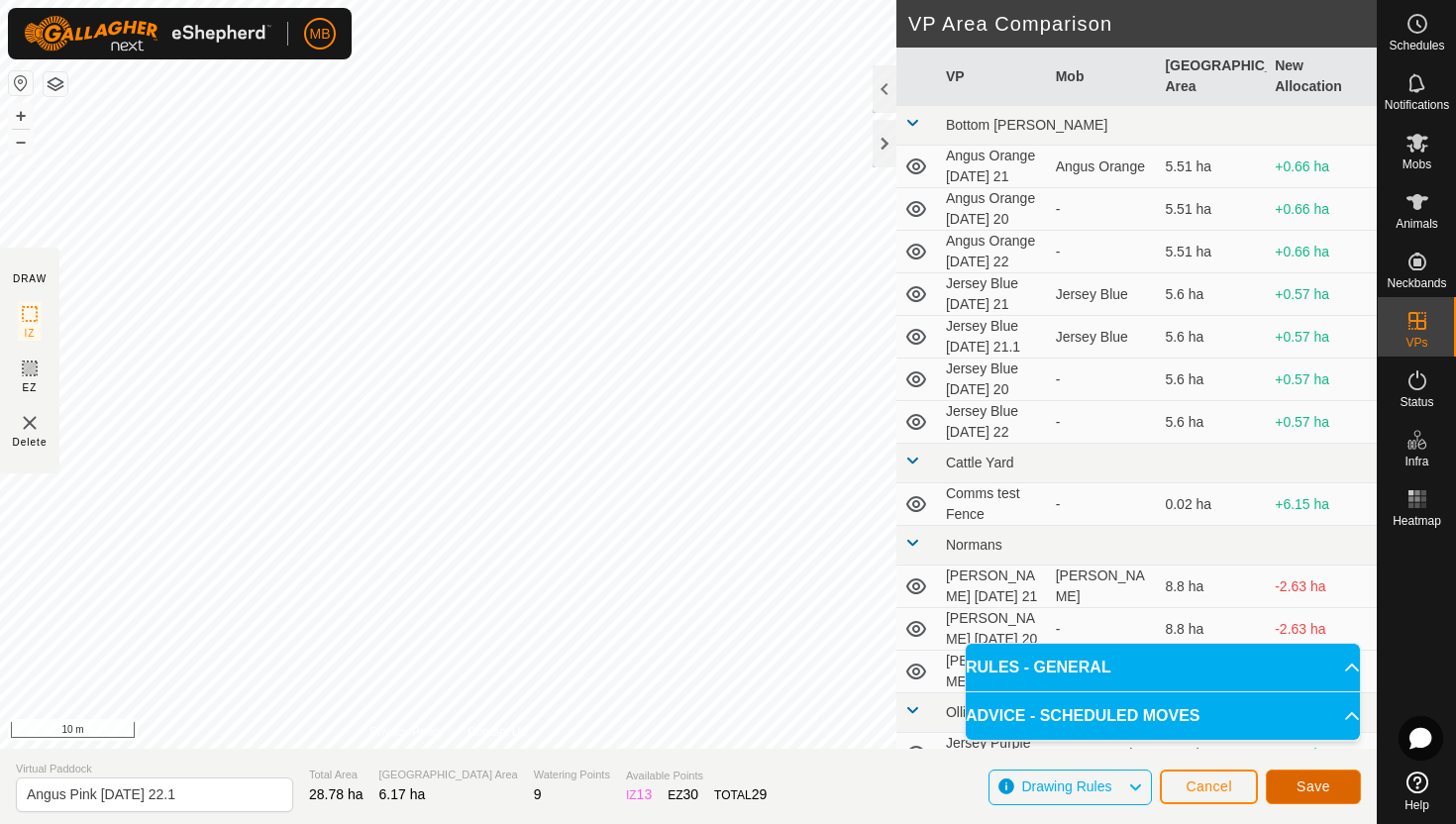 click on "Save" 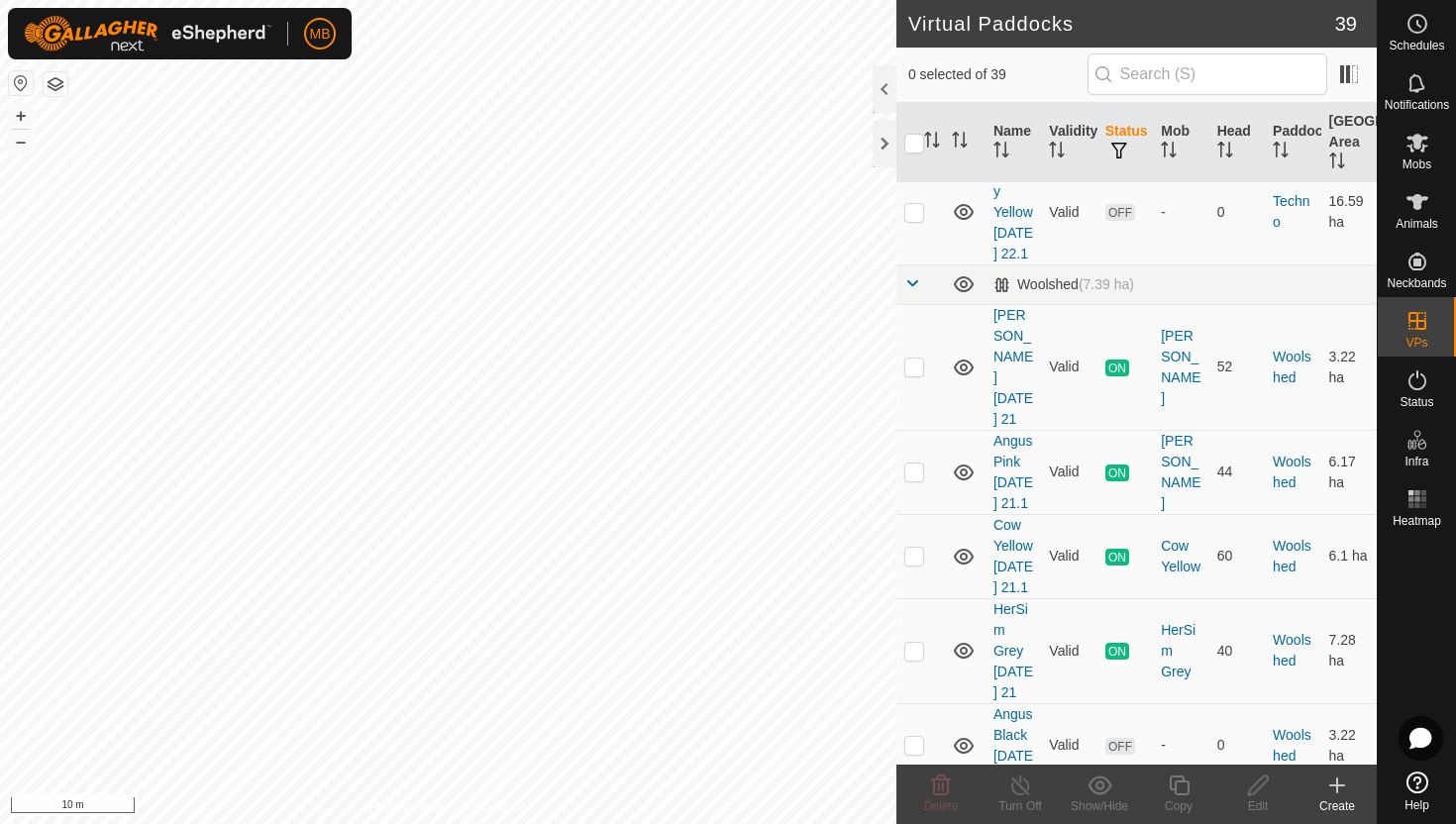 scroll, scrollTop: 2974, scrollLeft: 0, axis: vertical 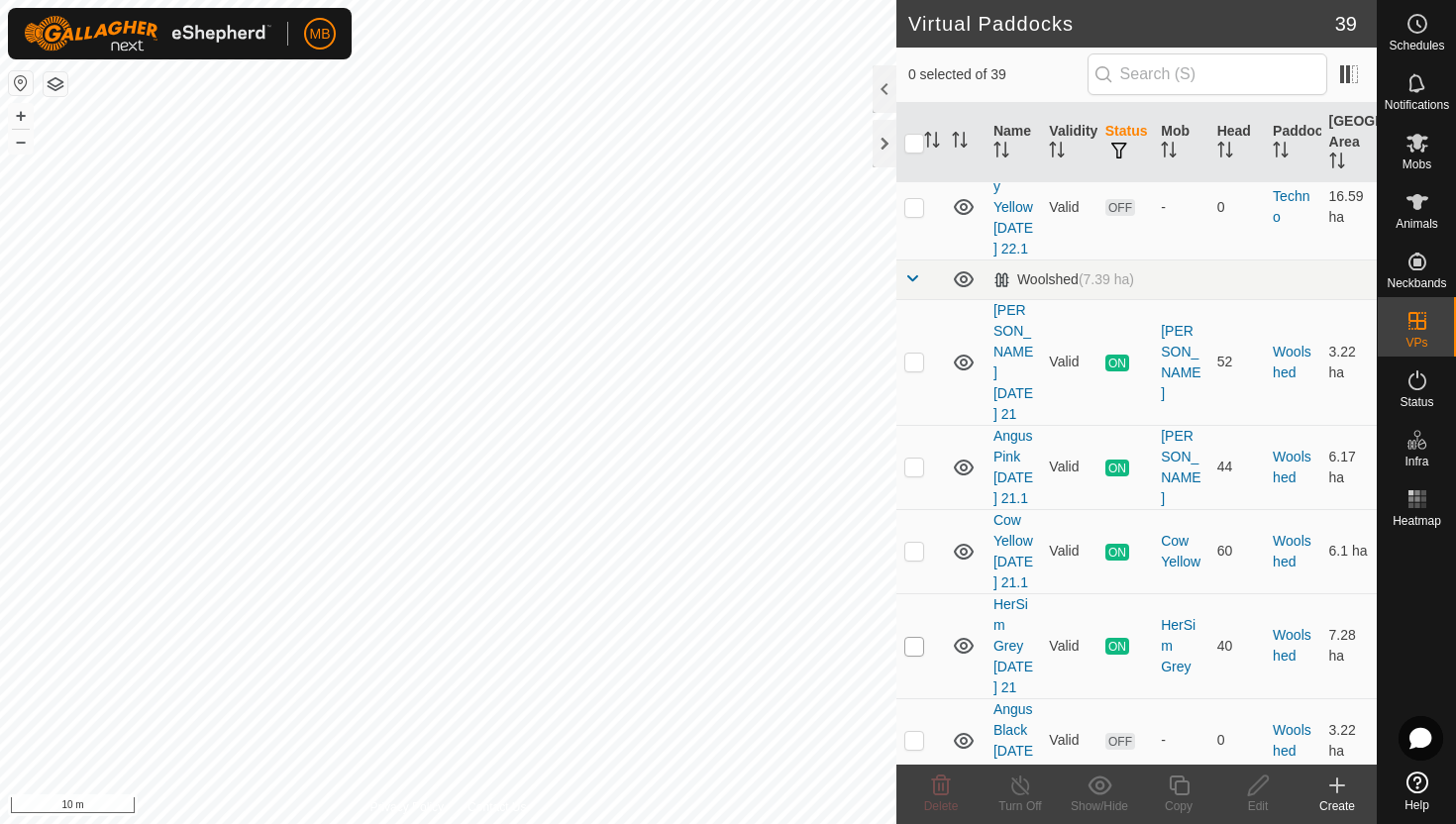 click at bounding box center (914, 647) 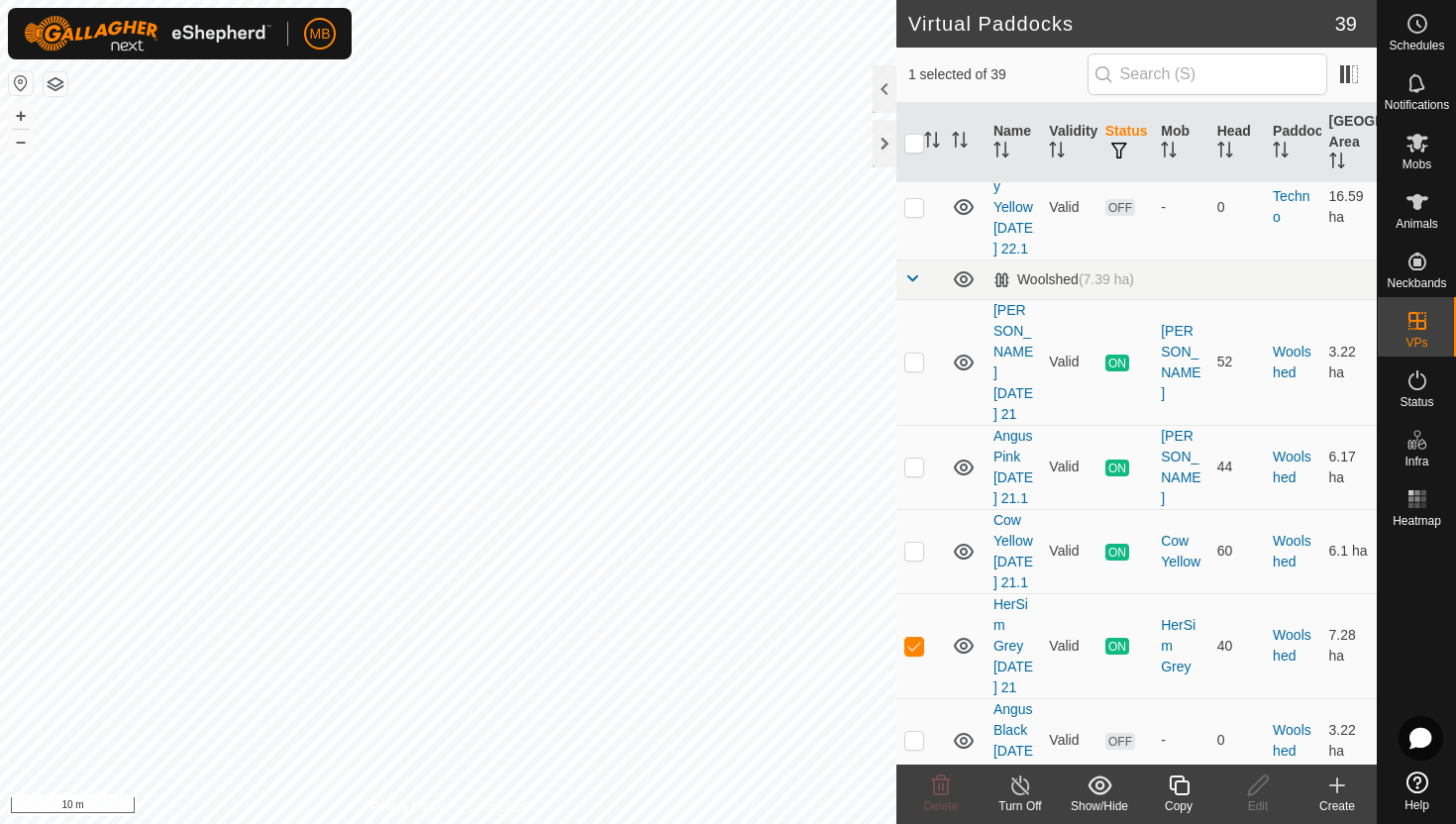 click 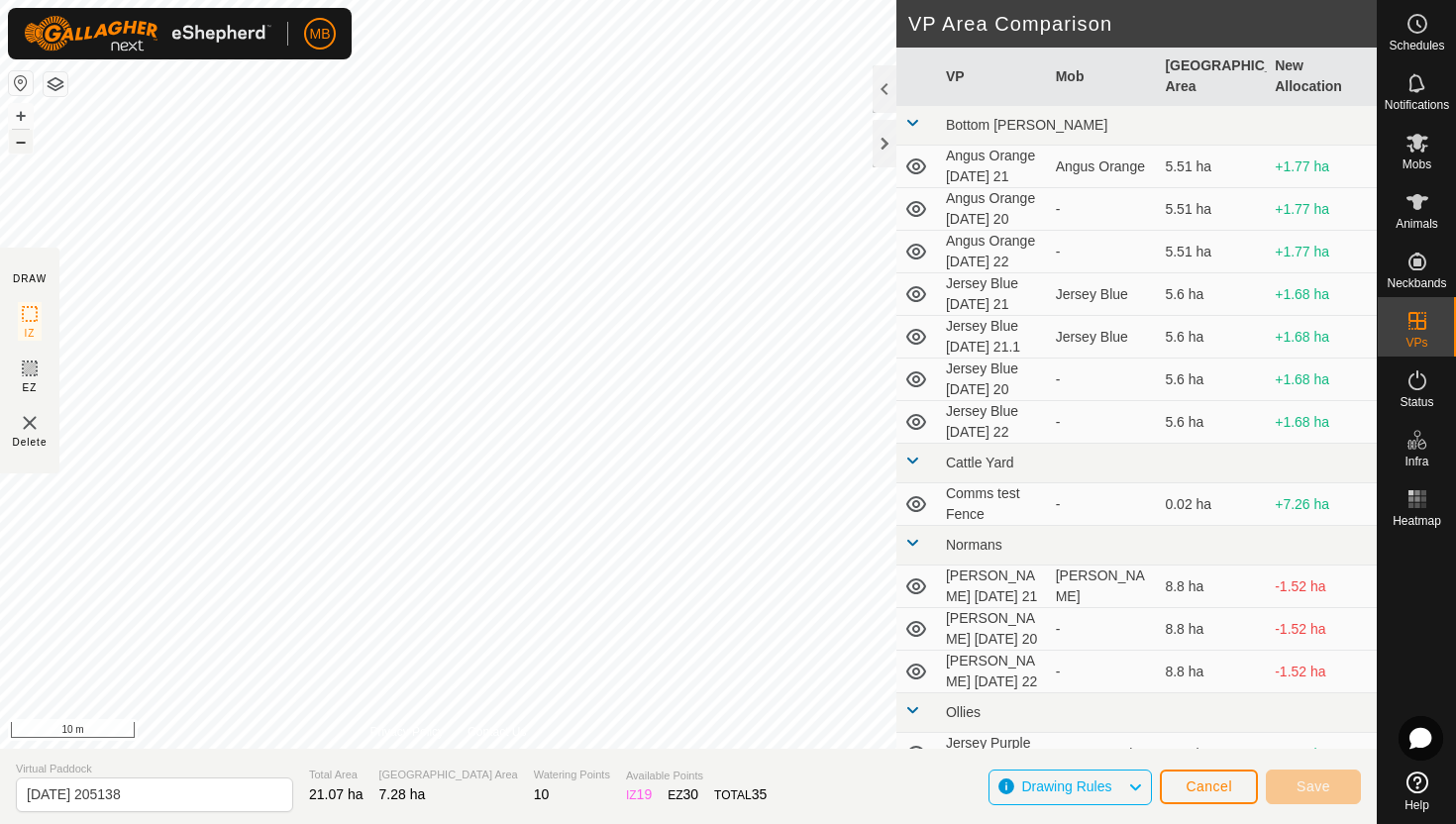 click on "–" at bounding box center [21, 142] 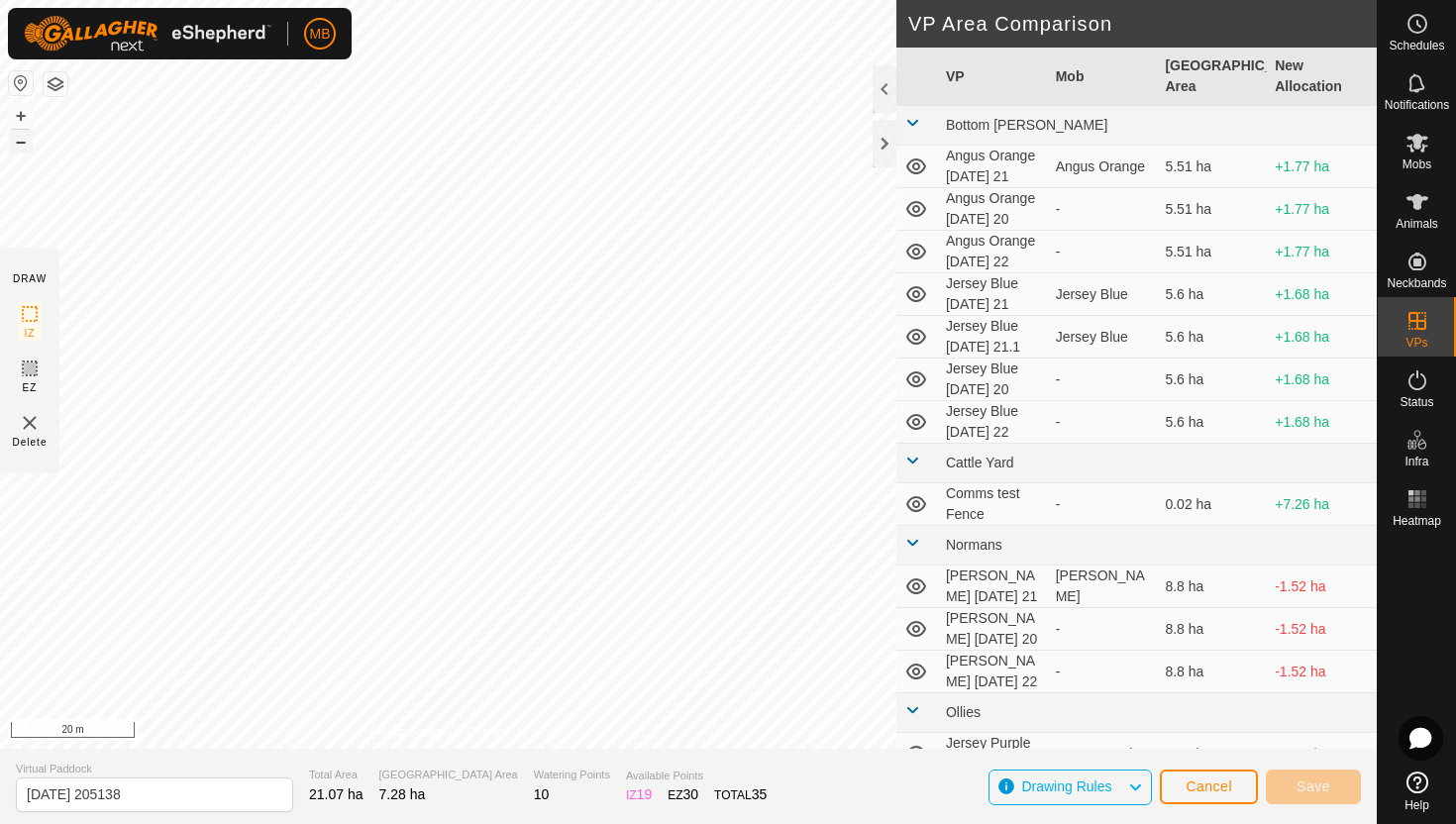 click on "–" at bounding box center (21, 142) 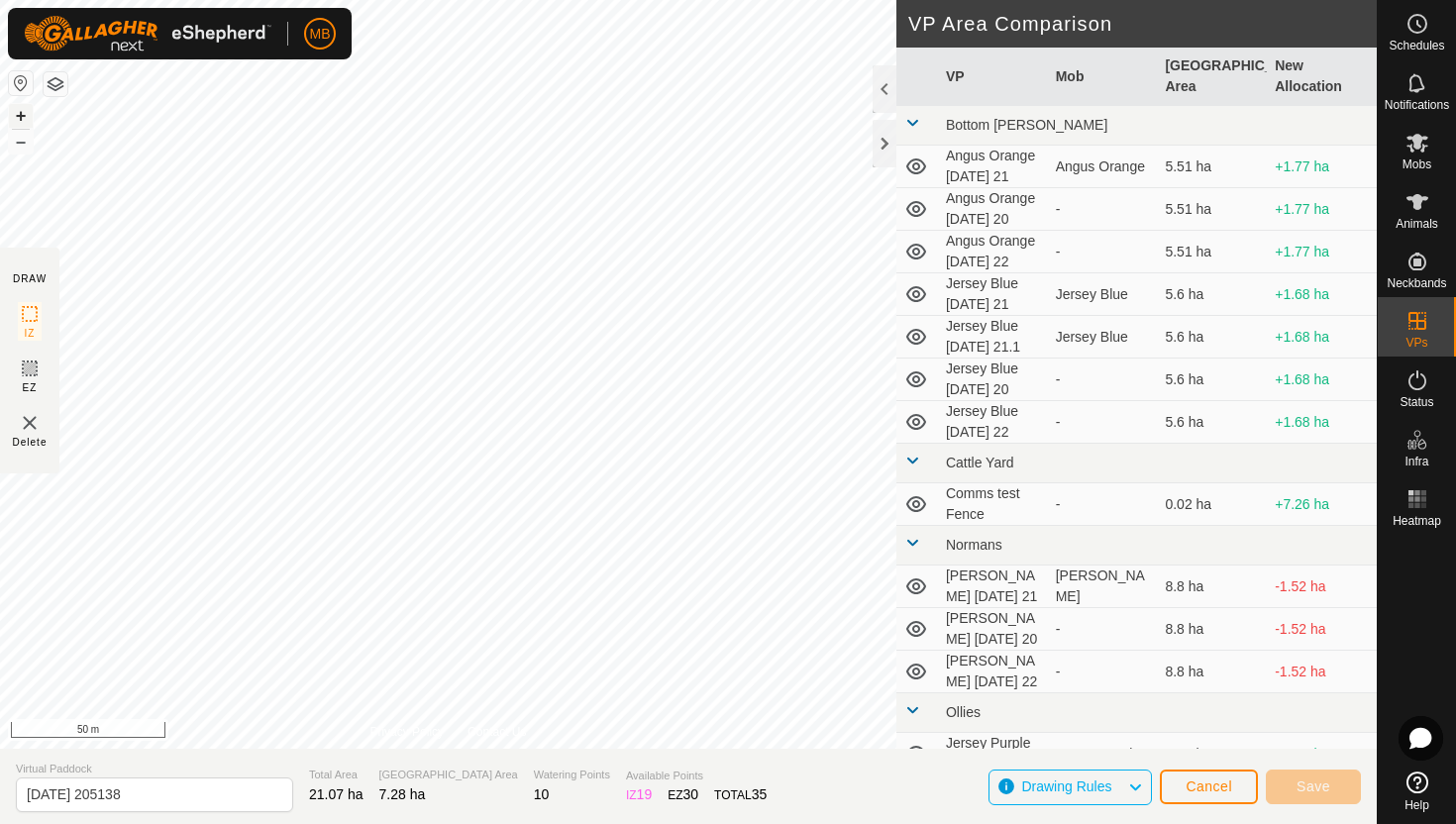 click on "+" at bounding box center (21, 116) 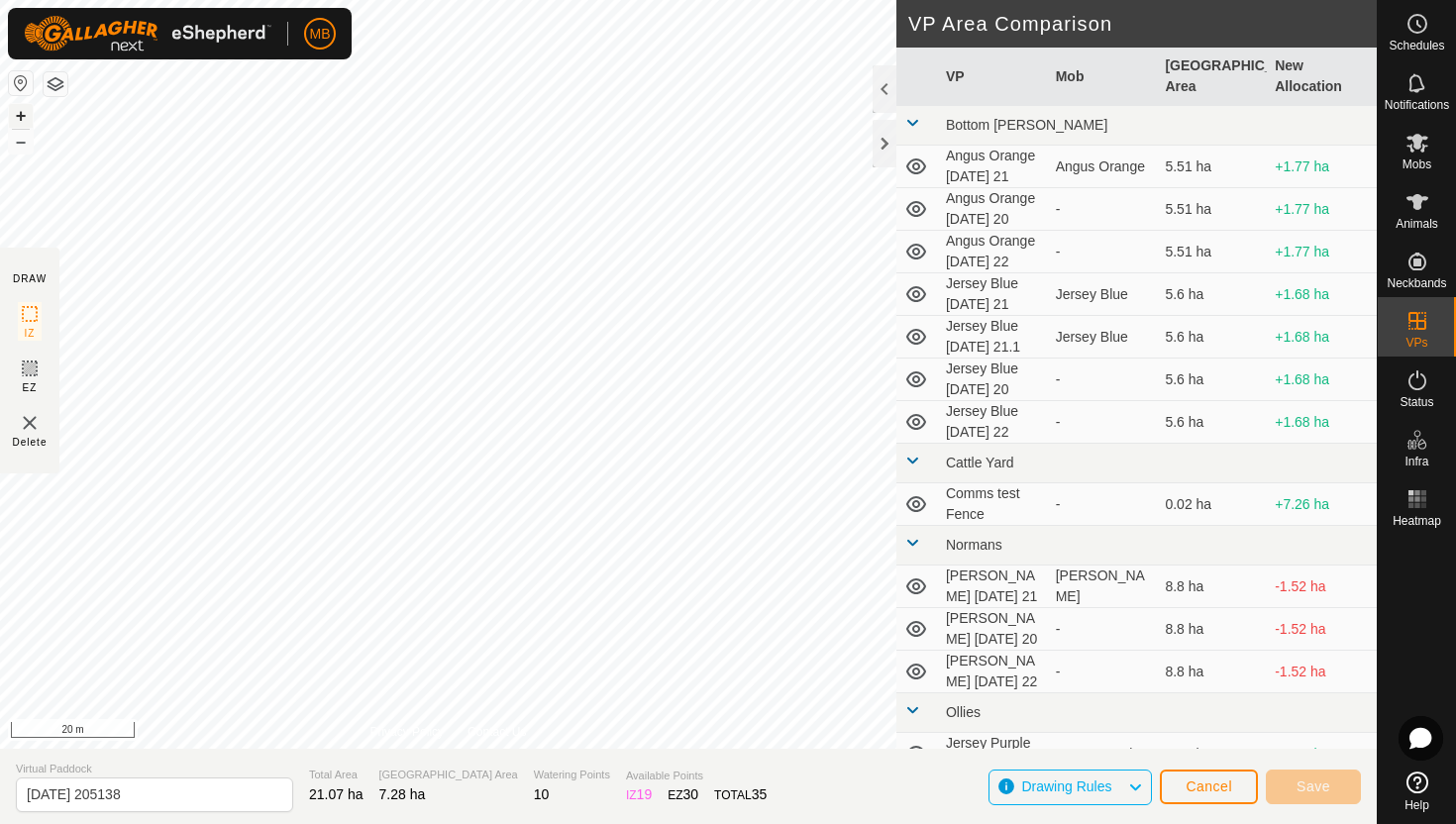click on "+" at bounding box center [21, 116] 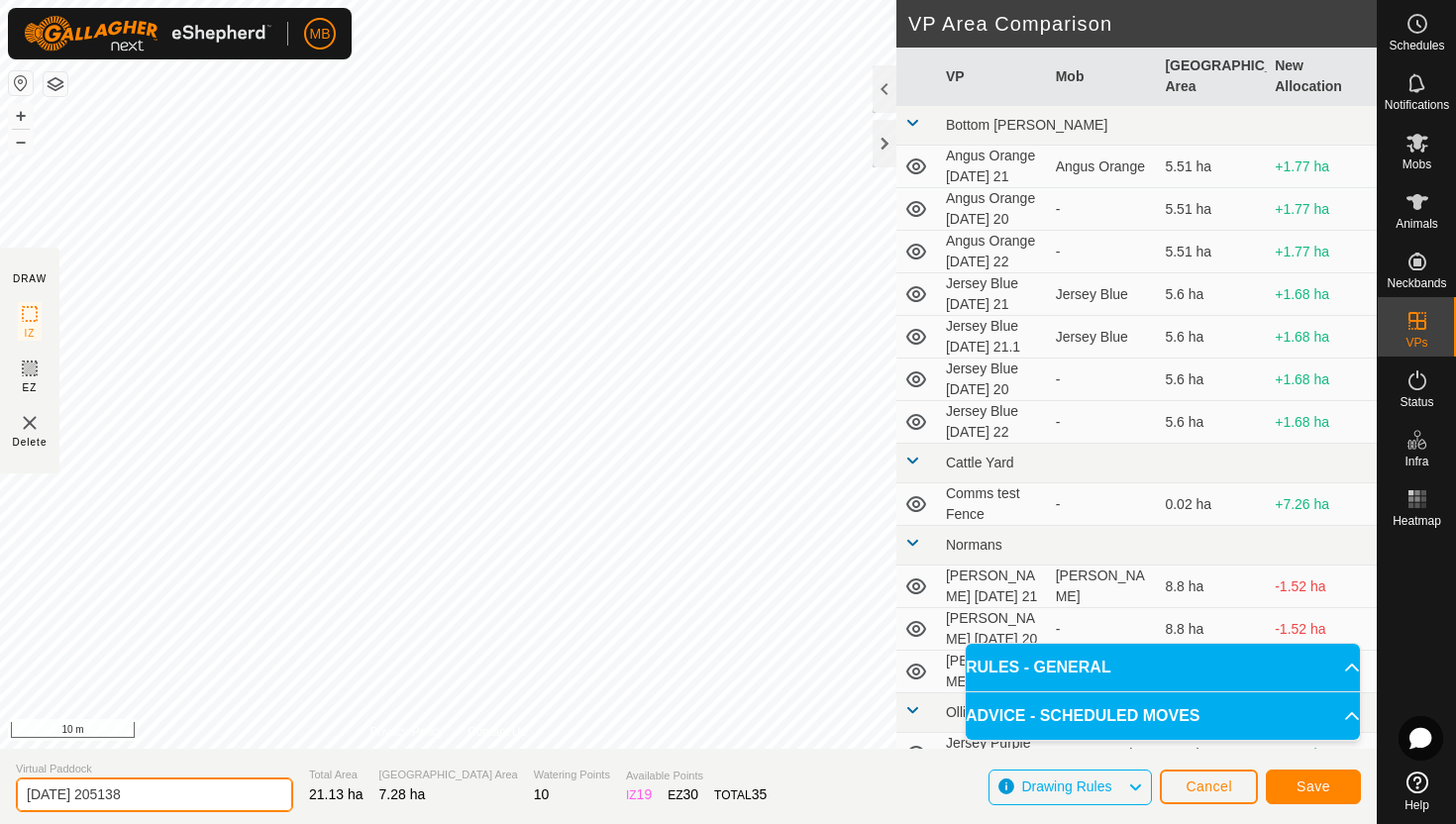 click on "2025-07-21 205138" 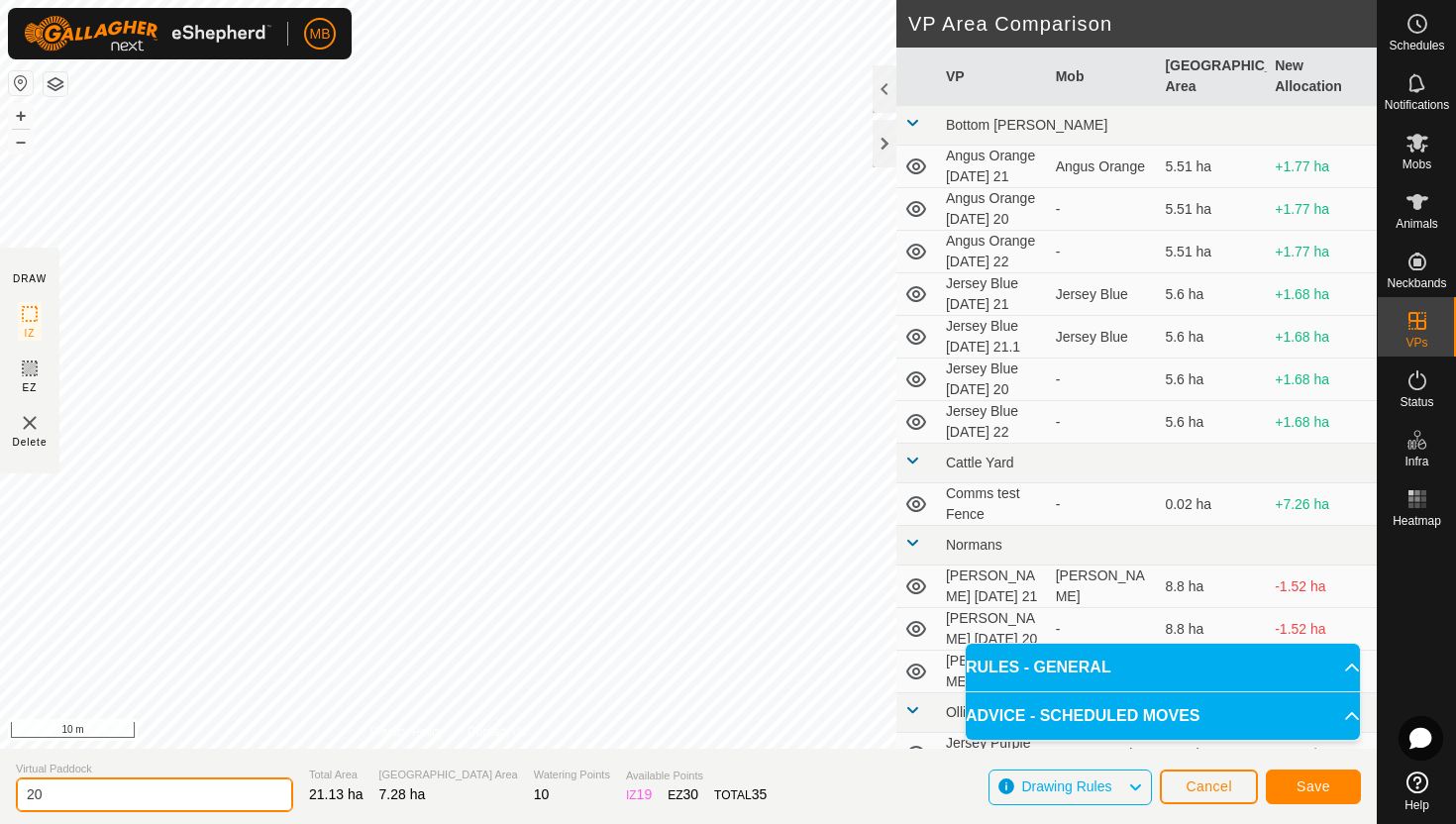 type on "2" 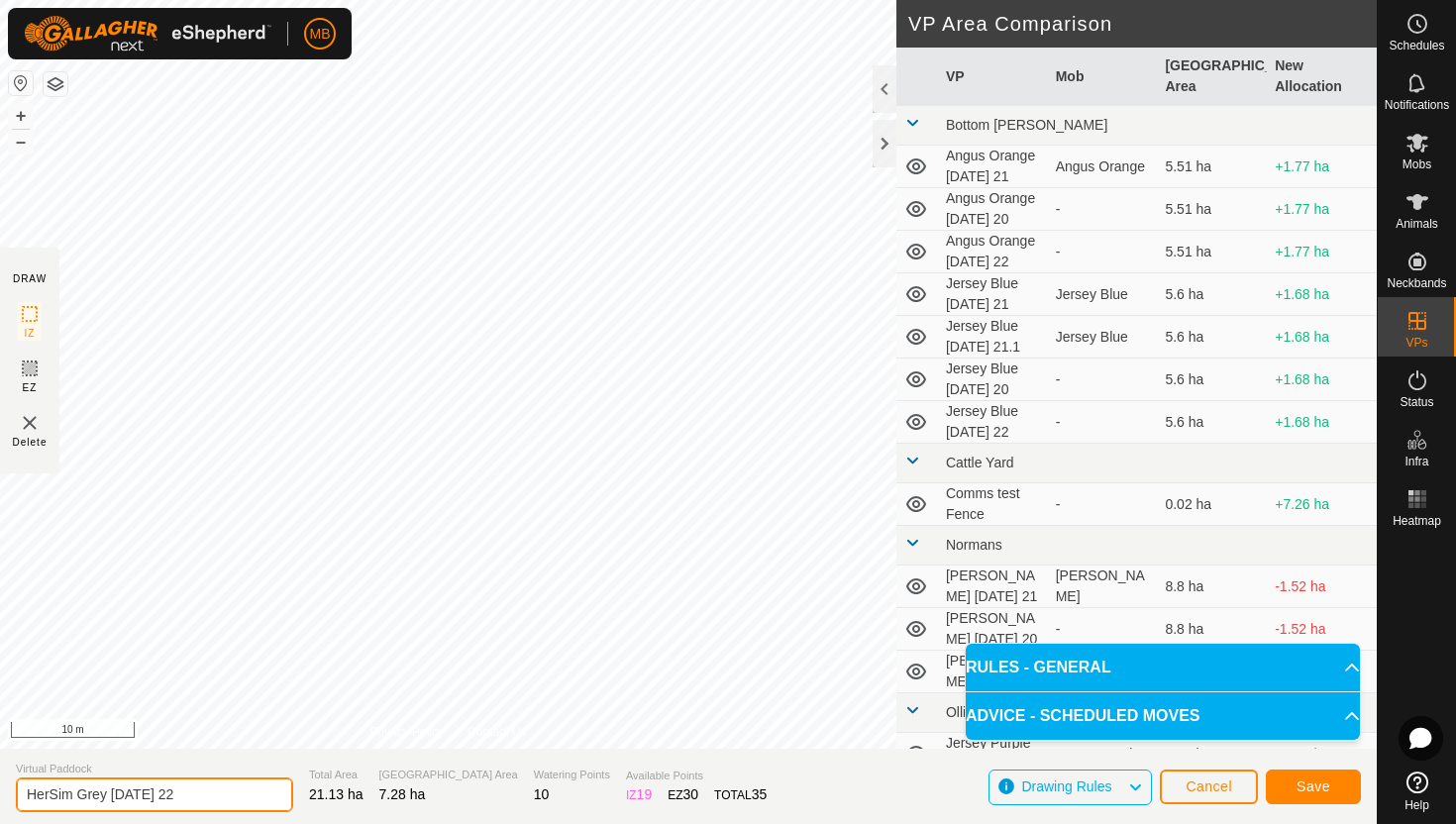 type on "HerSim Grey [DATE] 22" 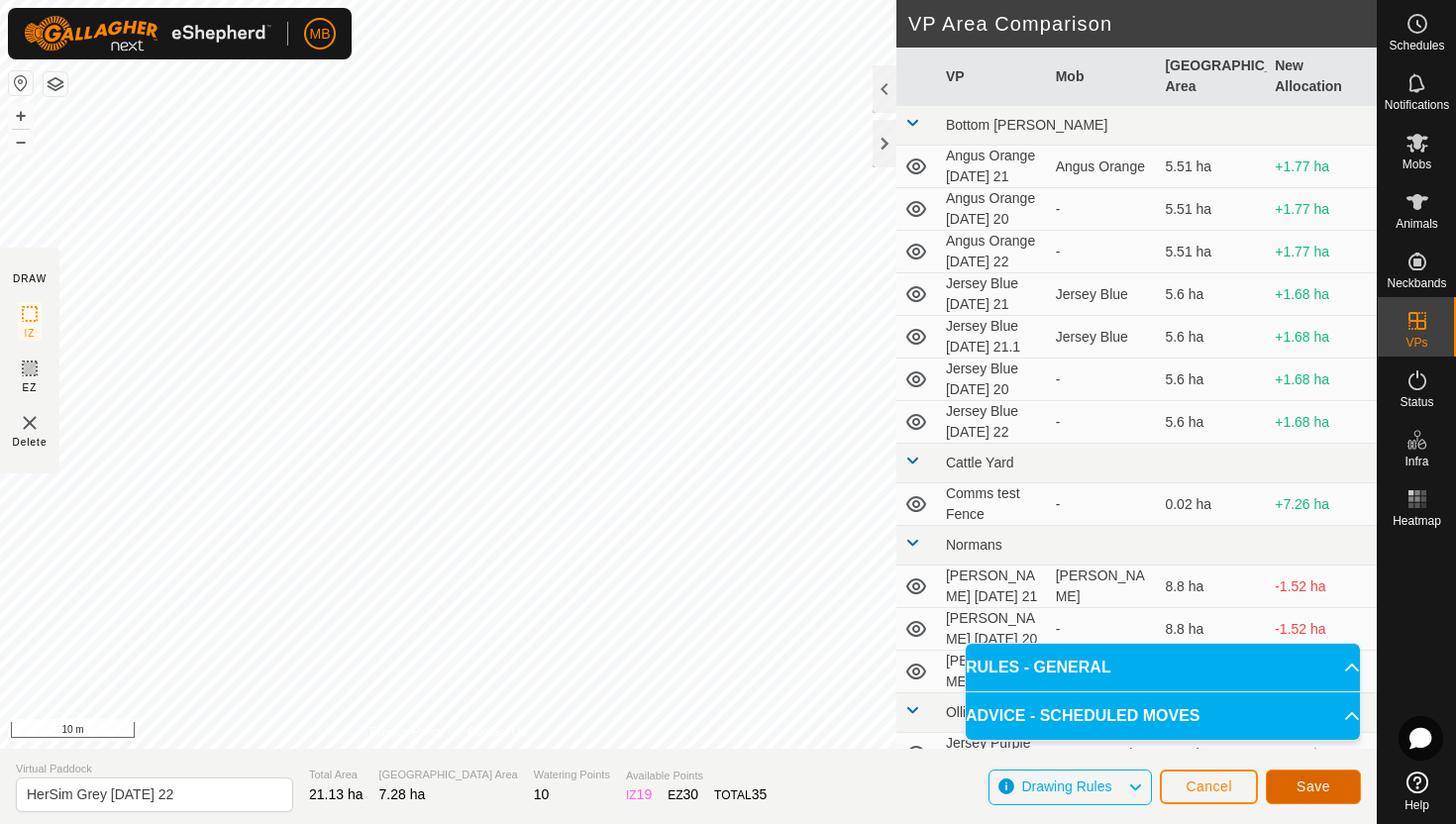 click on "Save" 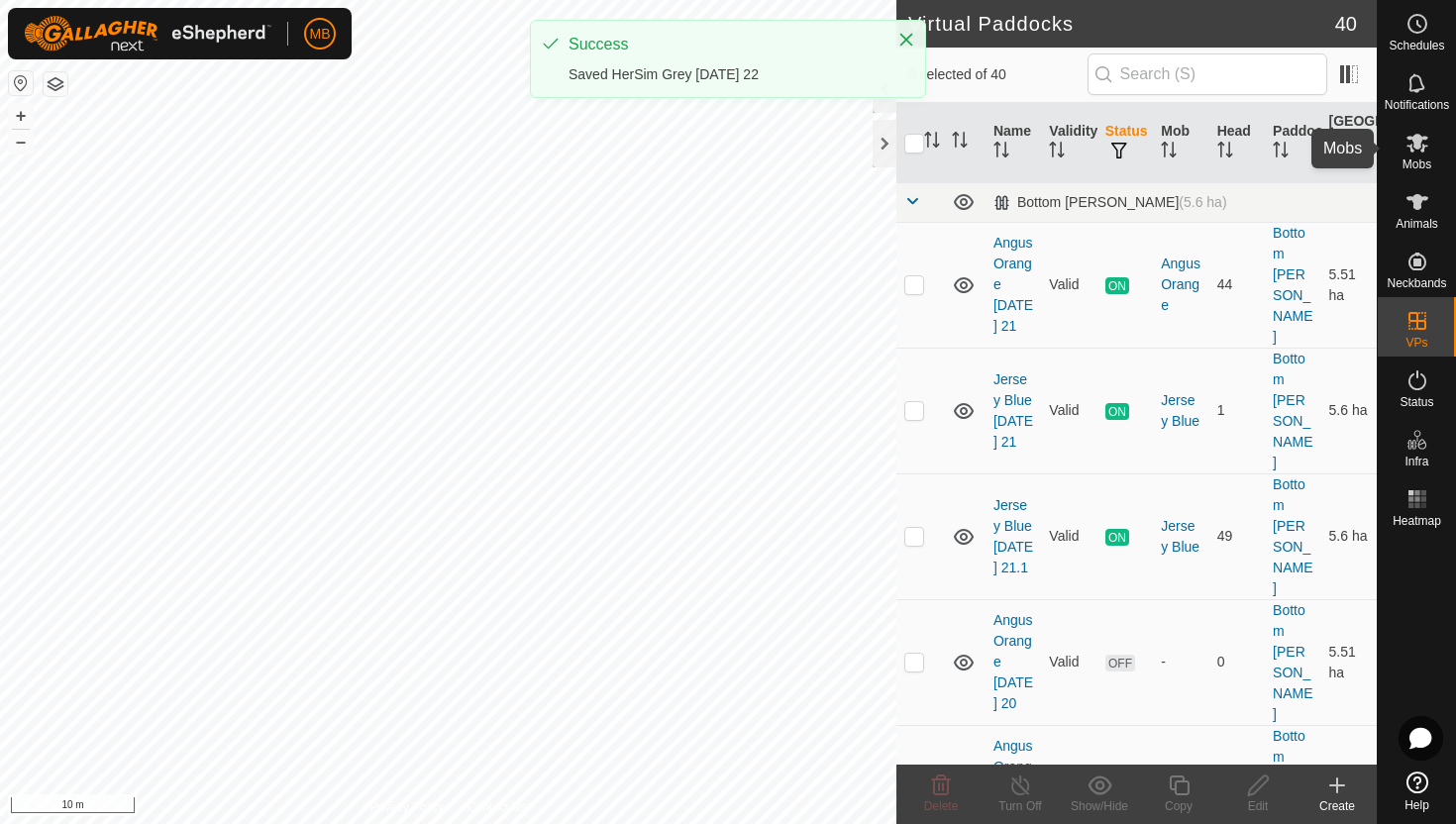 click 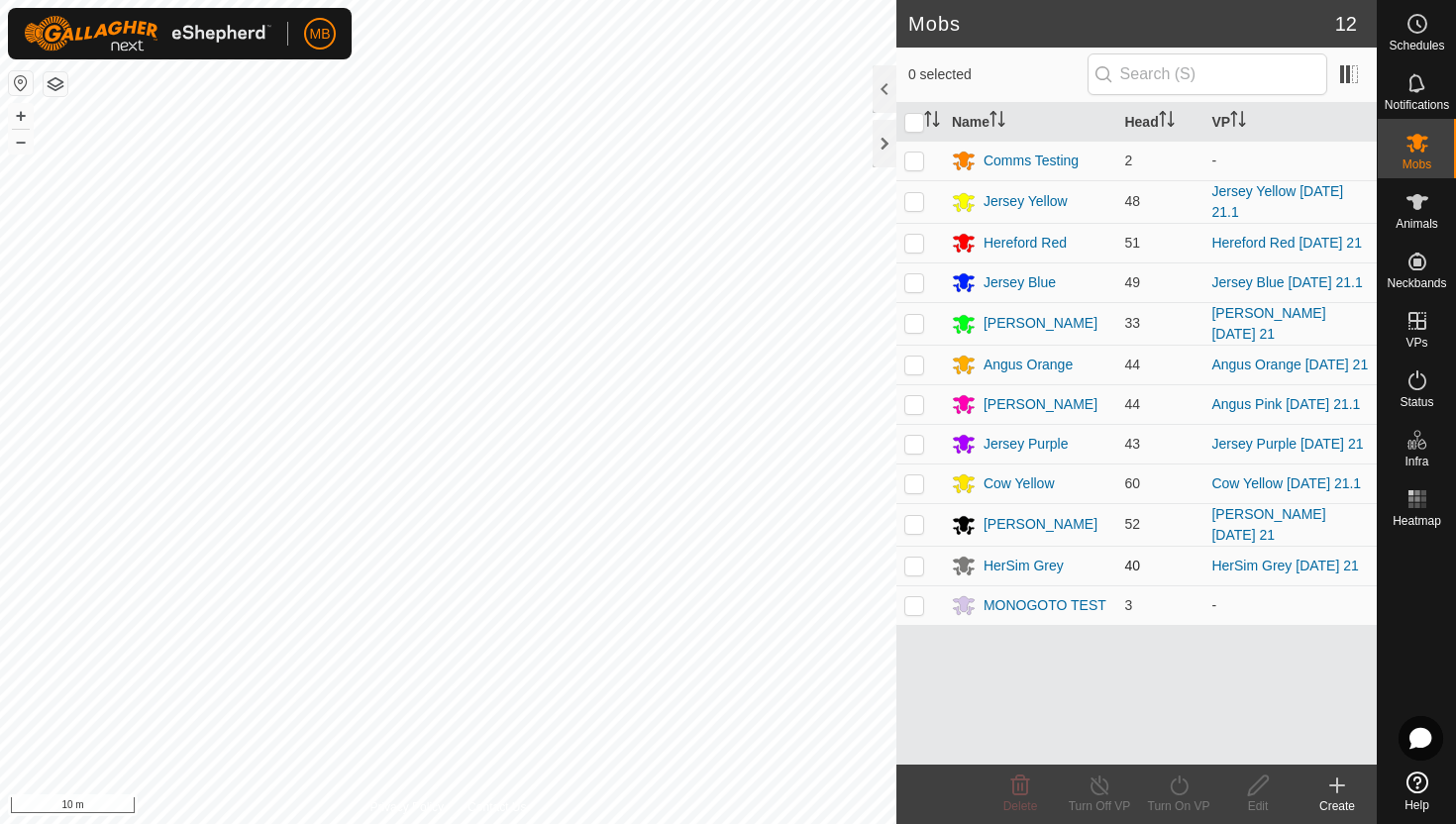click at bounding box center [914, 566] 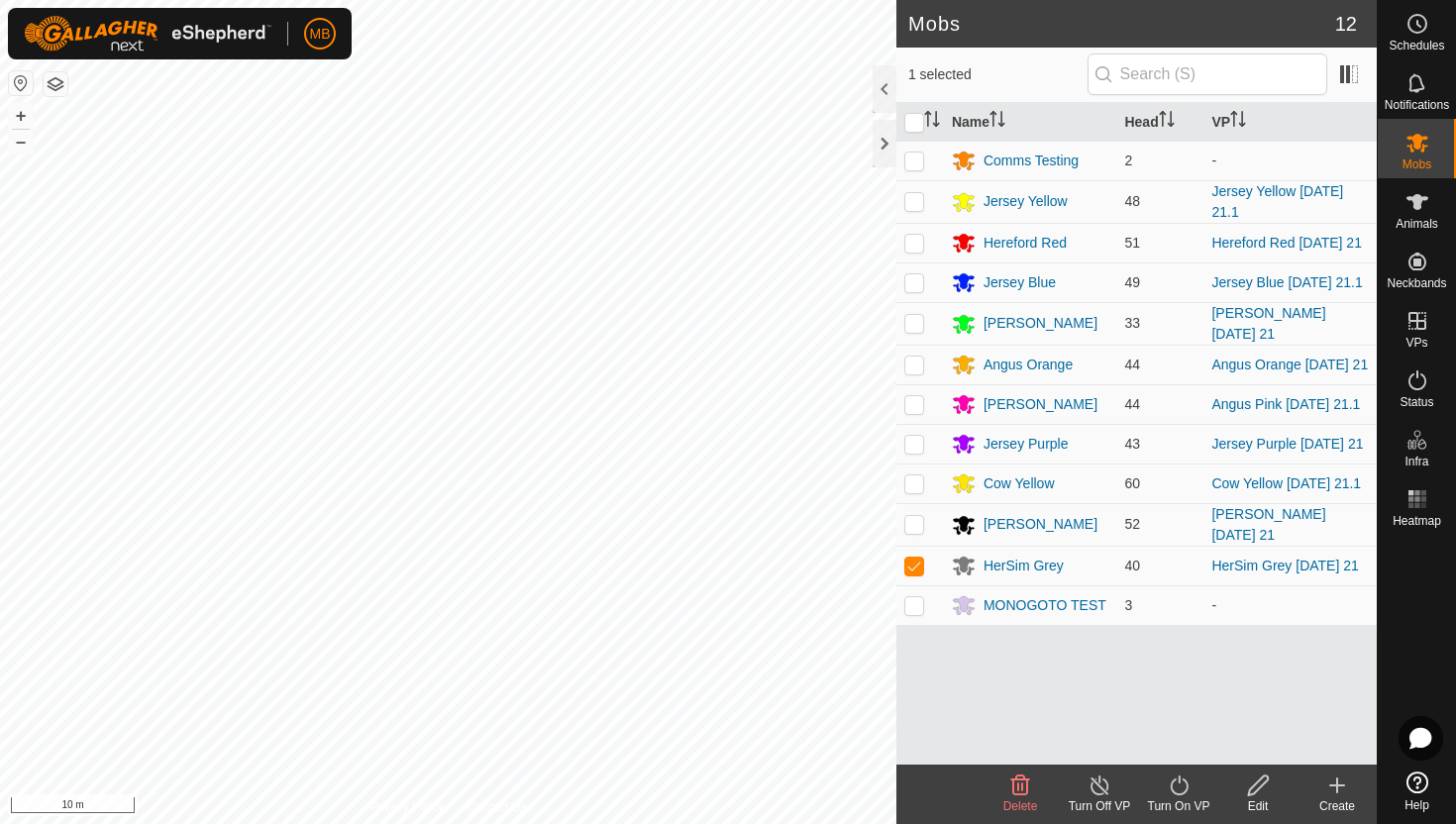 click 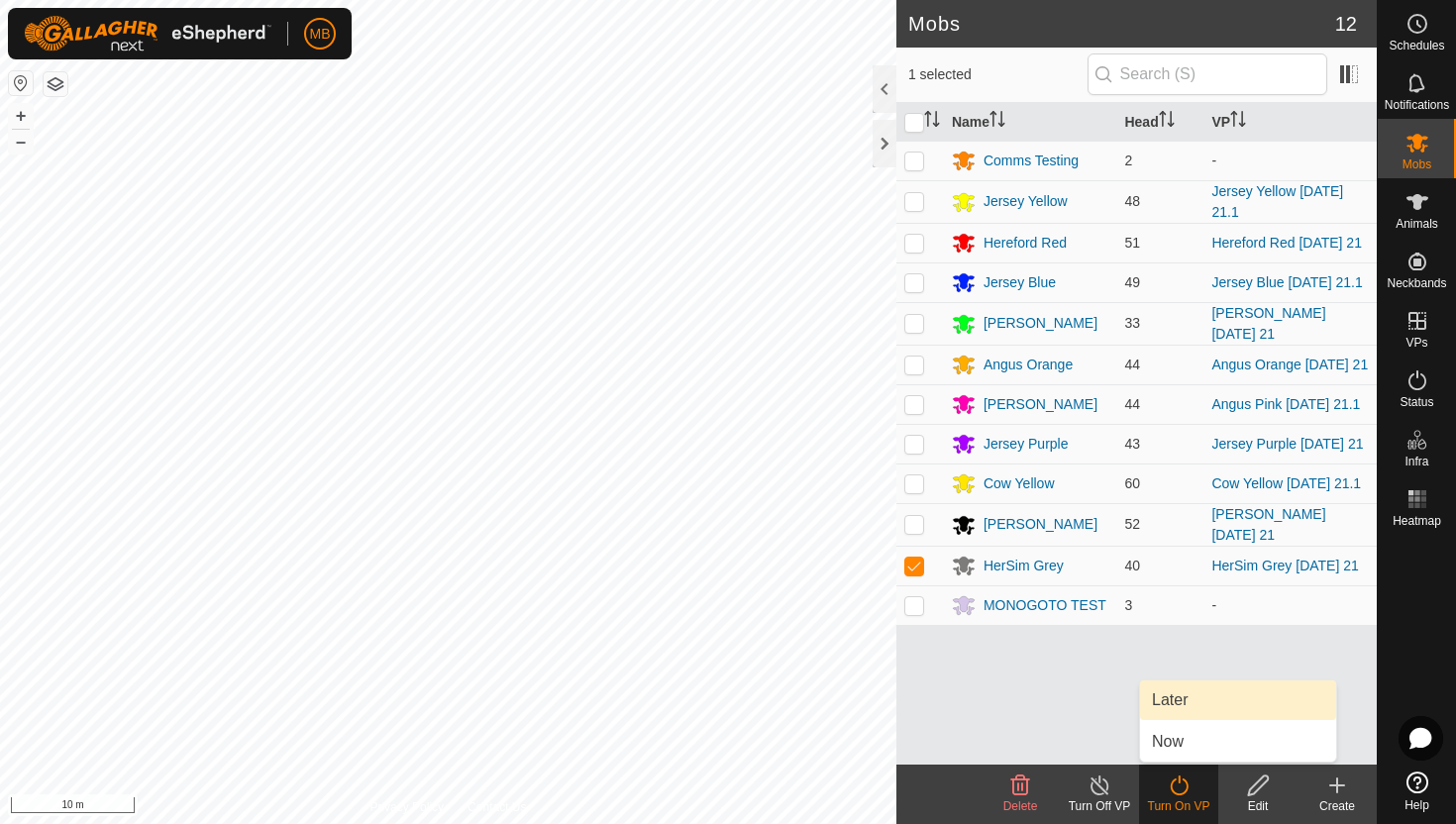 click on "Later" at bounding box center [1238, 700] 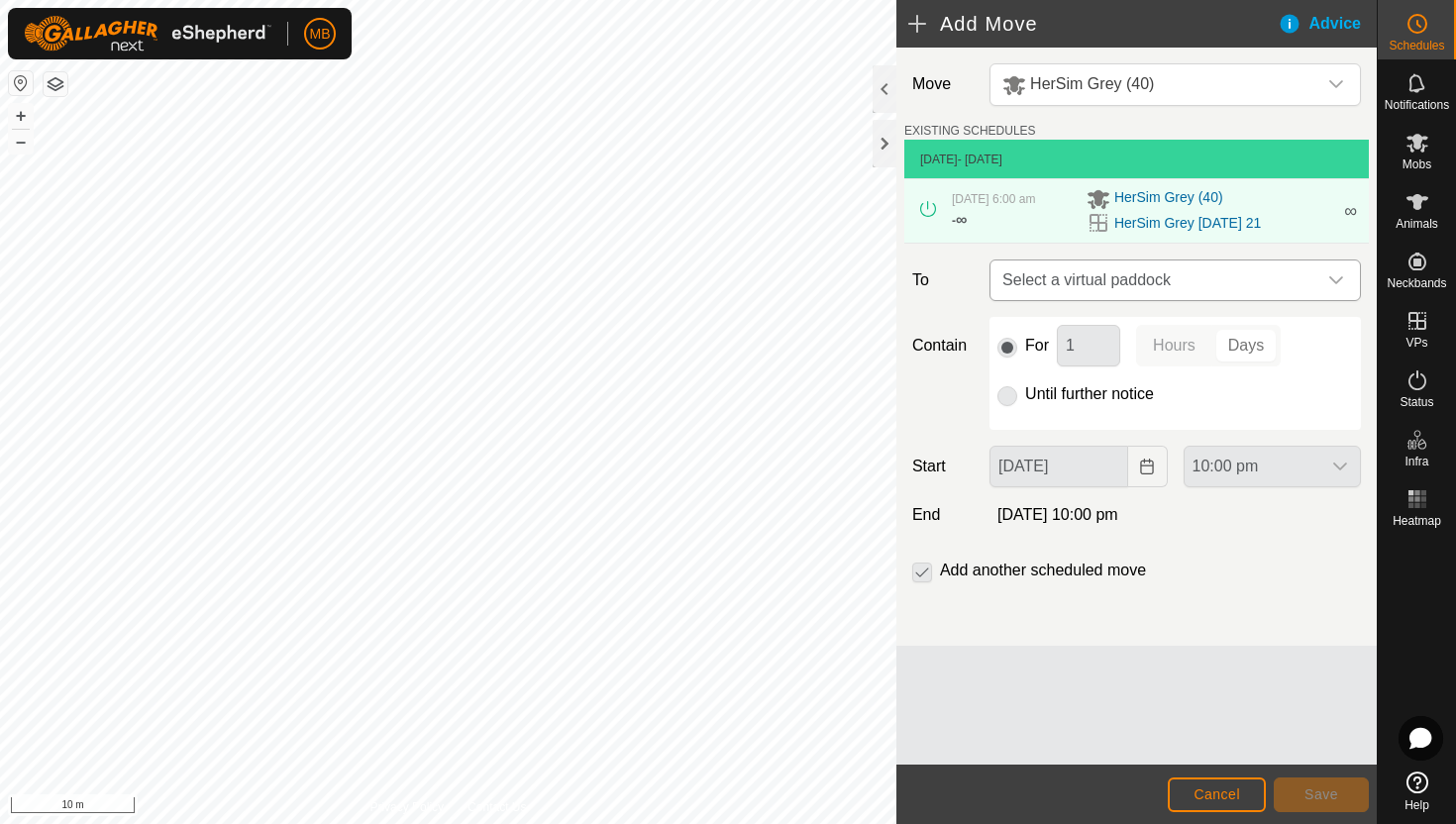 click on "Select a virtual paddock" at bounding box center (1155, 280) 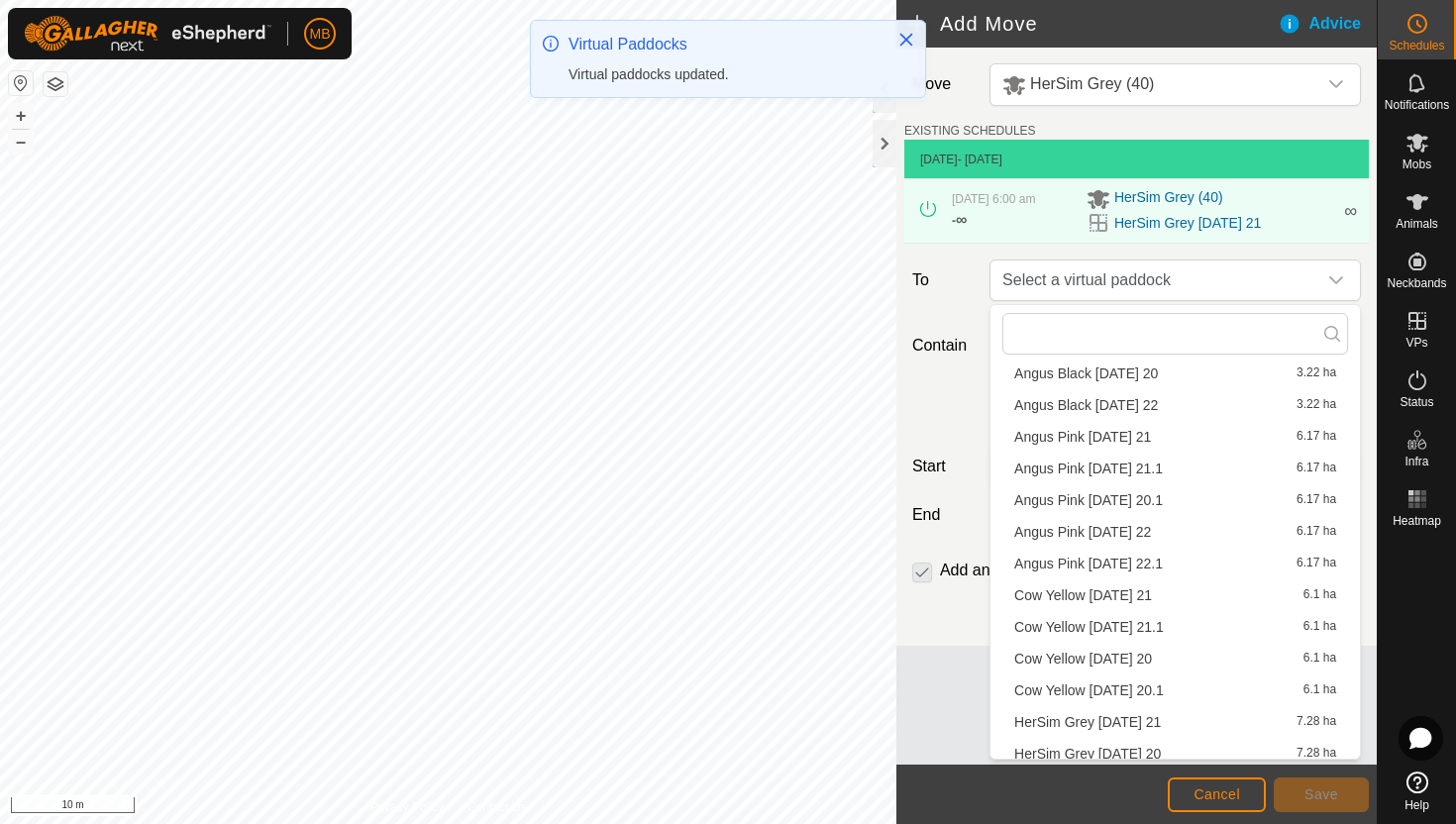 scroll, scrollTop: 1143, scrollLeft: 0, axis: vertical 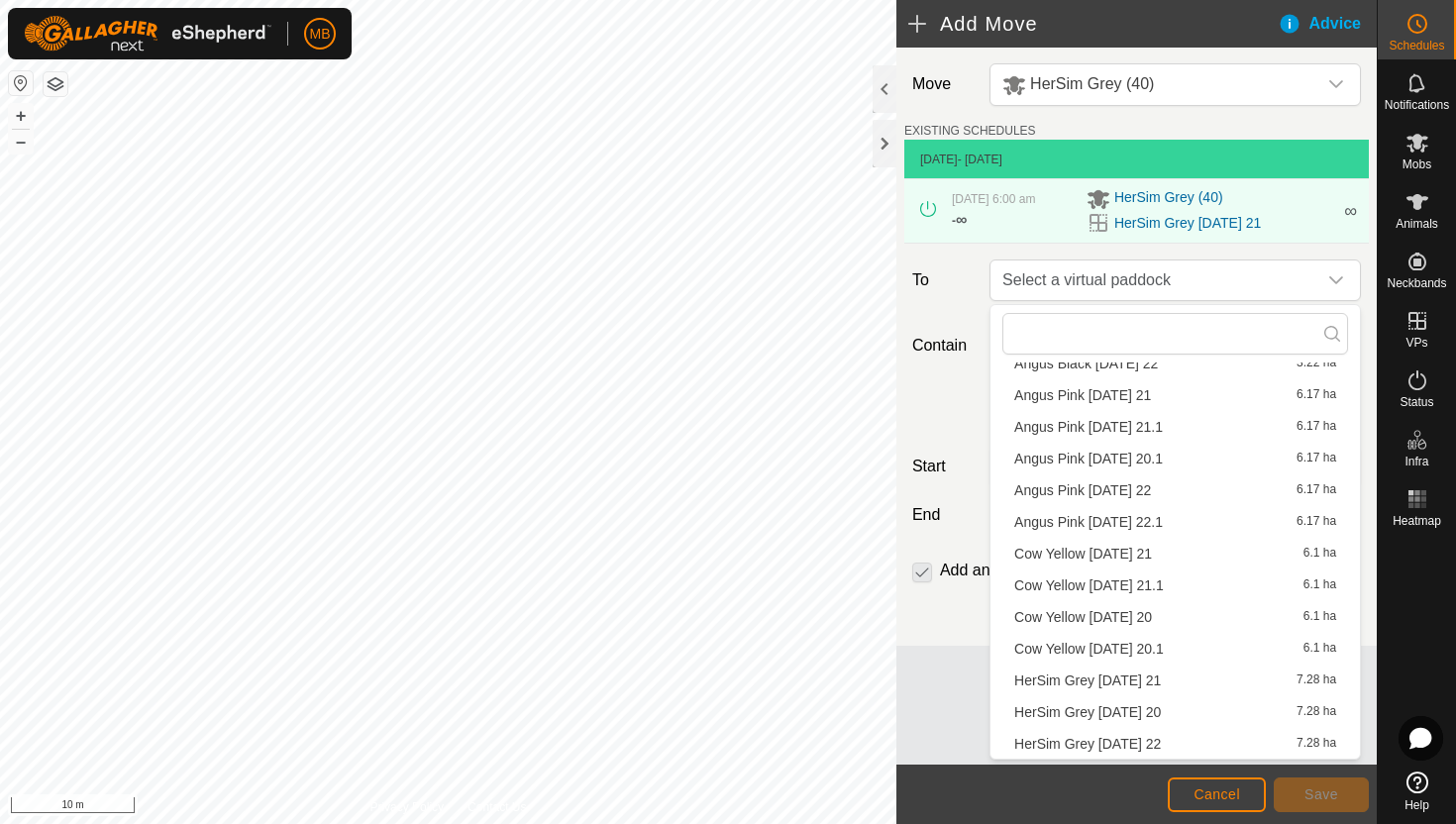 click on "HerSim Grey Tuesday 22  7.28 ha" at bounding box center [1175, 744] 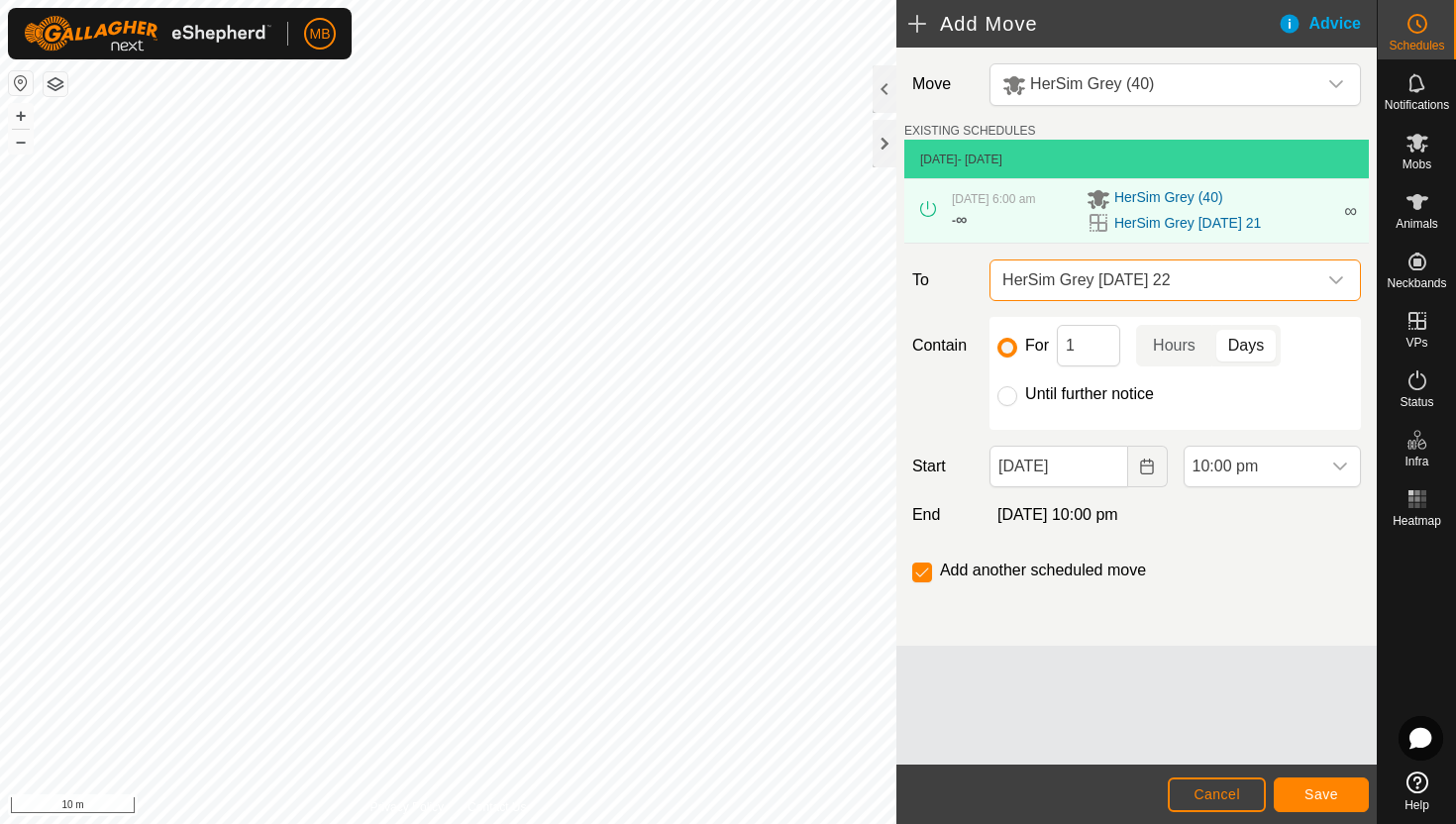 click on "Until further notice" 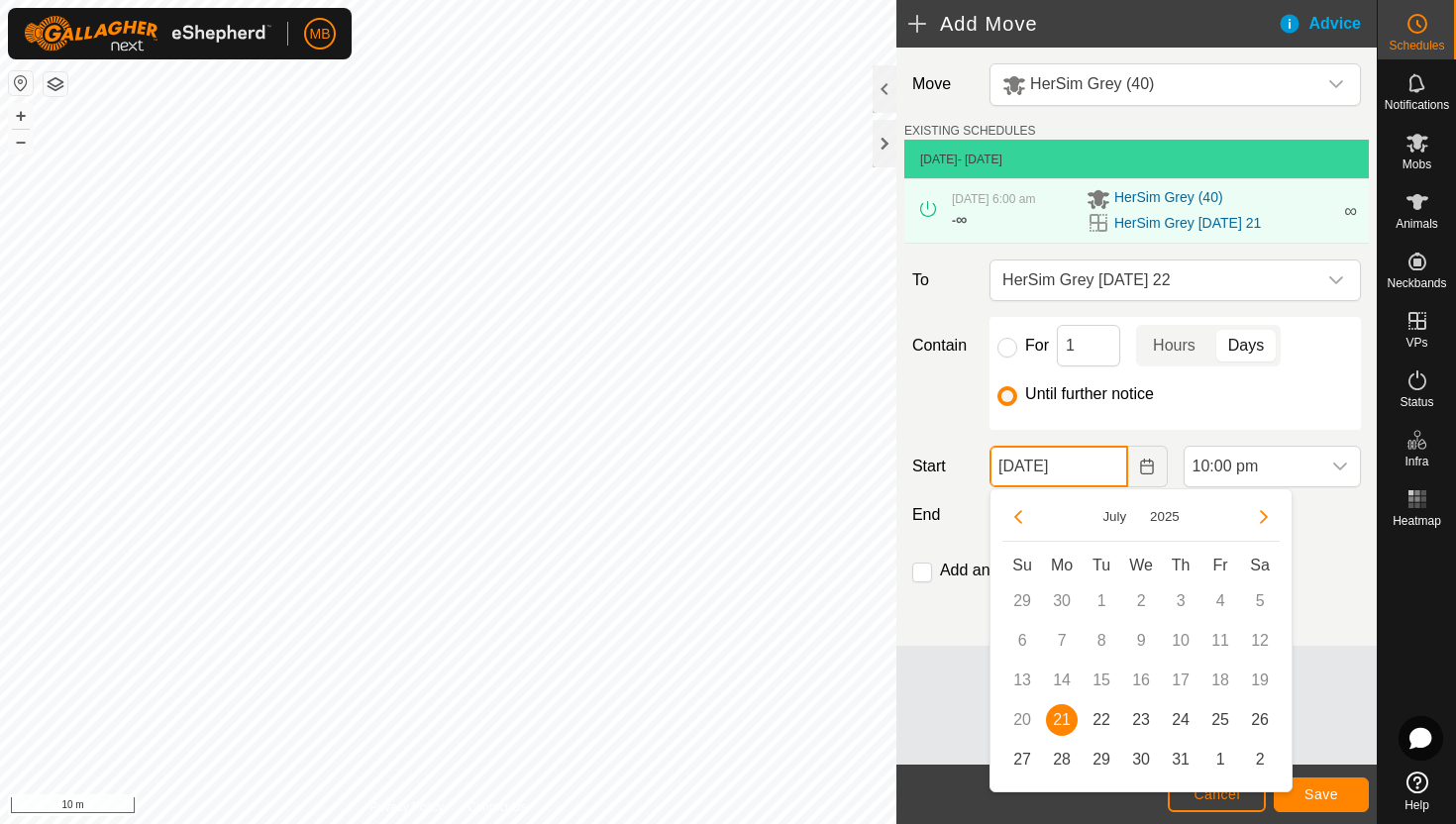 click on "21 Jul, 2025" 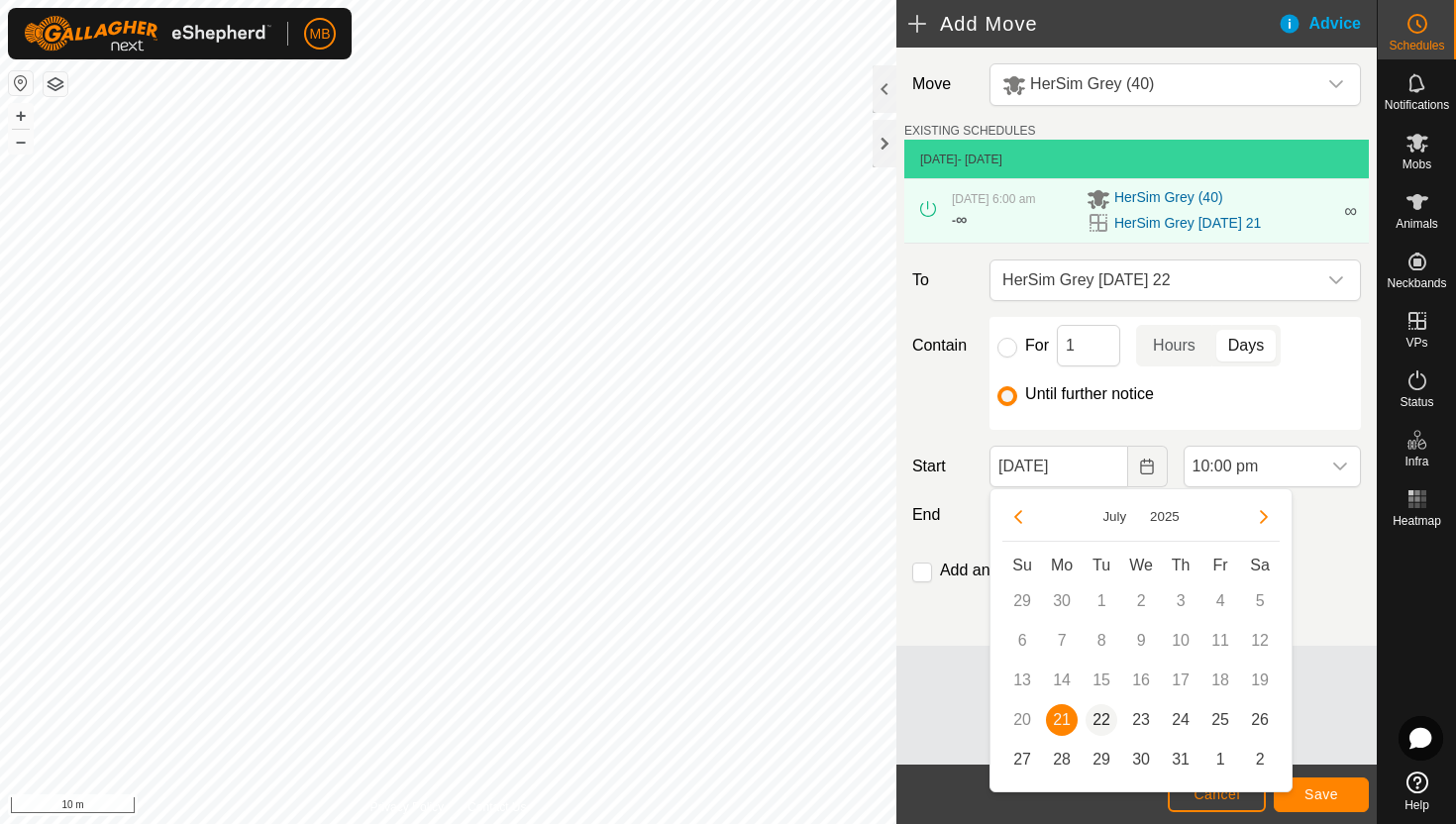 click on "22" at bounding box center (1101, 720) 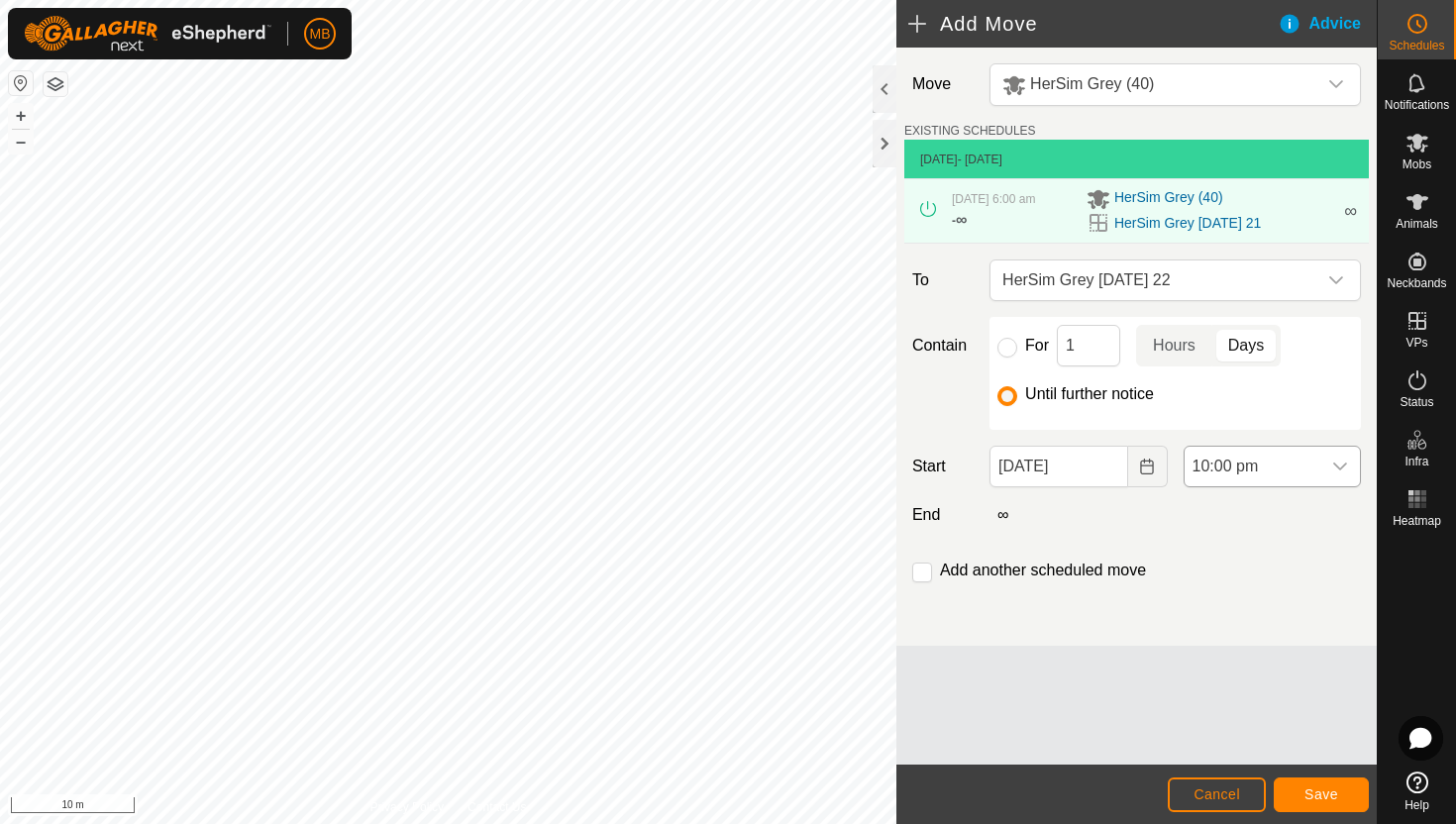 click at bounding box center [1340, 466] 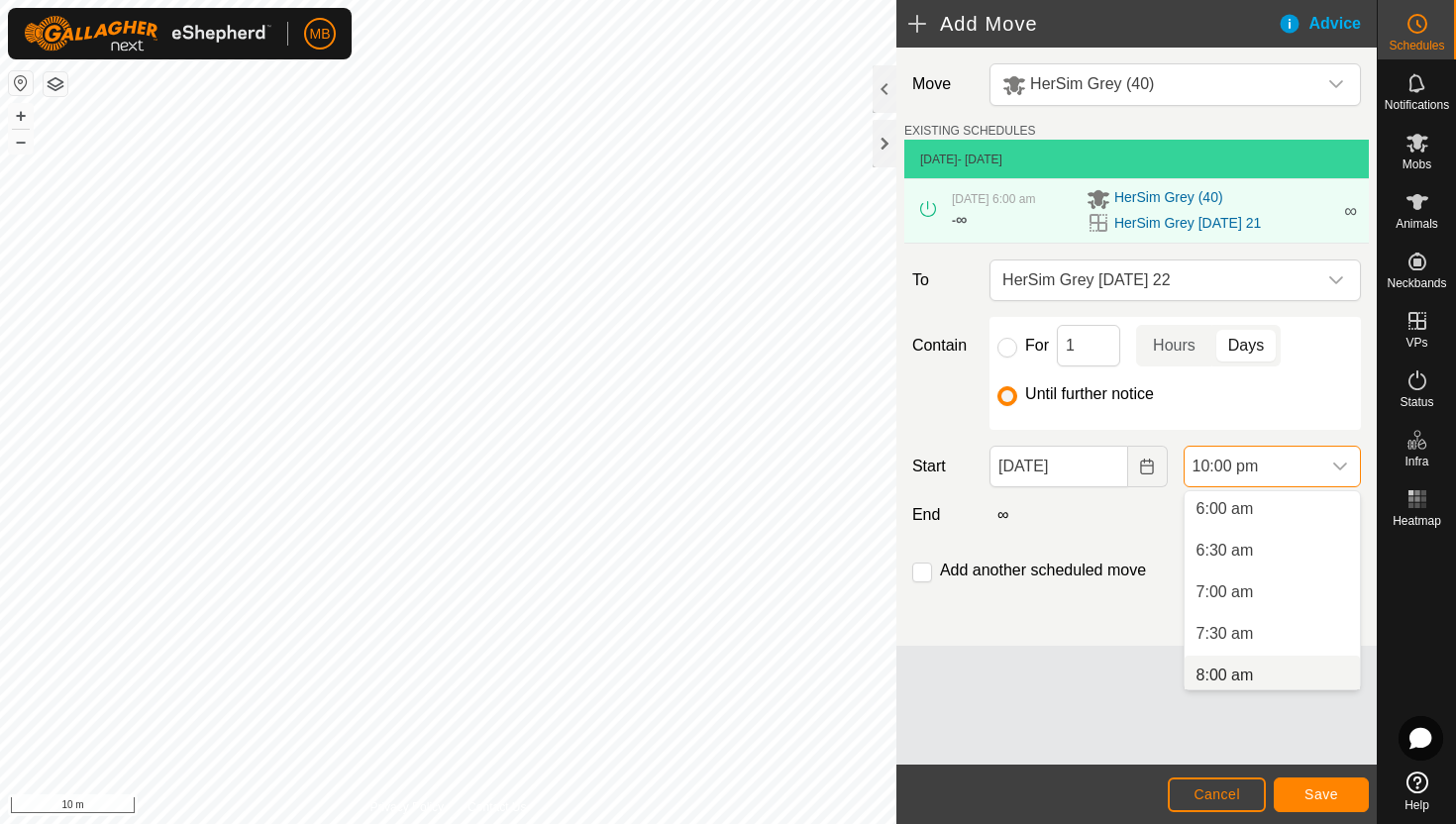 scroll, scrollTop: 483, scrollLeft: 0, axis: vertical 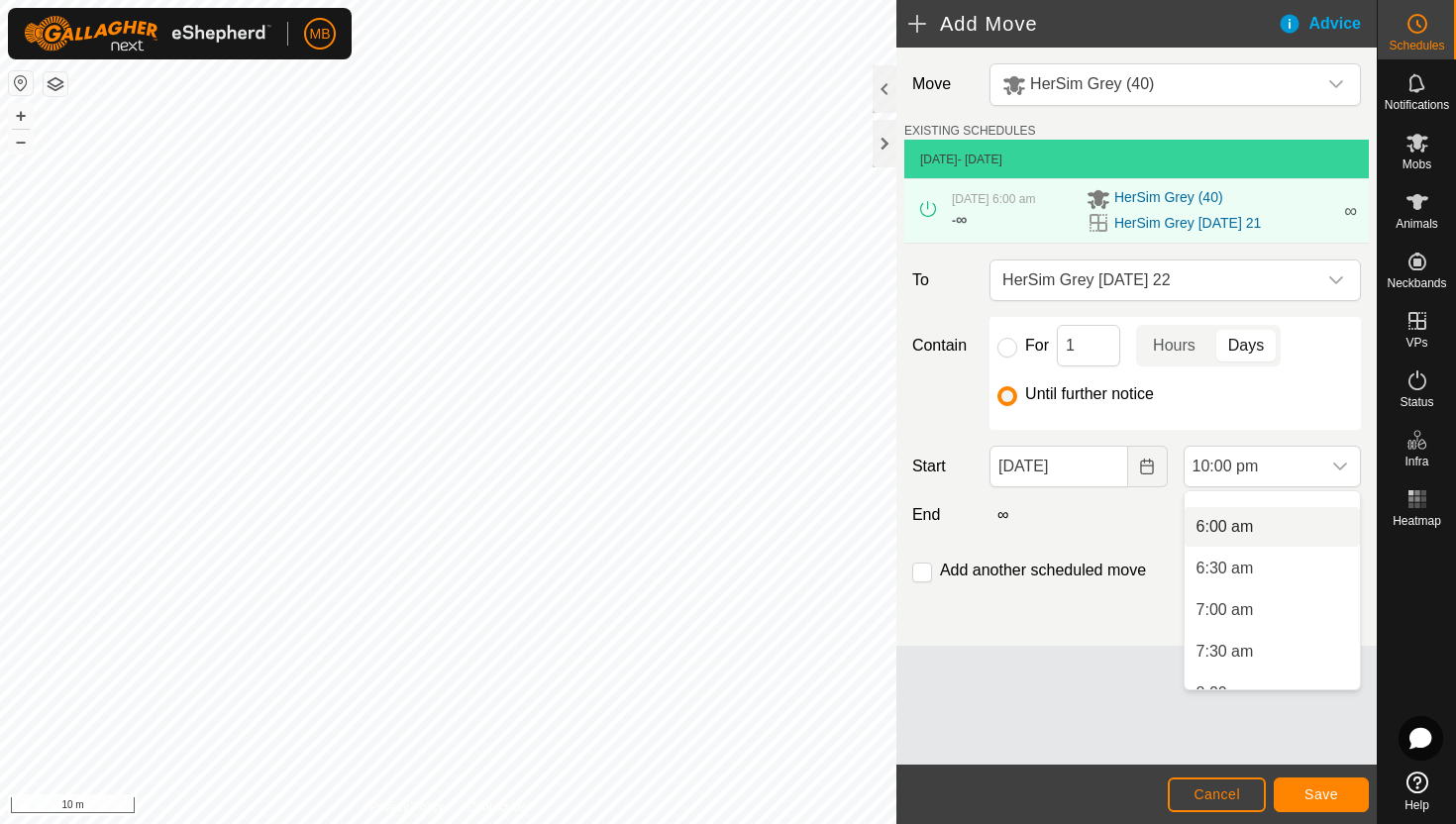 click on "6:00 am" at bounding box center [1272, 527] 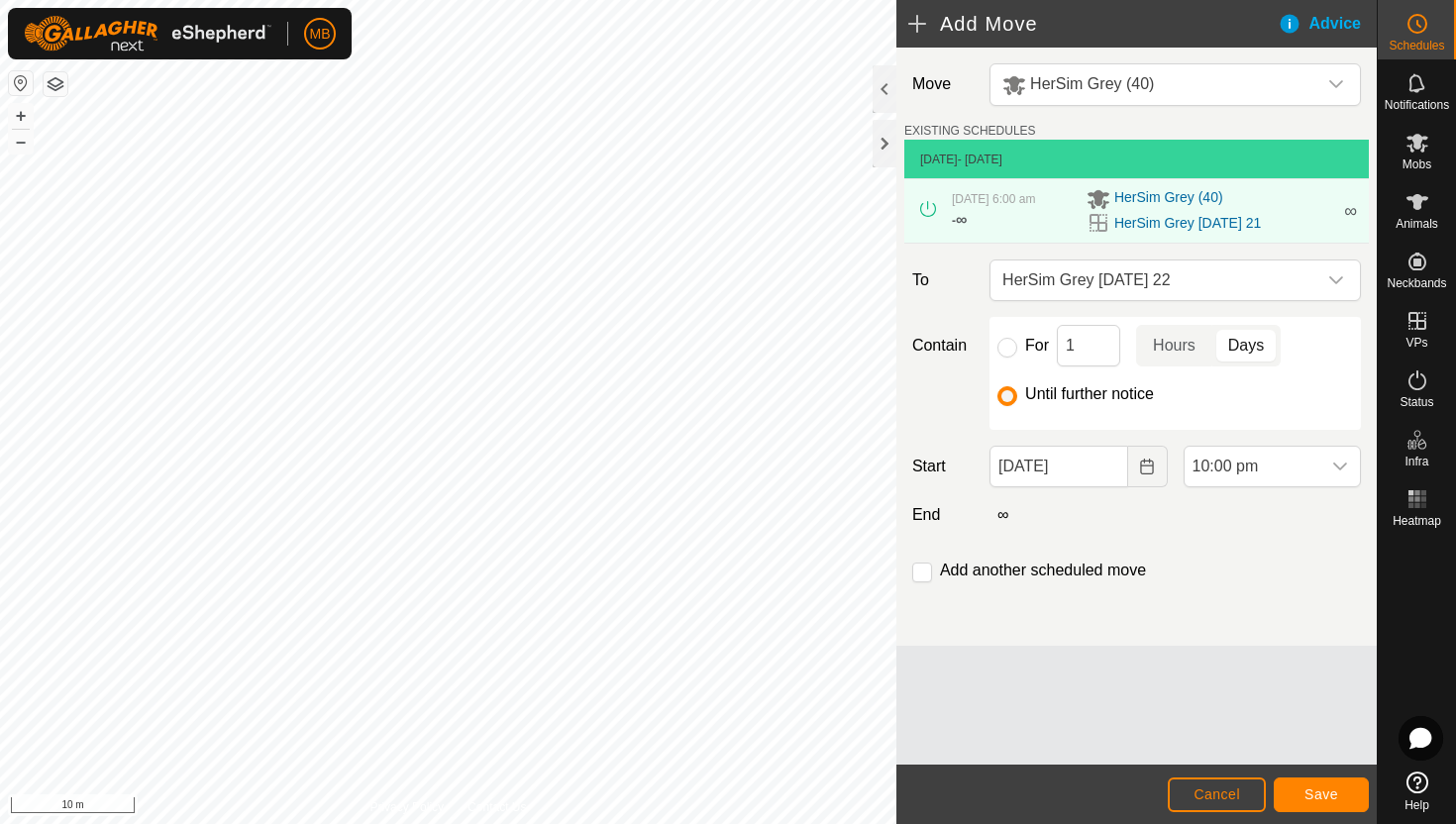 scroll, scrollTop: 1672, scrollLeft: 0, axis: vertical 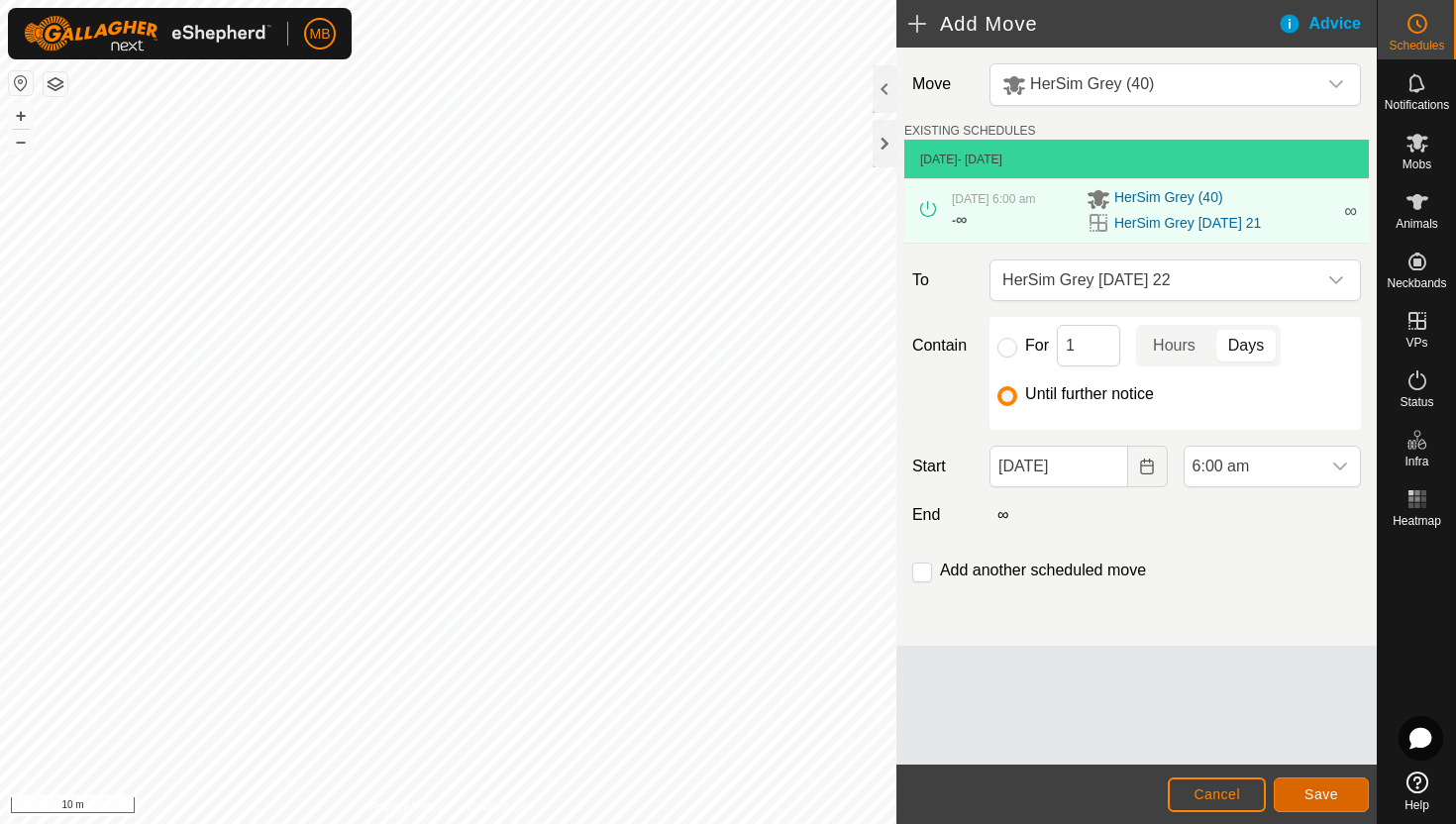 click on "Save" 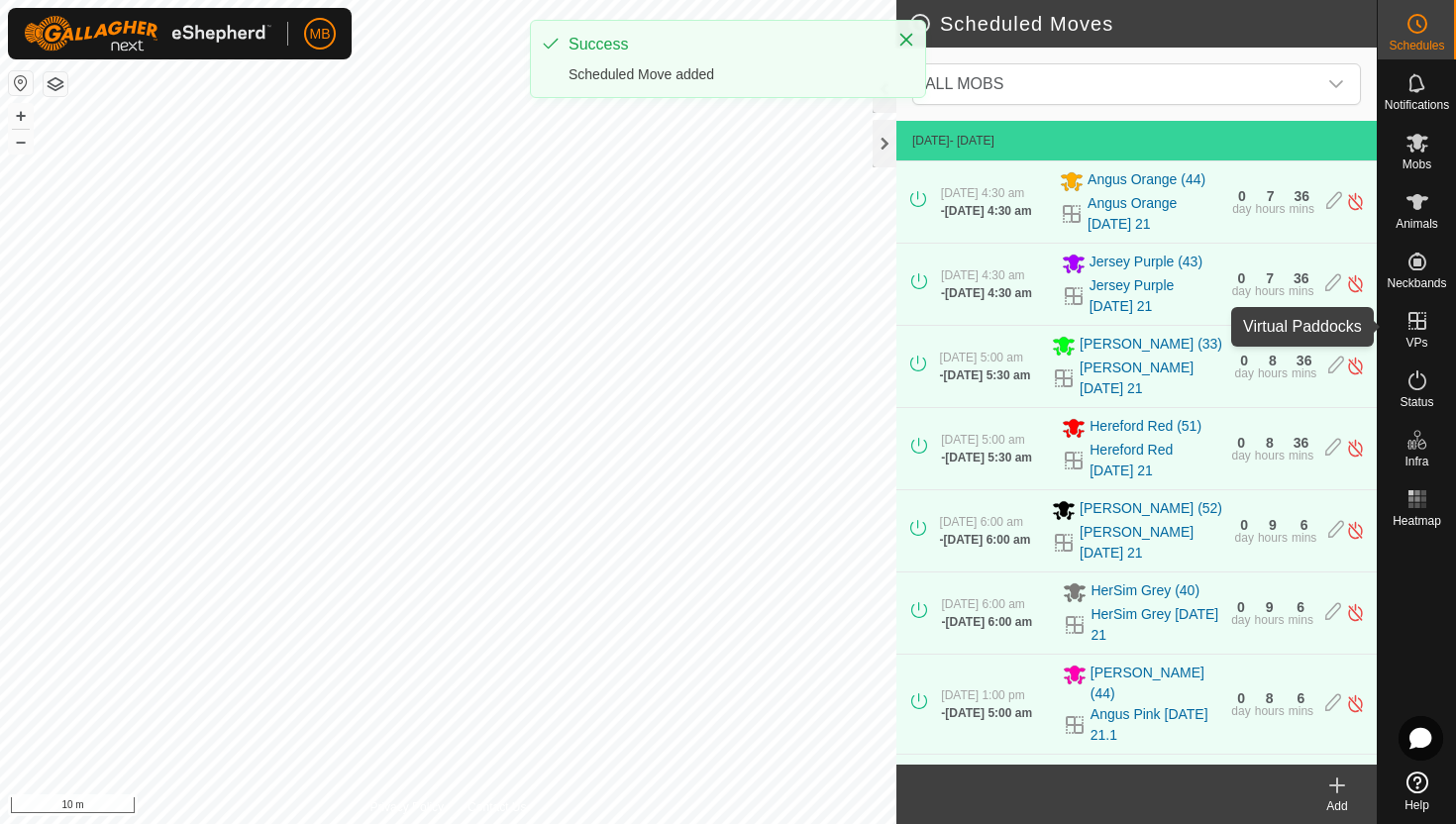 click 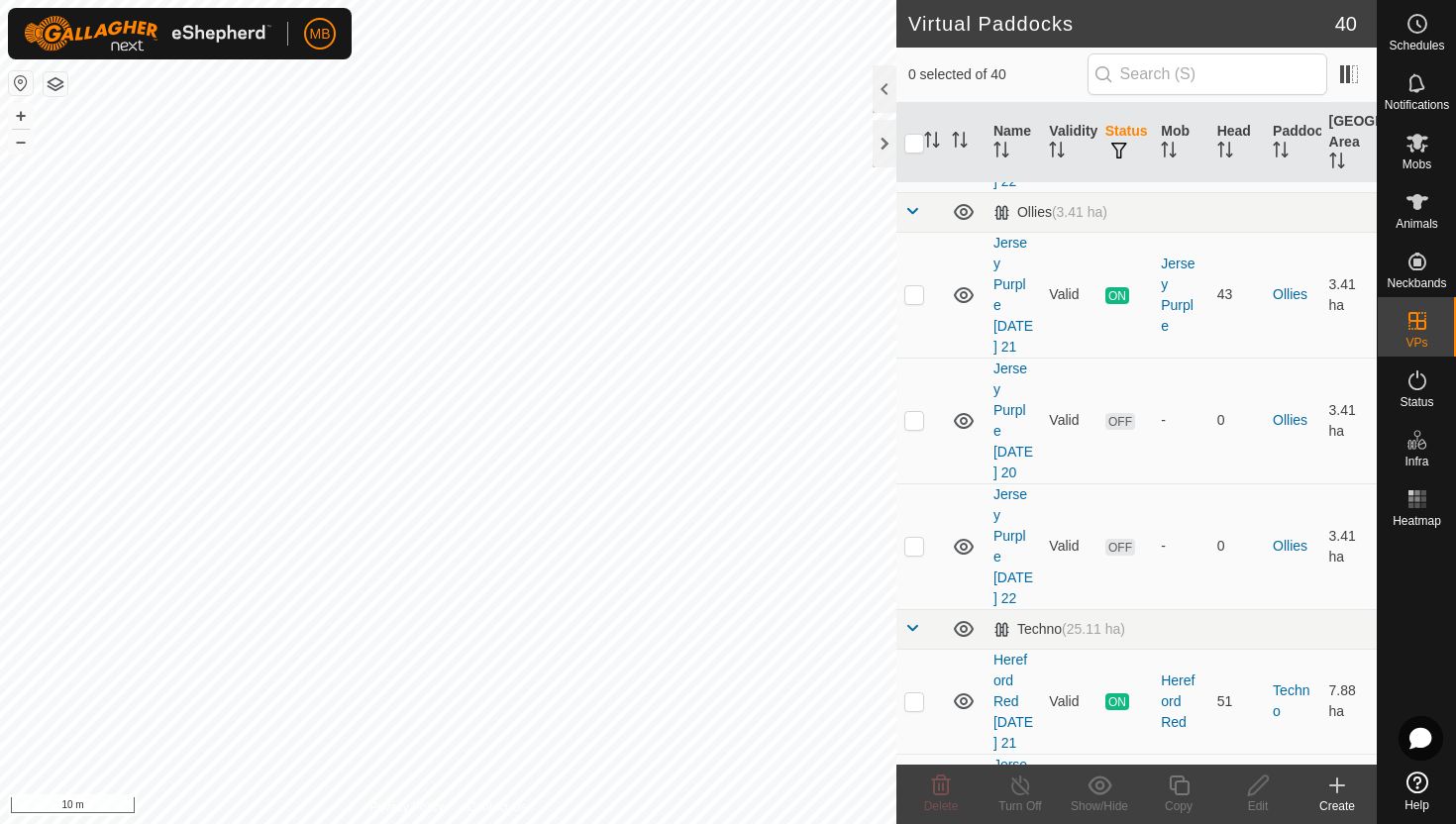 scroll, scrollTop: 1448, scrollLeft: 0, axis: vertical 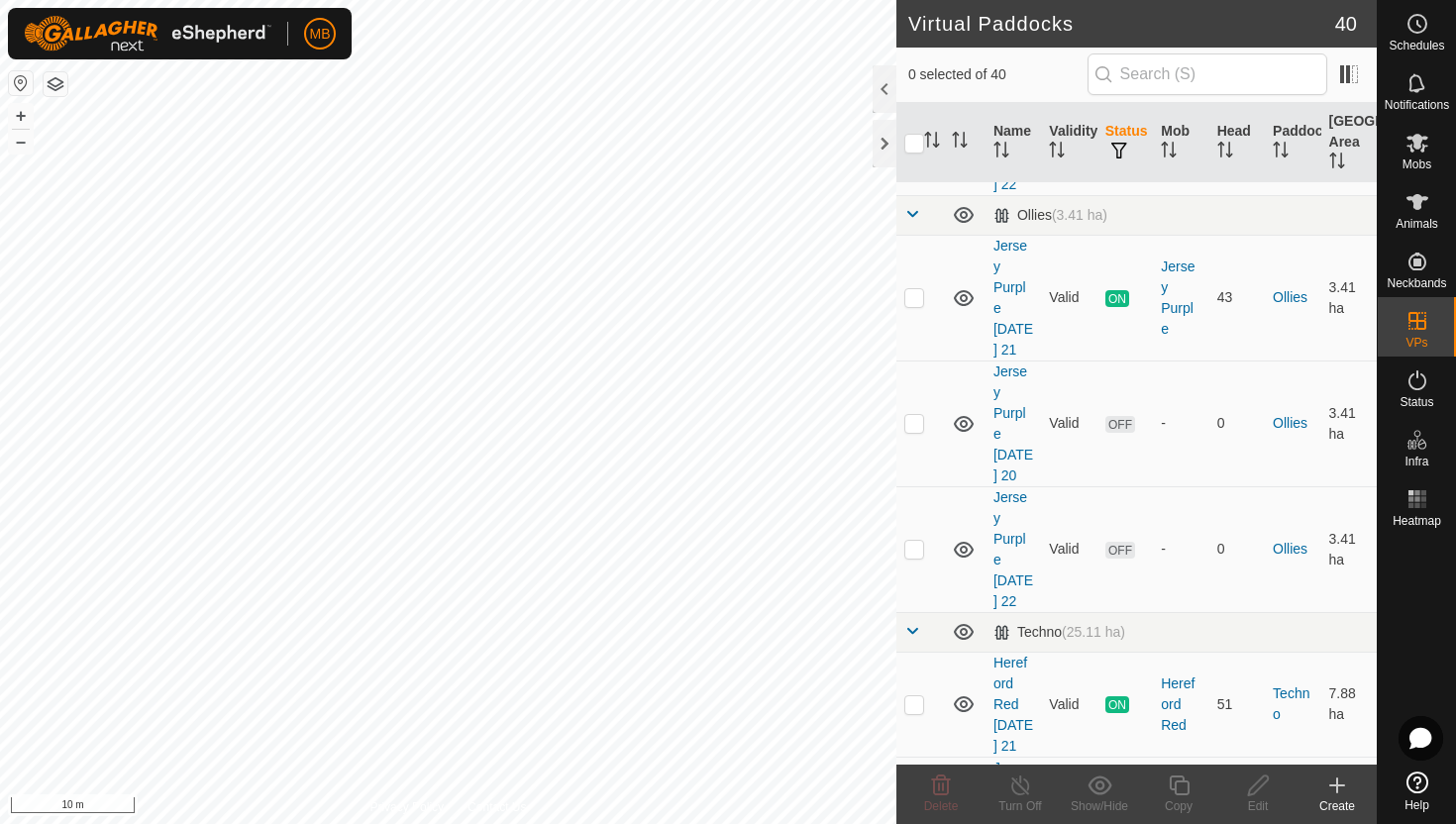 click at bounding box center (914, 810) 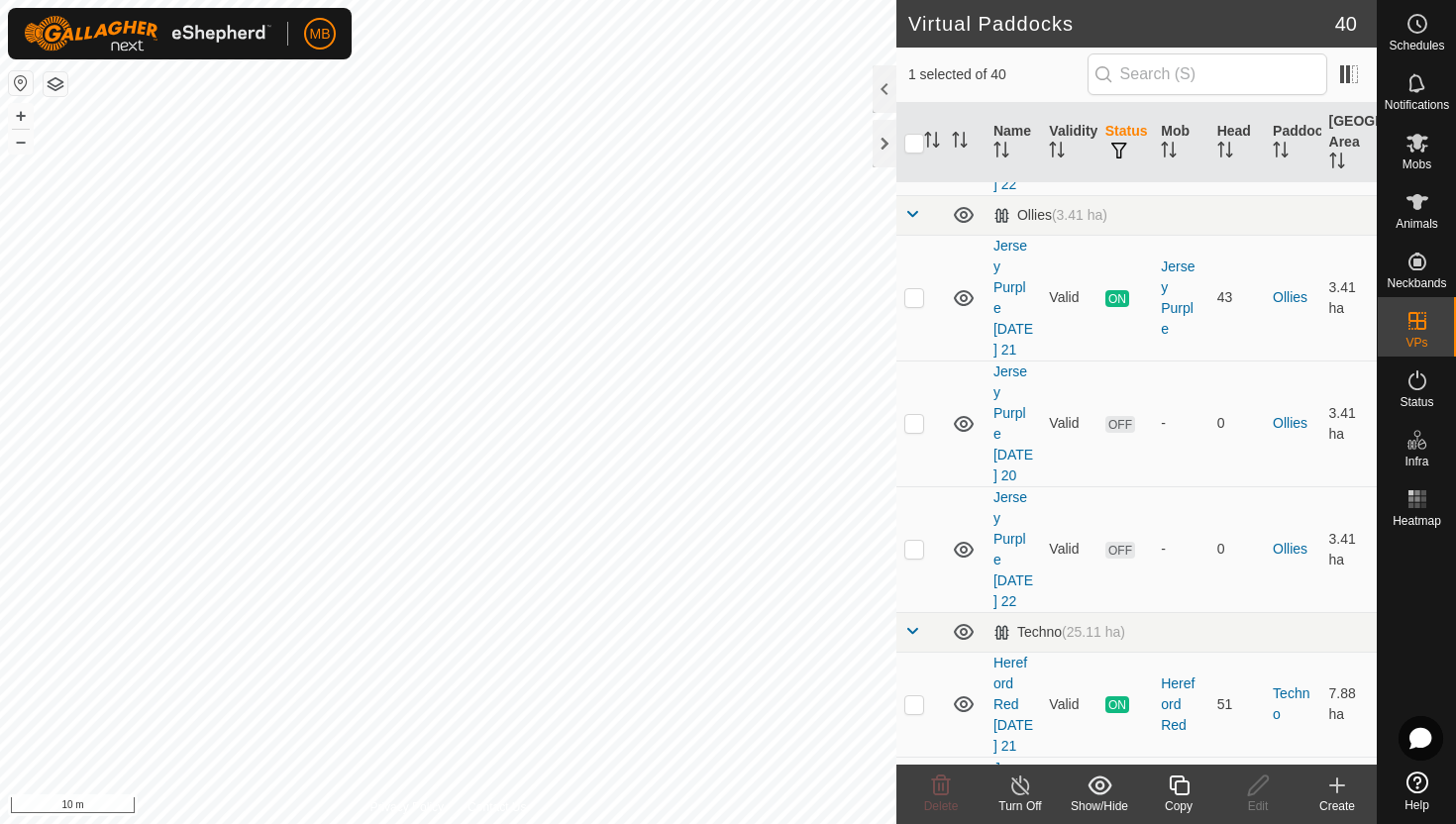 click 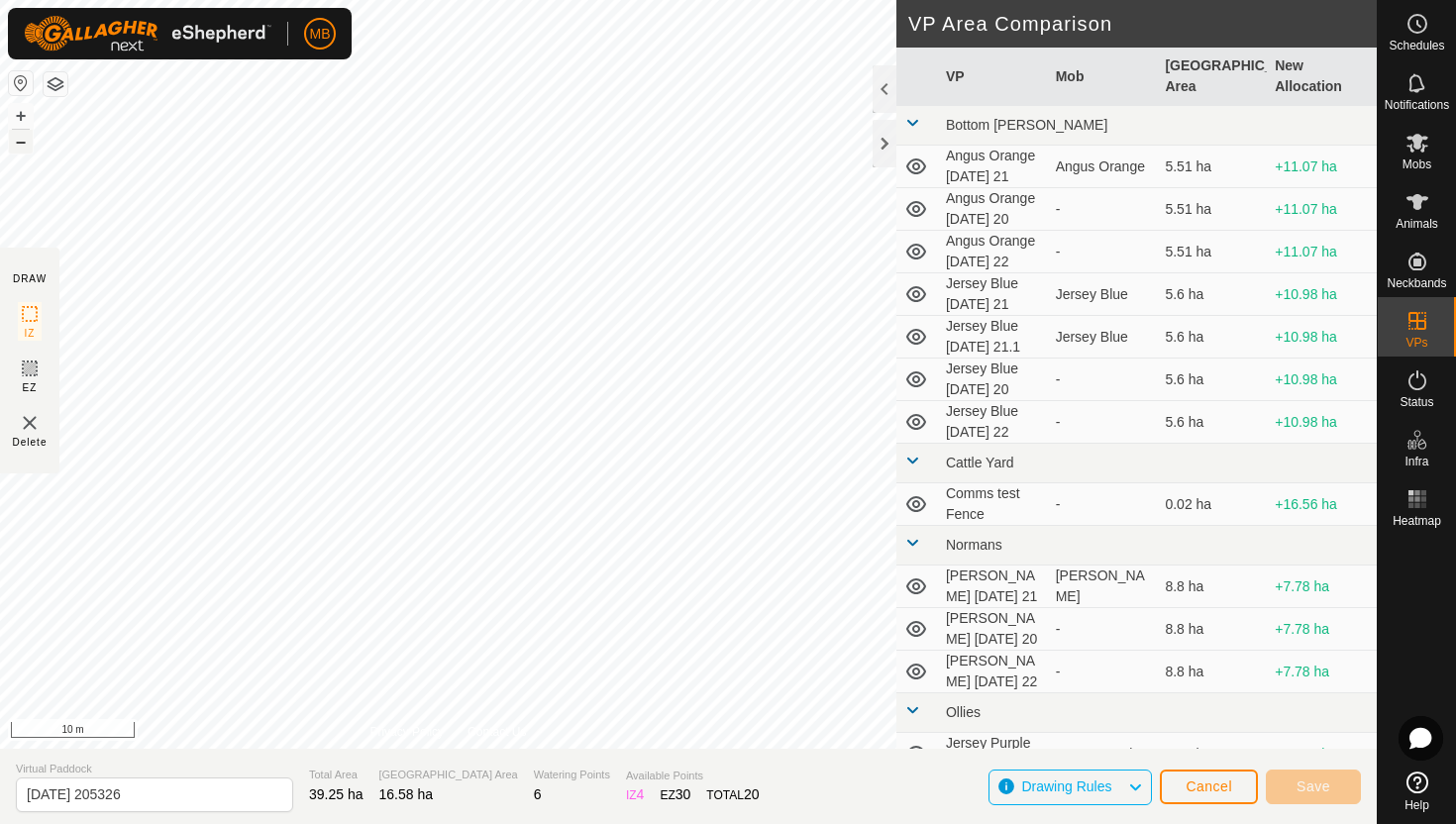 click on "–" at bounding box center (21, 142) 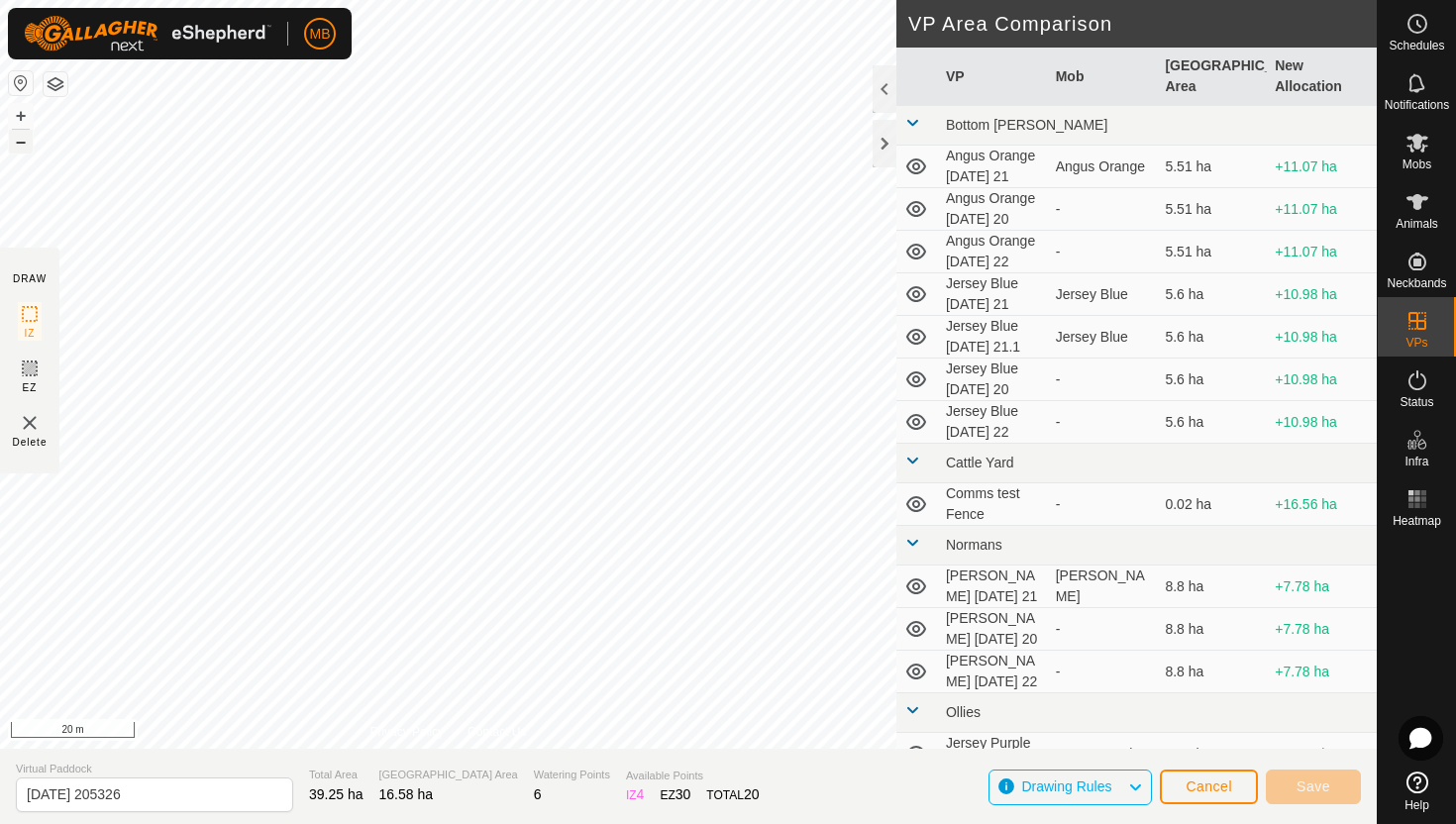click on "–" at bounding box center (21, 142) 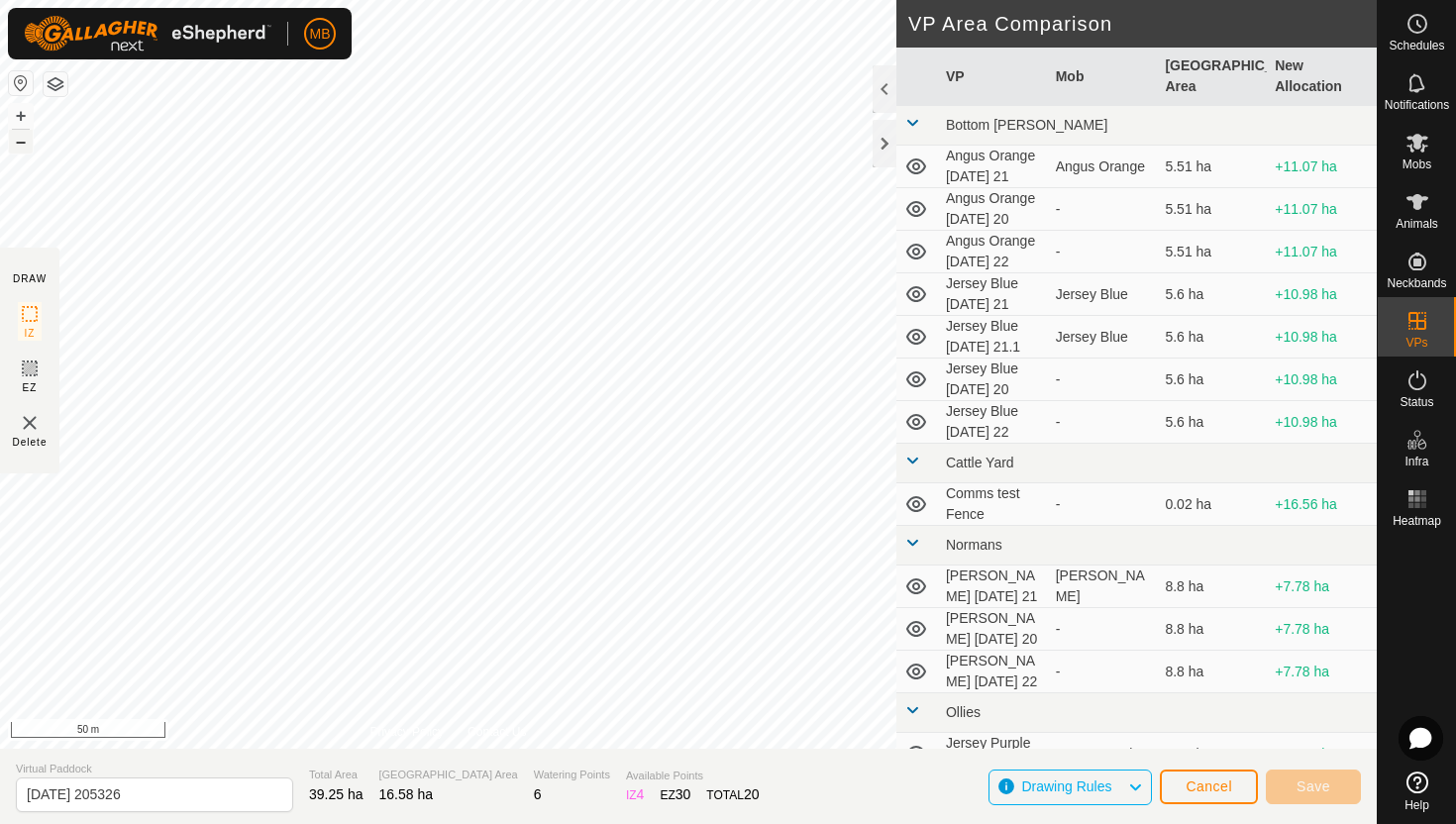 click on "–" at bounding box center [21, 142] 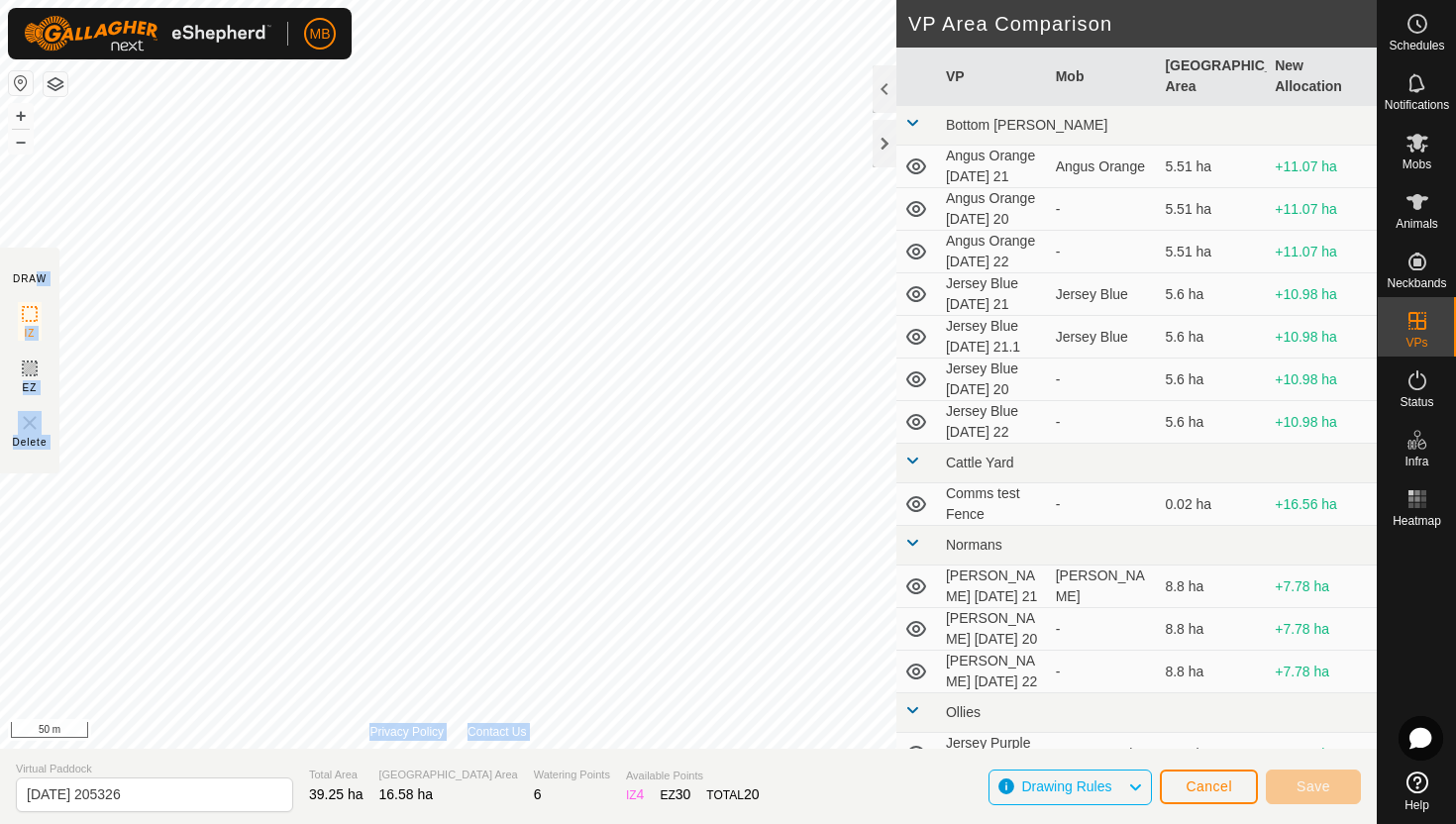 click on "DRAW IZ EZ Delete Privacy Policy Contact Us + – ⇧ i 50 m VP Area Comparison     VP   Mob   Grazing Area   New Allocation  Bottom Davey  Angus Orange Monday 21   Angus Orange   5.51 ha  +11.07 ha  Angus Orange Sunday 20  -  5.51 ha  +11.07 ha  Angus Orange Tuesday 22  -  5.51 ha  +11.07 ha  Jersey Blue Monday 21   Jersey Blue   5.6 ha  +10.98 ha  Jersey Blue Monday 21.1   Jersey Blue   5.6 ha  +10.98 ha  Jersey Blue Sunday 20  -  5.6 ha  +10.98 ha  Jersey Blue Tuesday 22  -  5.6 ha  +10.98 ha Cattle Yard  Comms test Fence  -  0.02 ha  +16.56 ha Normans  Angus Green Monday 21   Angus Green   8.8 ha  +7.78 ha  Angus Green Sunday 20  -  8.8 ha  +7.78 ha  Angus green Tuesday 22  -  8.8 ha  +7.78 ha Ollies  Jersey Purple Monday 21   Jersey Purple   3.41 ha  +13.17 ha  Jersey Purple Sunday 20  -  3.41 ha  +13.17 ha  Jersey Purple Tuesday 22  -  3.41 ha  +13.17 ha Techno  Comms Test VP  -  25.11 ha  -8.53 ha  Hereford Red Monday 21   Hereford Red   7.88 ha  +8.7 ha  Hereford Red Sunday 20.1  -  7.88 ha  +8.7 ha -" 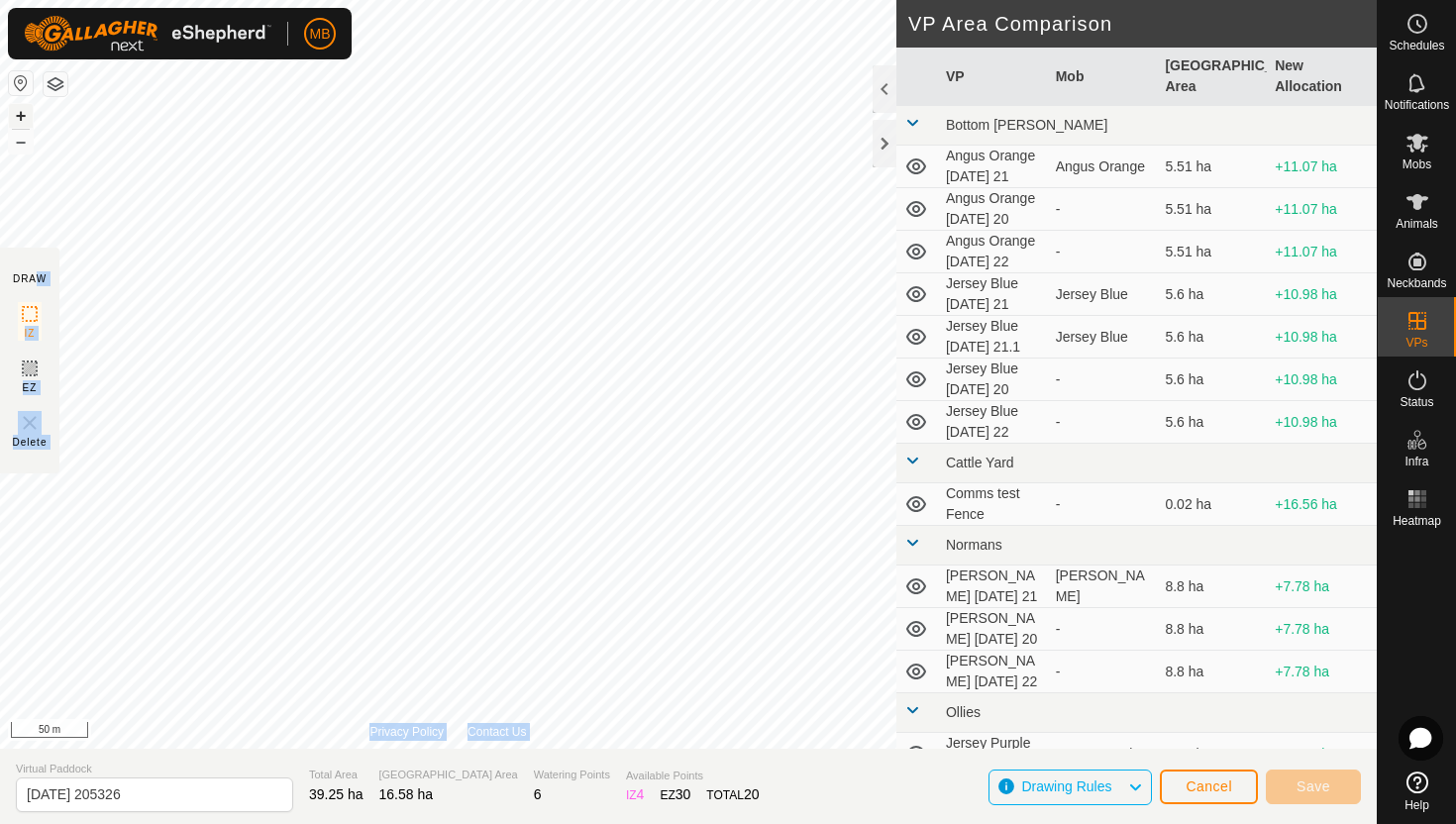 click on "+" at bounding box center [21, 116] 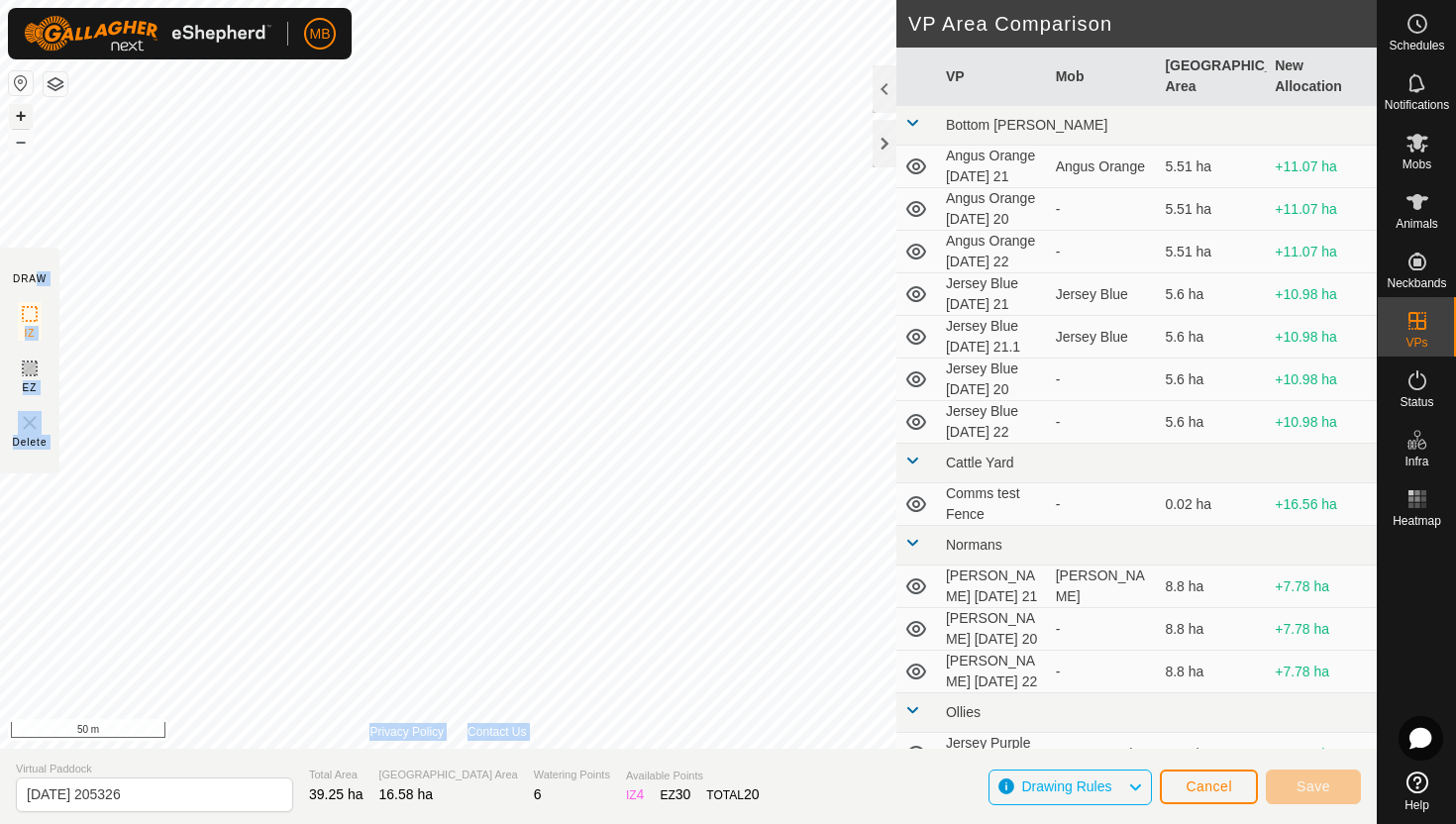 click on "+" at bounding box center (21, 116) 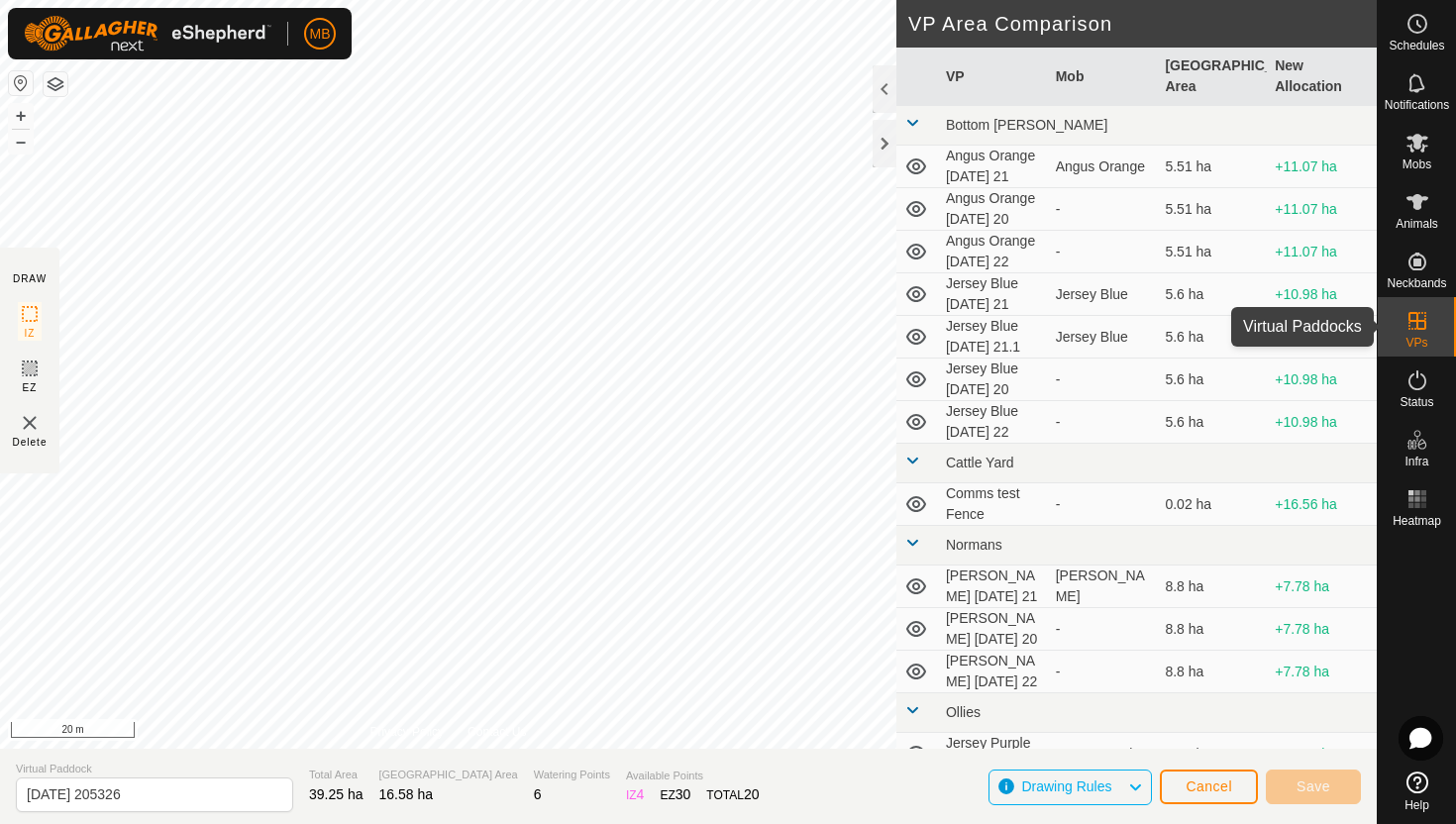 click 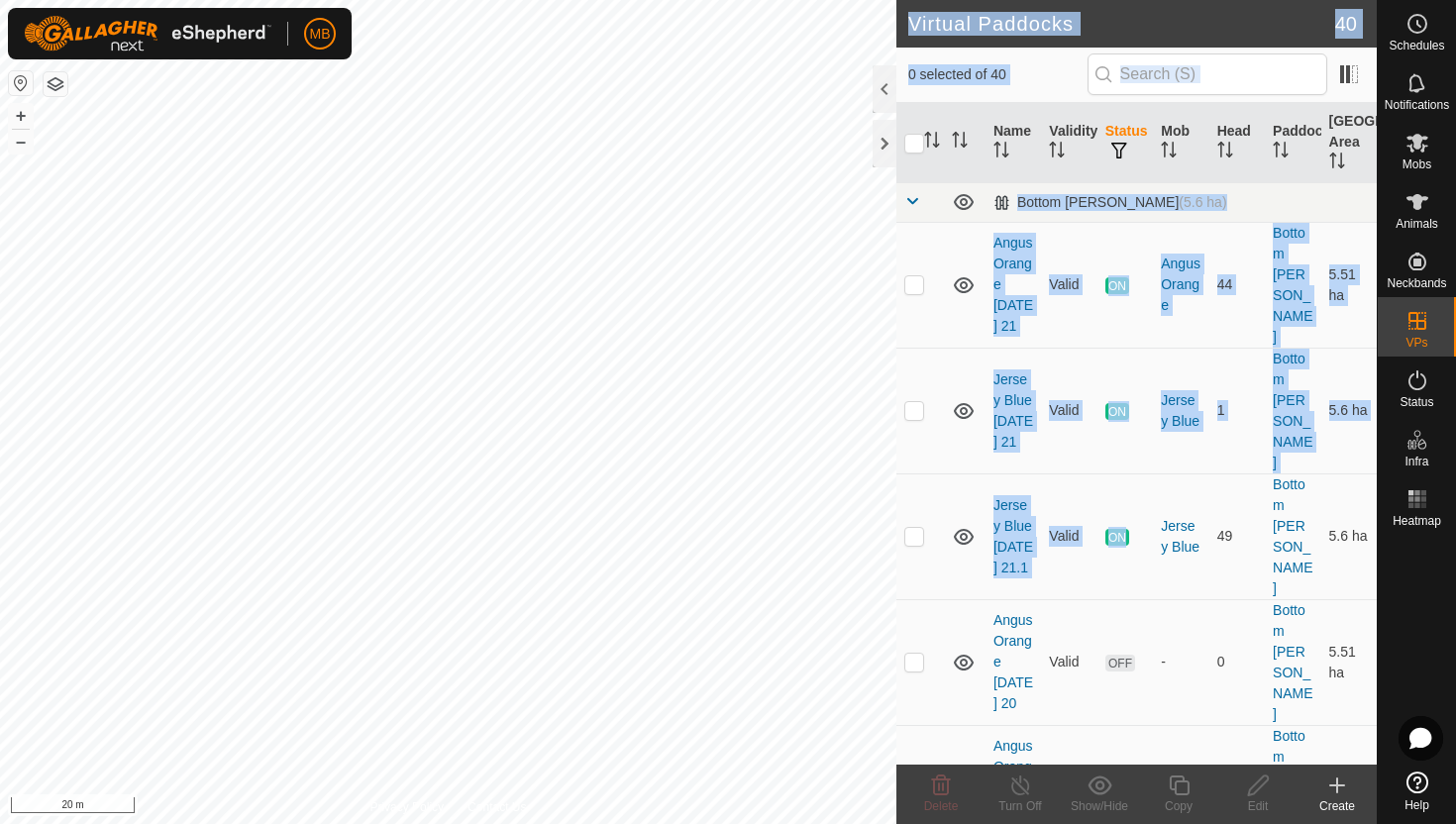 drag, startPoint x: 1124, startPoint y: 498, endPoint x: 1204, endPoint y: -16, distance: 520.1884 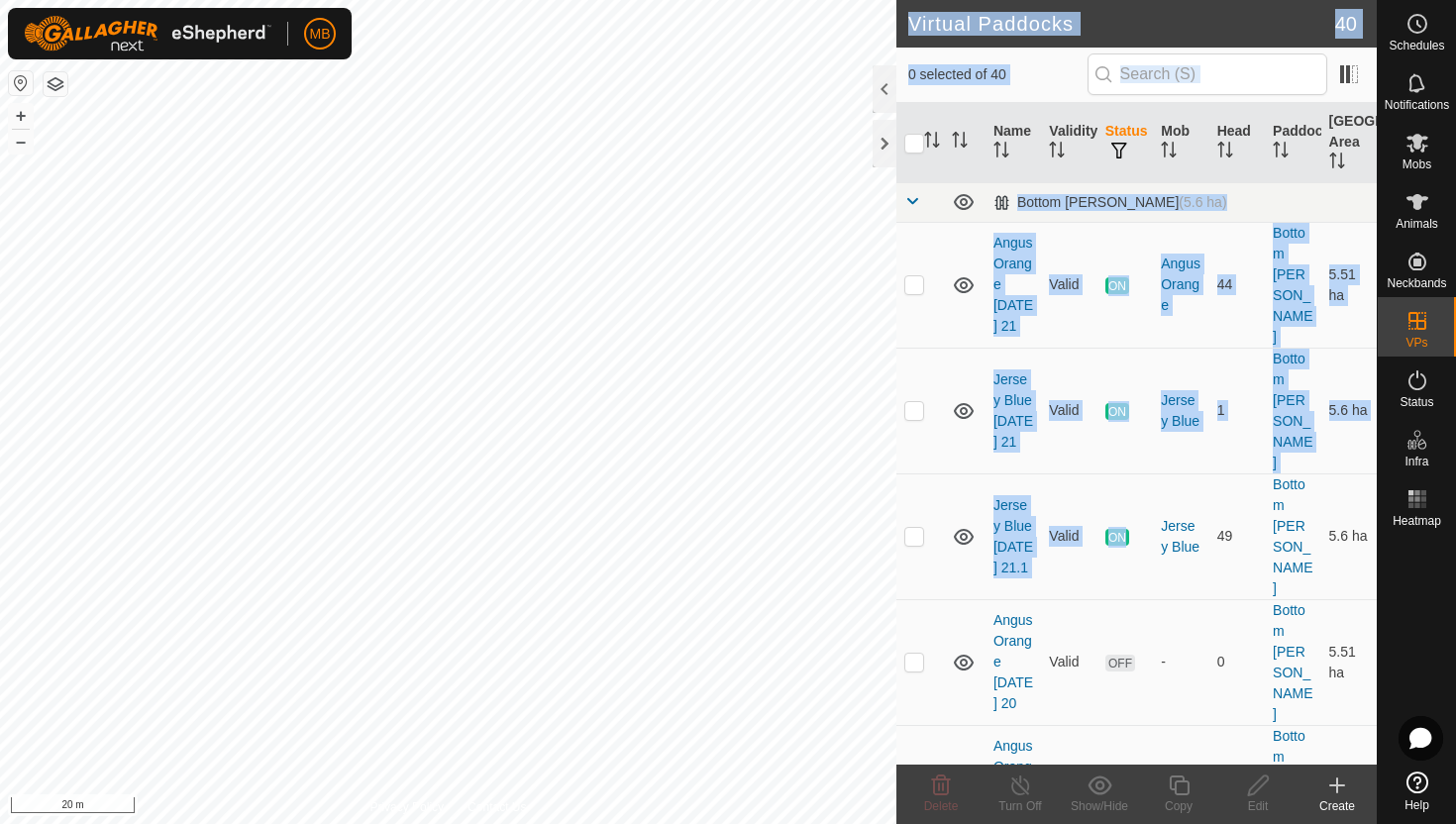 click on "MB Schedules Notifications Mobs Animals Neckbands VPs Status Infra Heatmap Help Virtual Paddocks 40 0 selected of 40     Name   Validity   Status   Mob   Head   Paddock   Grazing Area   Bottom Davey   (5.6 ha) Angus Orange Monday 21  Valid  ON  Angus Orange   44   Bottom Davey   5.51 ha  Jersey Blue Monday 21  Valid  ON  Jersey Blue   1   Bottom Davey   5.6 ha  Jersey Blue Monday 21.1  Valid  ON  Jersey Blue   49   Bottom Davey   5.6 ha  Angus Orange Sunday 20  Valid  OFF  -   0   Bottom Davey   5.51 ha  Angus Orange Tuesday 22  Valid  OFF  -   0   Bottom Davey   5.51 ha  Jersey Blue Sunday 20  Valid  OFF  -   0   Bottom Davey   5.6 ha  Jersey Blue Tuesday 22  Valid  OFF  -   0   Bottom Davey   5.6 ha   Cattle Yard   (1.01 ha) Comms test Fence  Need watering point  OFF  -   0   Cattle Yard   0.02 ha   Normans   (8.99 ha) Angus Green Monday 21  Valid  ON  Angus Green   33   Normans   8.8 ha  Angus Green Sunday 20  Valid  OFF  -   0   Normans   8.8 ha  Angus green Tuesday 22  Valid  OFF  -   0  ON ON" at bounding box center (728, 412) 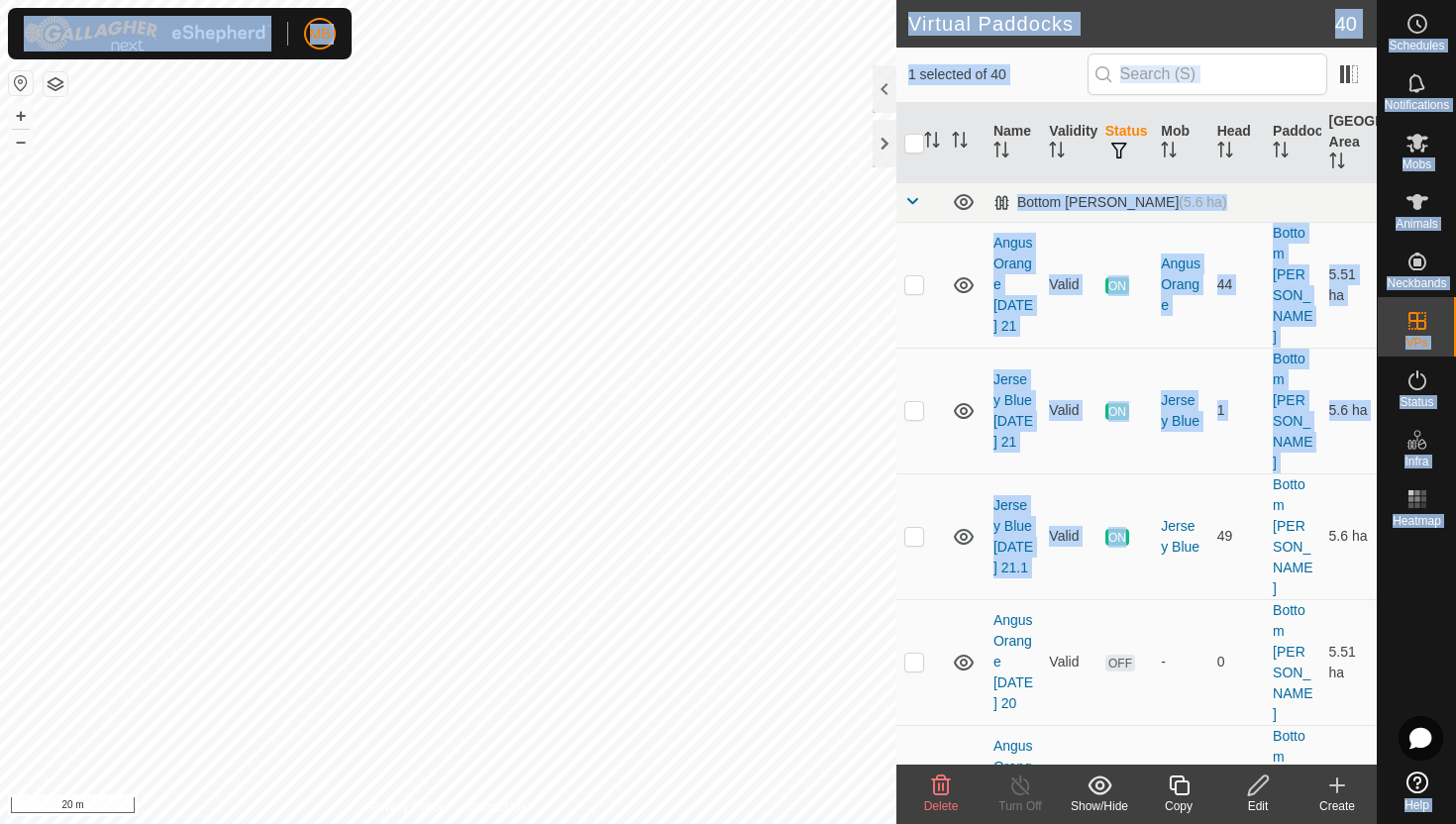 checkbox on "false" 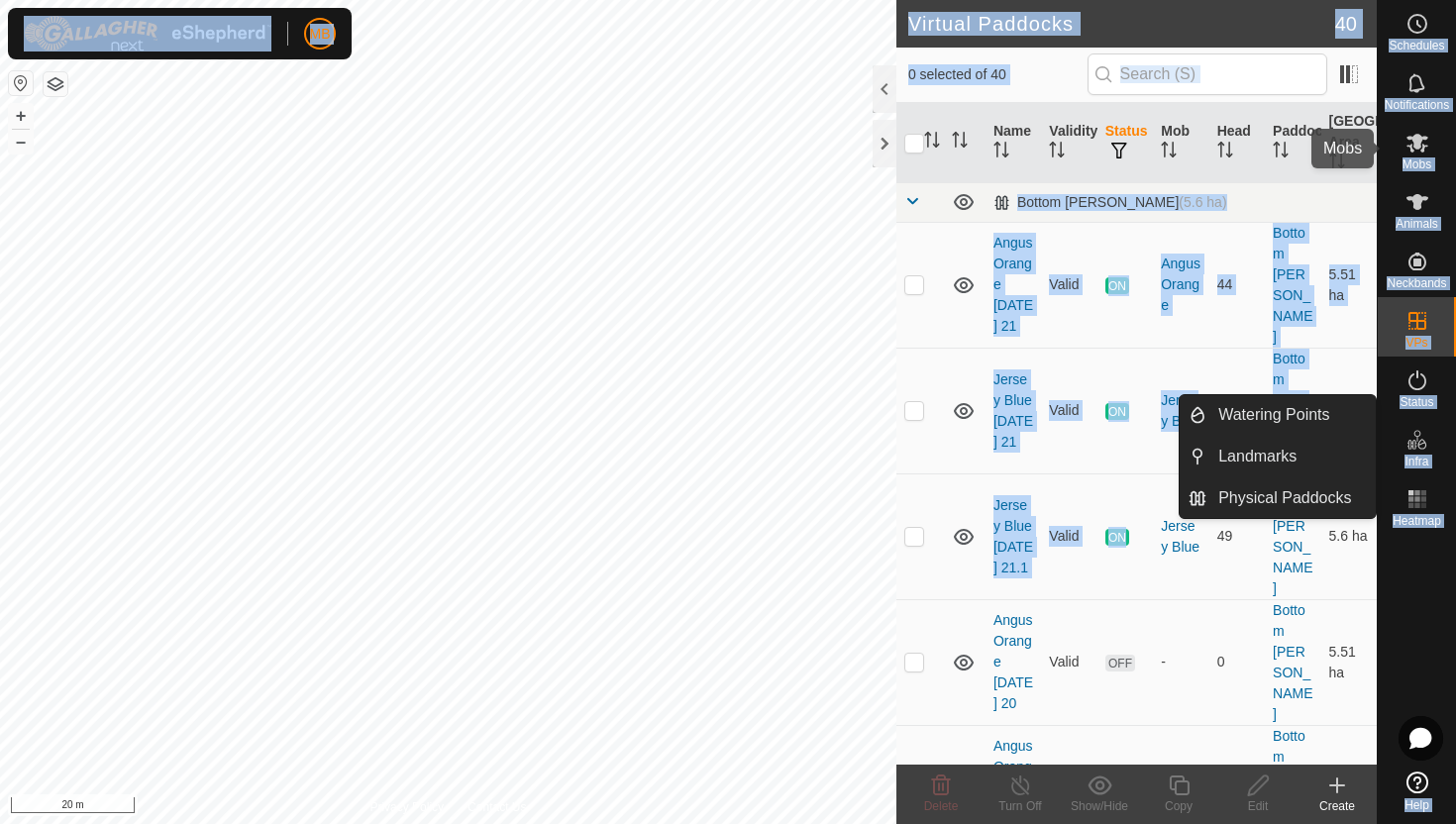 click 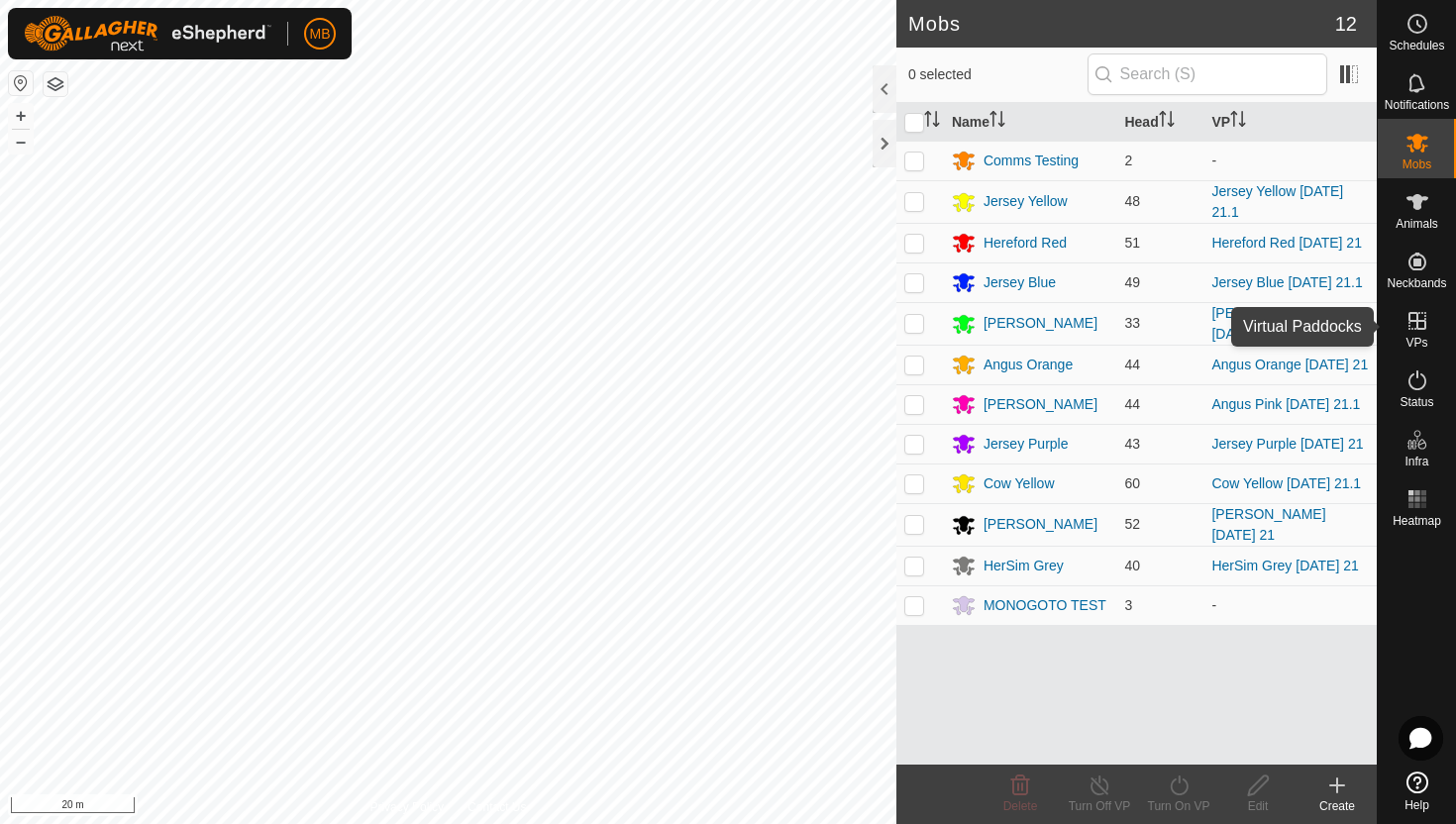 click 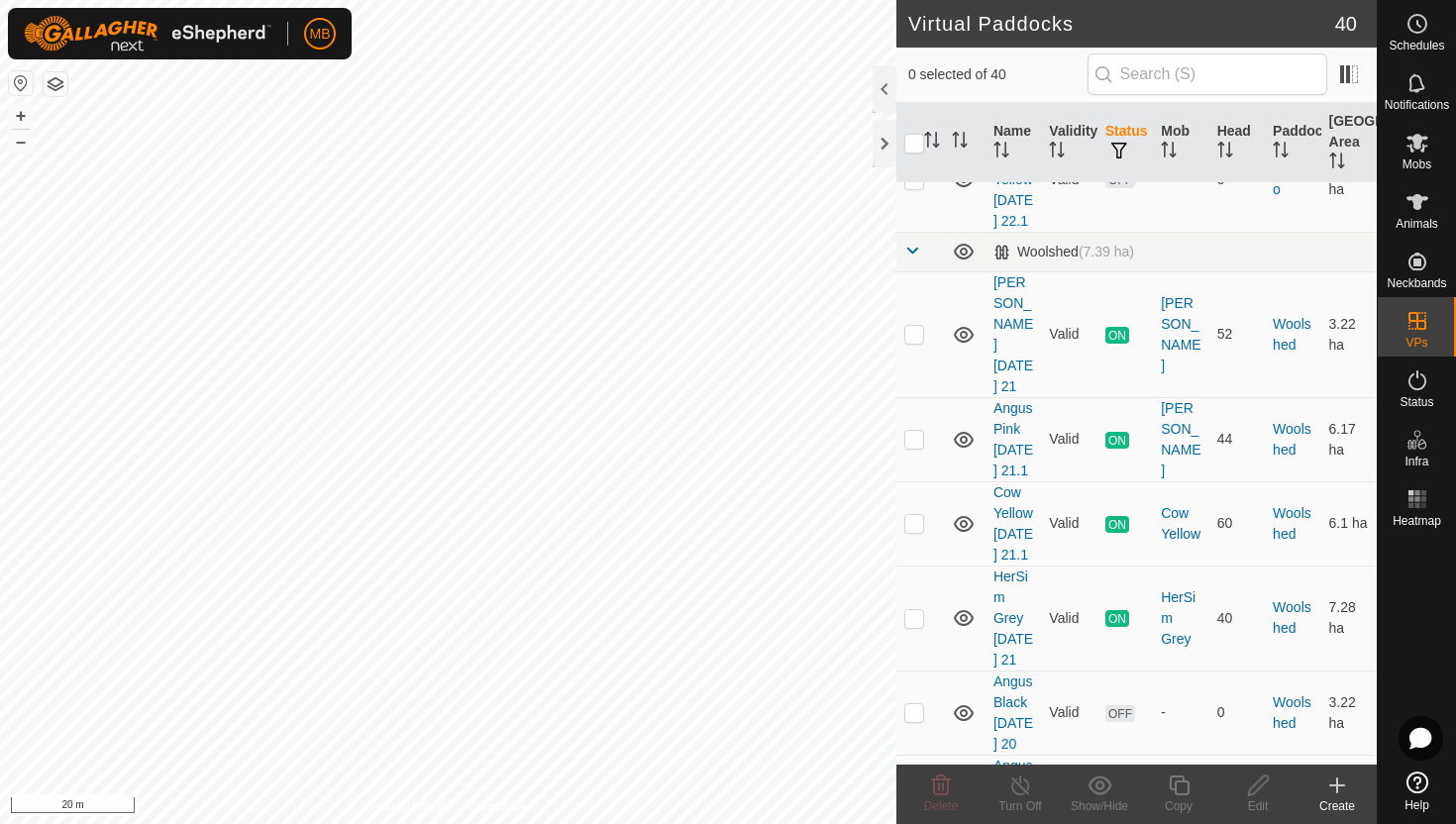 scroll, scrollTop: 2999, scrollLeft: 0, axis: vertical 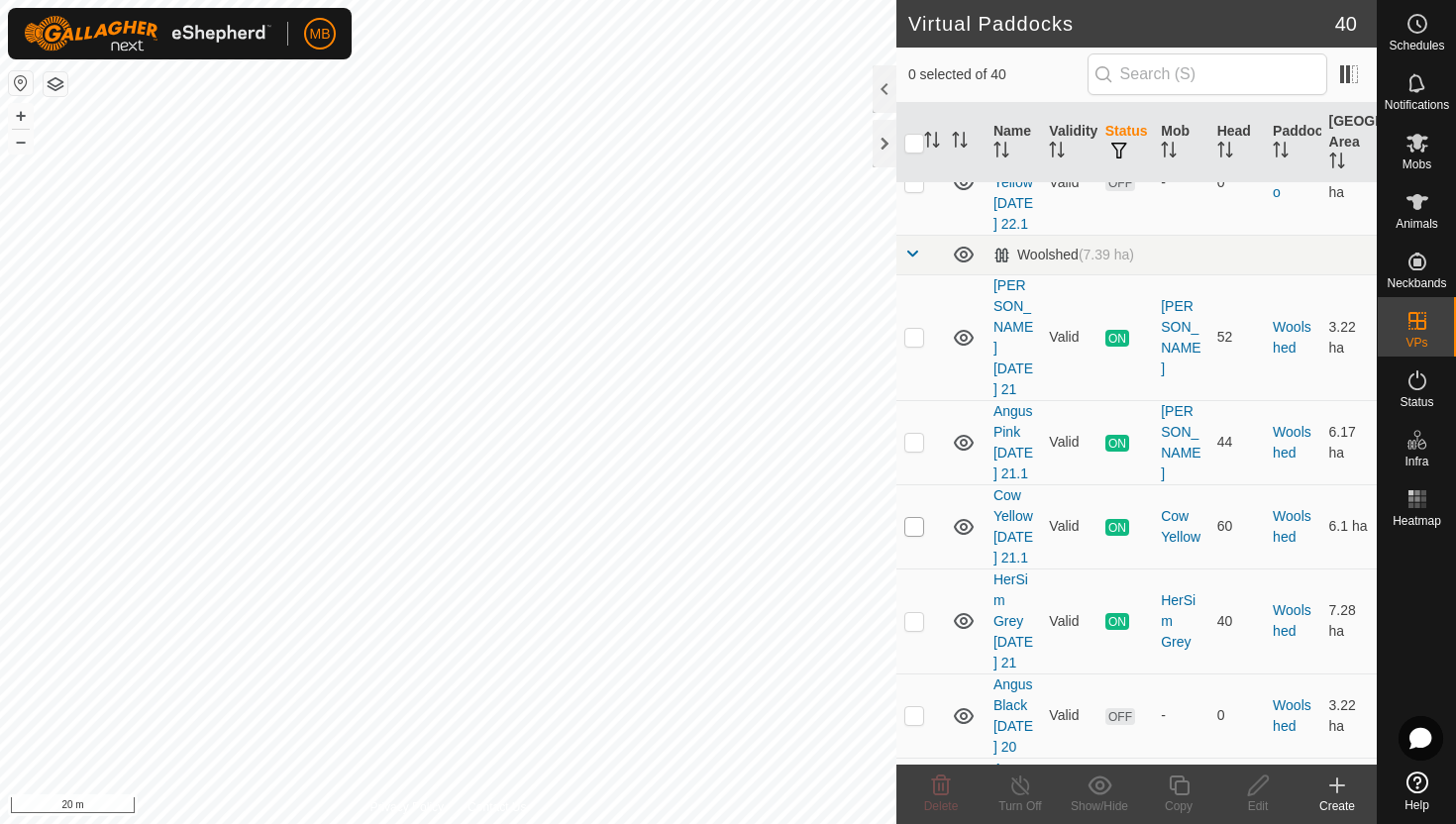 click at bounding box center (914, 527) 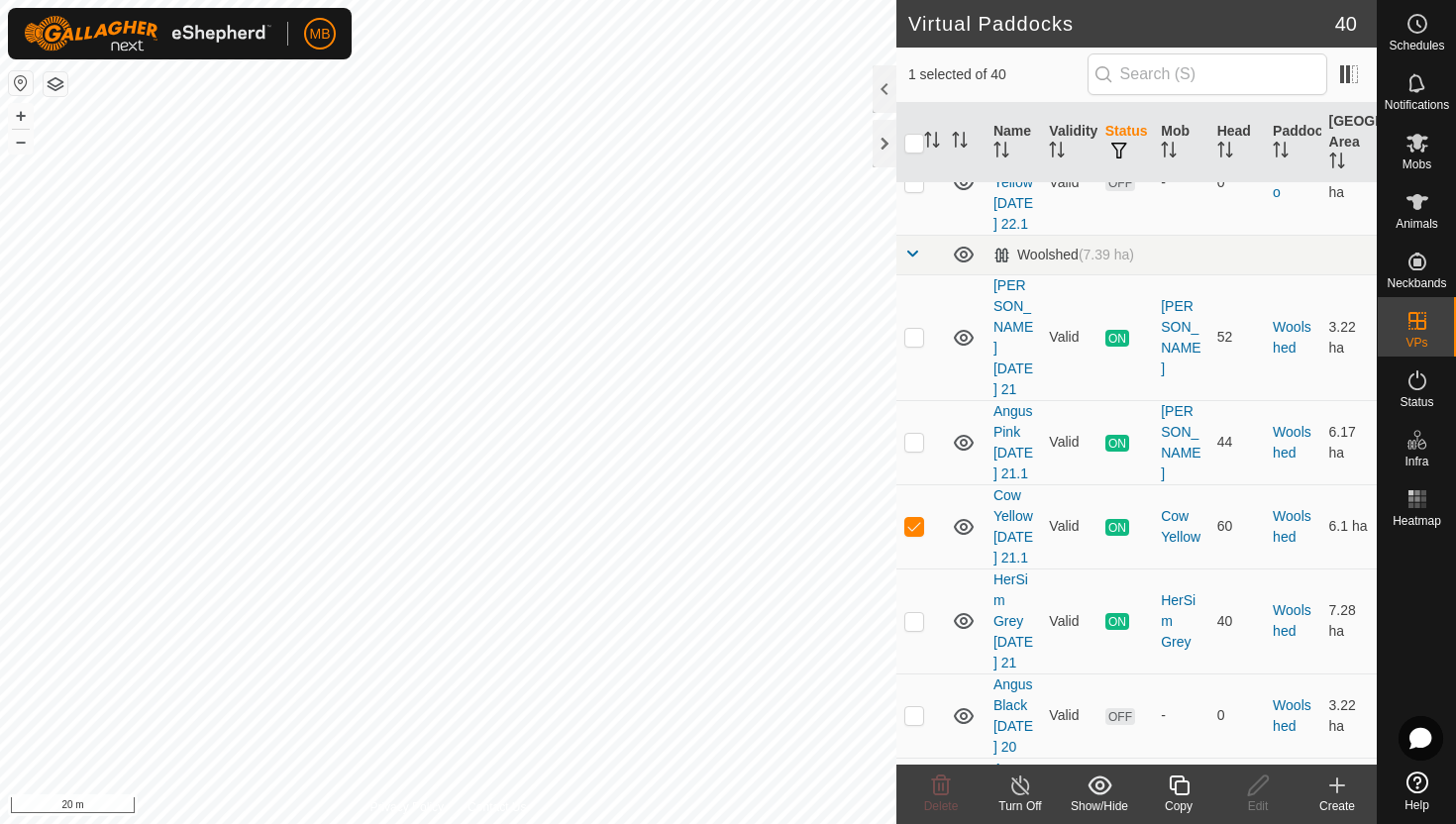 click 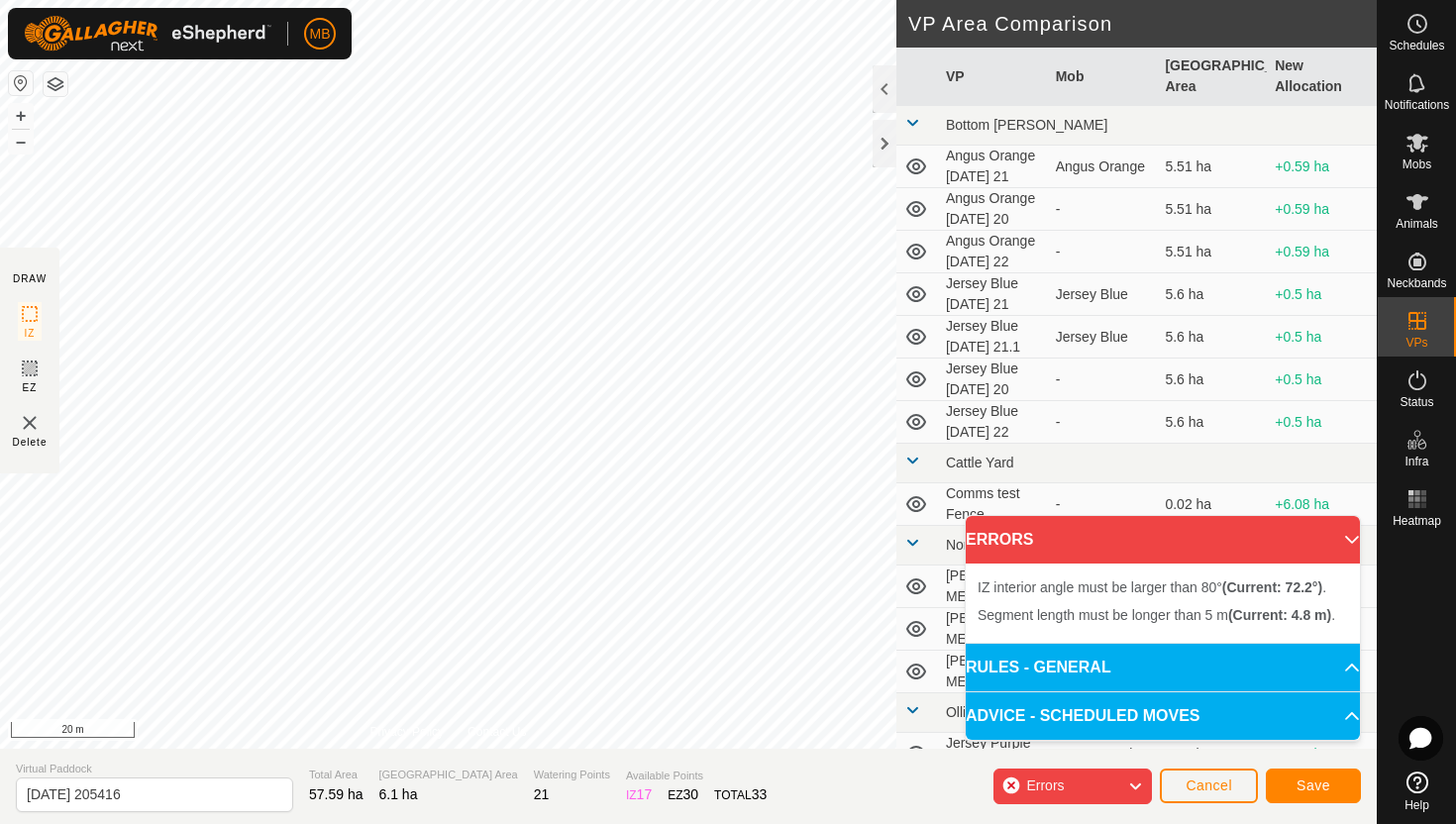 click on "IZ interior angle must be larger than 80°  (Current: 72.2°) . Segment length must be longer than 5 m  (Current: 4.8 m) . + – ⇧ i 20 m" at bounding box center (448, 374) 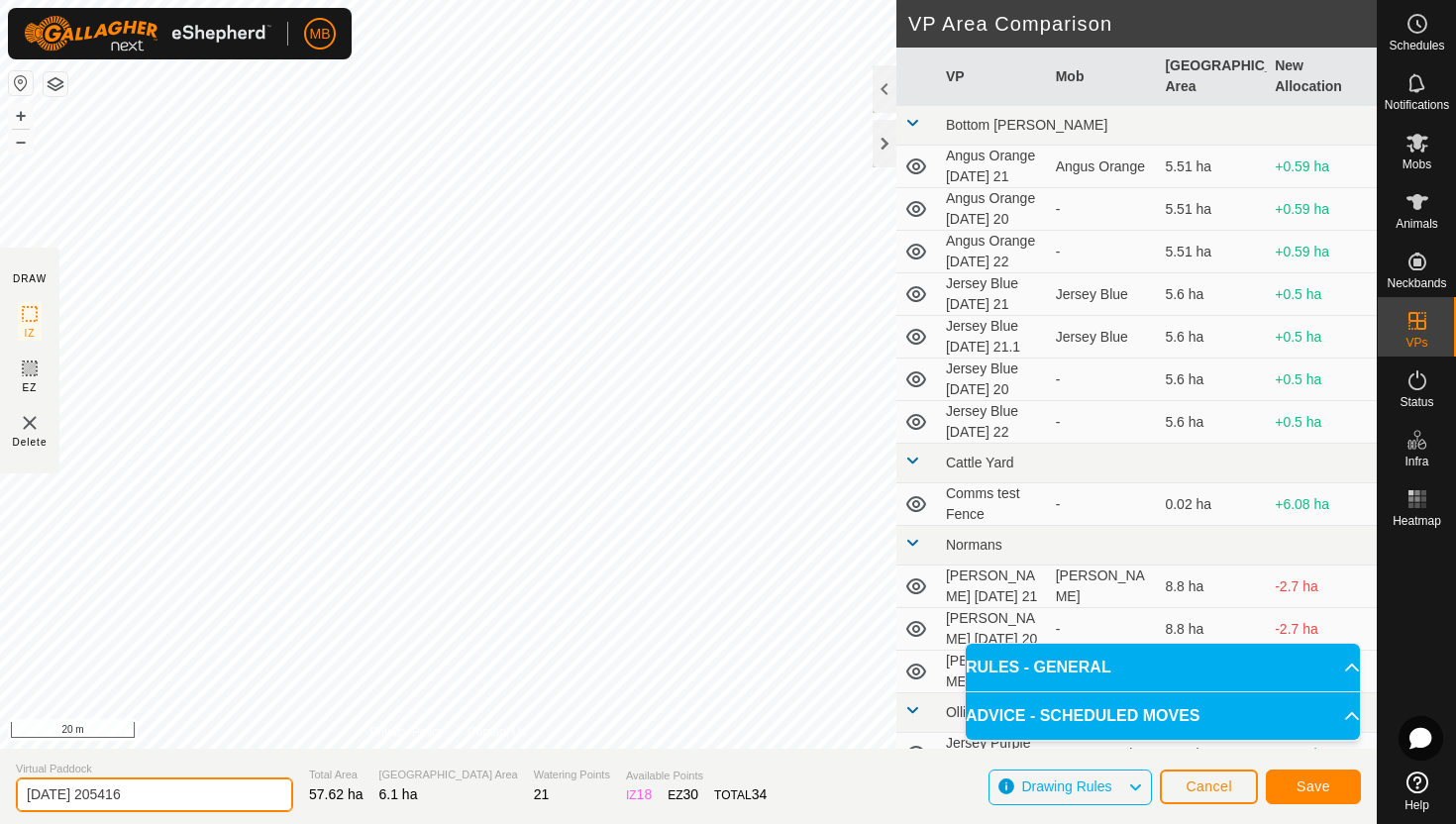 click on "2025-07-21 205416" 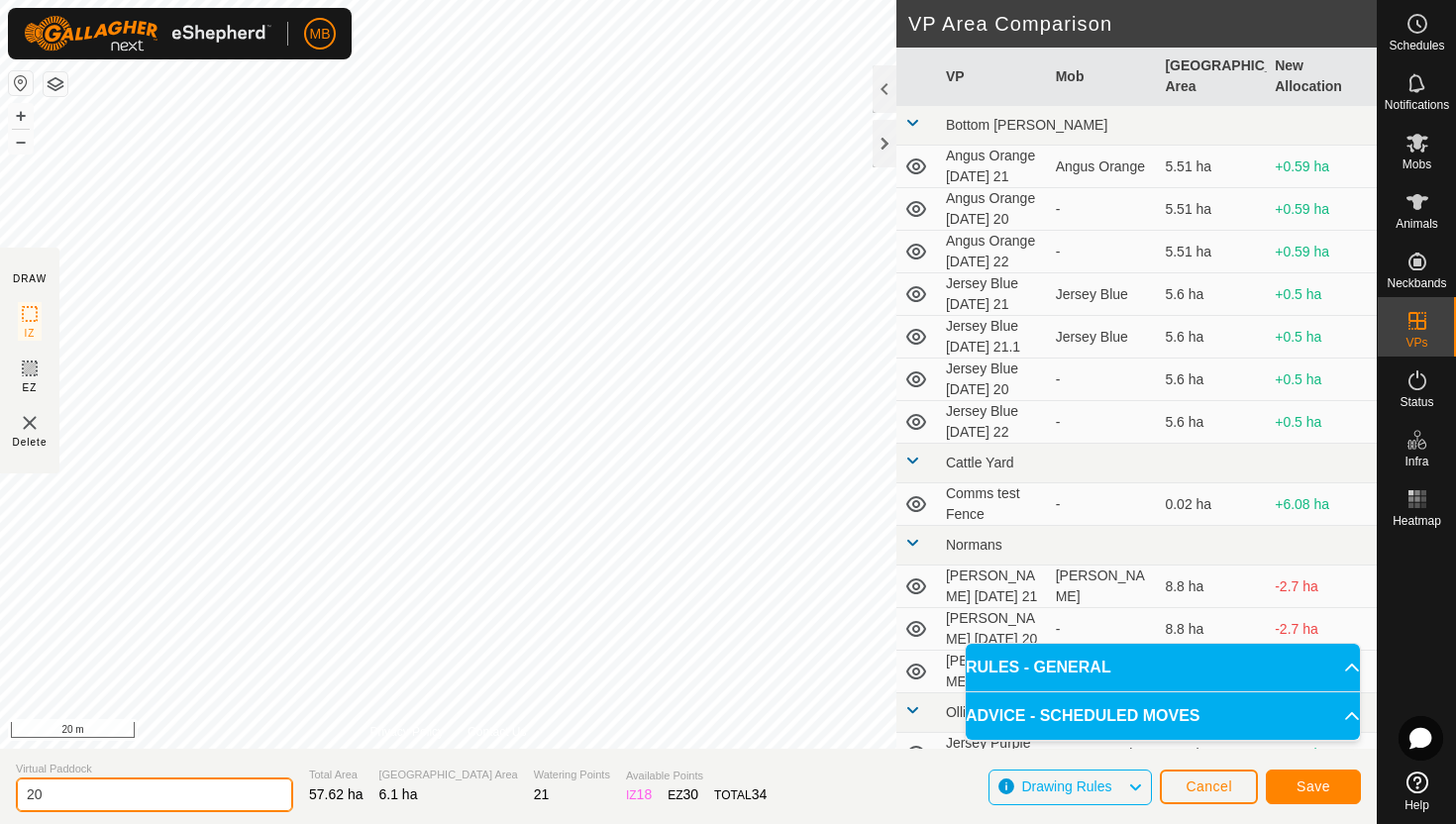type on "2" 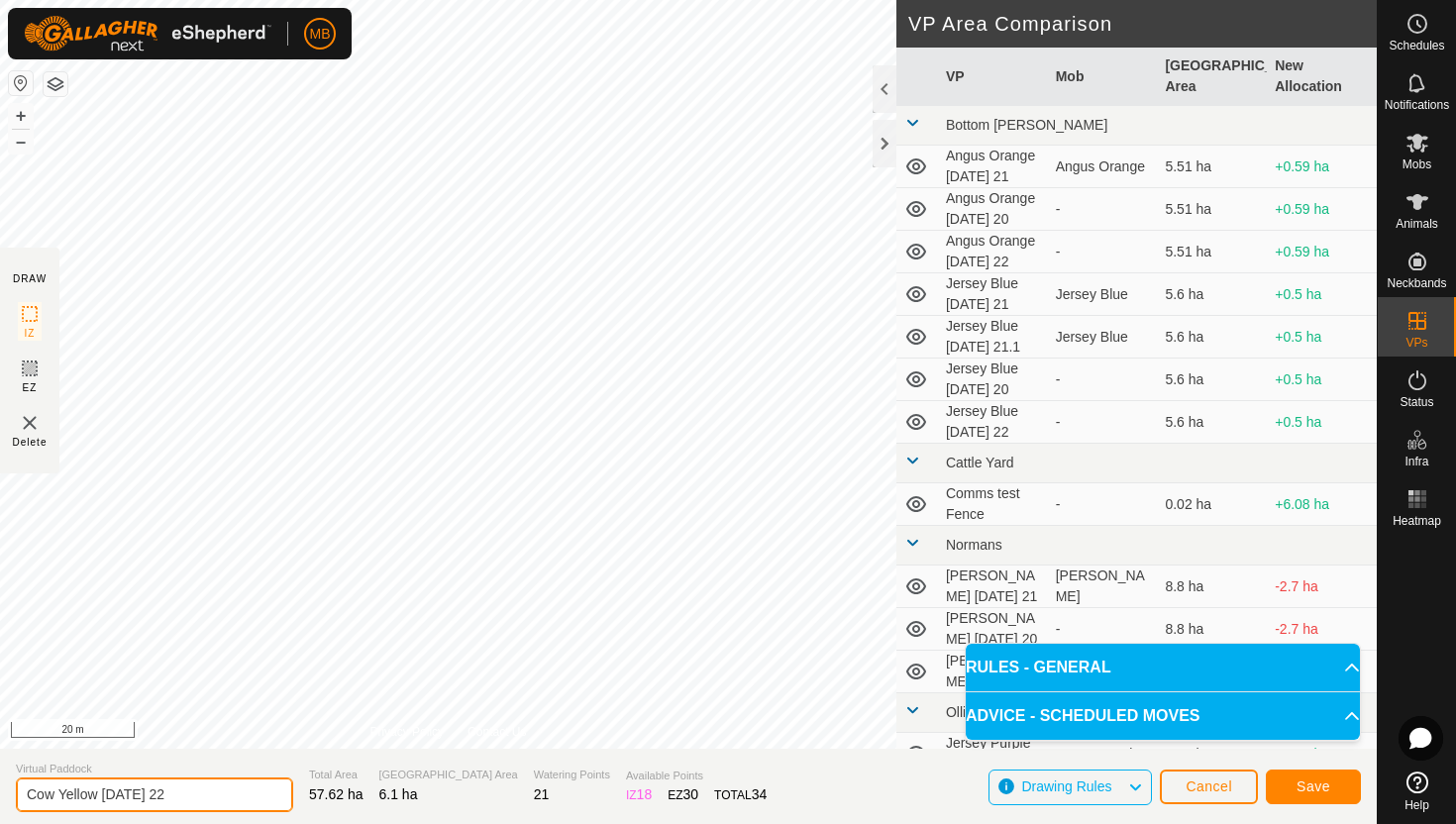 type on "Cow Yellow [DATE] 22" 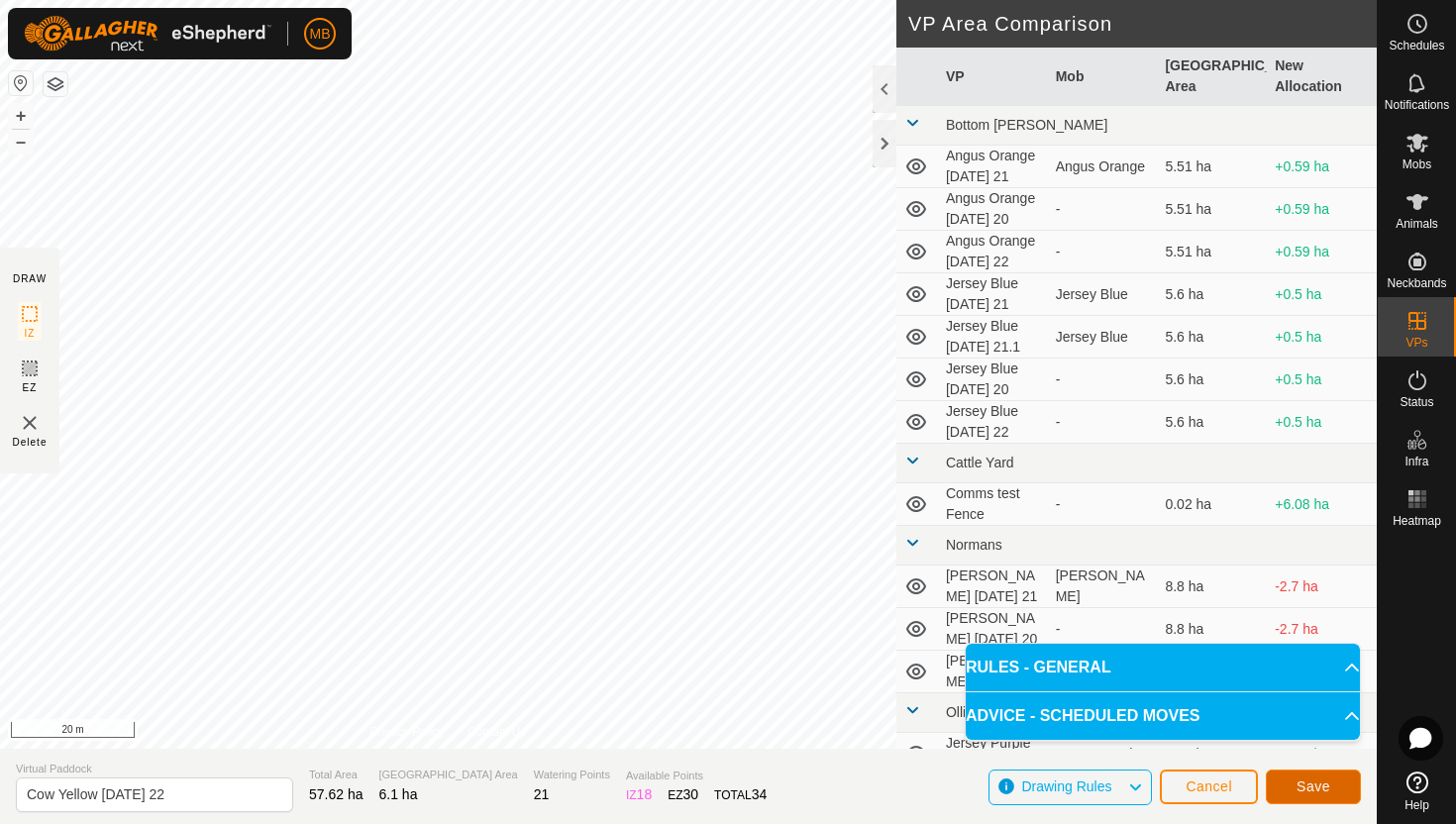 click on "Save" 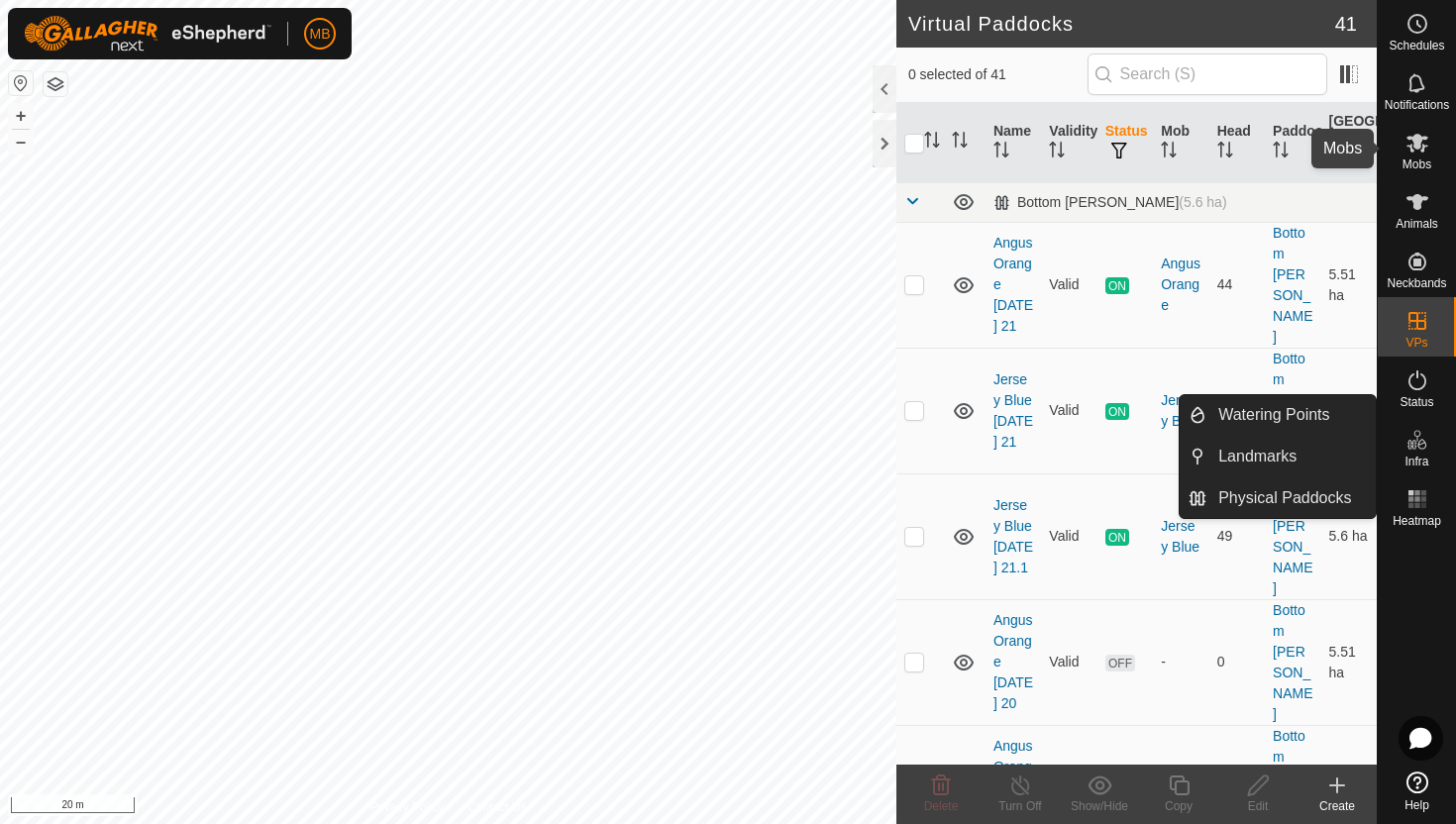 click 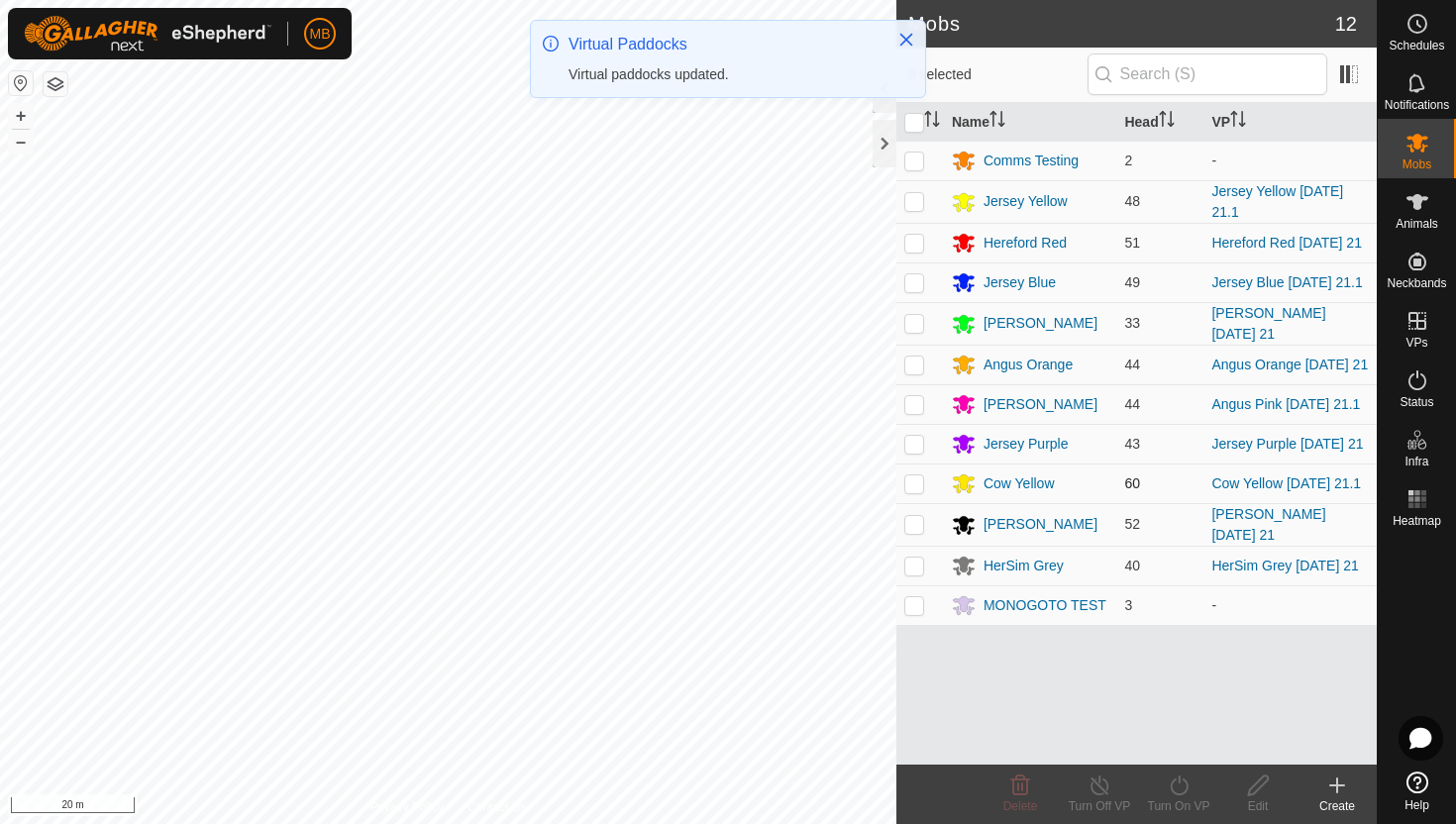 click at bounding box center (914, 483) 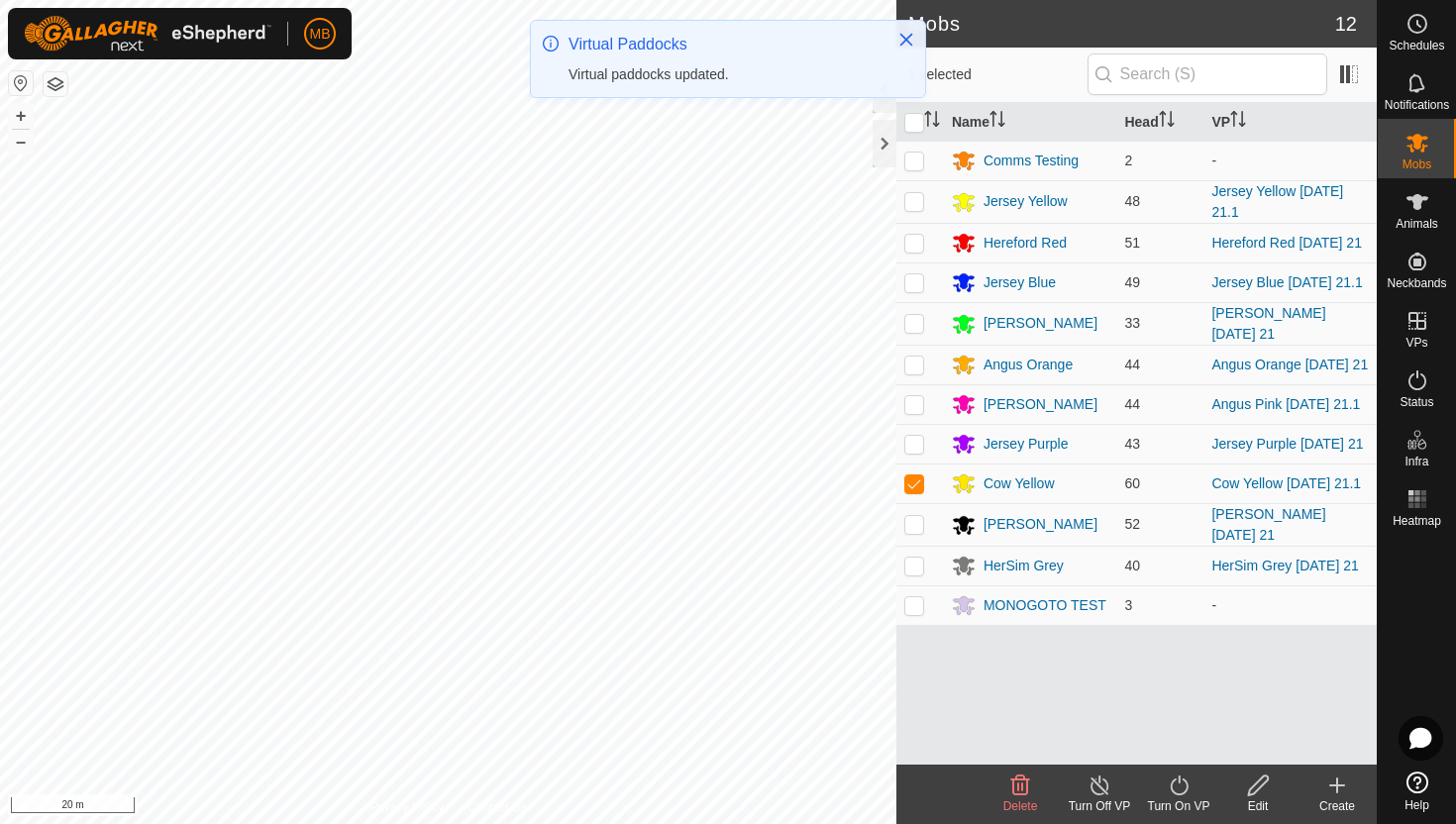 click 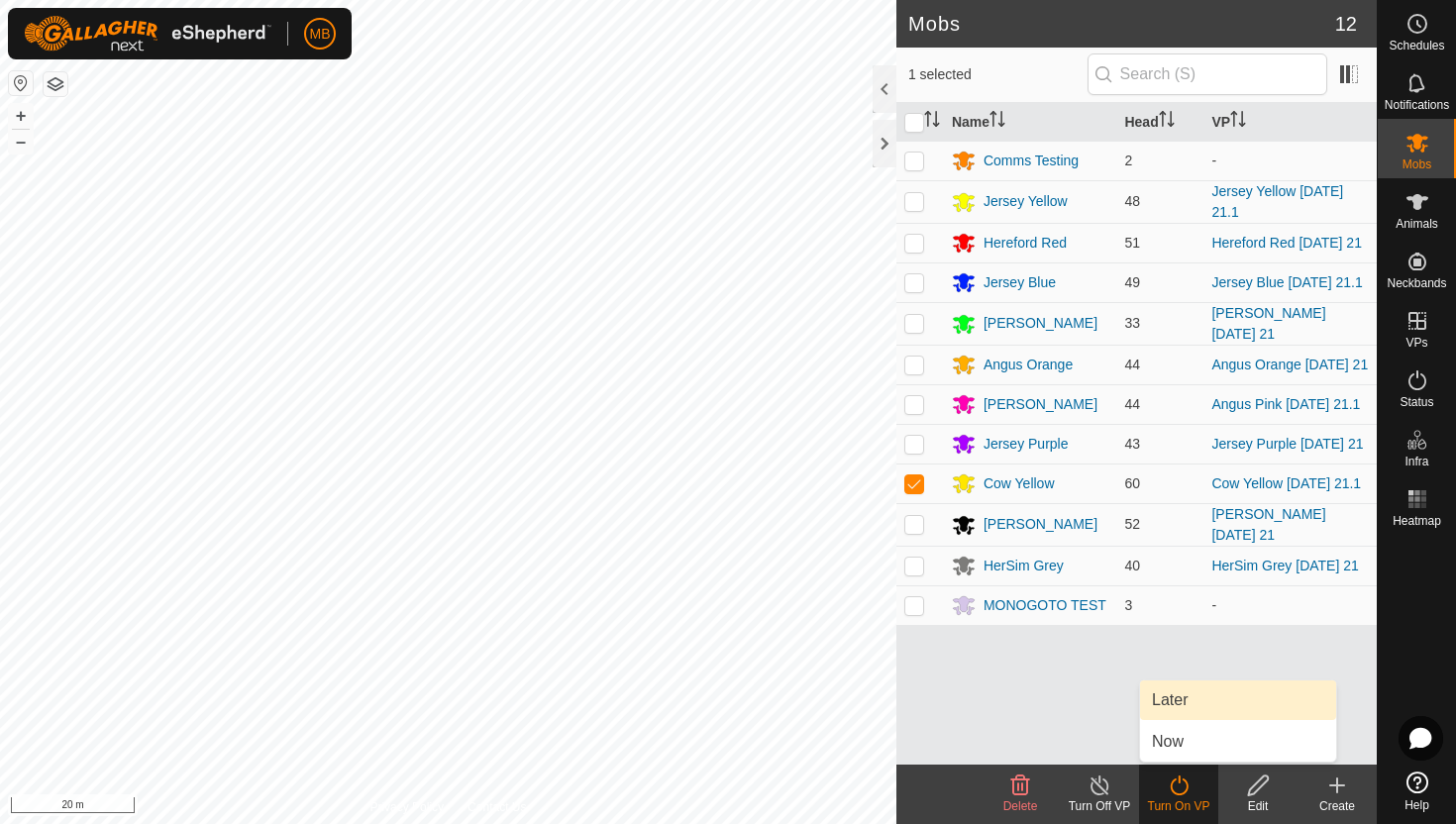 click on "Later" at bounding box center (1238, 700) 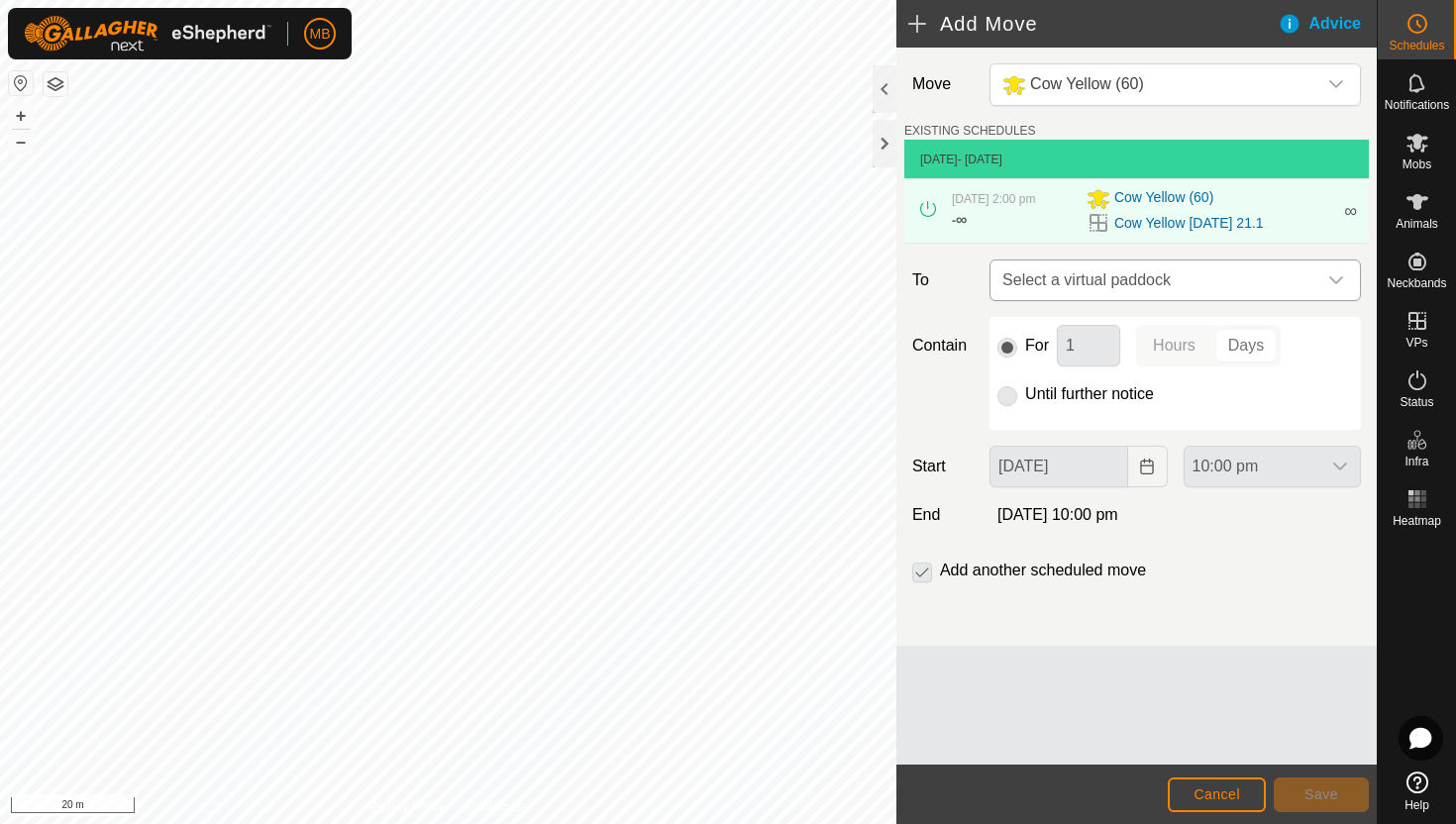 click at bounding box center (1336, 280) 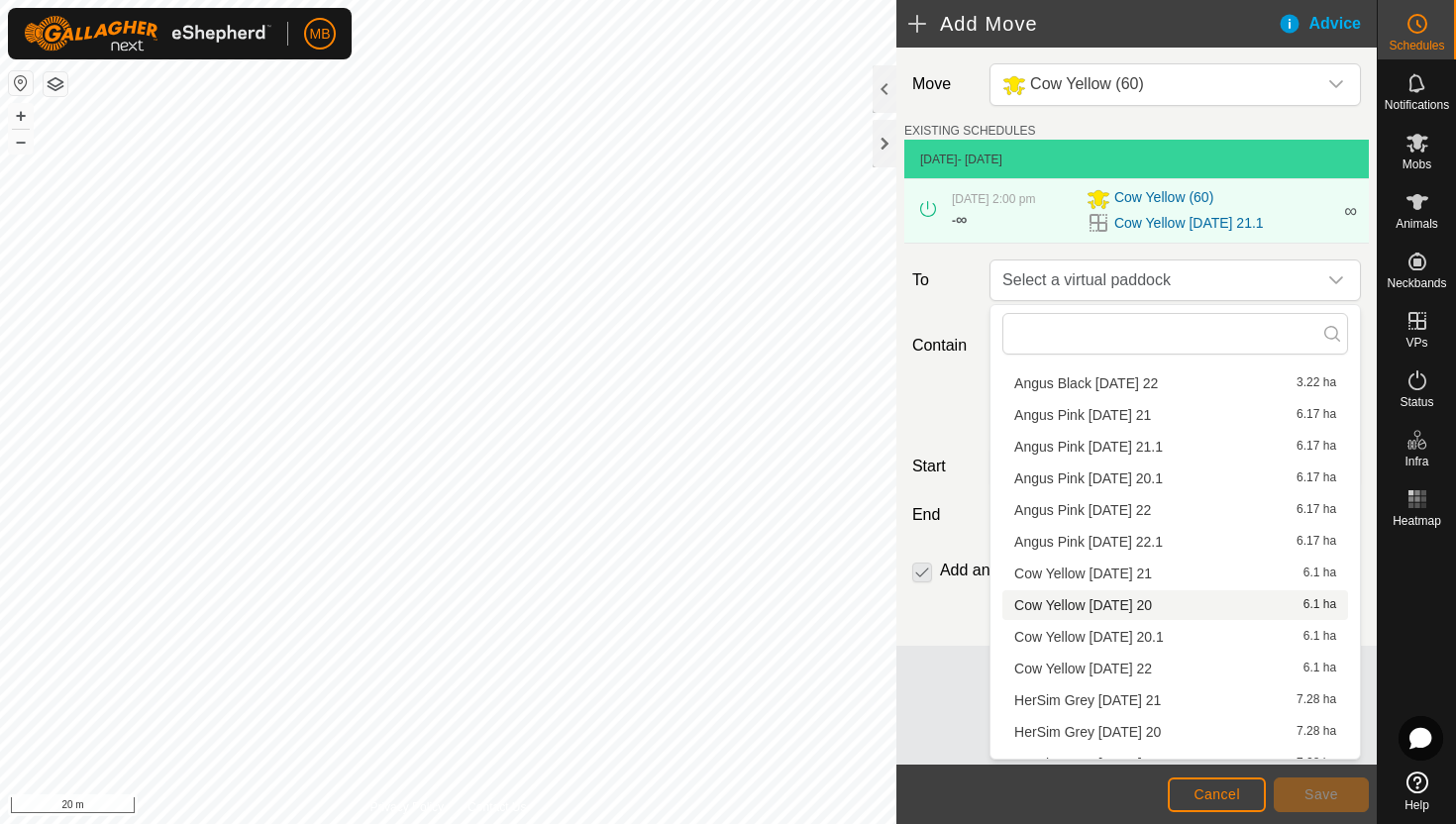 scroll, scrollTop: 104, scrollLeft: 0, axis: vertical 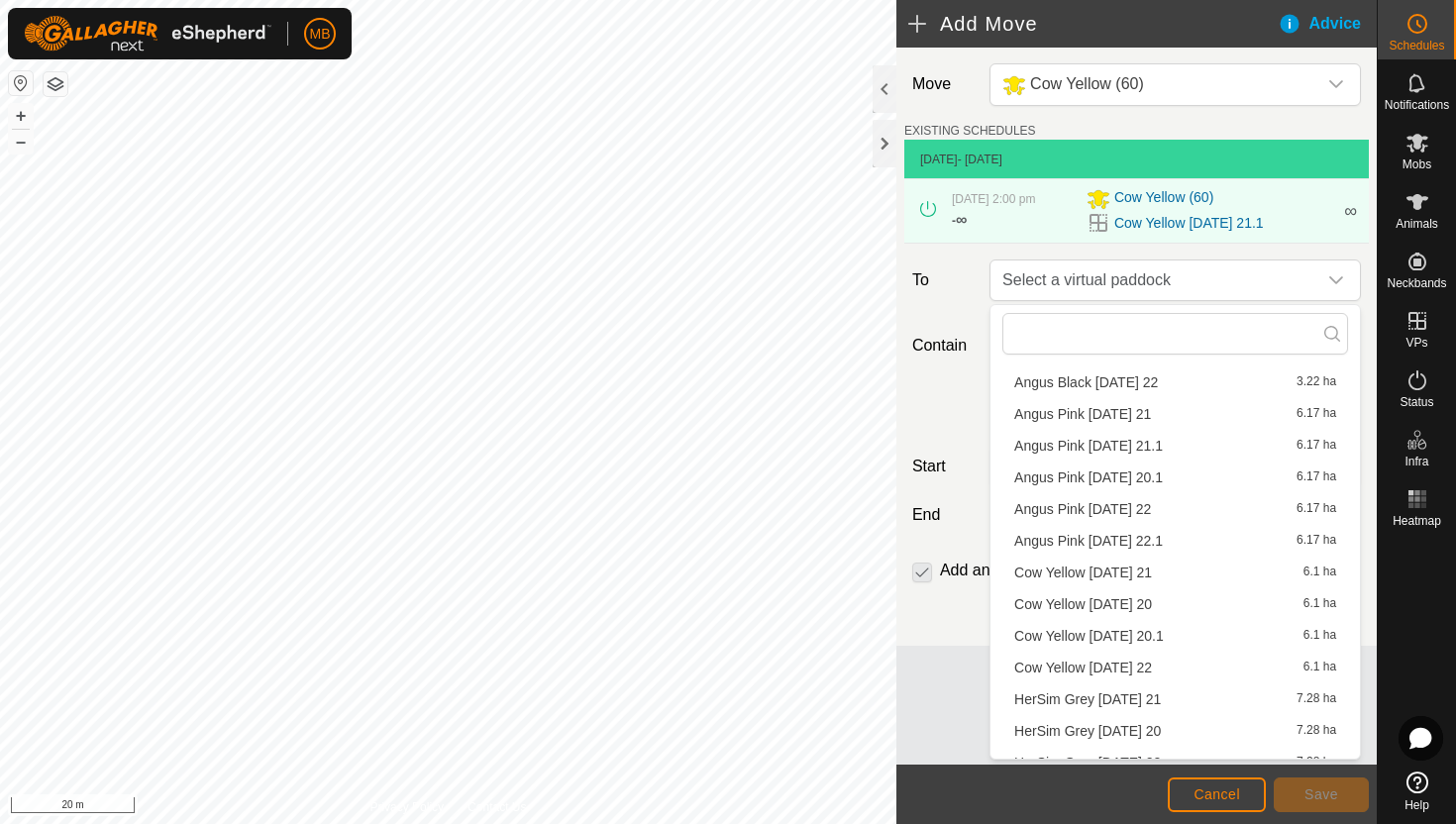 click on "Cow Yellow Tuesday 22  6.1 ha" at bounding box center (1175, 668) 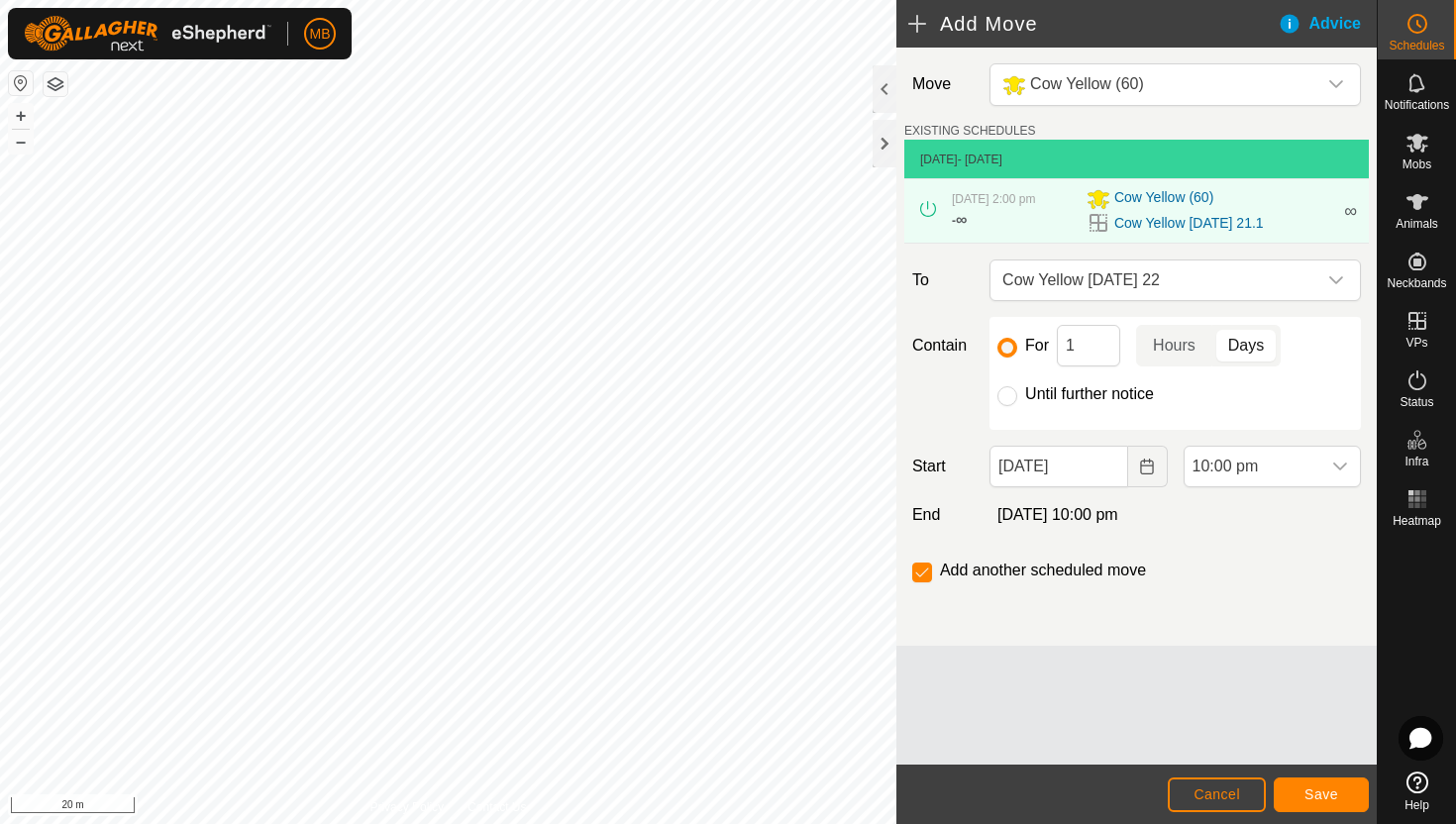 click on "Until further notice" 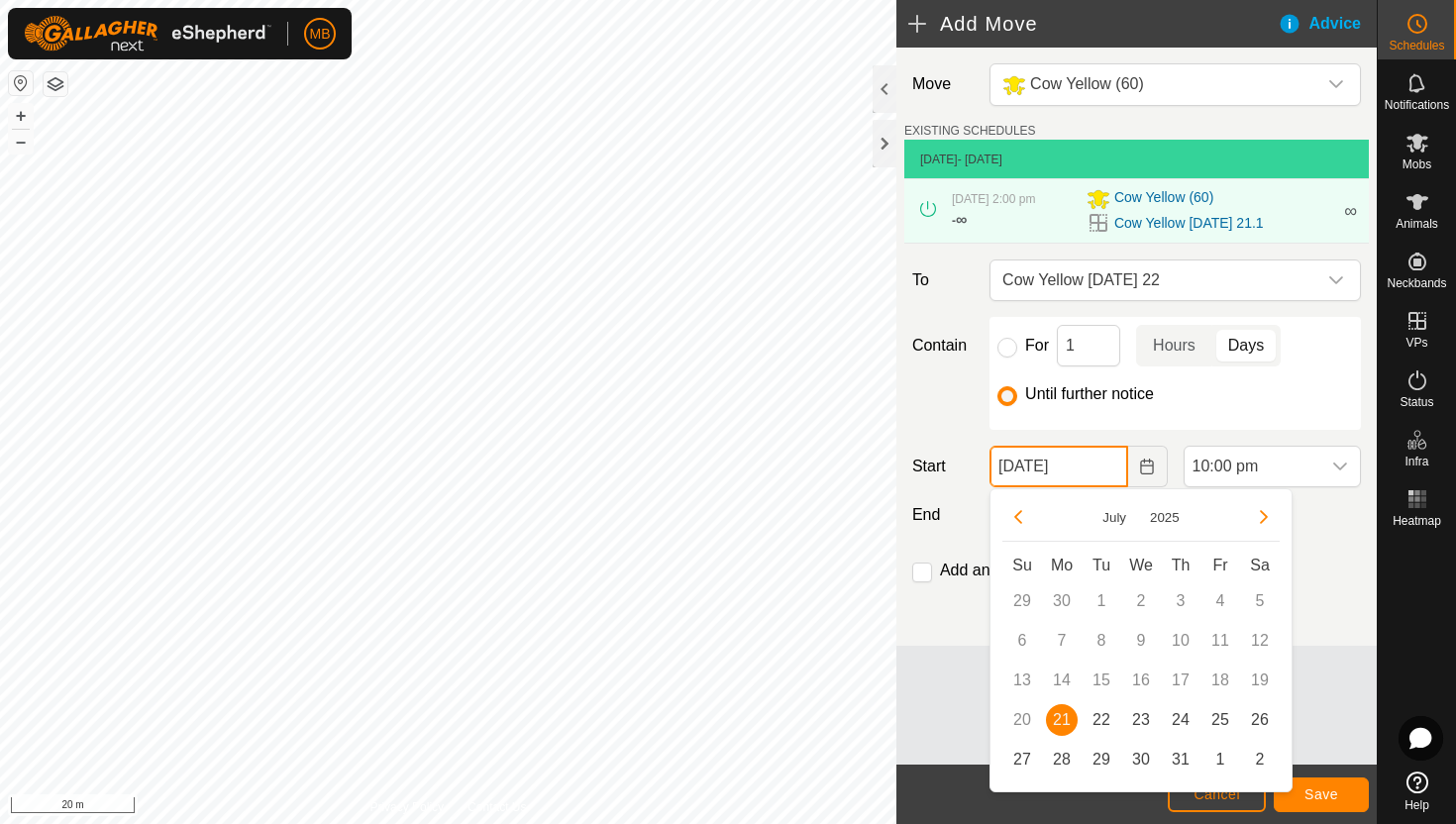 click on "21 Jul, 2025" 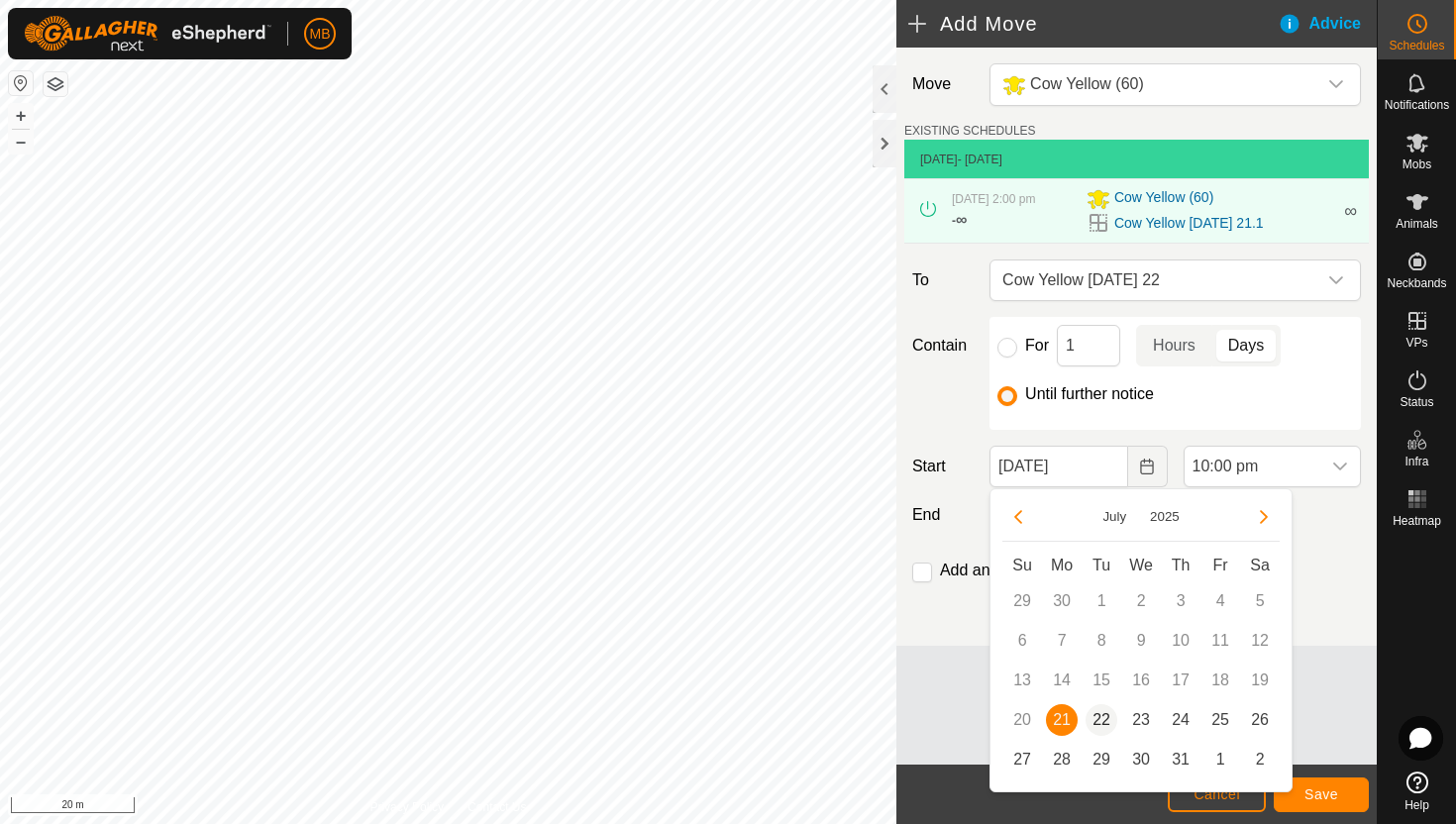 click on "22" at bounding box center (1101, 720) 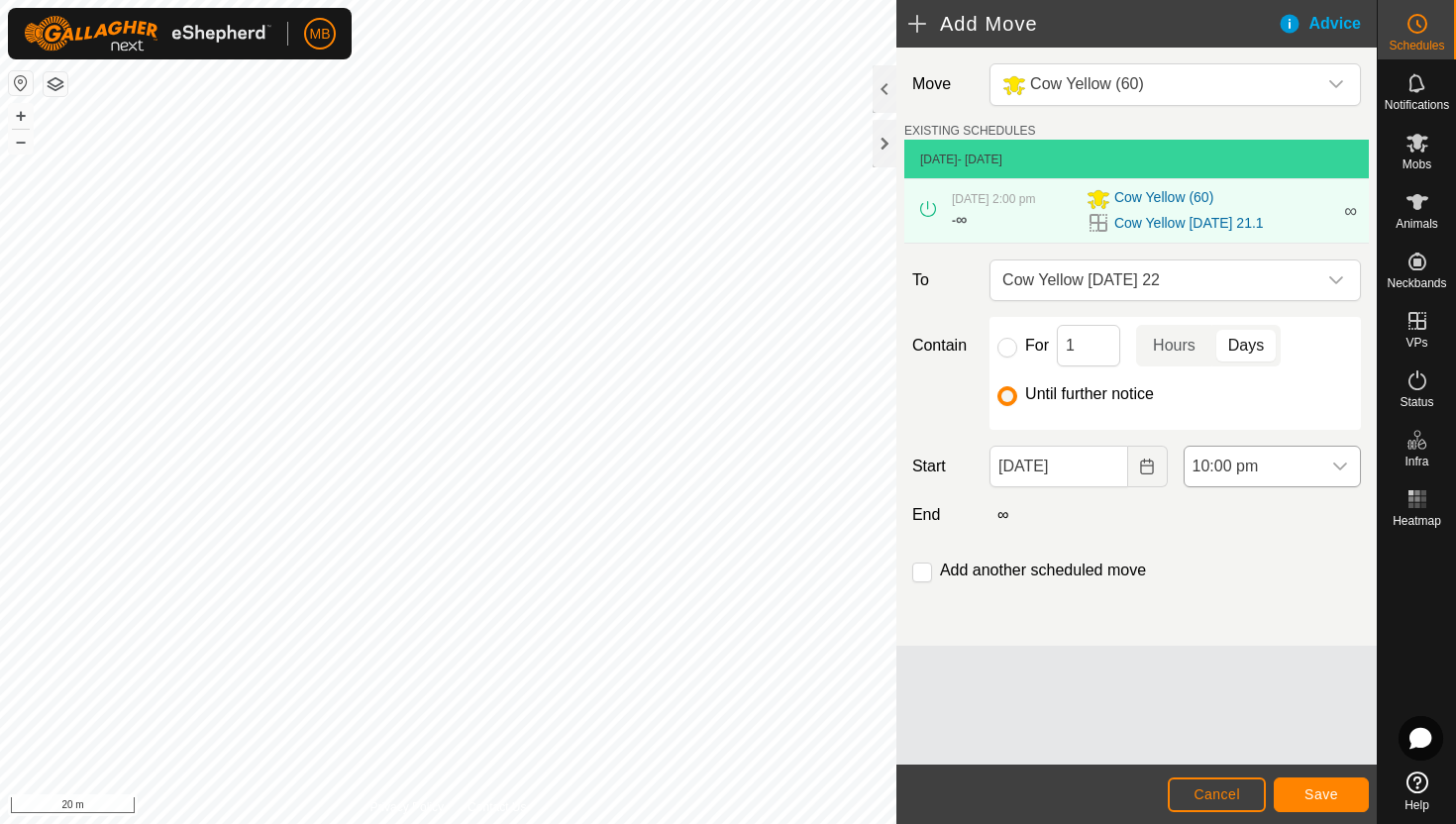 click on "10:00 pm" at bounding box center [1252, 466] 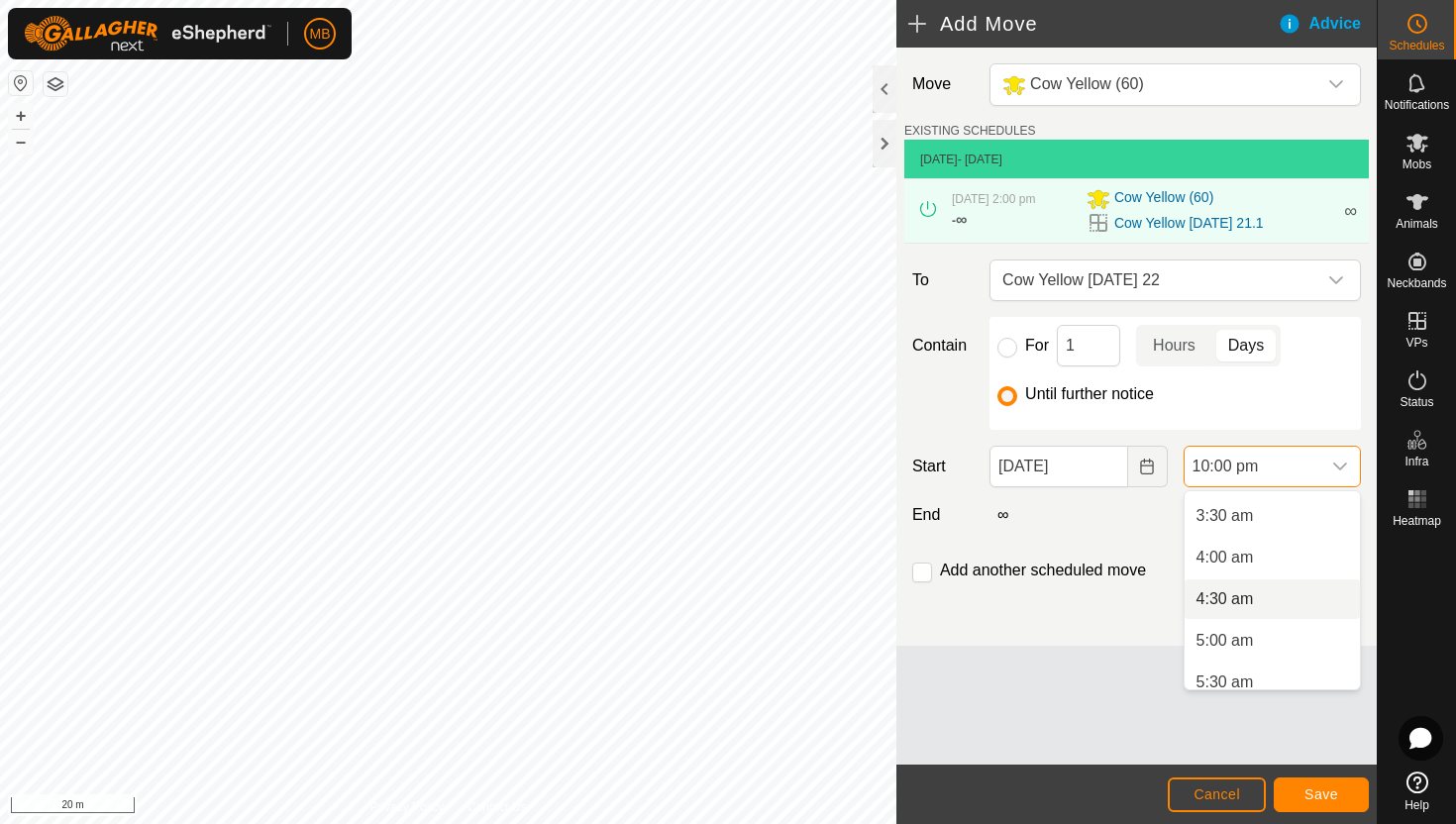 scroll, scrollTop: 285, scrollLeft: 0, axis: vertical 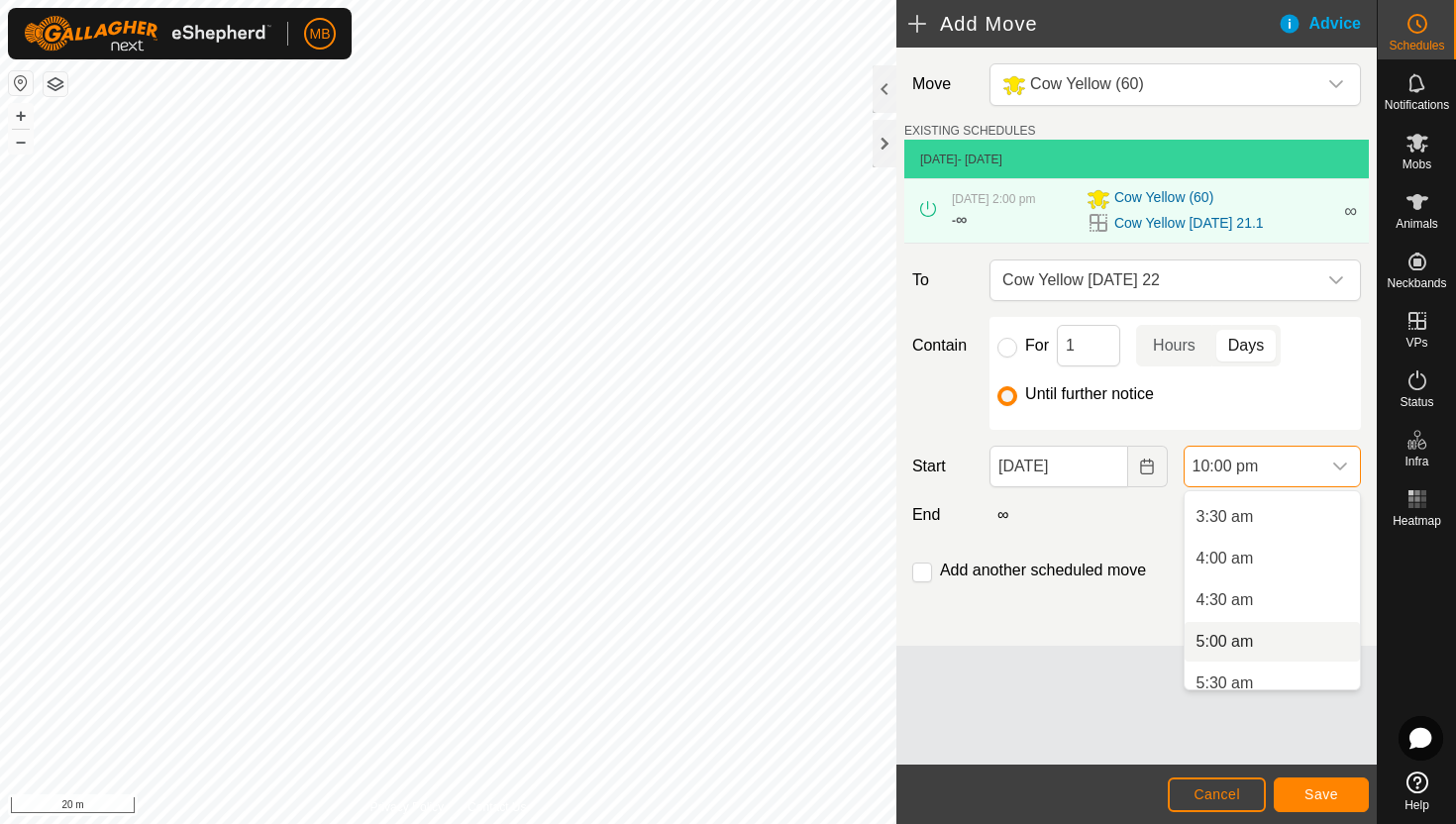 click on "5:00 am" at bounding box center (1272, 642) 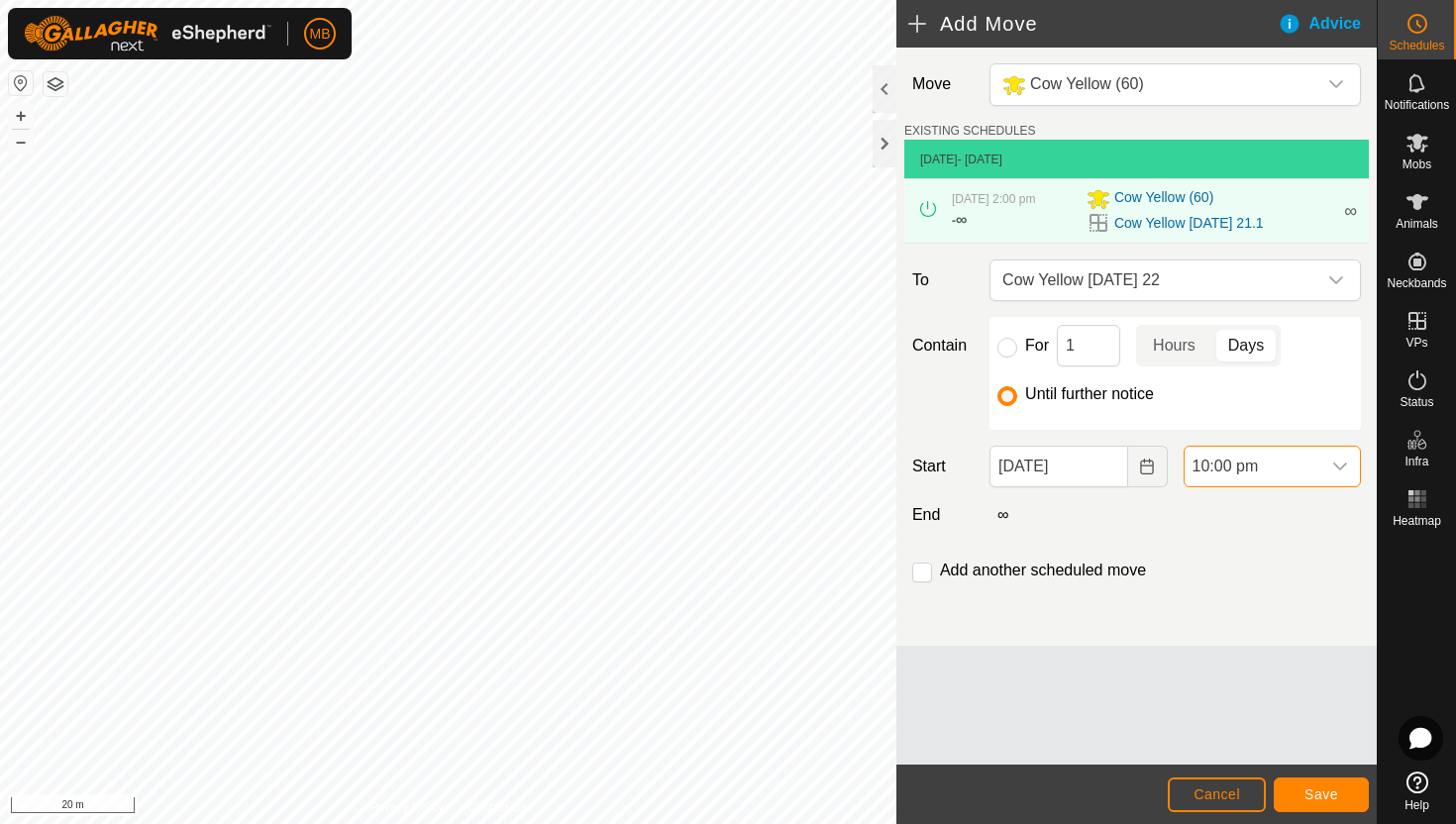 scroll, scrollTop: 1672, scrollLeft: 0, axis: vertical 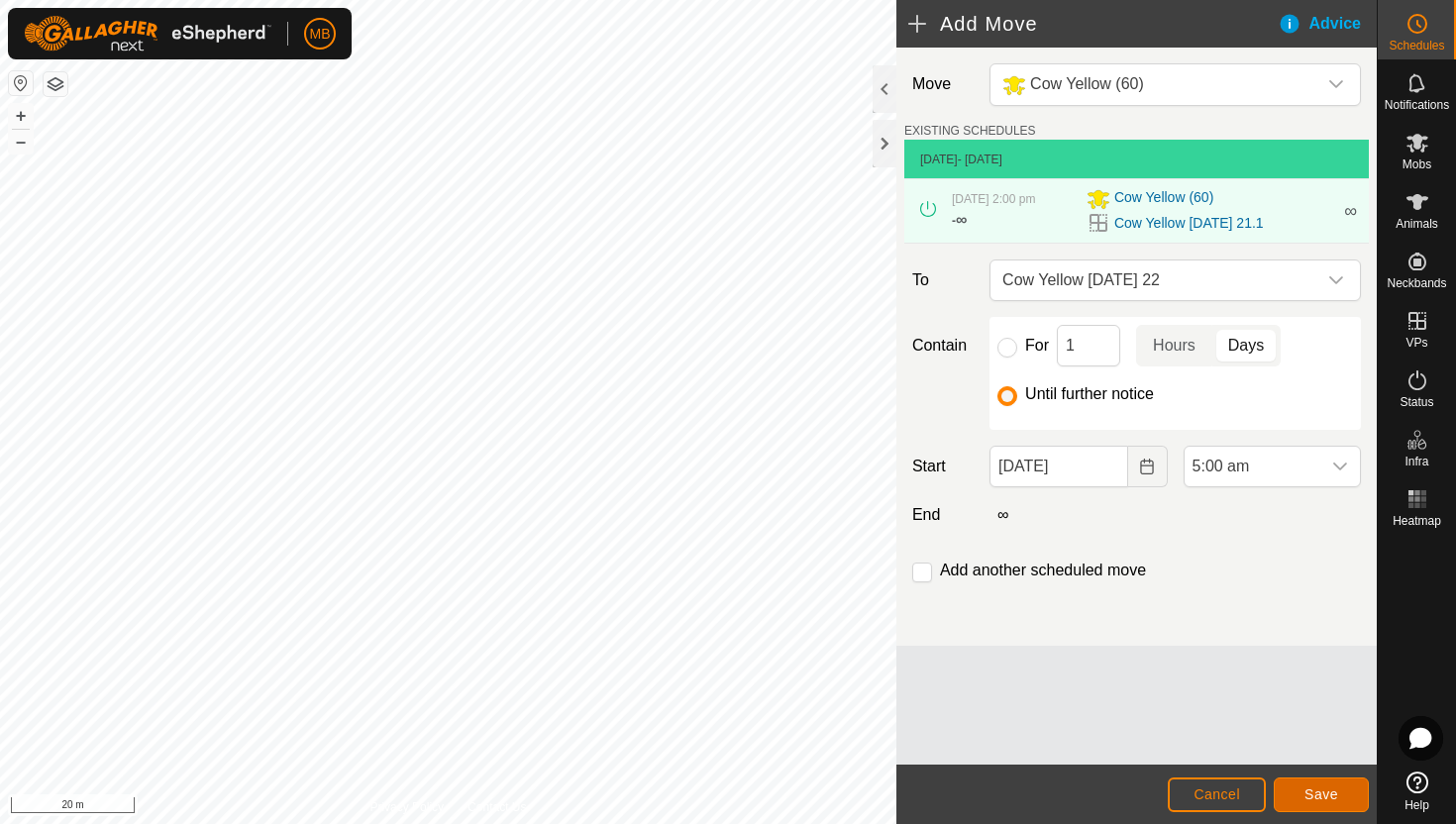 click on "Save" 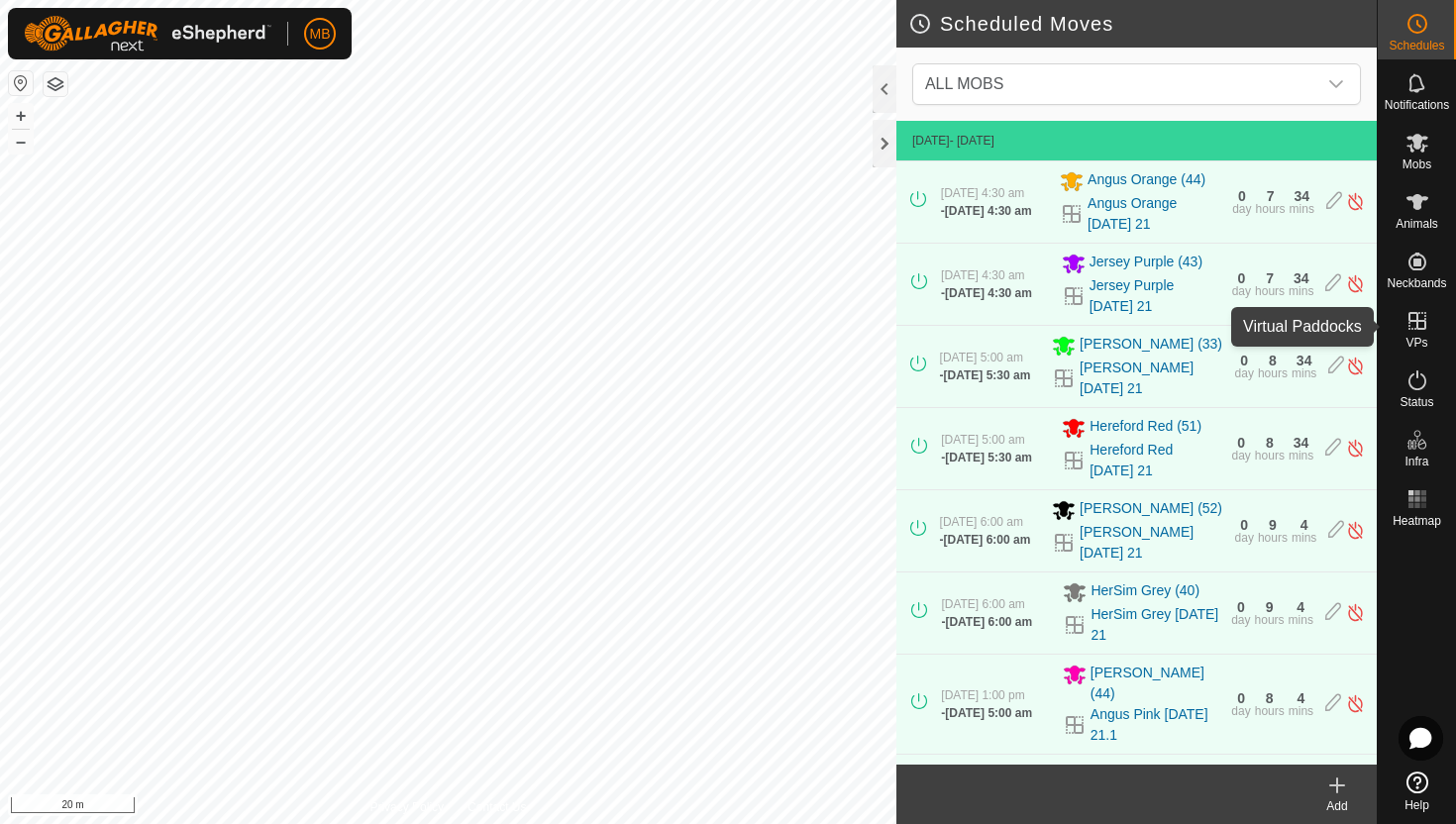 click 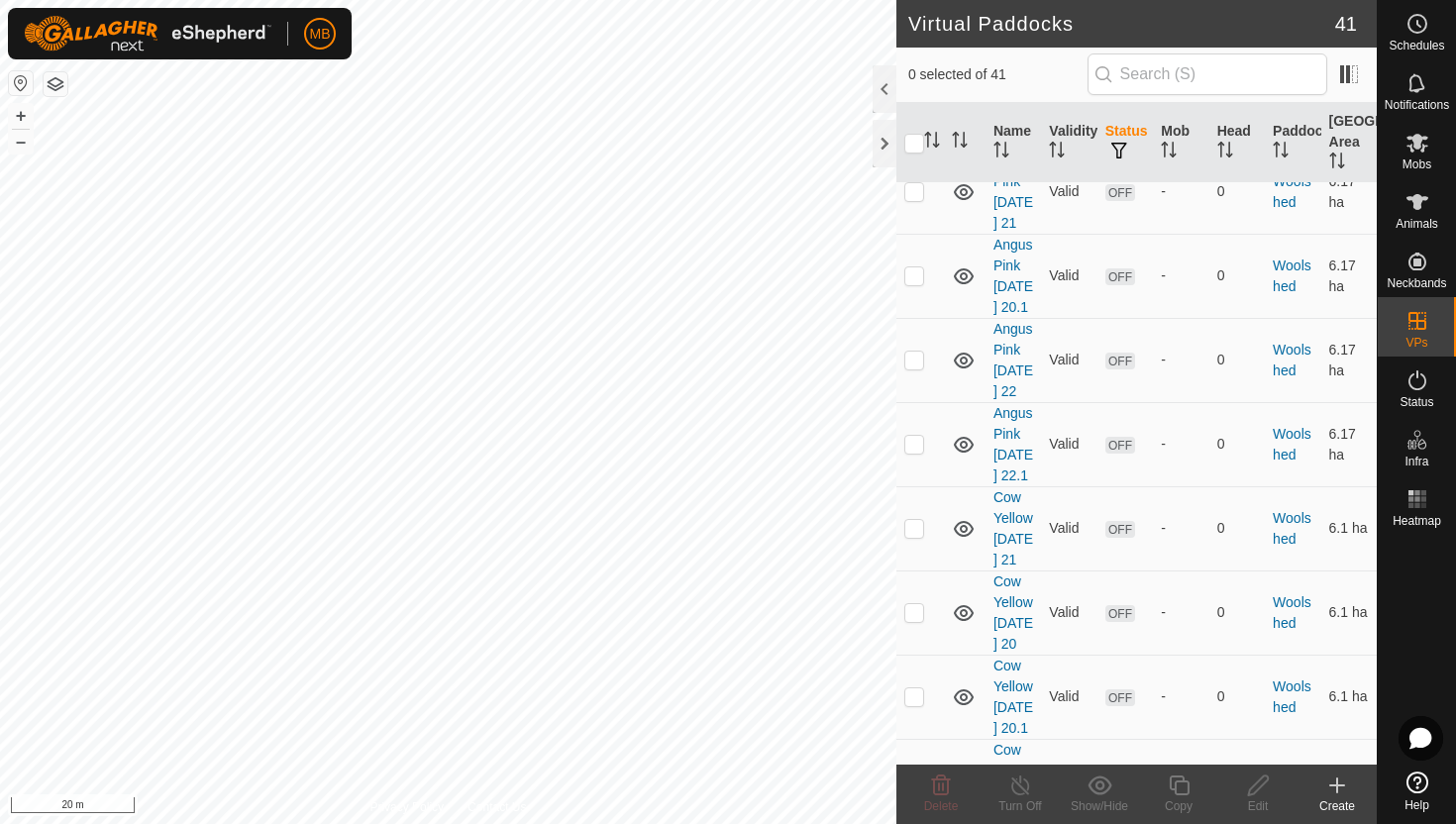 scroll, scrollTop: 3793, scrollLeft: 0, axis: vertical 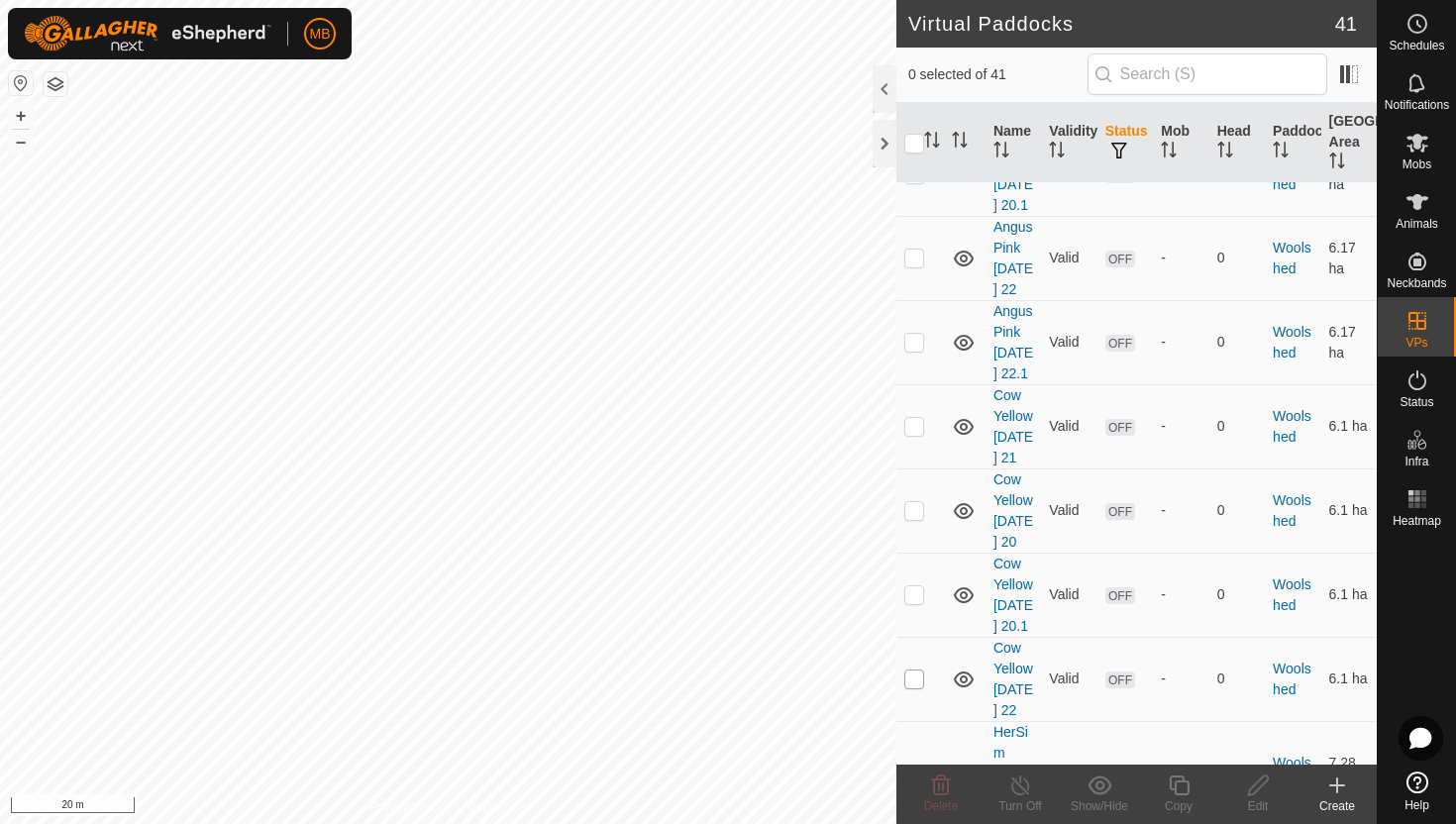 click at bounding box center (914, 679) 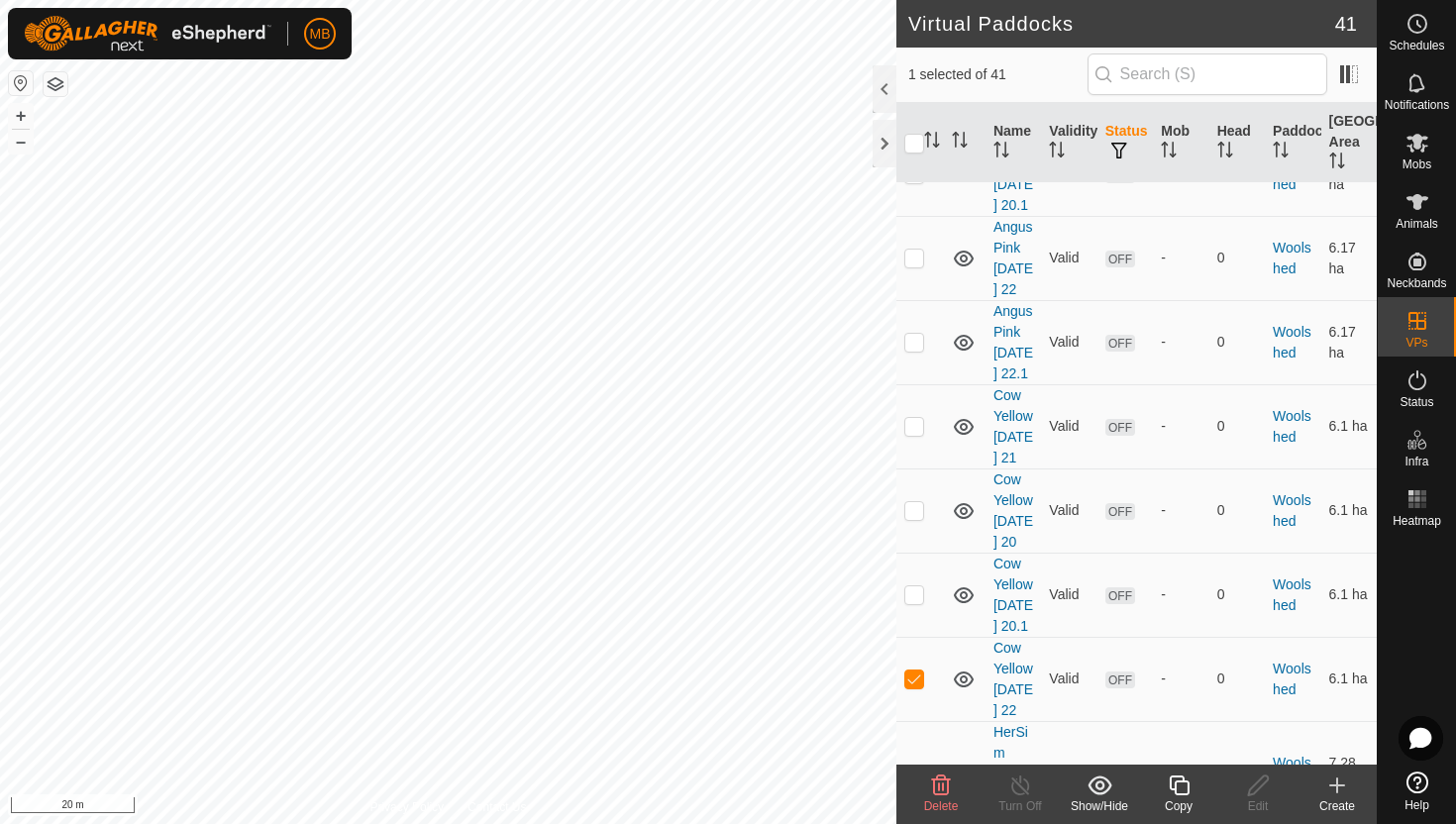 click 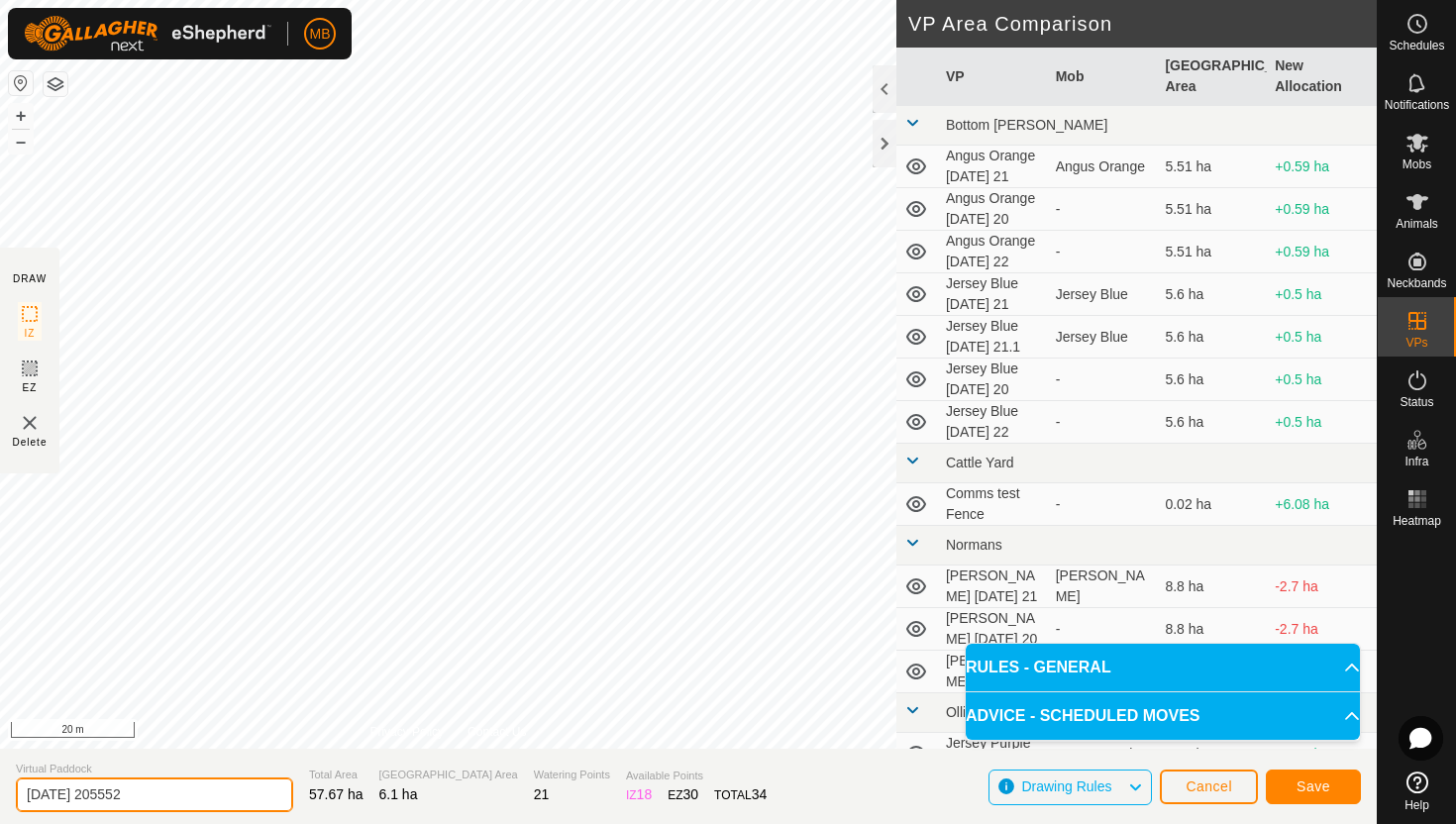 click on "2025-07-21 205552" 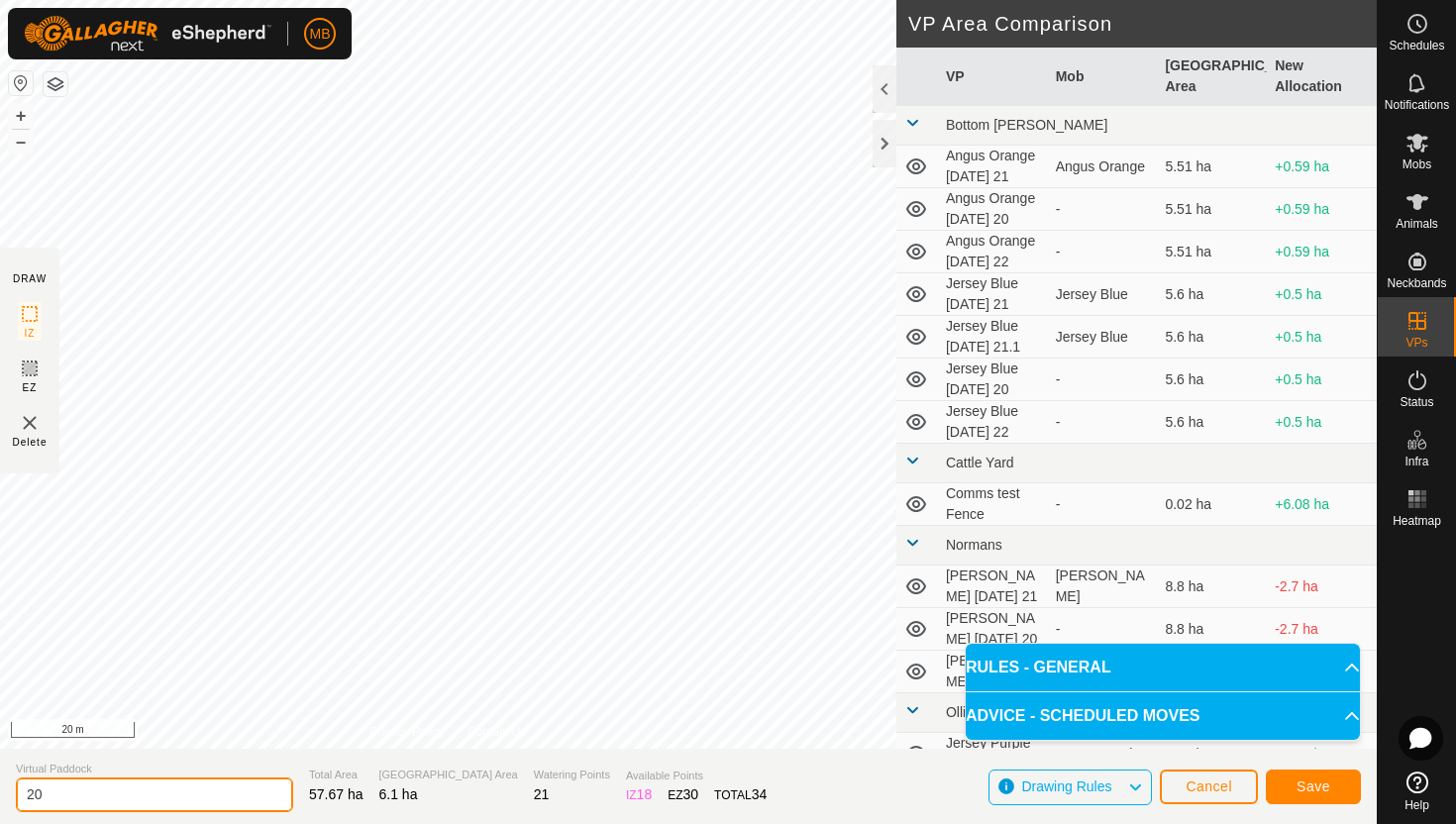 type on "2" 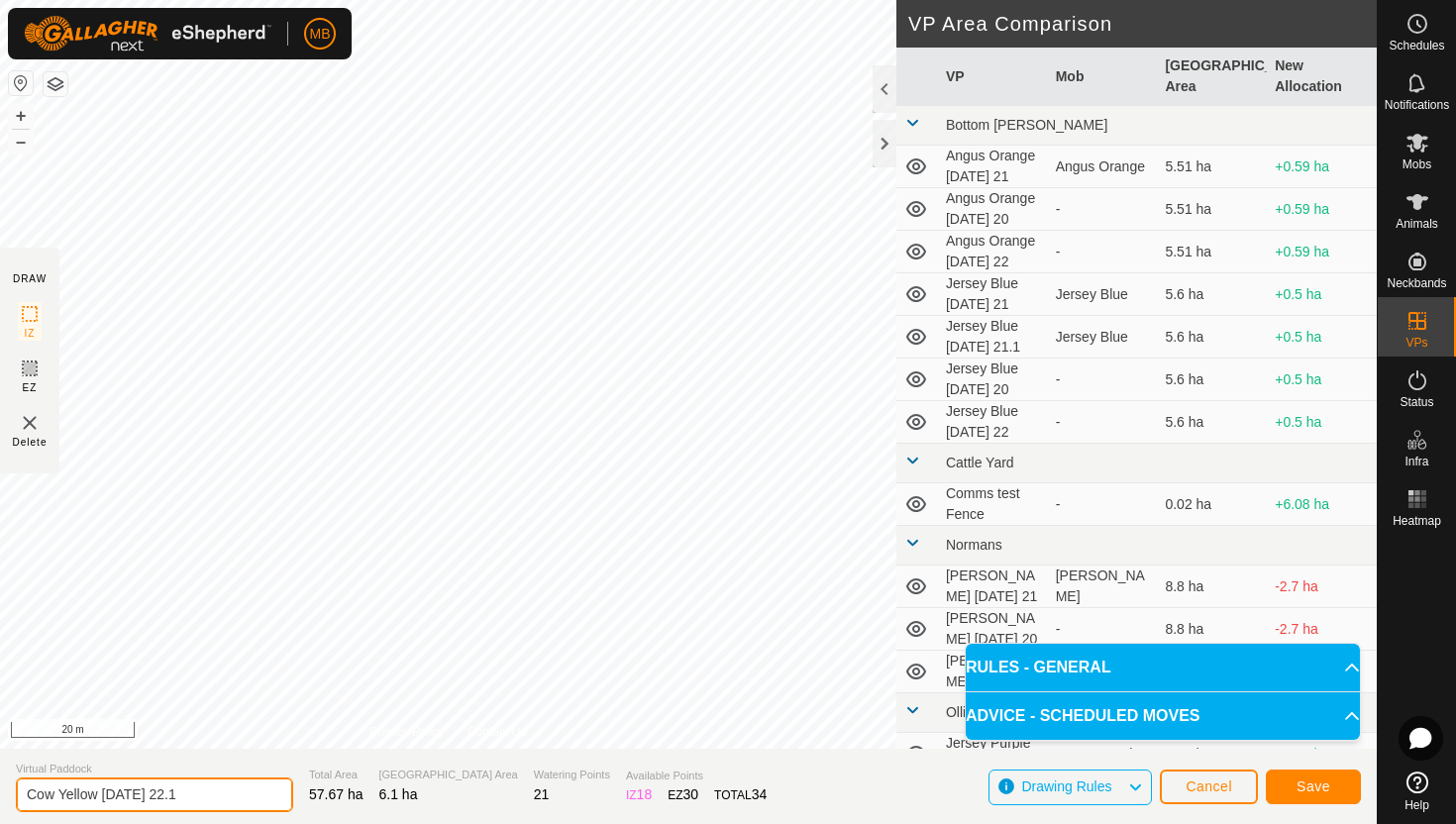 type on "Cow Yellow Tuesday 22.1" 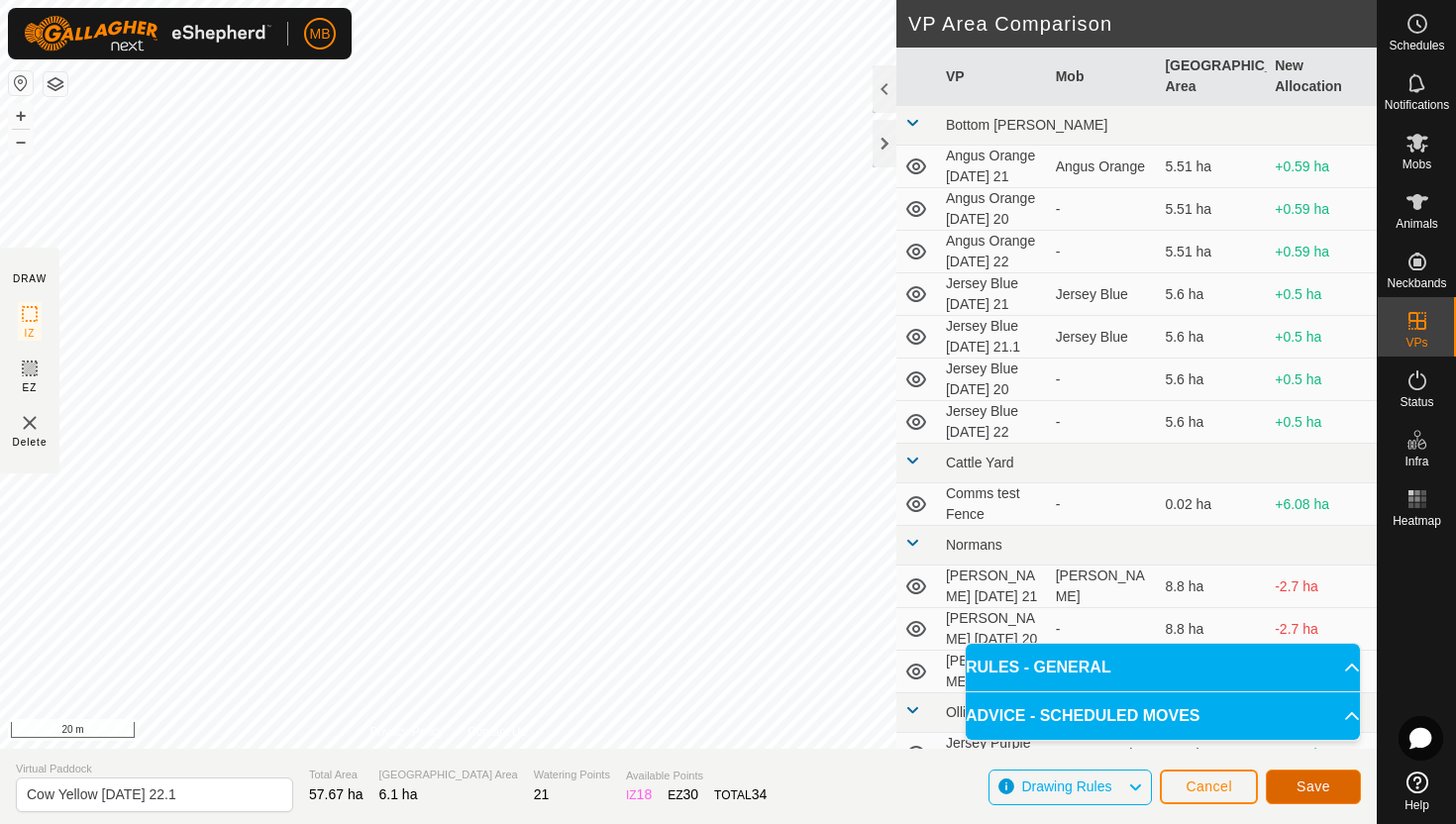 click on "Save" 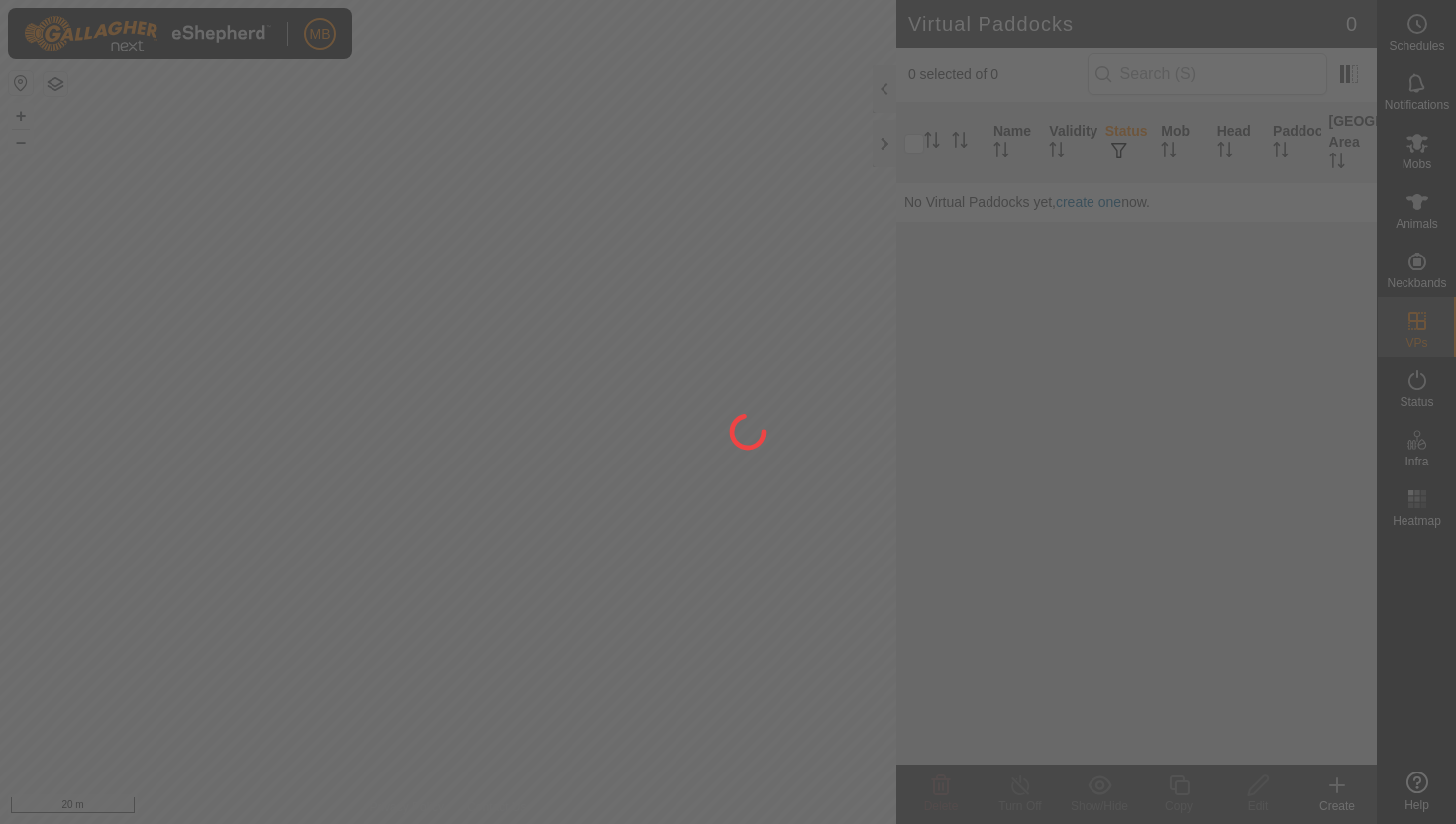 scroll, scrollTop: 0, scrollLeft: 0, axis: both 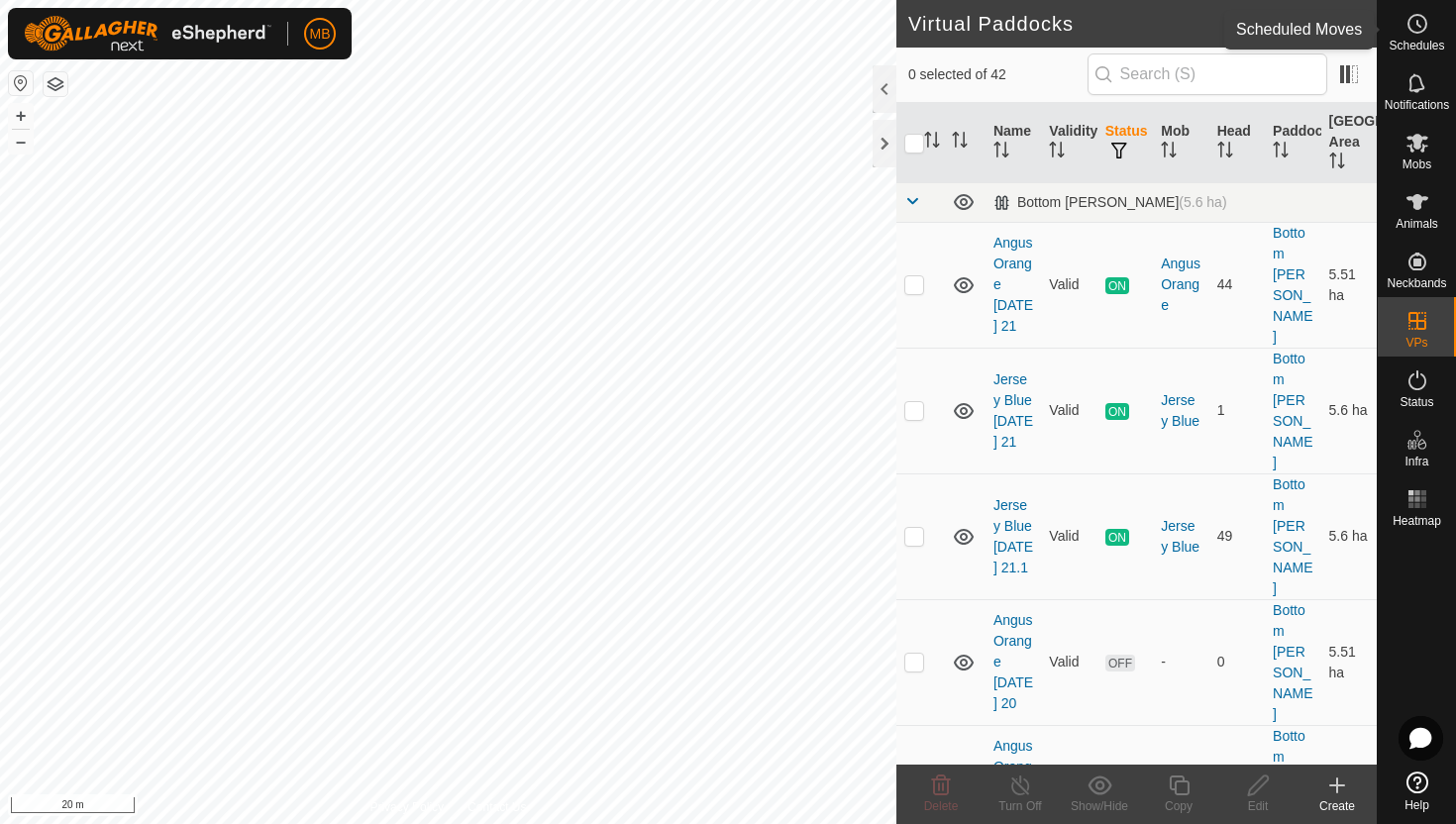 click 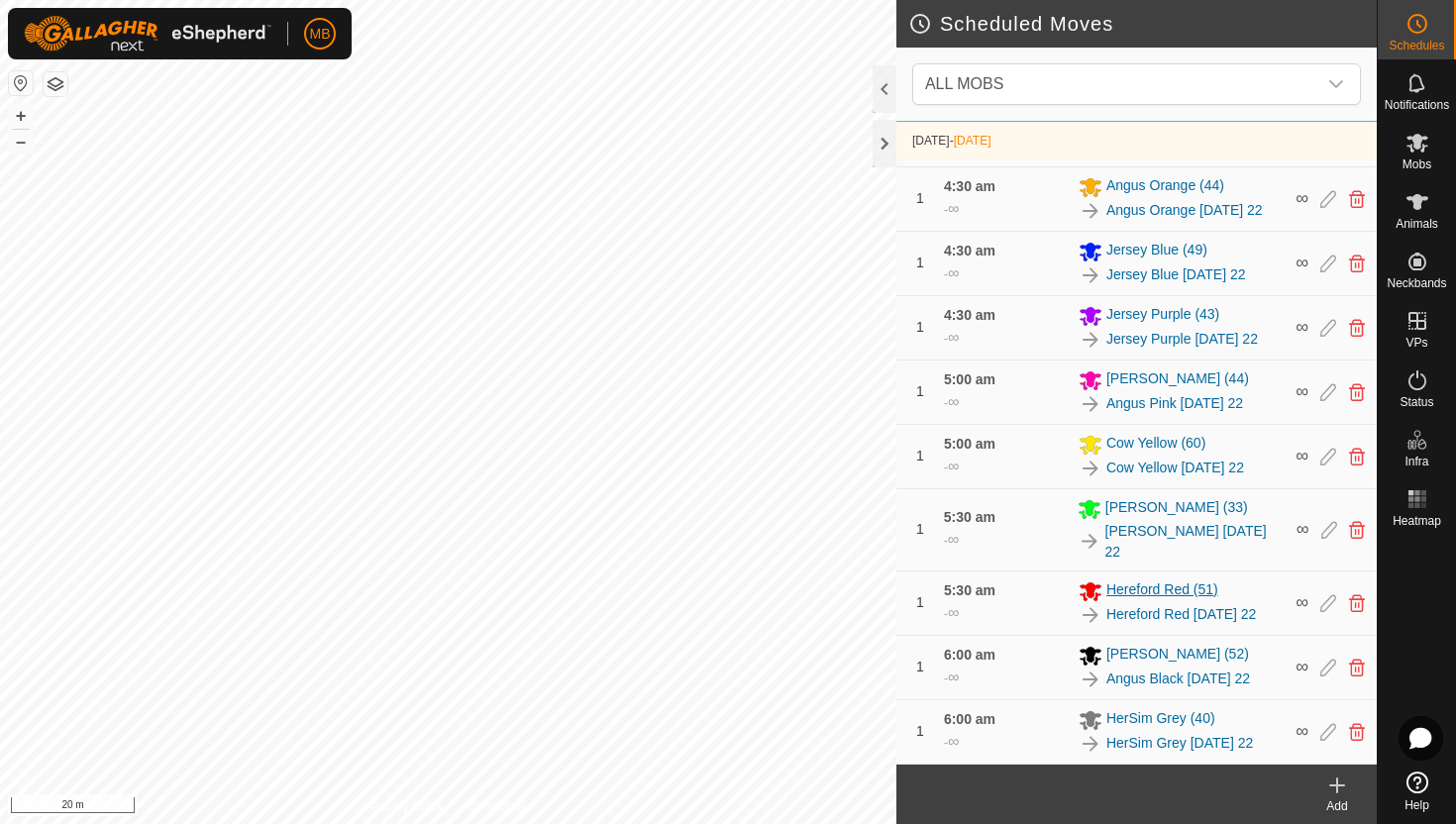 scroll, scrollTop: 961, scrollLeft: 0, axis: vertical 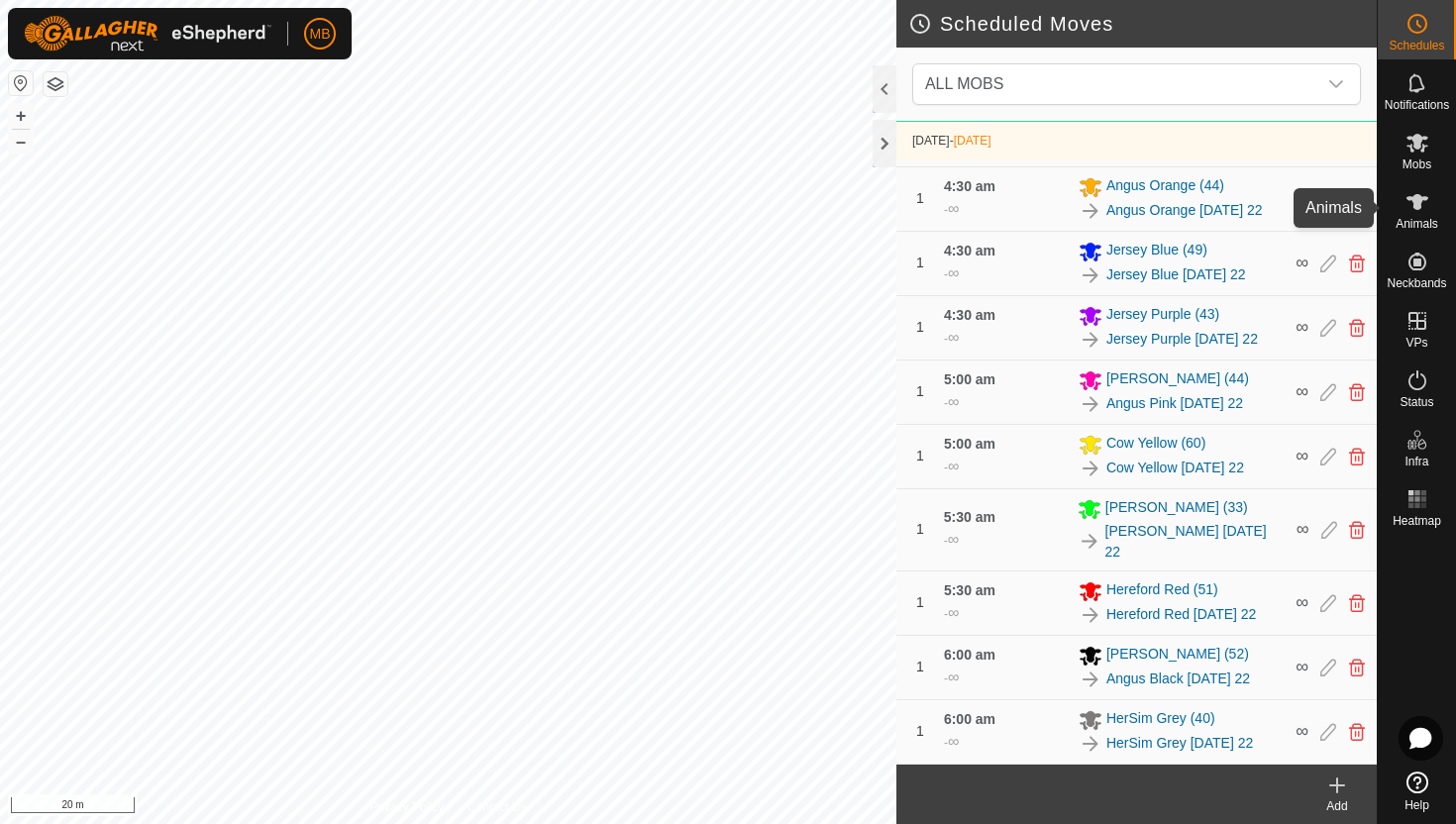 click 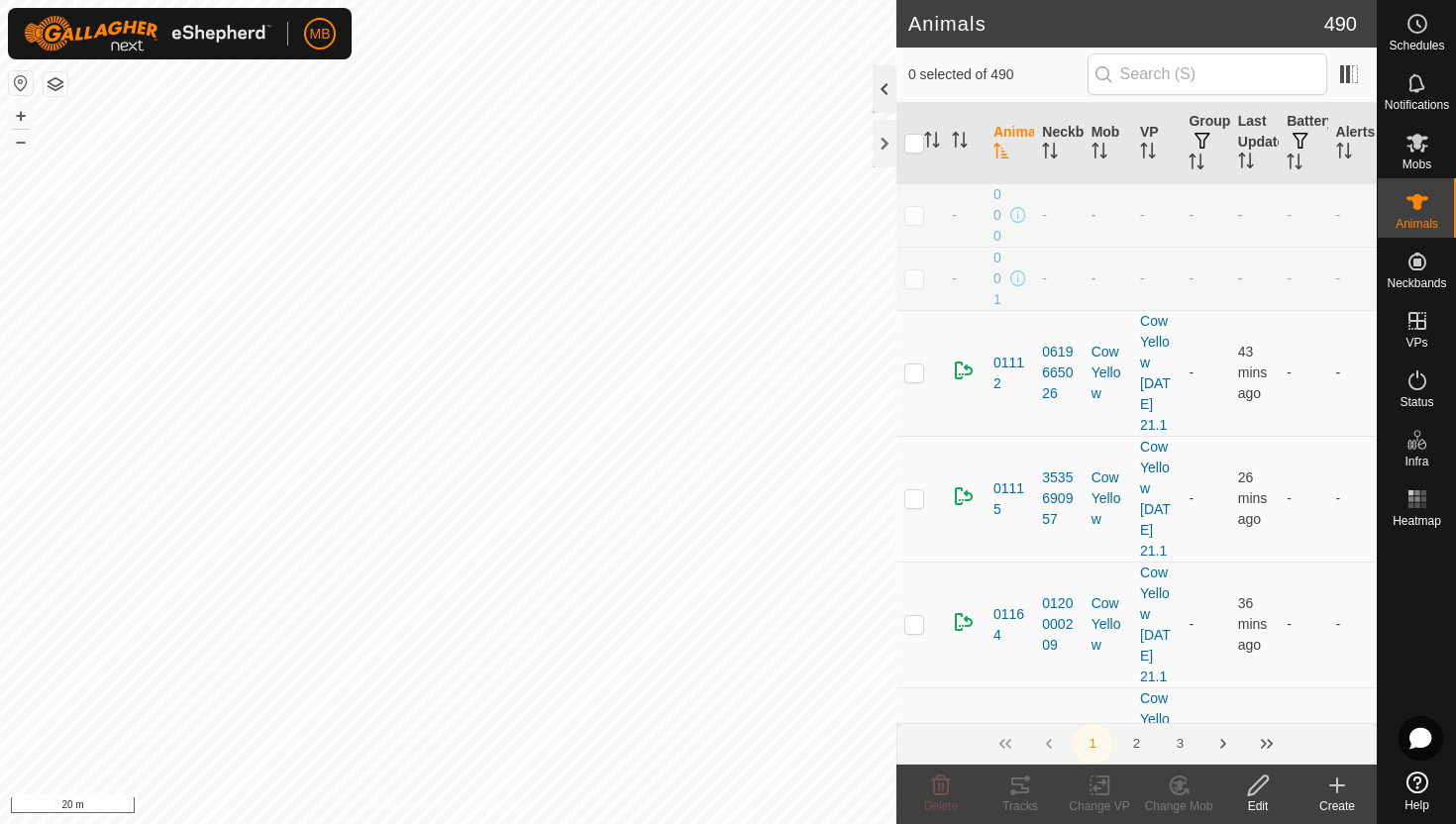 click 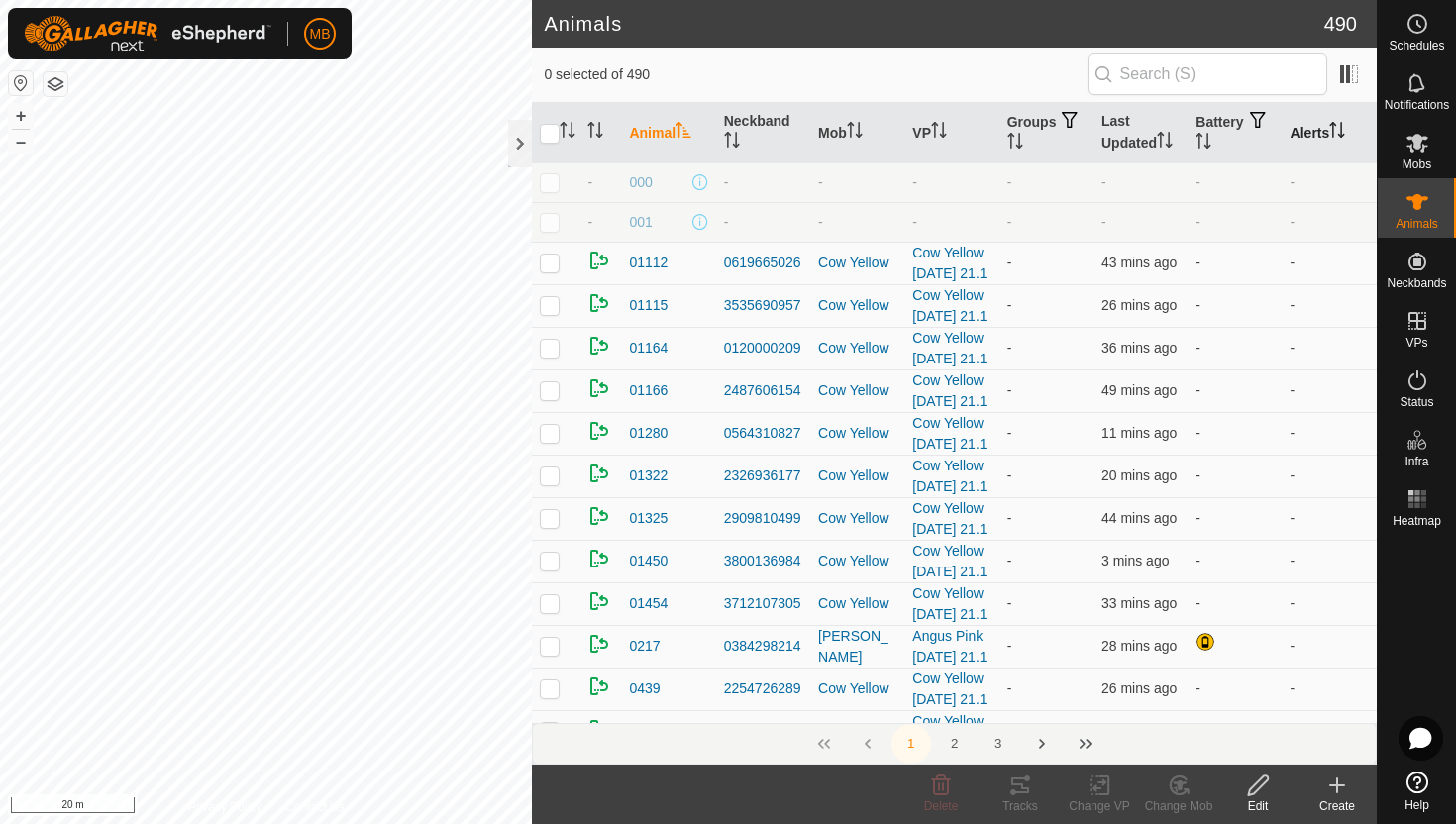 click 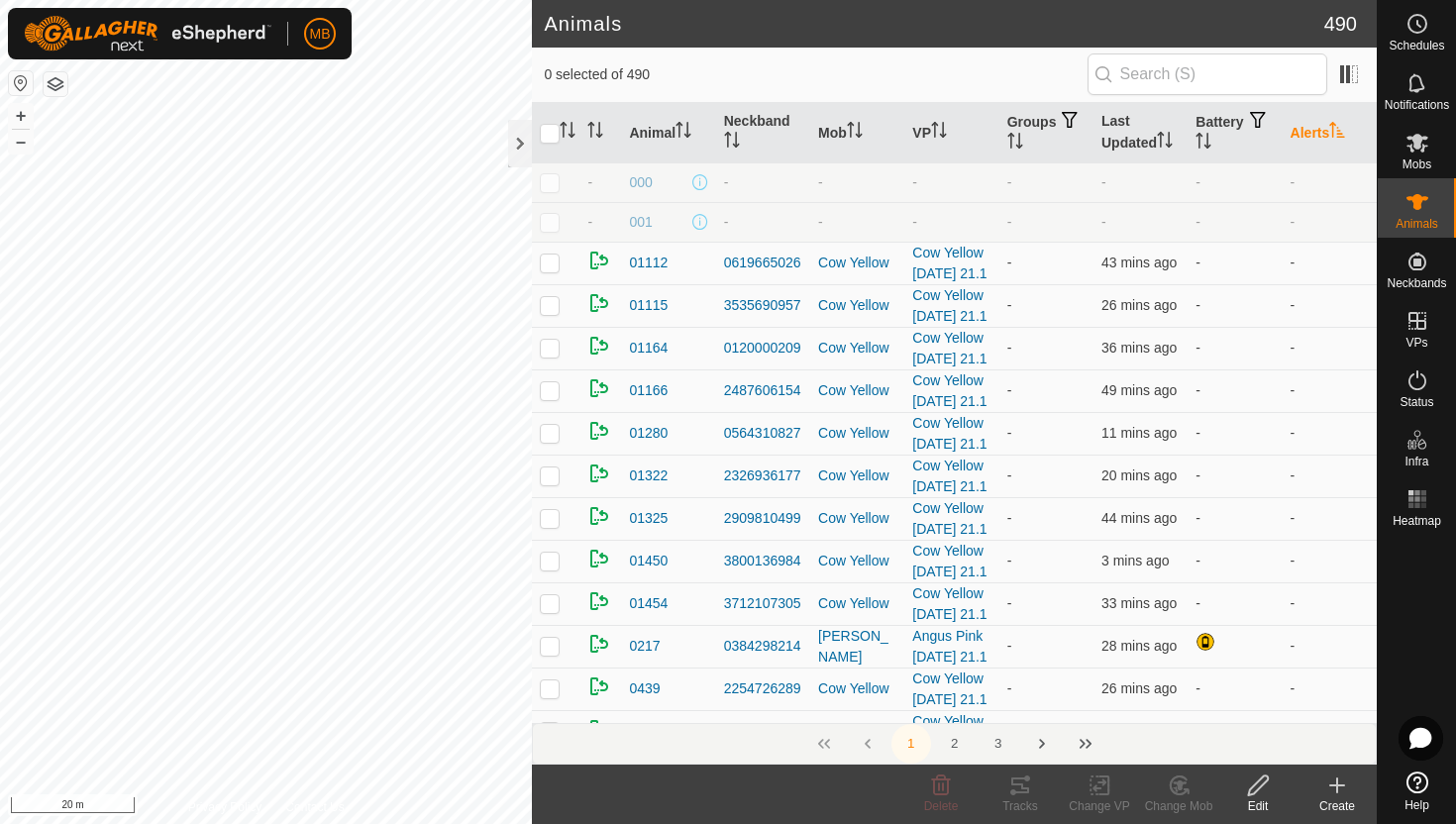 click 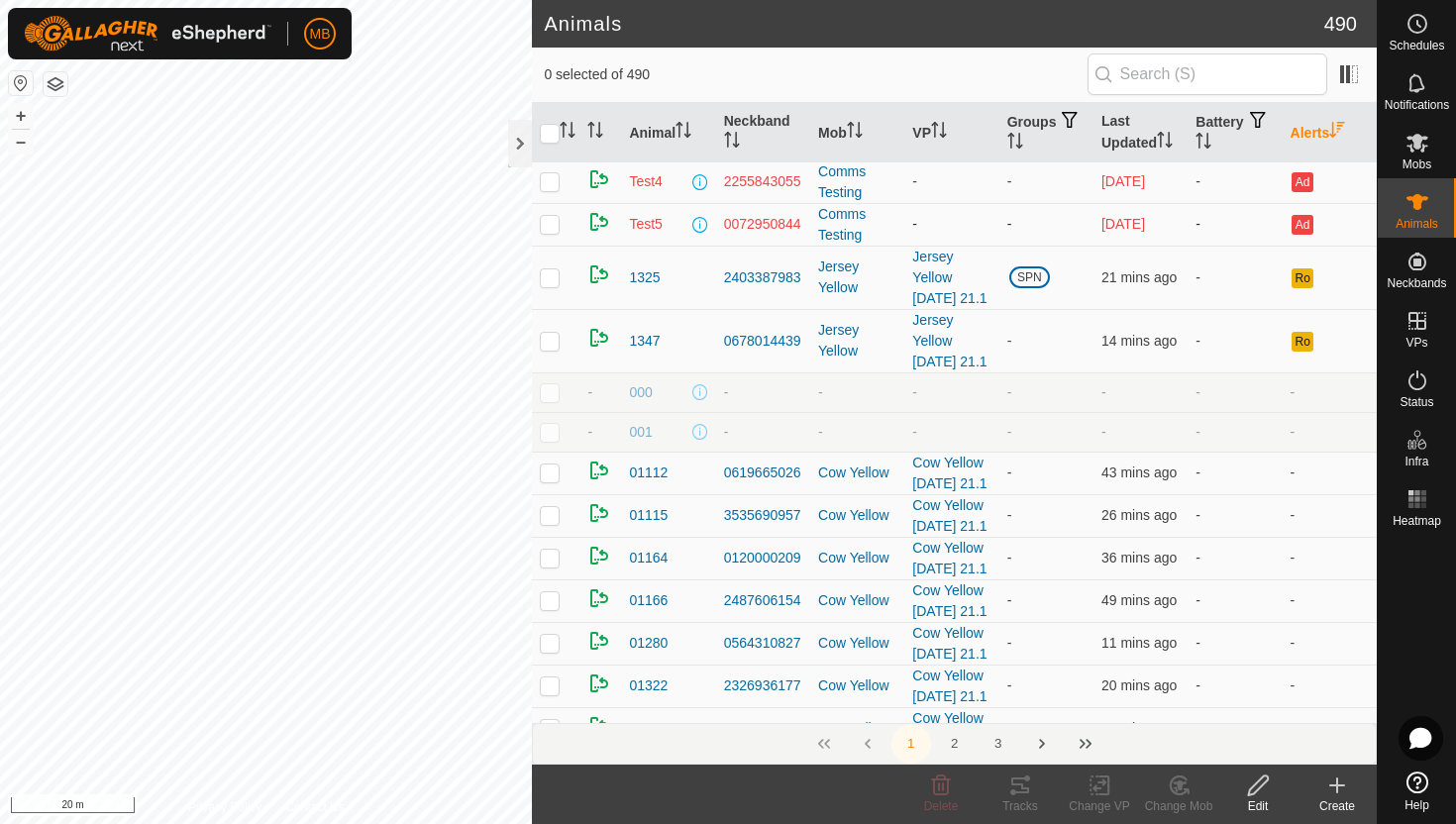 scroll, scrollTop: 165, scrollLeft: 0, axis: vertical 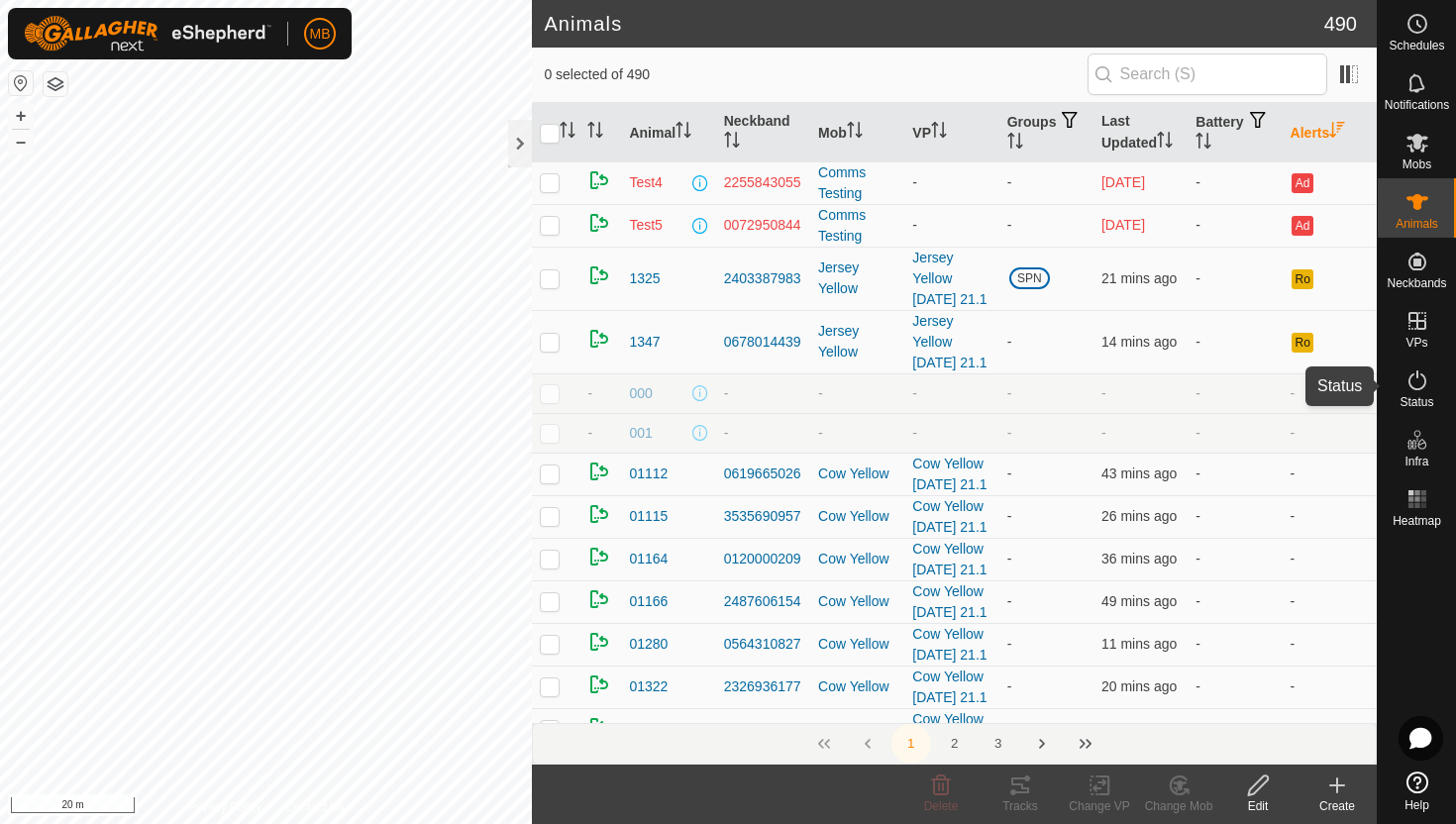 click 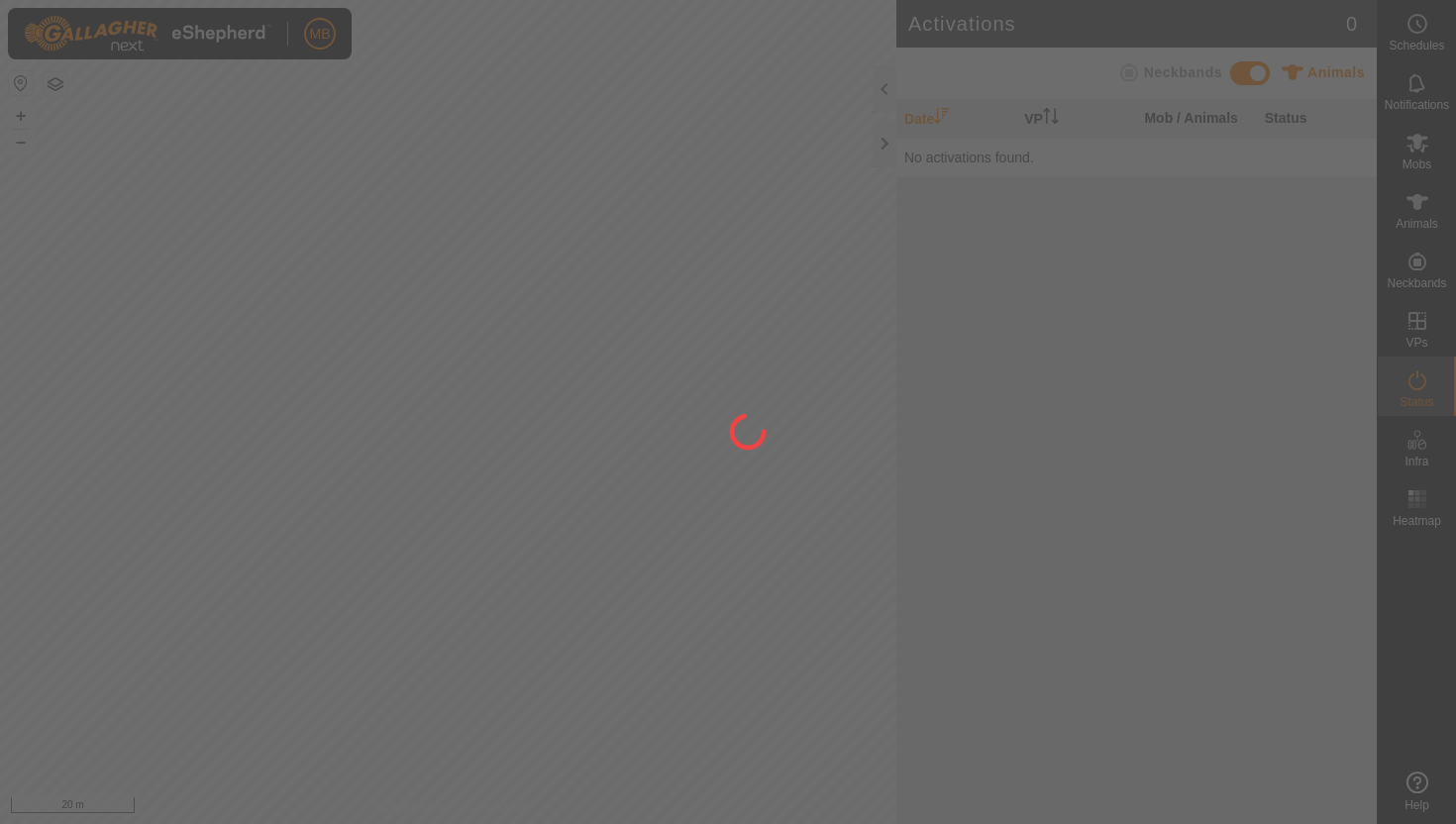 scroll, scrollTop: 0, scrollLeft: 0, axis: both 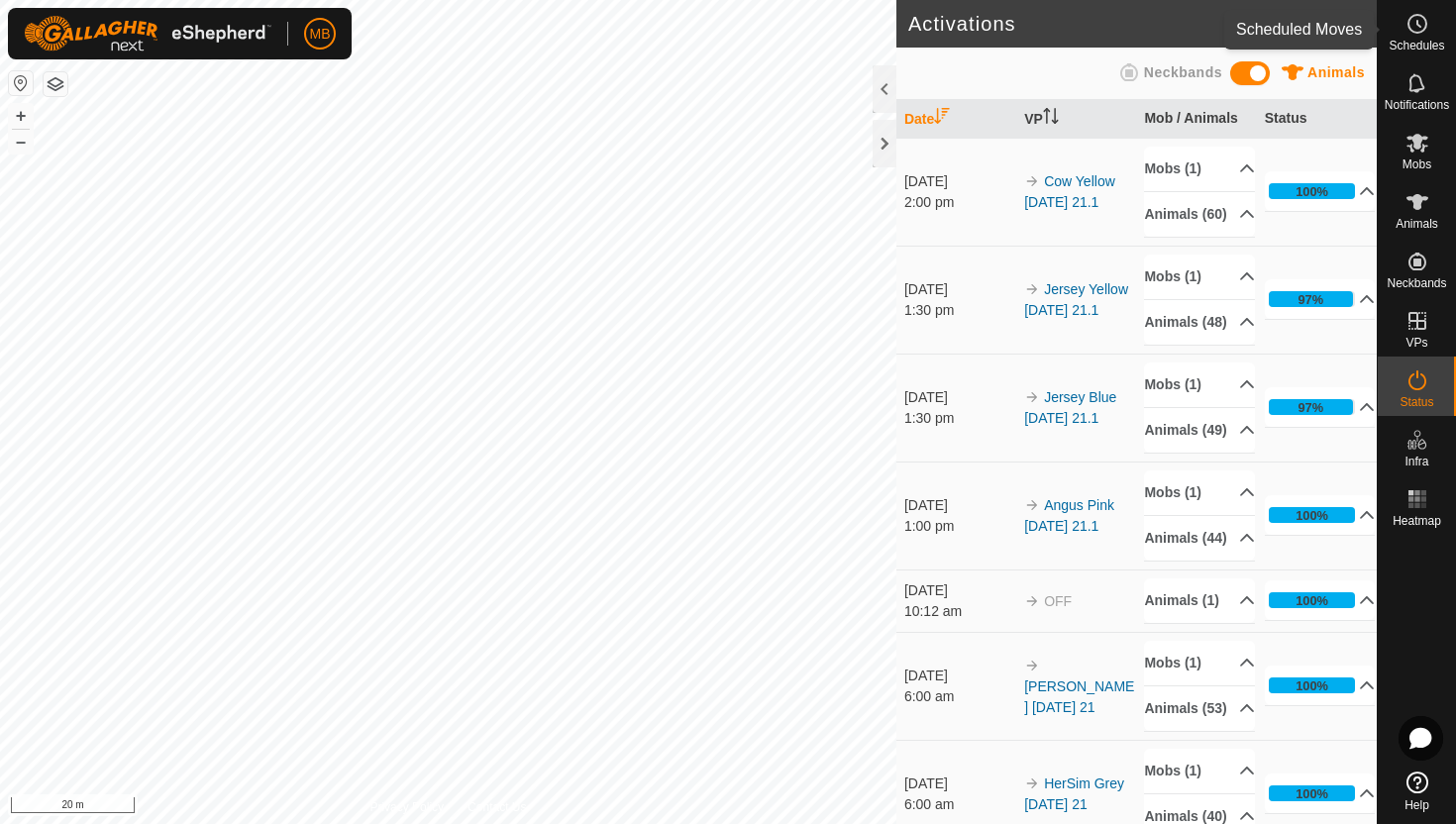 click 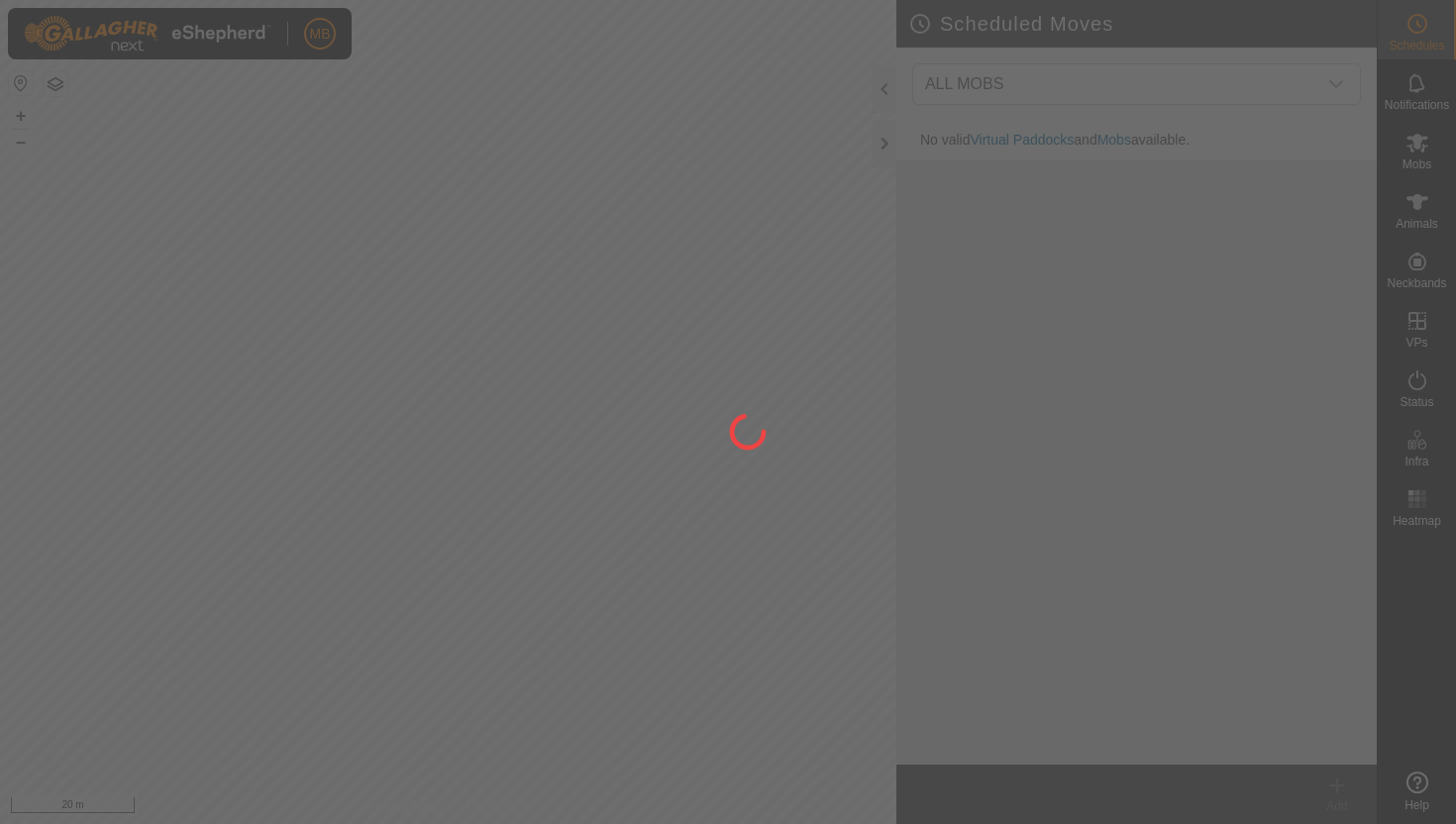 scroll, scrollTop: 0, scrollLeft: 0, axis: both 